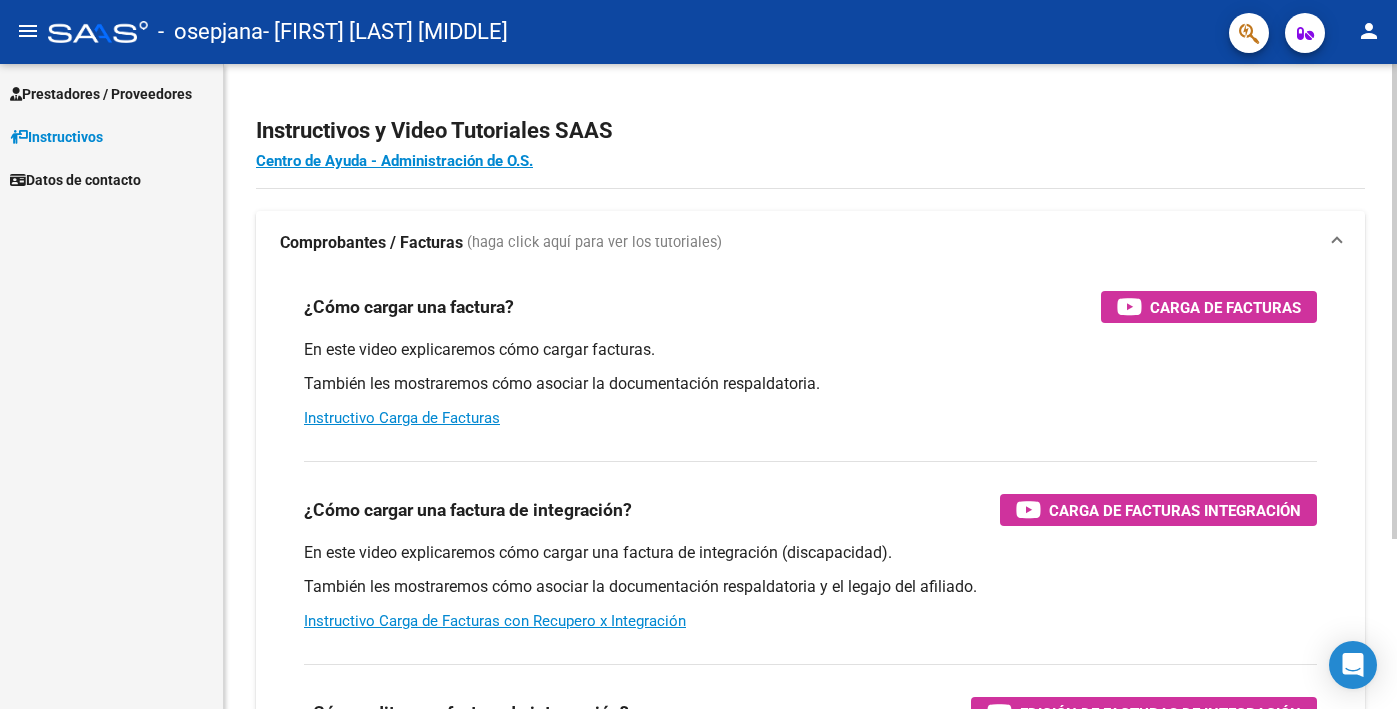 scroll, scrollTop: 0, scrollLeft: 0, axis: both 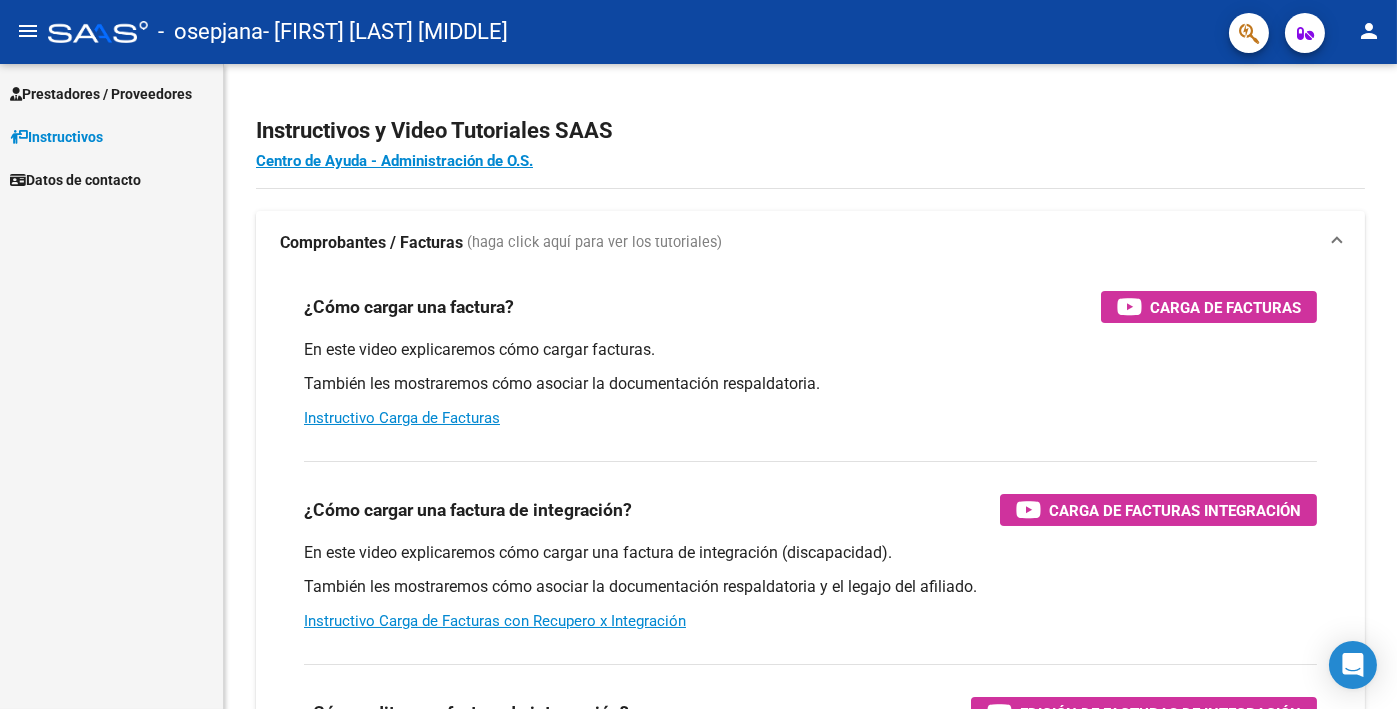 click on "Prestadores / Proveedores" at bounding box center (111, 93) 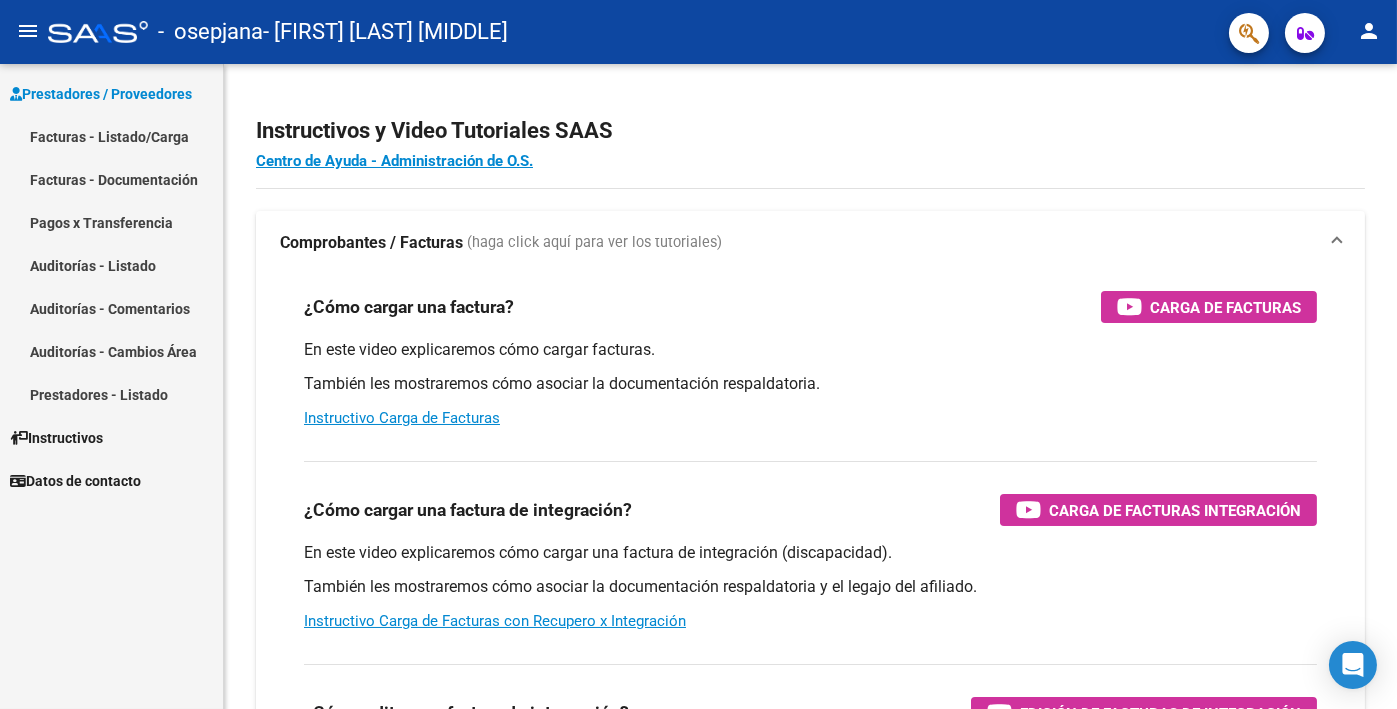 click on "Facturas - Listado/Carga" at bounding box center (111, 136) 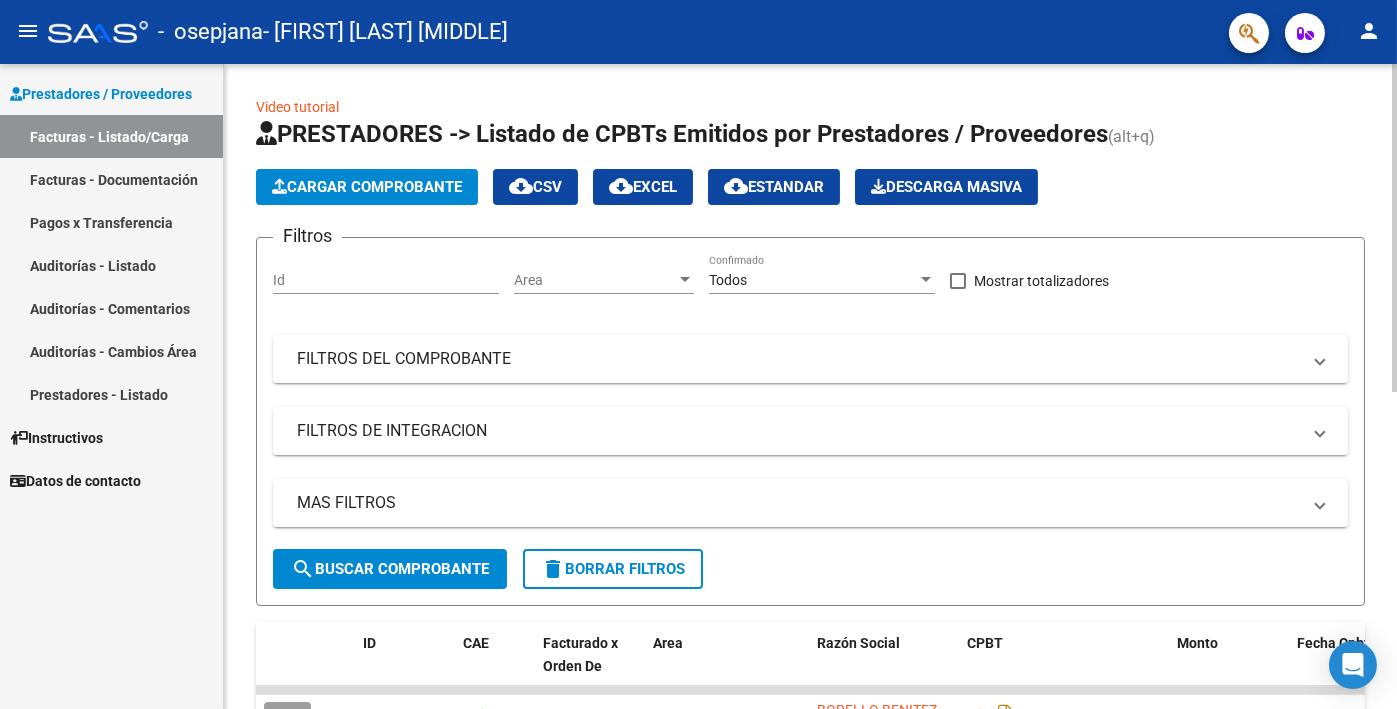 click on "Cargar Comprobante" 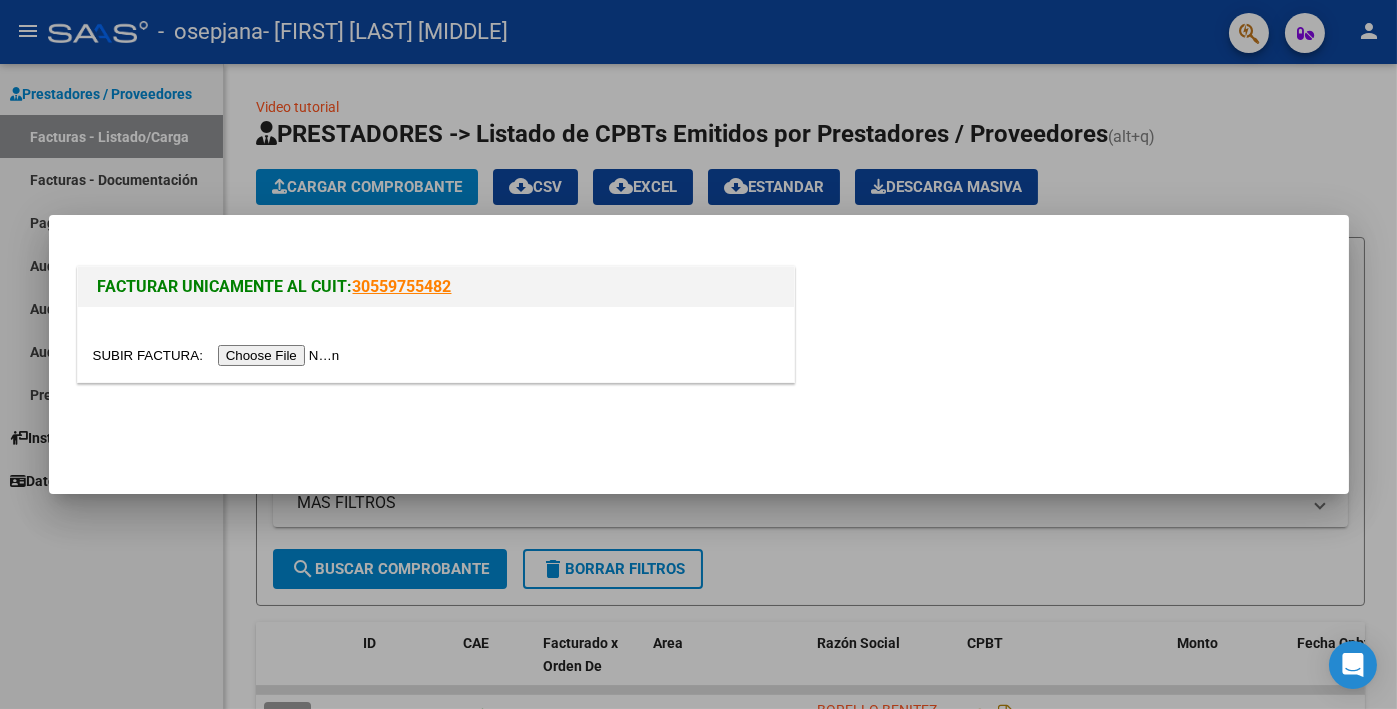 click at bounding box center (219, 355) 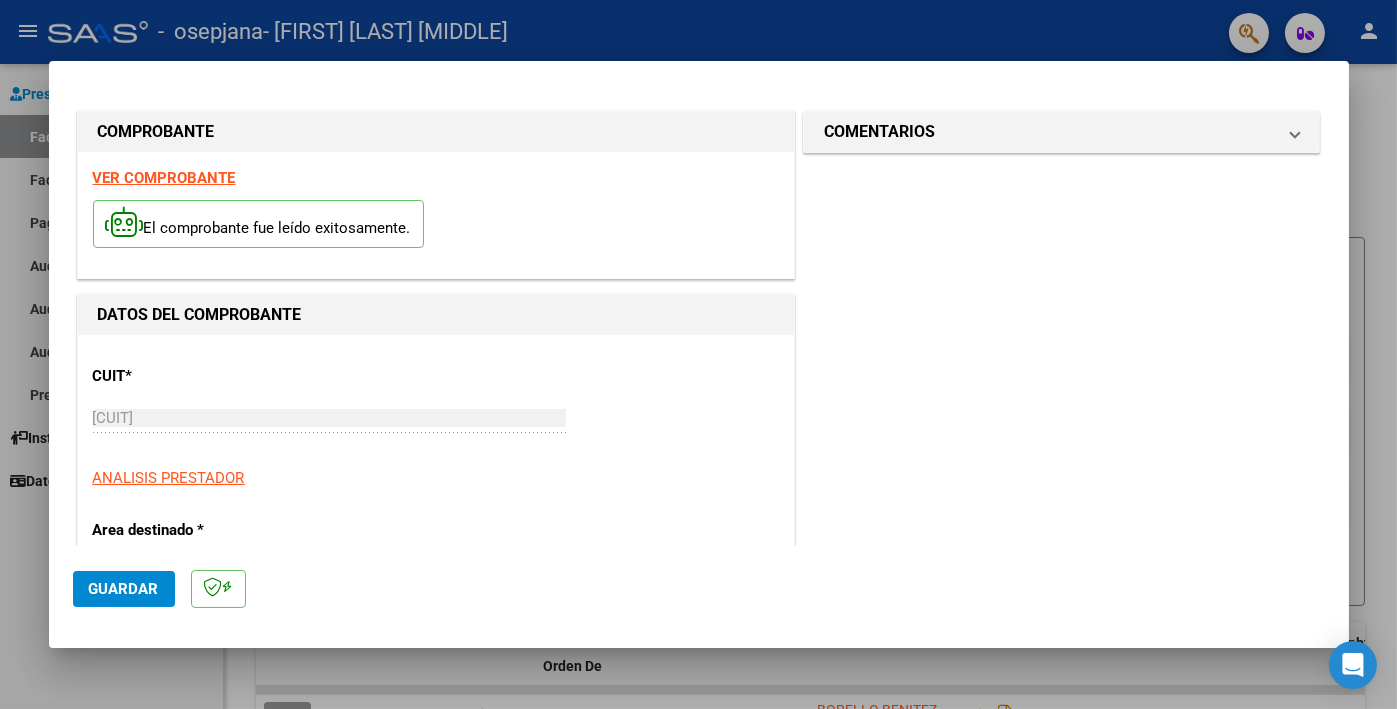 click on "VER COMPROBANTE" at bounding box center (164, 178) 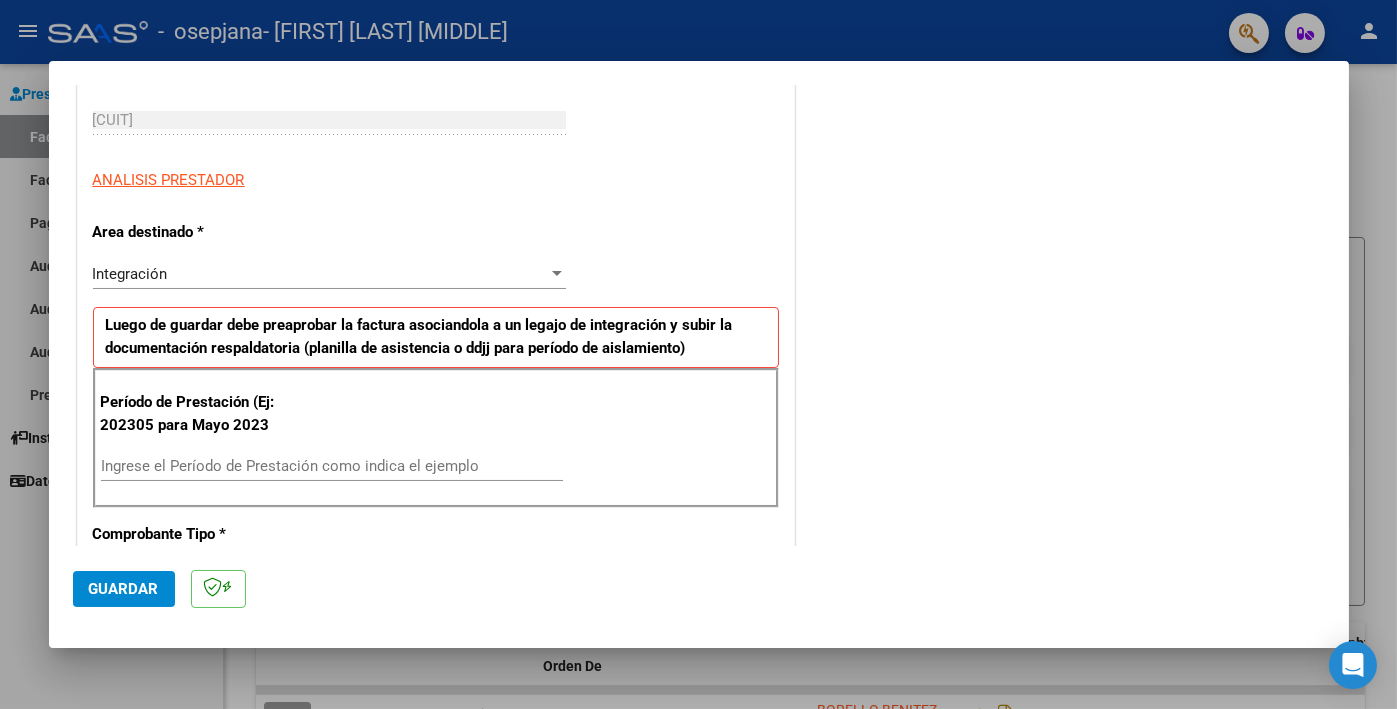 scroll, scrollTop: 300, scrollLeft: 0, axis: vertical 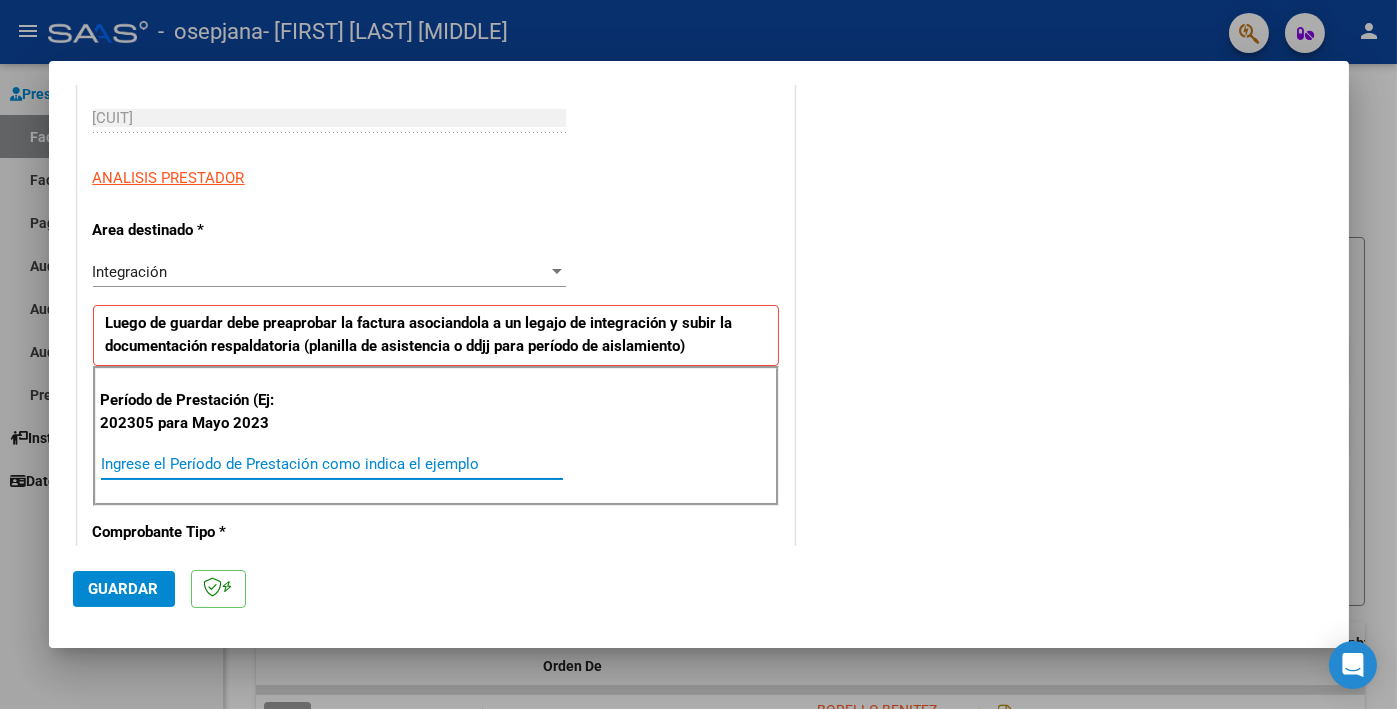 click on "Ingrese el Período de Prestación como indica el ejemplo" at bounding box center (332, 464) 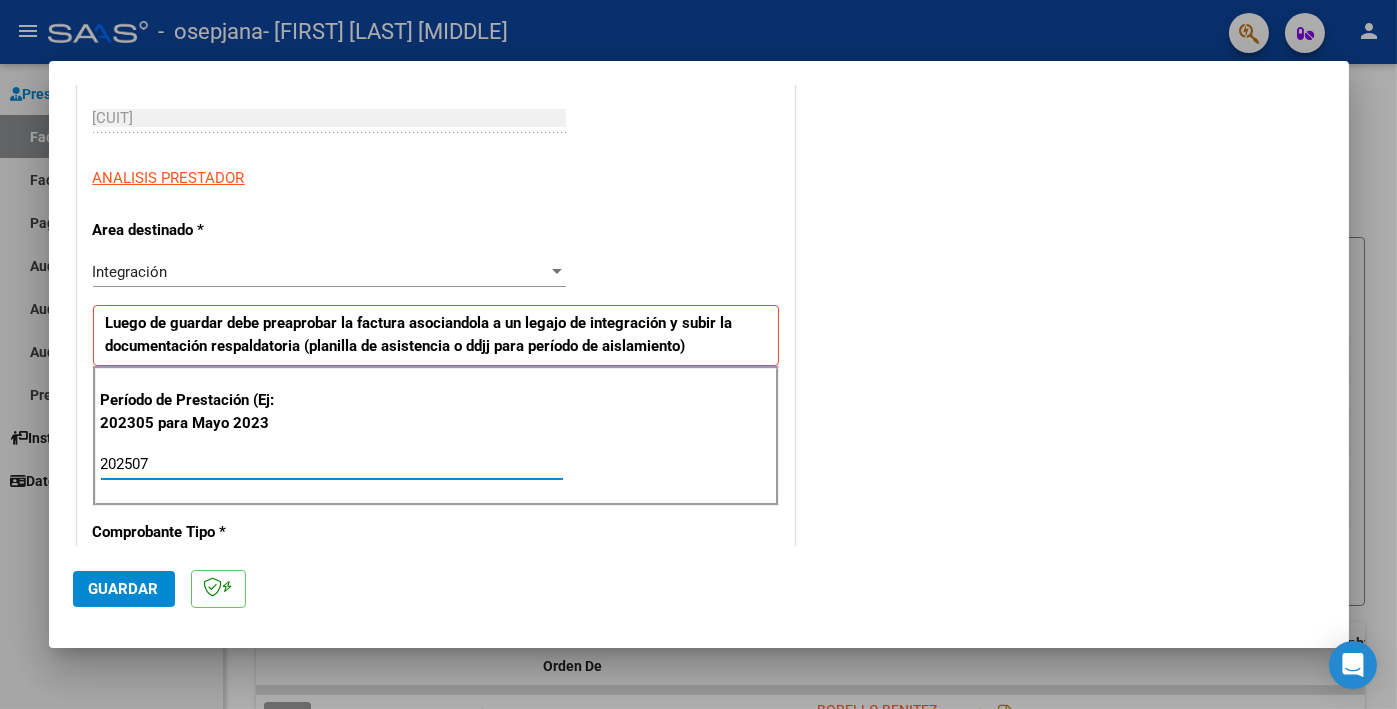 type on "202507" 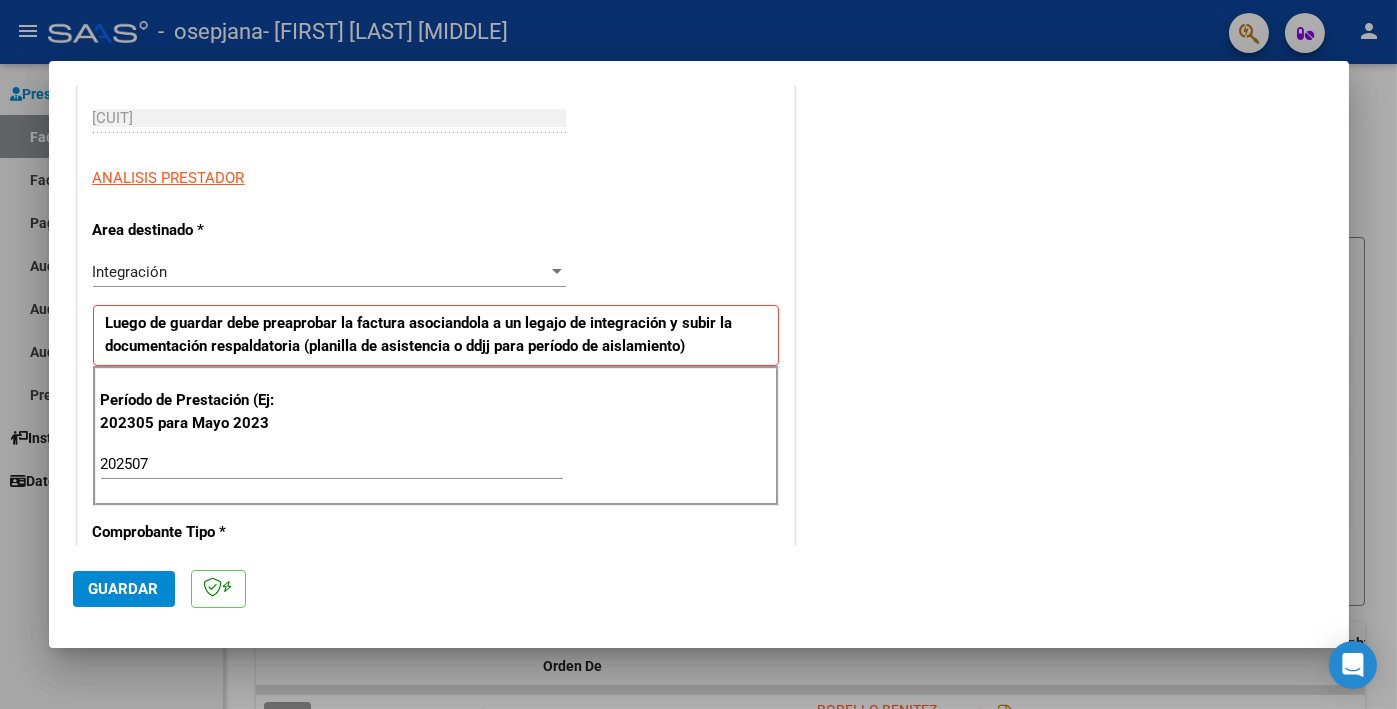 scroll, scrollTop: 1225, scrollLeft: 0, axis: vertical 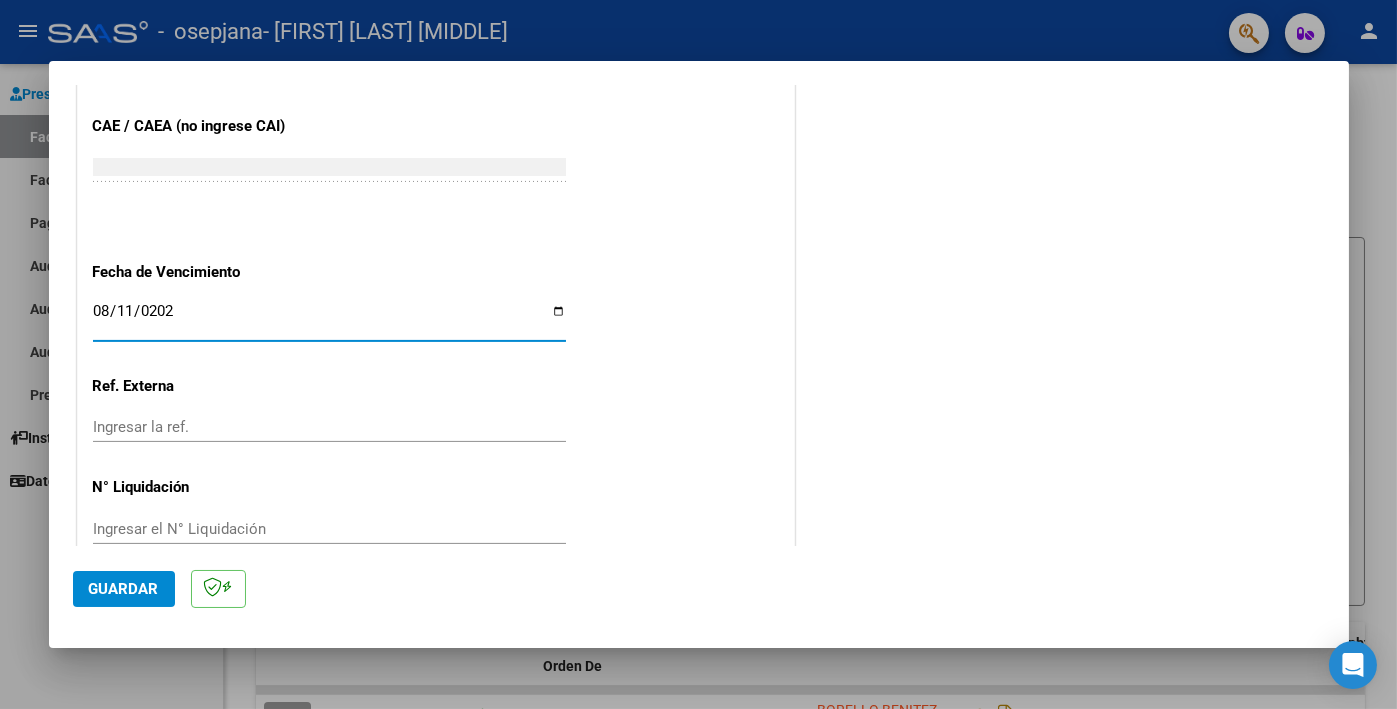 type on "2025-08-11" 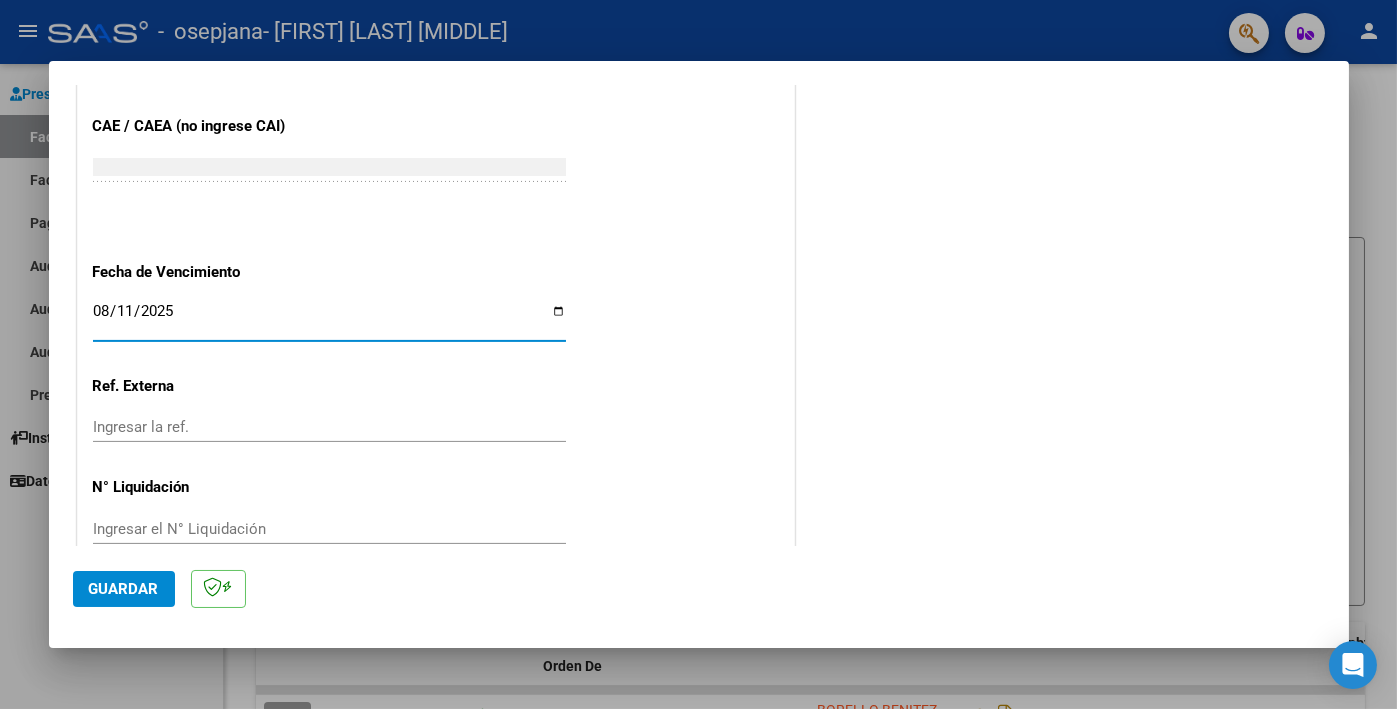 click on "Guardar" 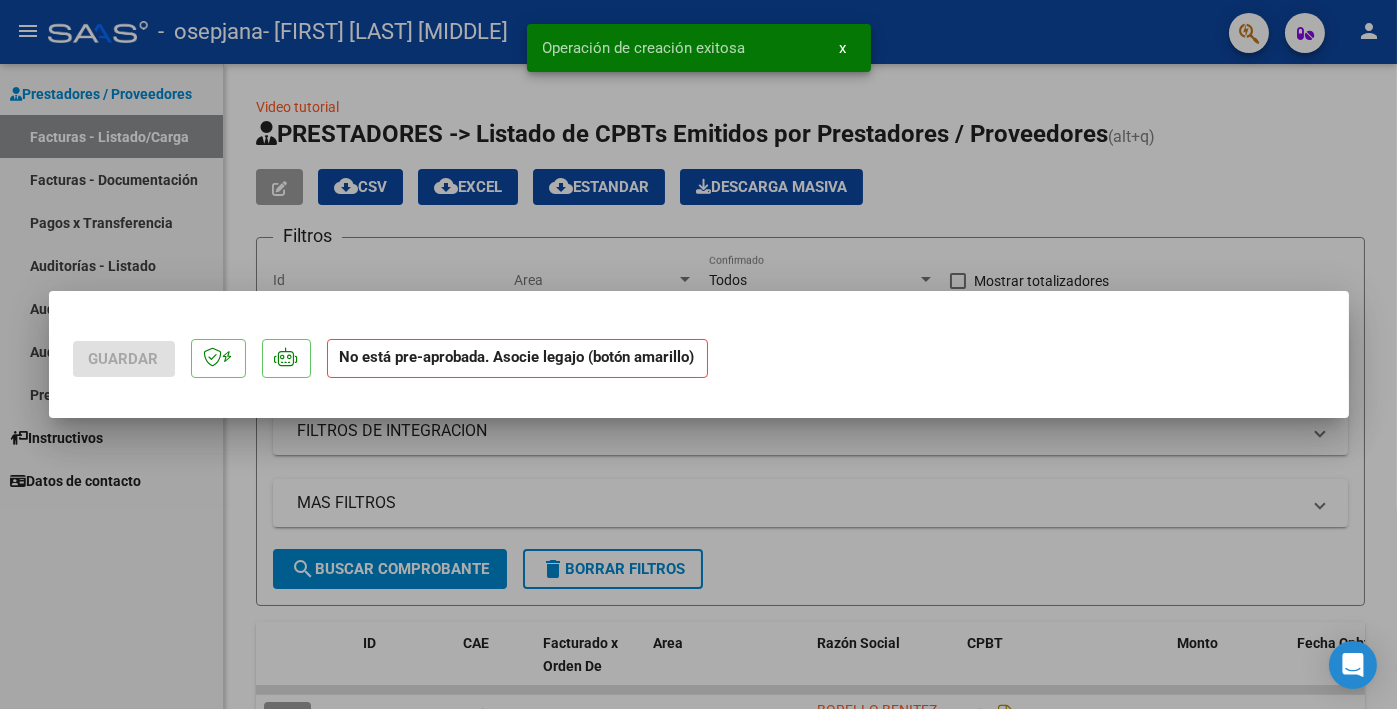 scroll, scrollTop: 0, scrollLeft: 0, axis: both 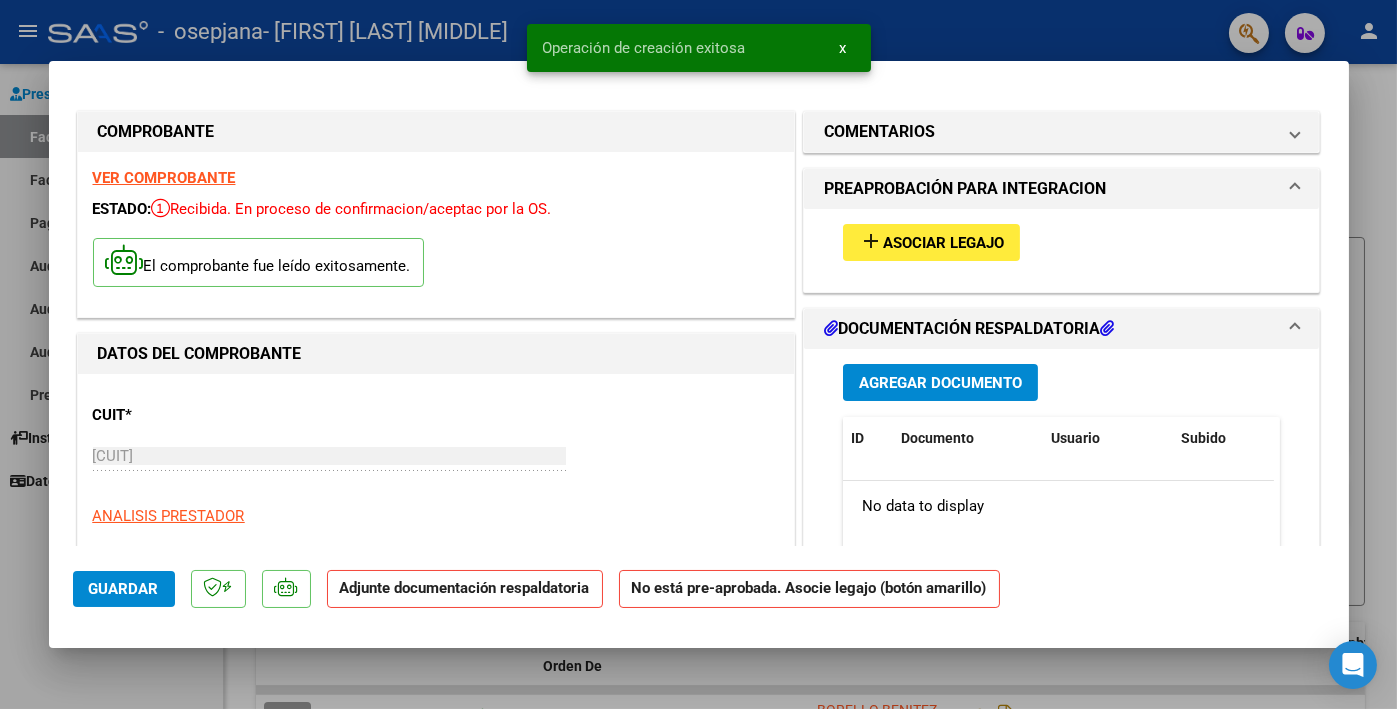 click on "Asociar Legajo" at bounding box center [943, 243] 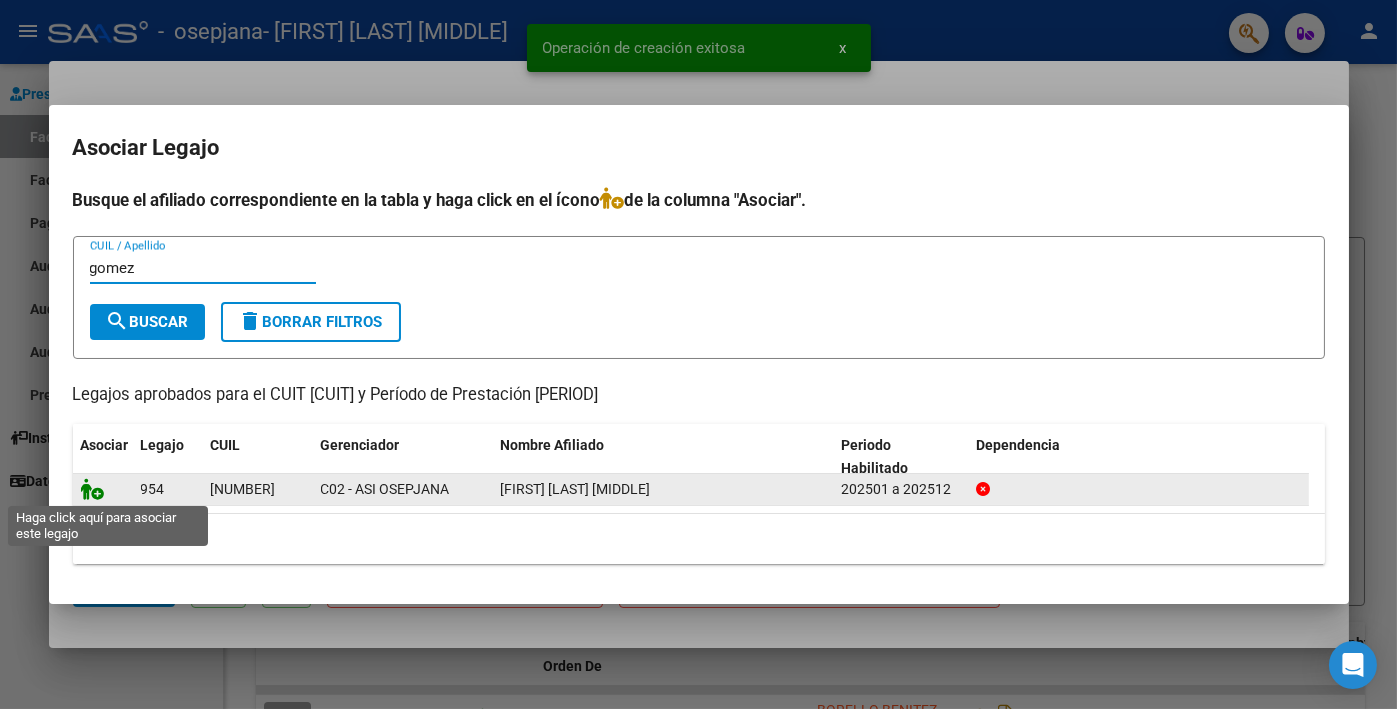 type on "gomez" 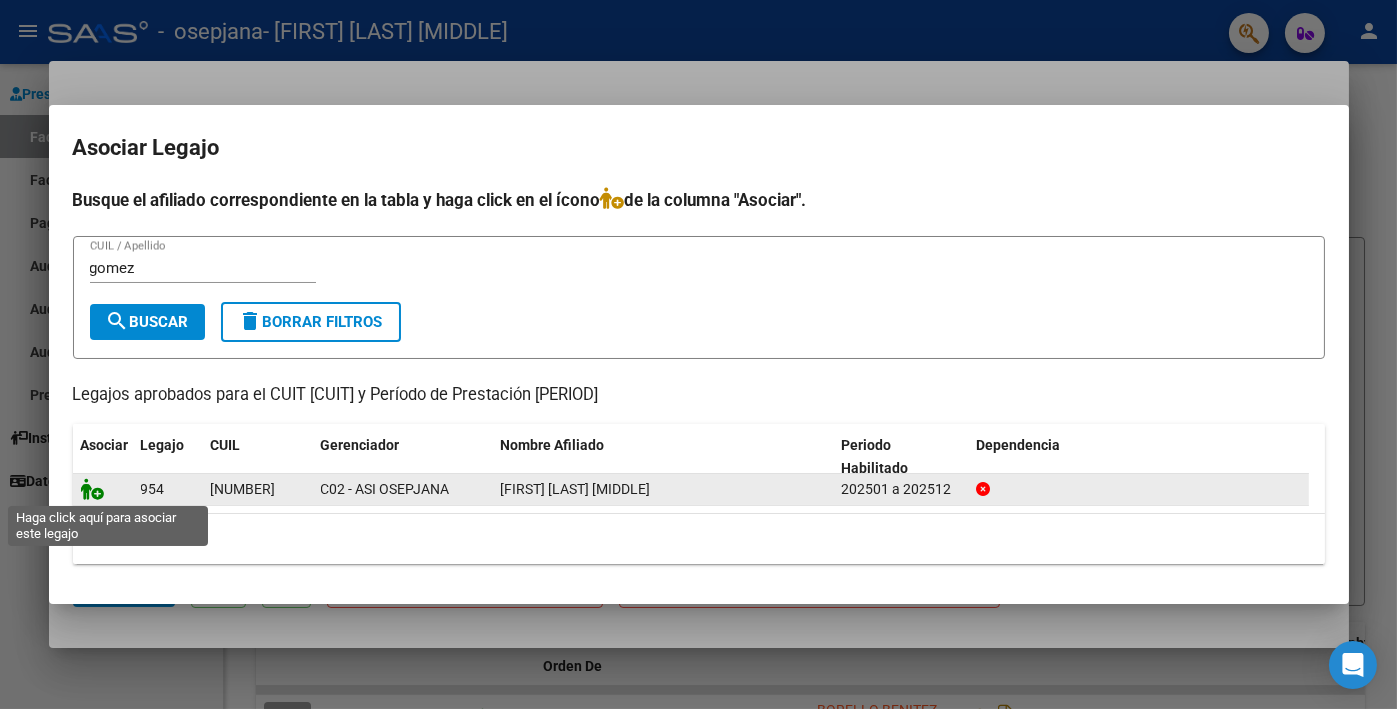 click 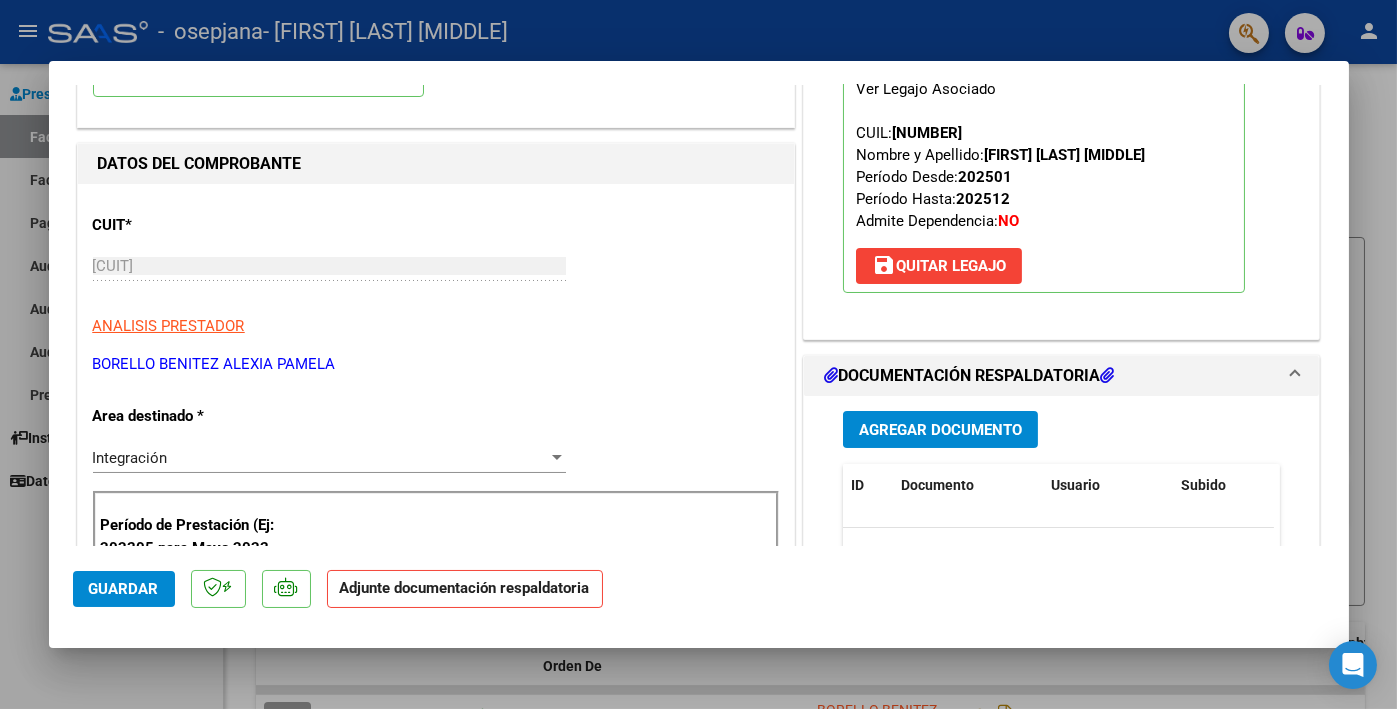 scroll, scrollTop: 400, scrollLeft: 0, axis: vertical 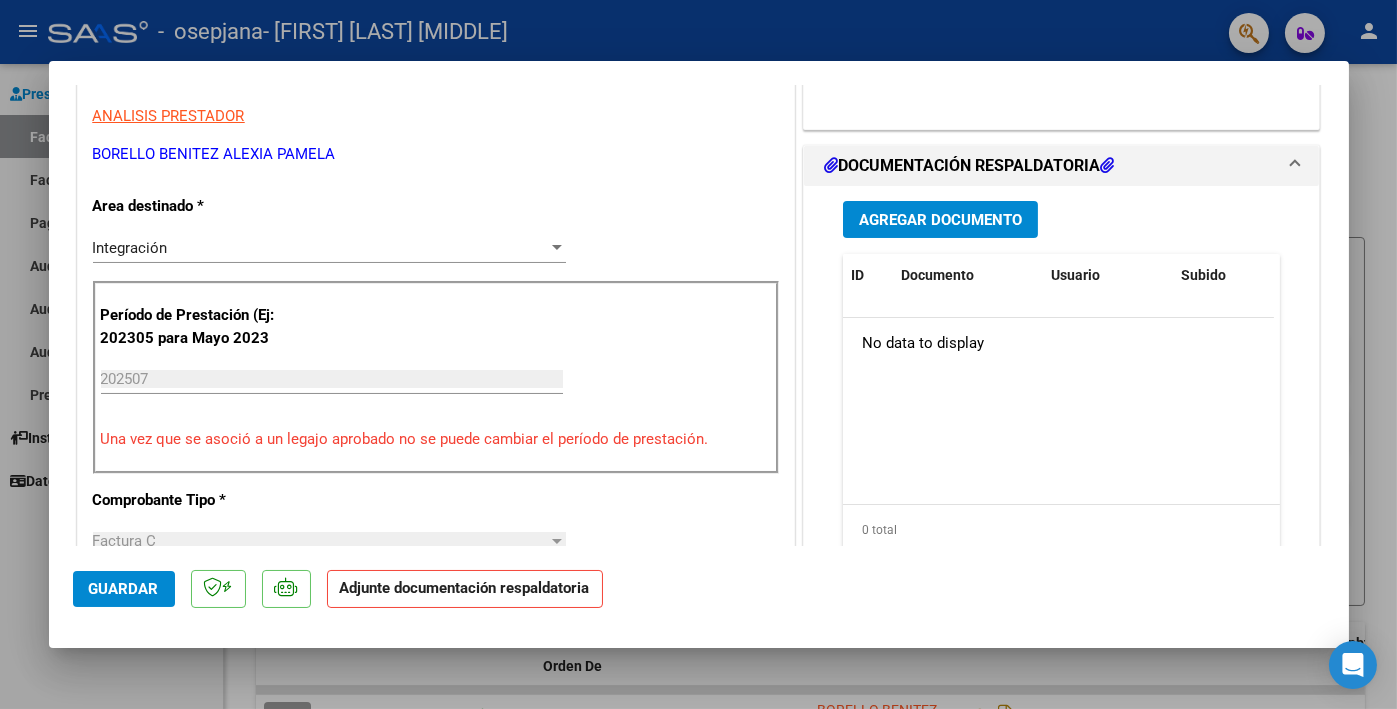click on "Agregar Documento" at bounding box center (940, 220) 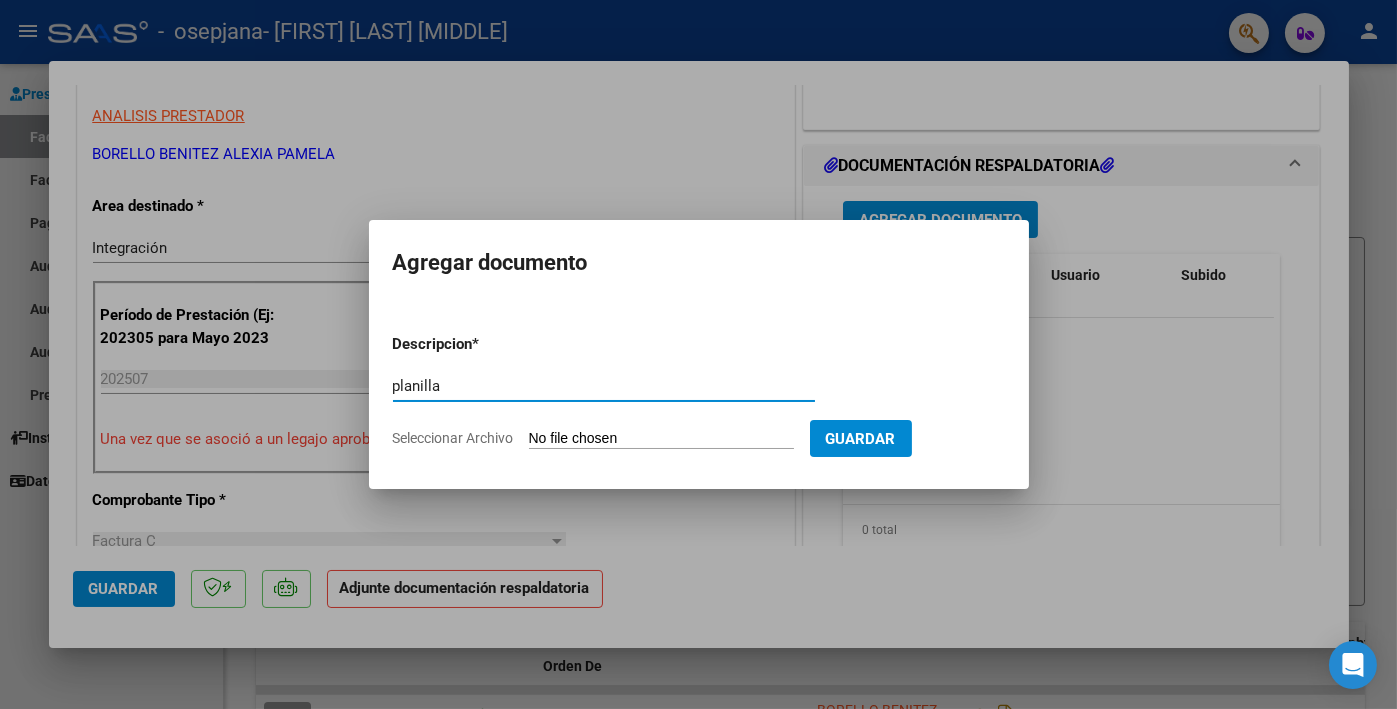 type on "planilla" 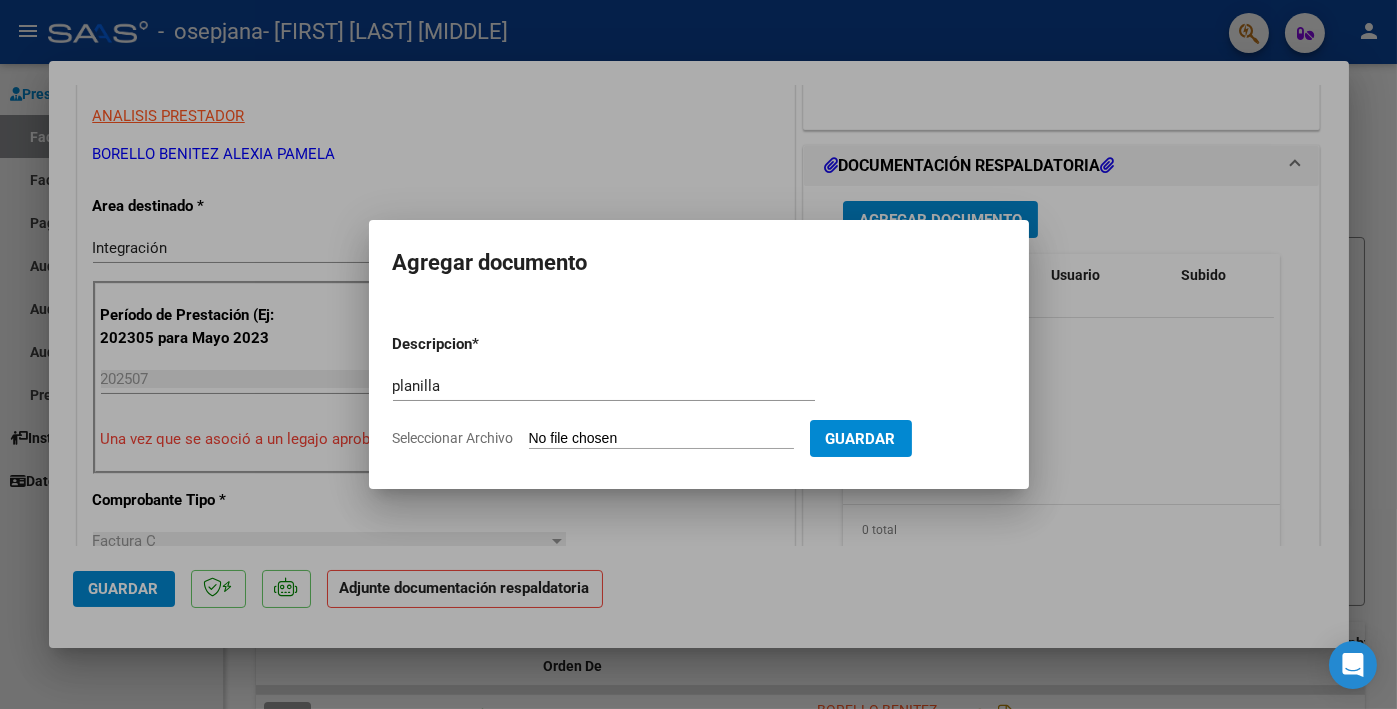 click on "Seleccionar Archivo" at bounding box center (661, 439) 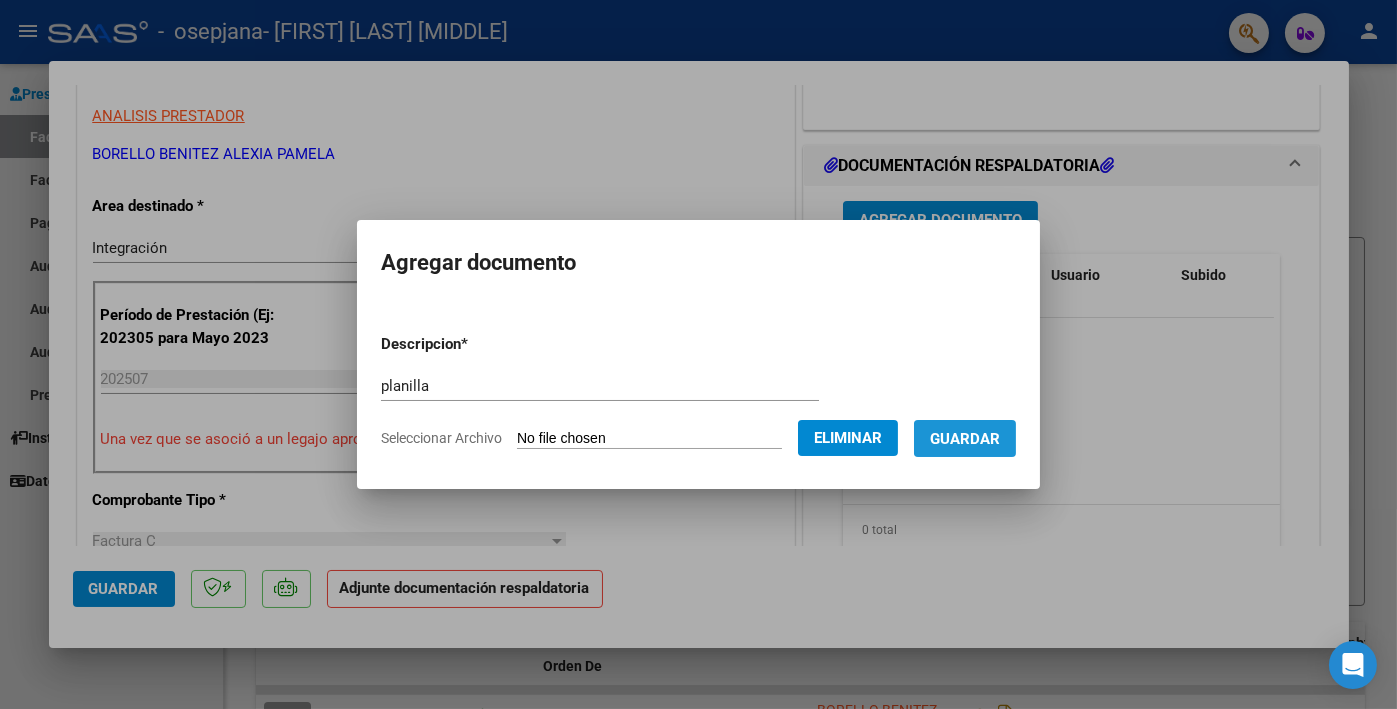 click on "Guardar" at bounding box center [965, 439] 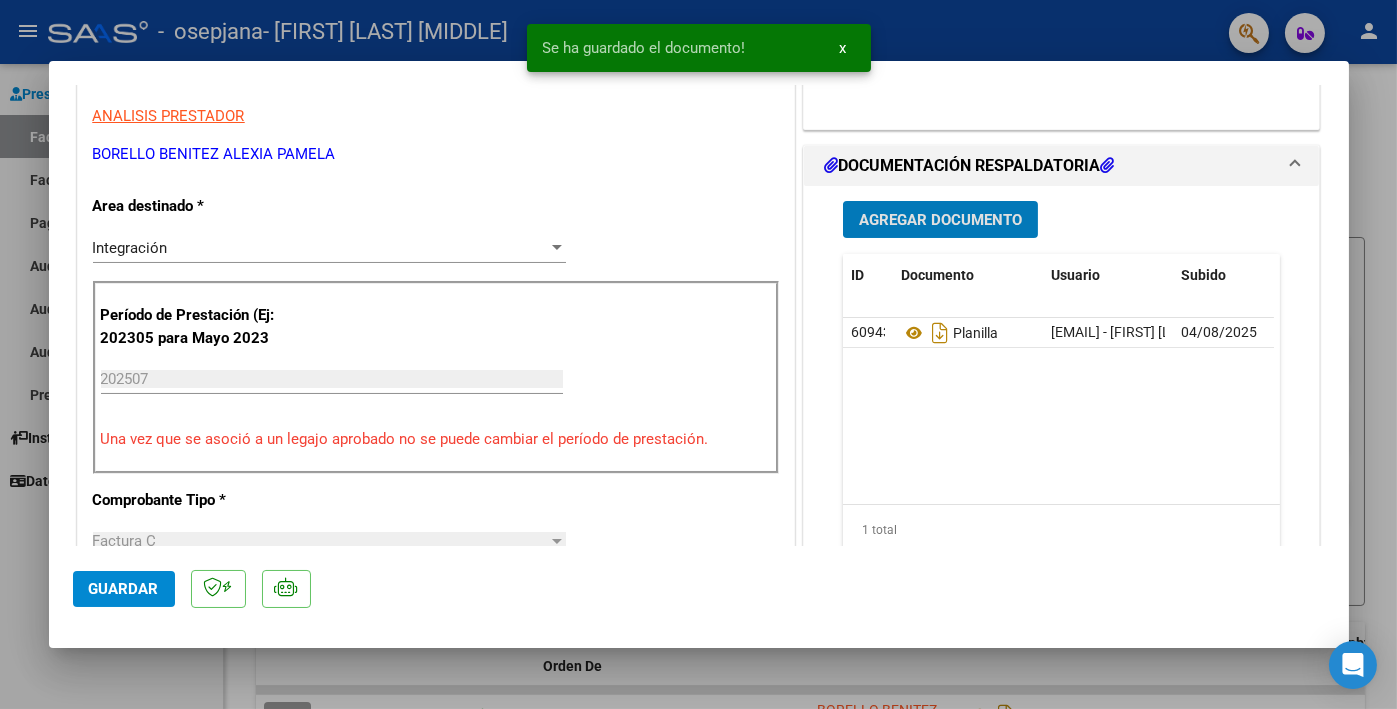 drag, startPoint x: 149, startPoint y: 583, endPoint x: 109, endPoint y: 581, distance: 40.04997 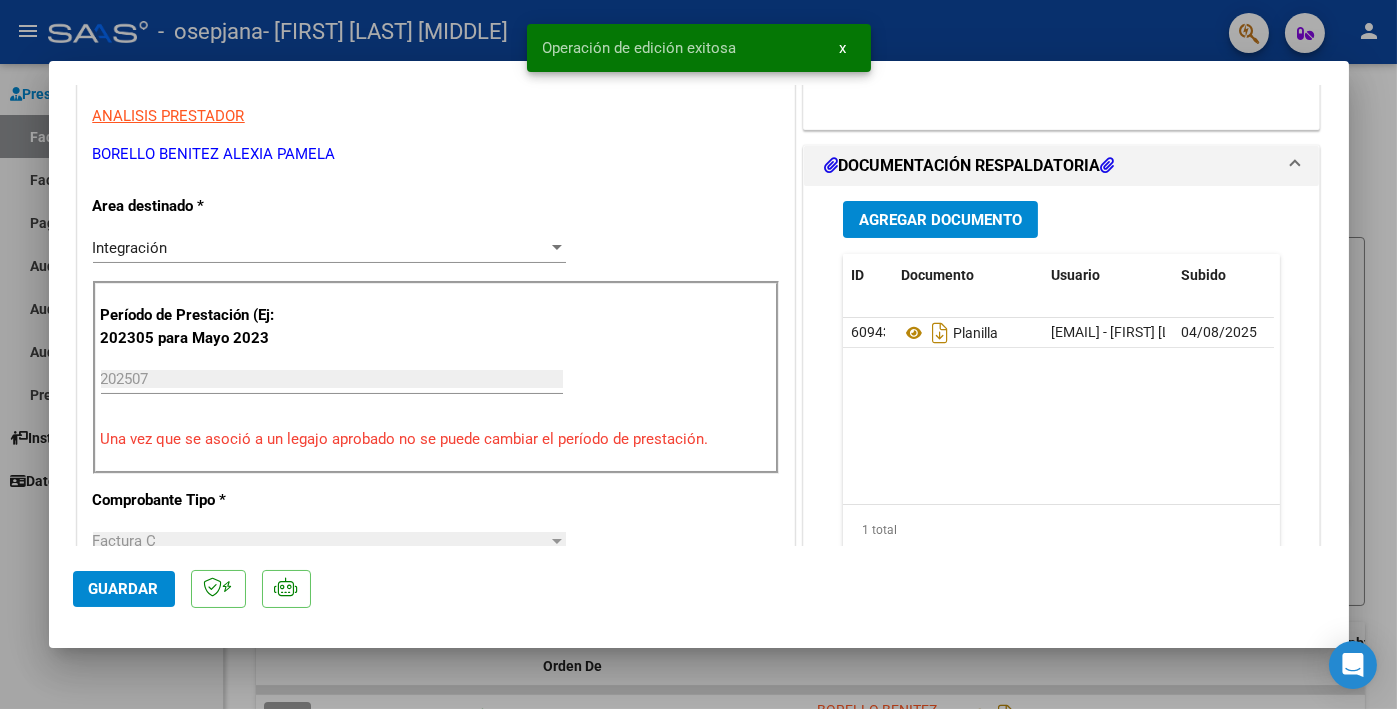 click at bounding box center [698, 354] 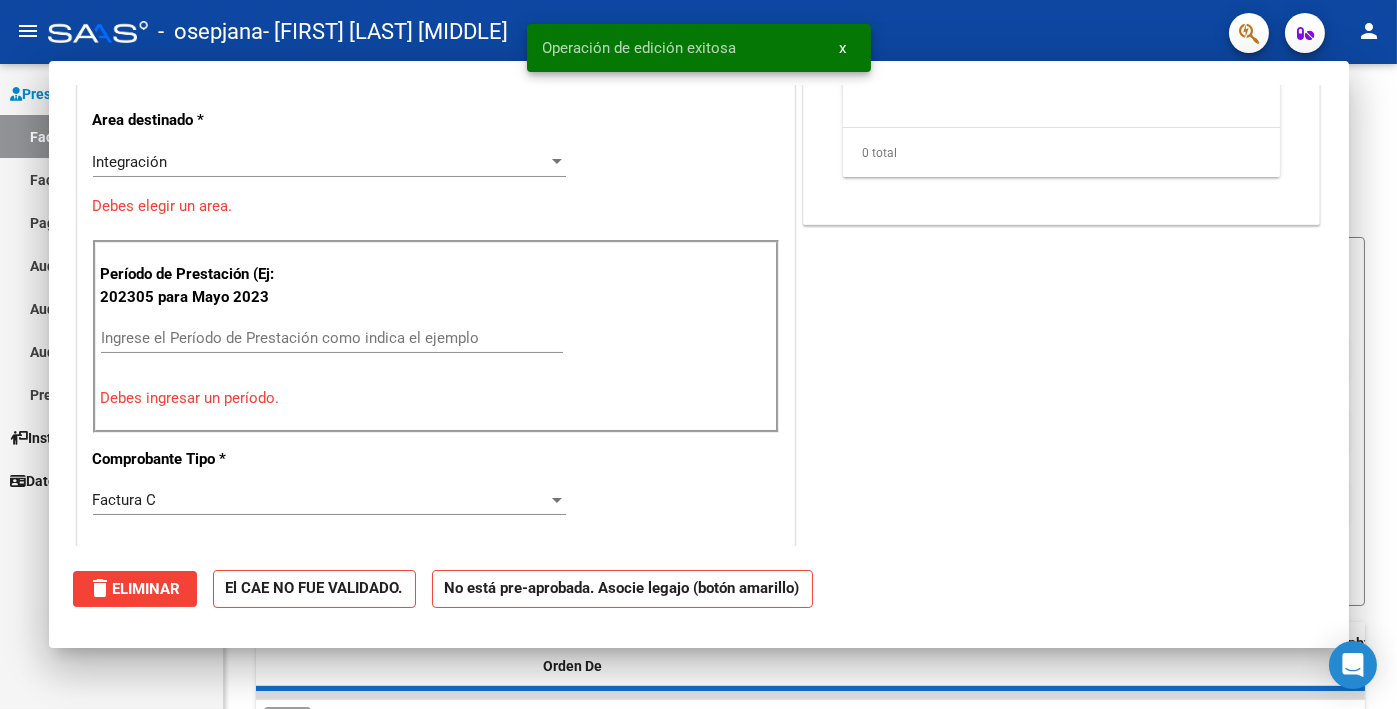 scroll, scrollTop: 338, scrollLeft: 0, axis: vertical 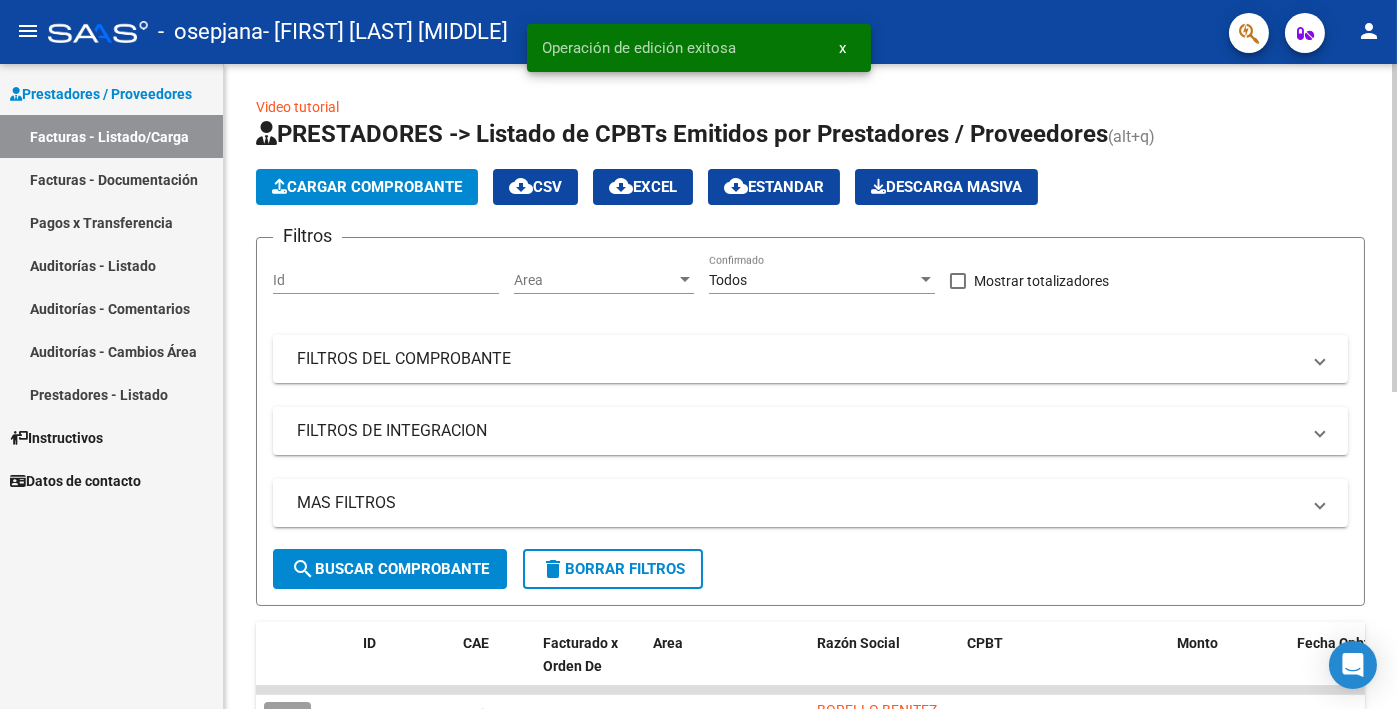 click on "Cargar Comprobante" 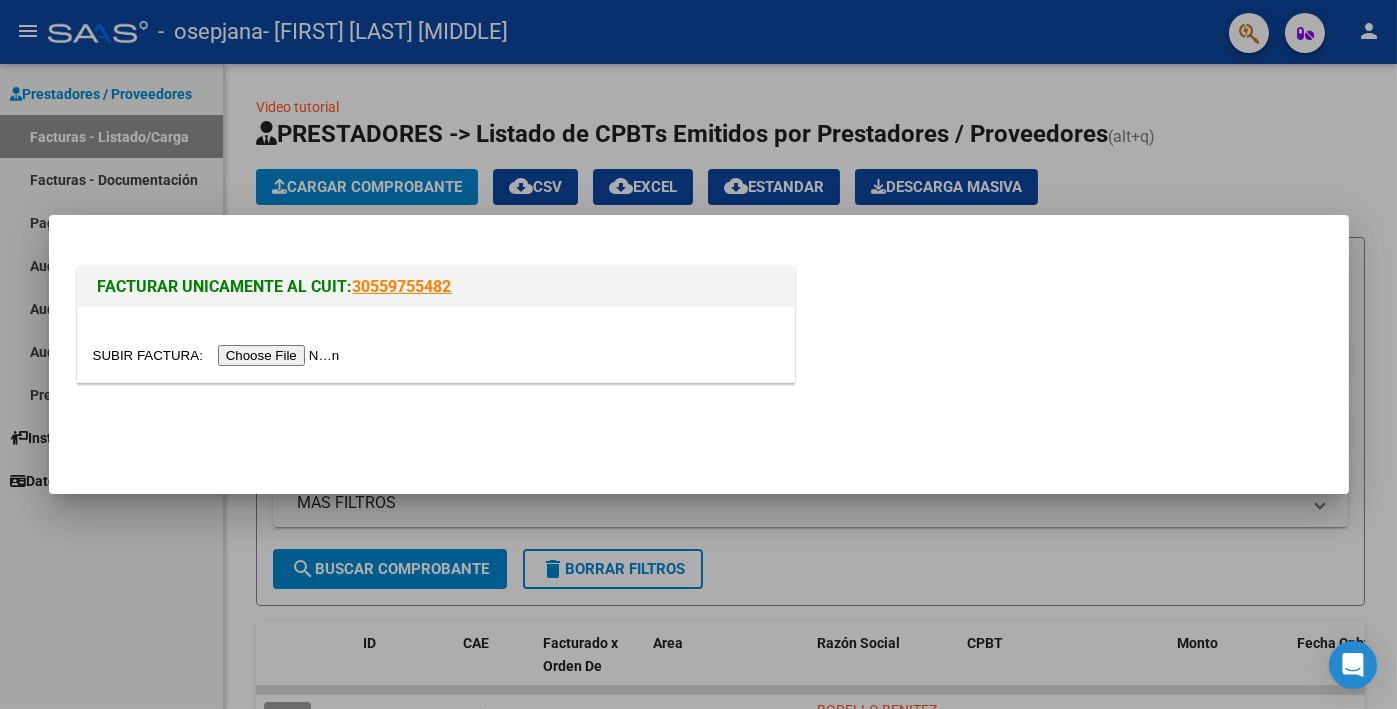 click at bounding box center (219, 355) 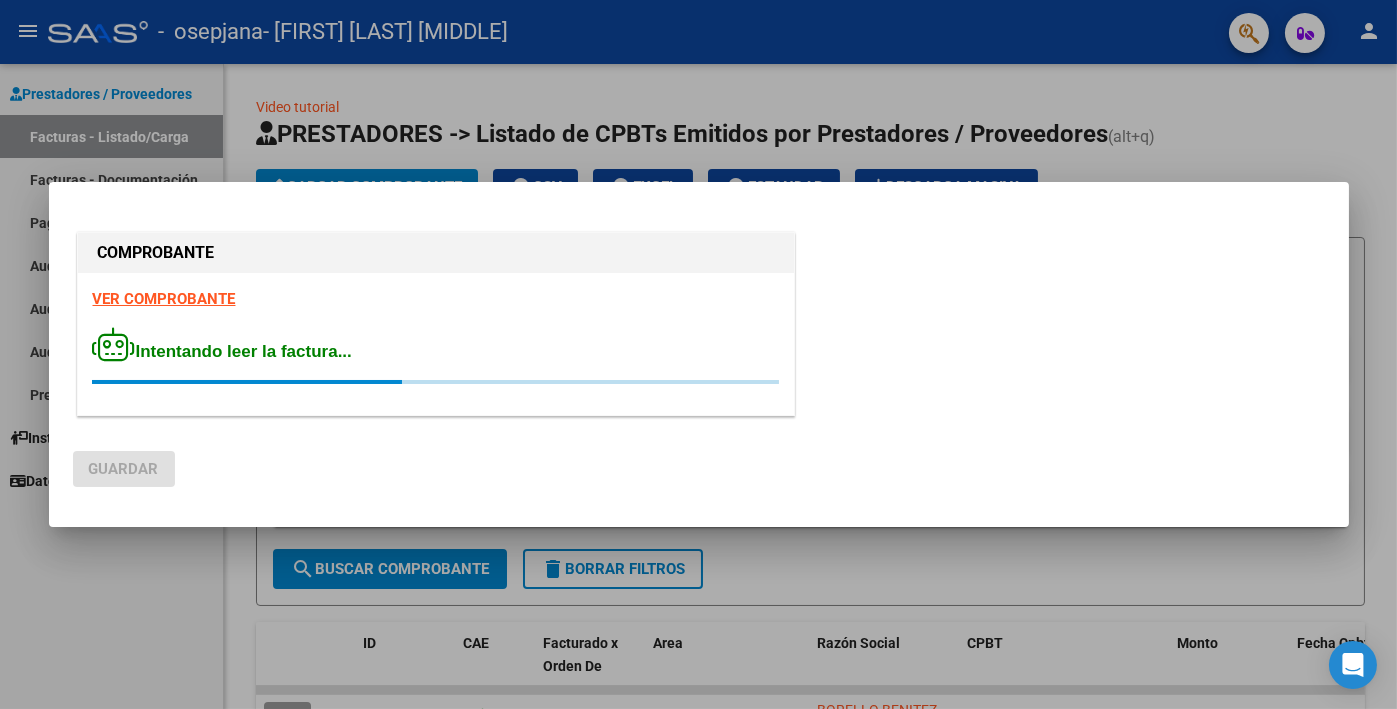 click on "VER COMPROBANTE          Intentando leer la factura..." at bounding box center [436, 344] 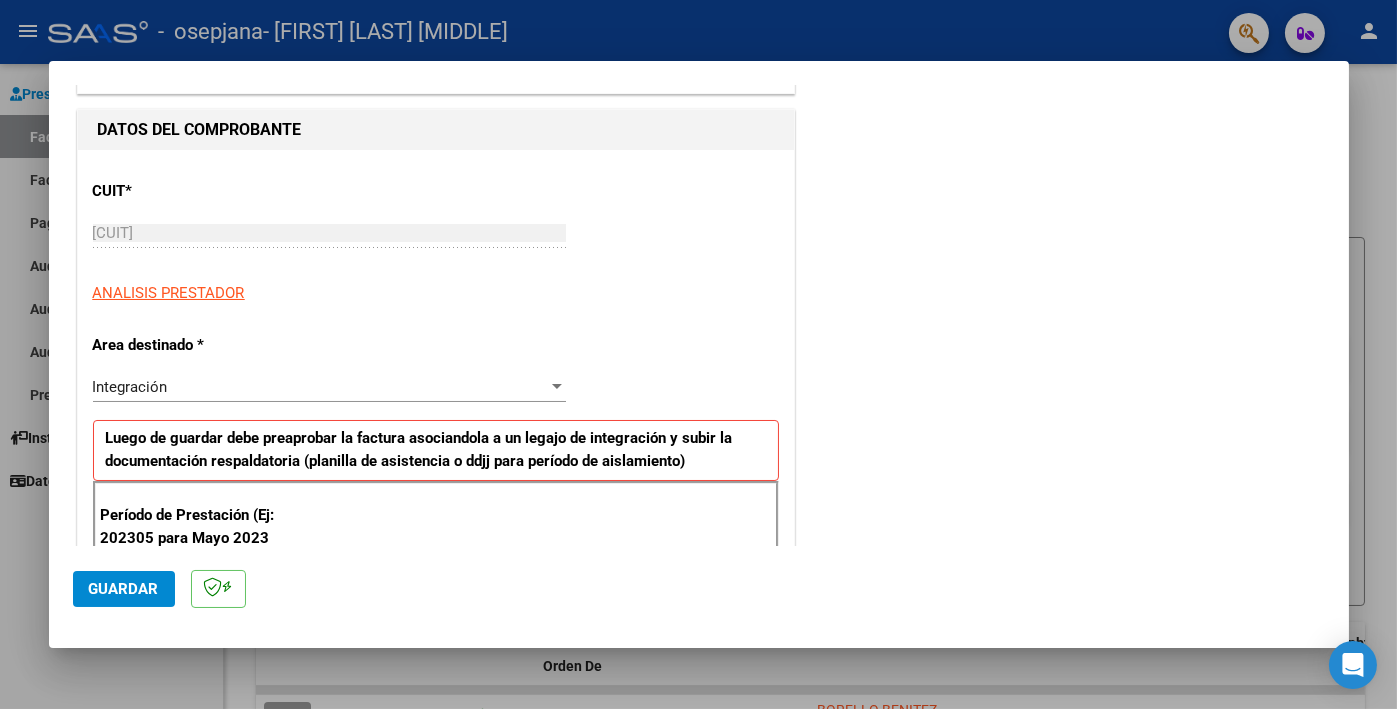 scroll, scrollTop: 500, scrollLeft: 0, axis: vertical 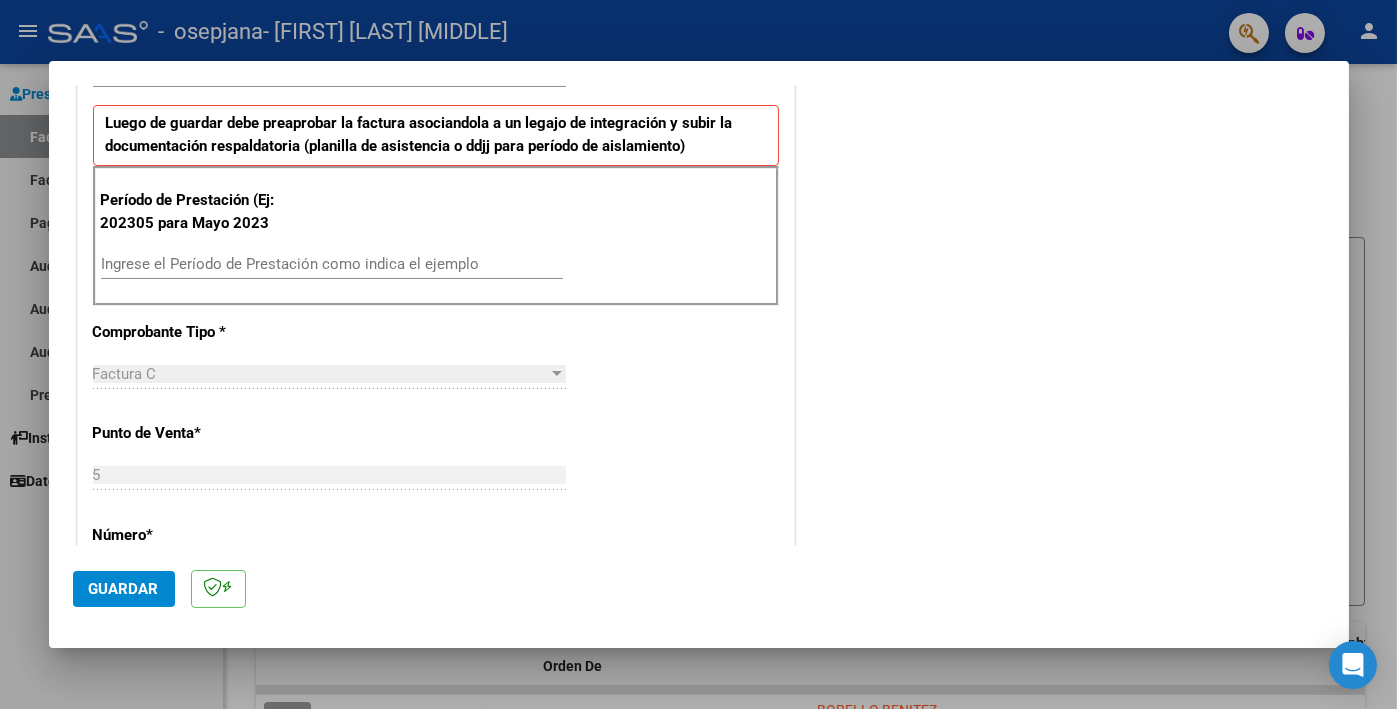 click on "Ingrese el Período de Prestación como indica el ejemplo" at bounding box center (332, 264) 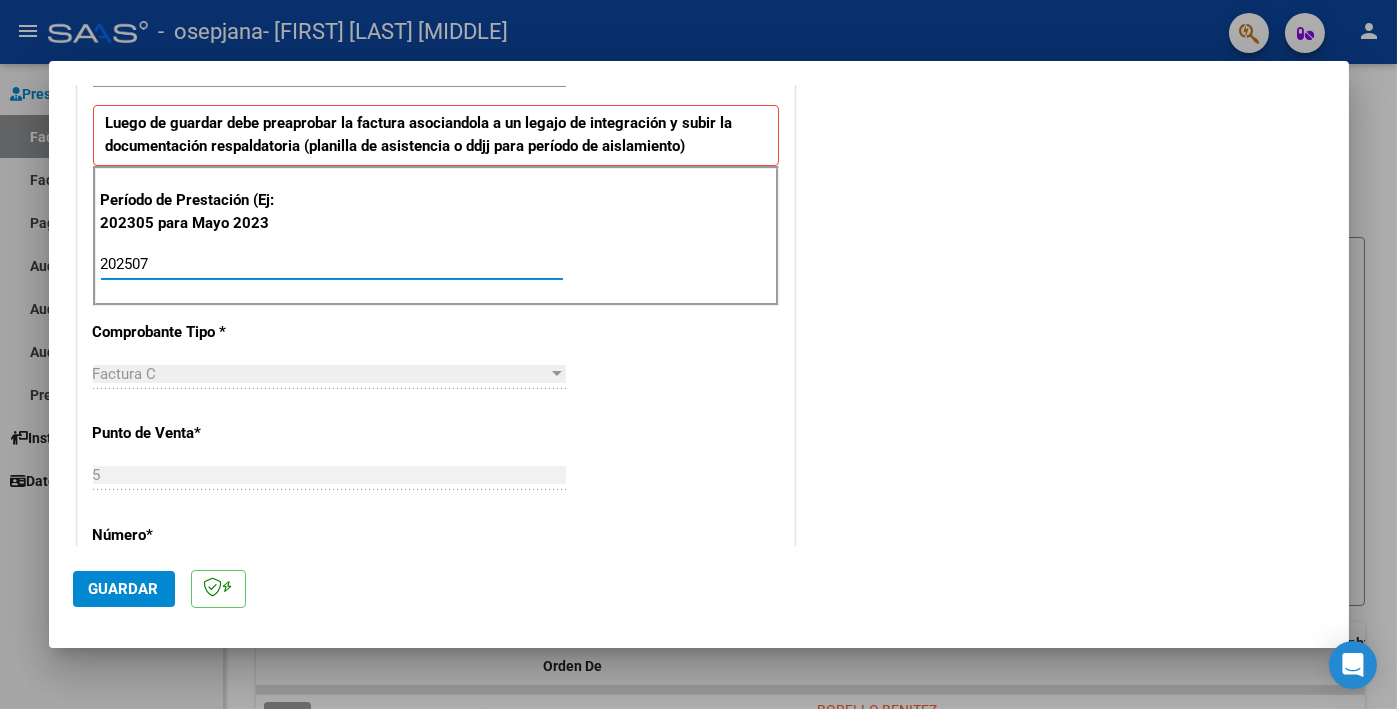 type on "202507" 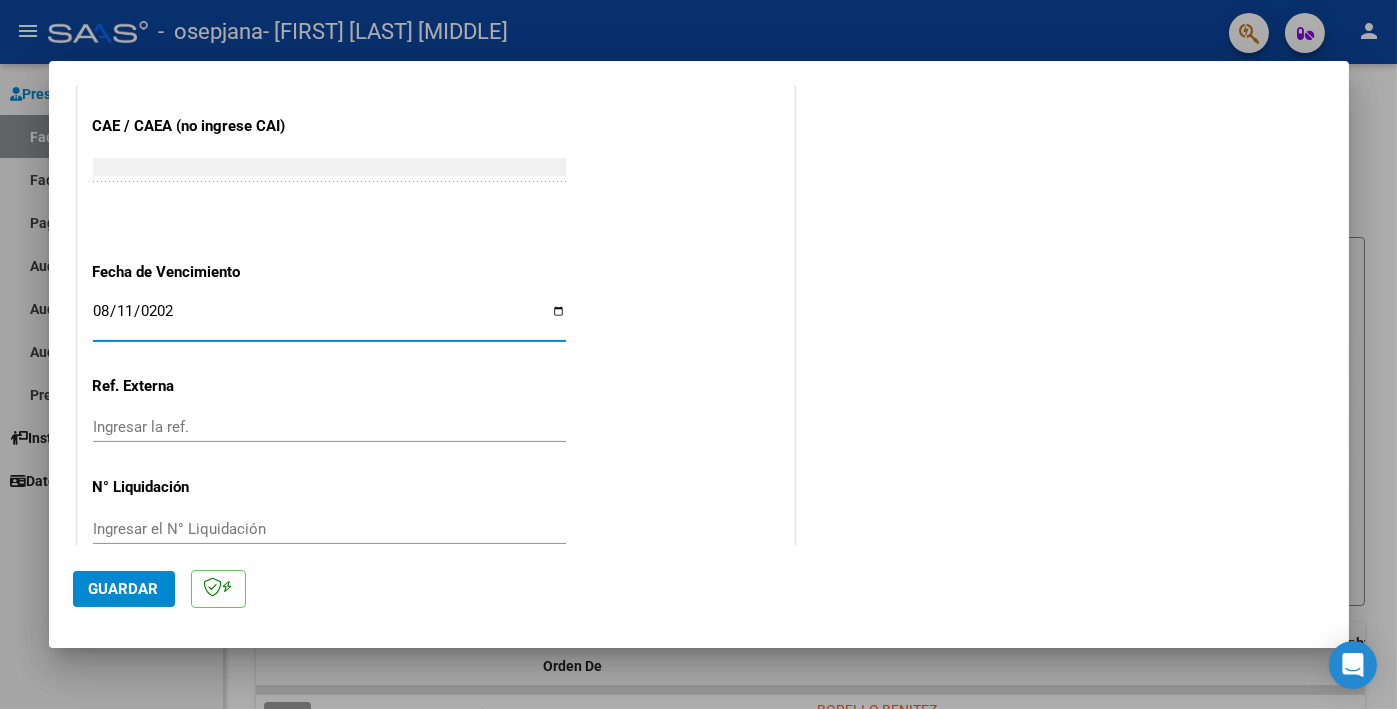 type on "2025-08-11" 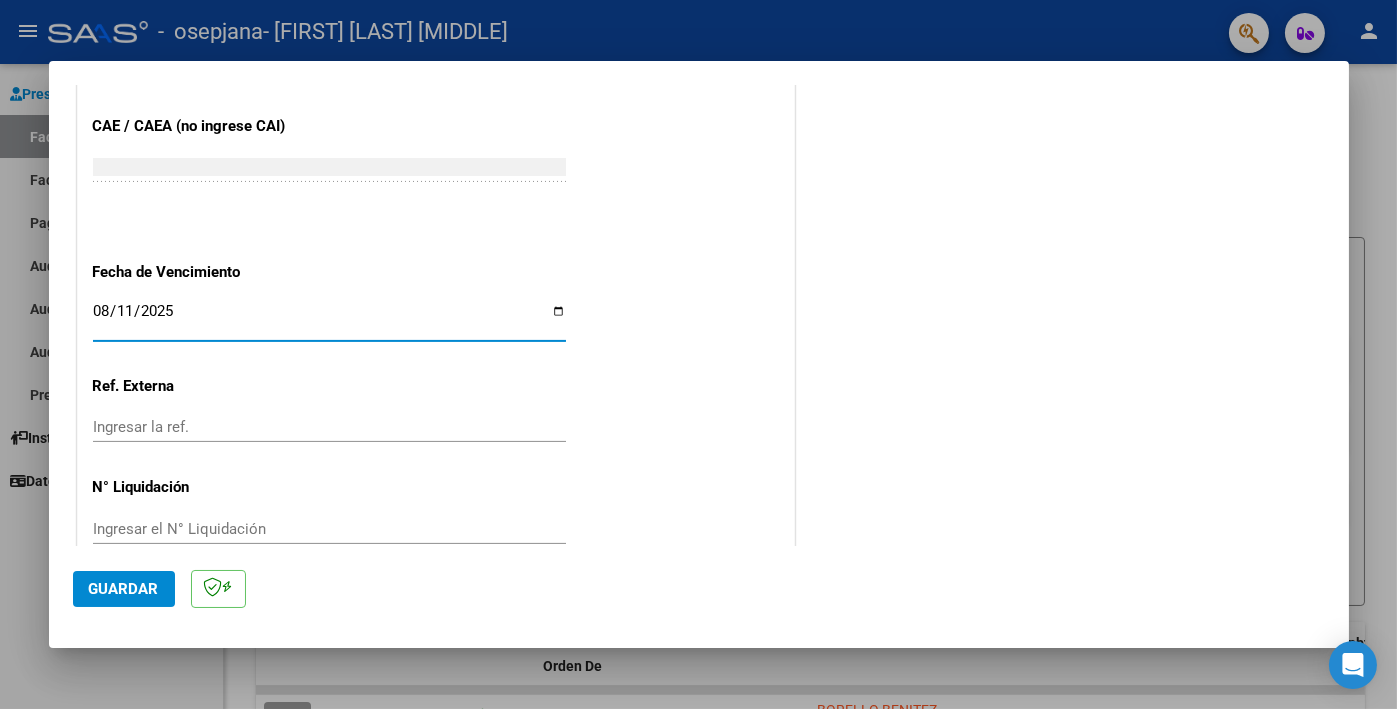 click on "Guardar" 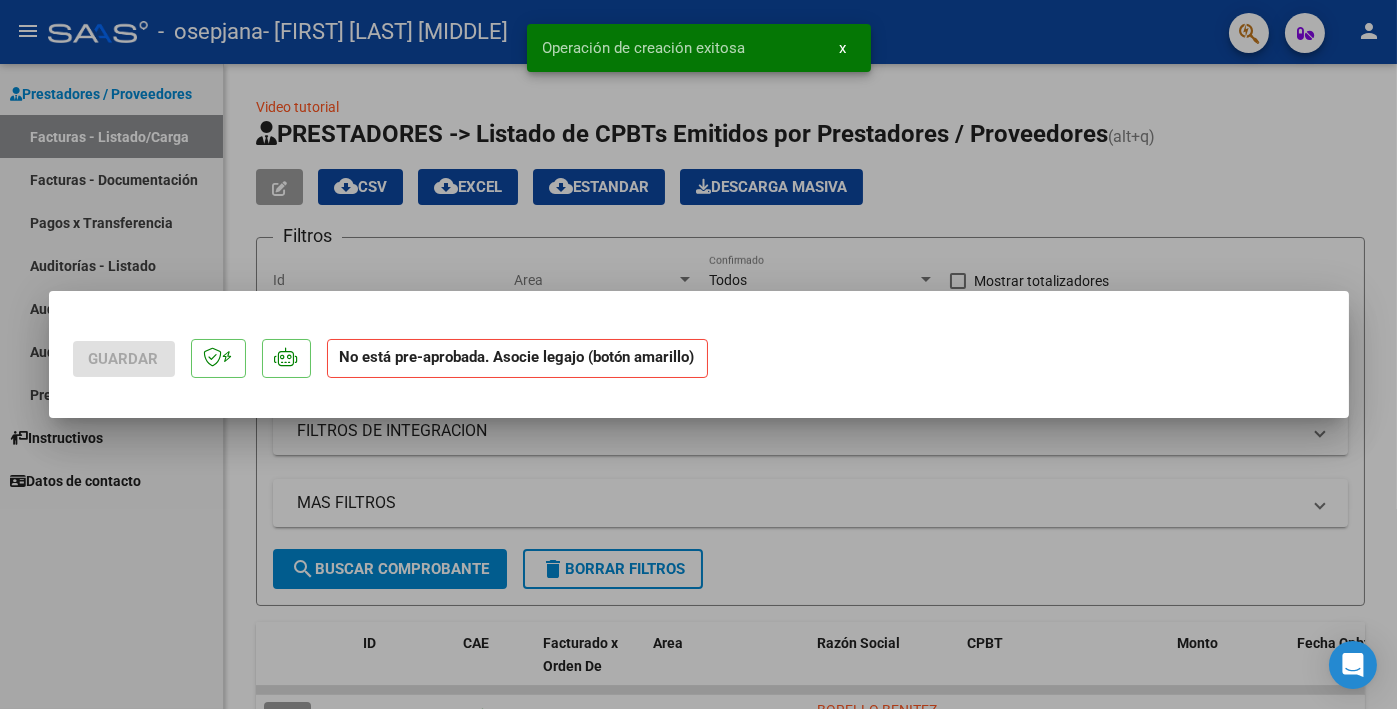 scroll, scrollTop: 0, scrollLeft: 0, axis: both 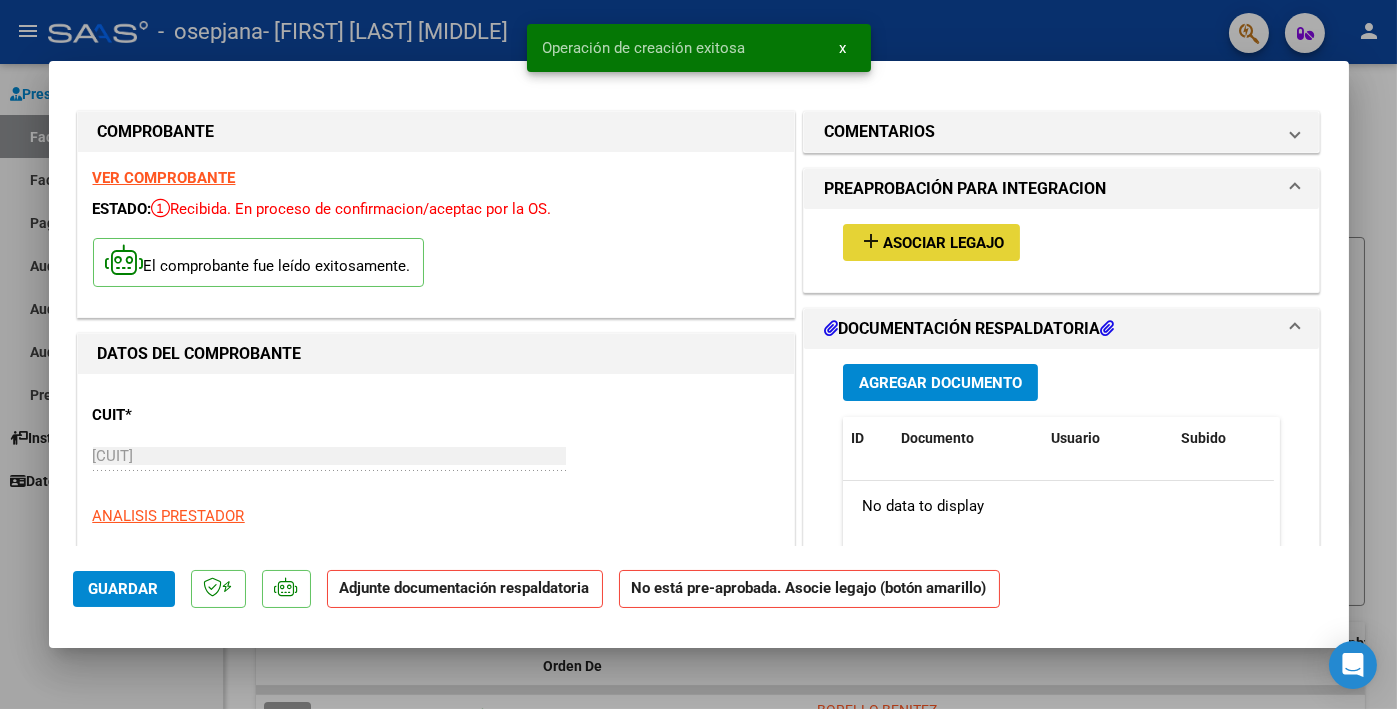 click on "Asociar Legajo" at bounding box center [943, 243] 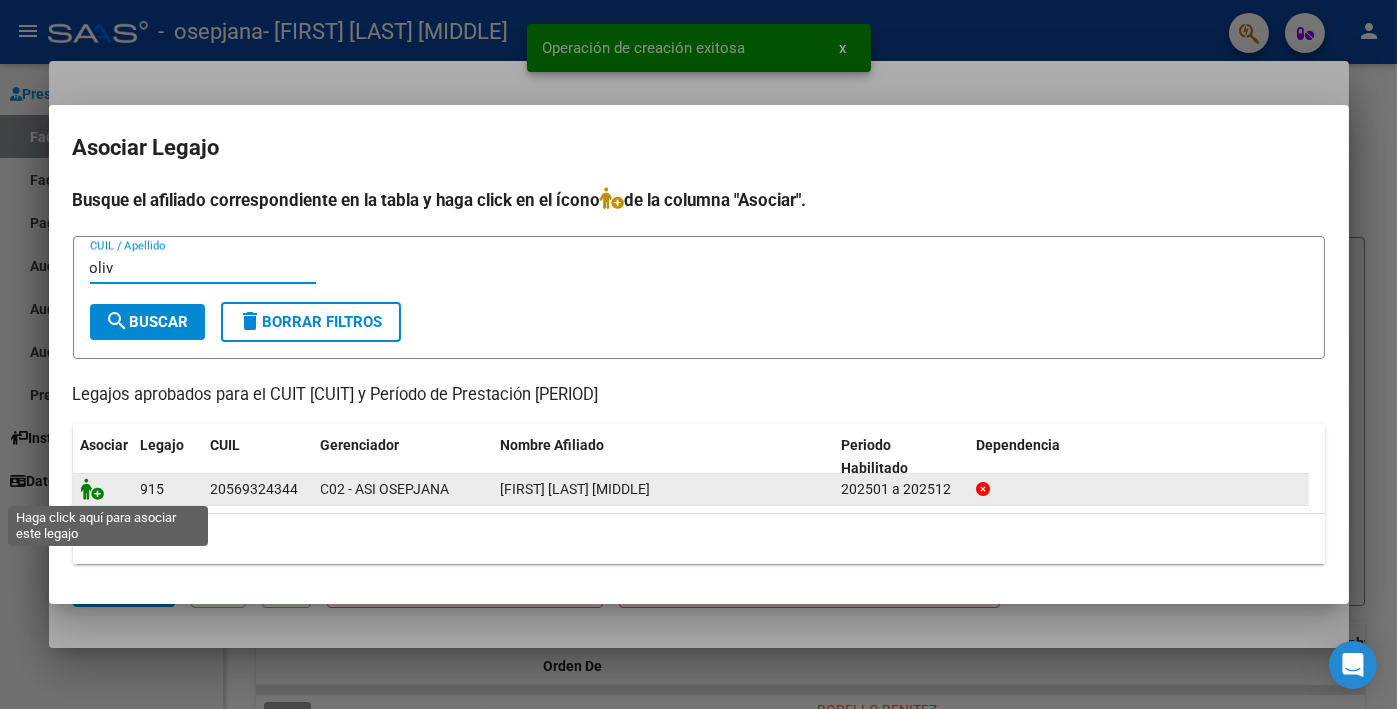 type on "oliv" 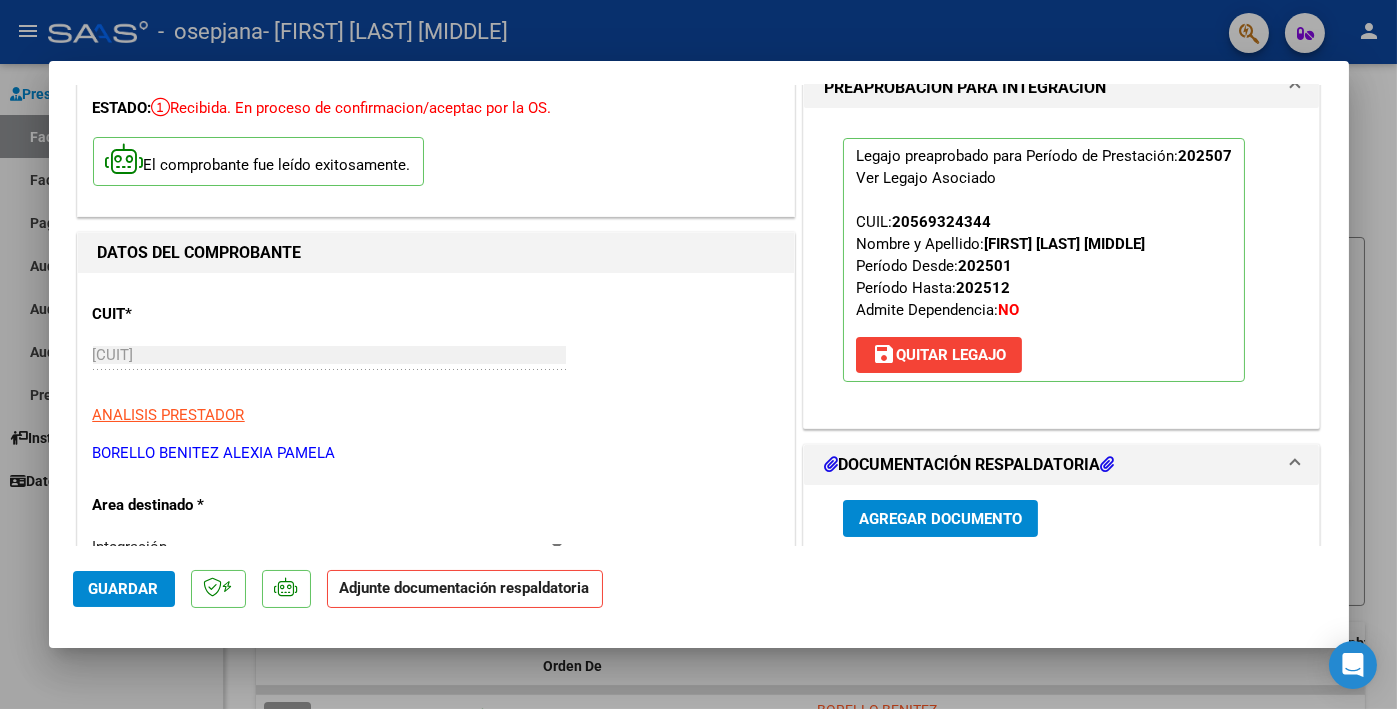 scroll, scrollTop: 200, scrollLeft: 0, axis: vertical 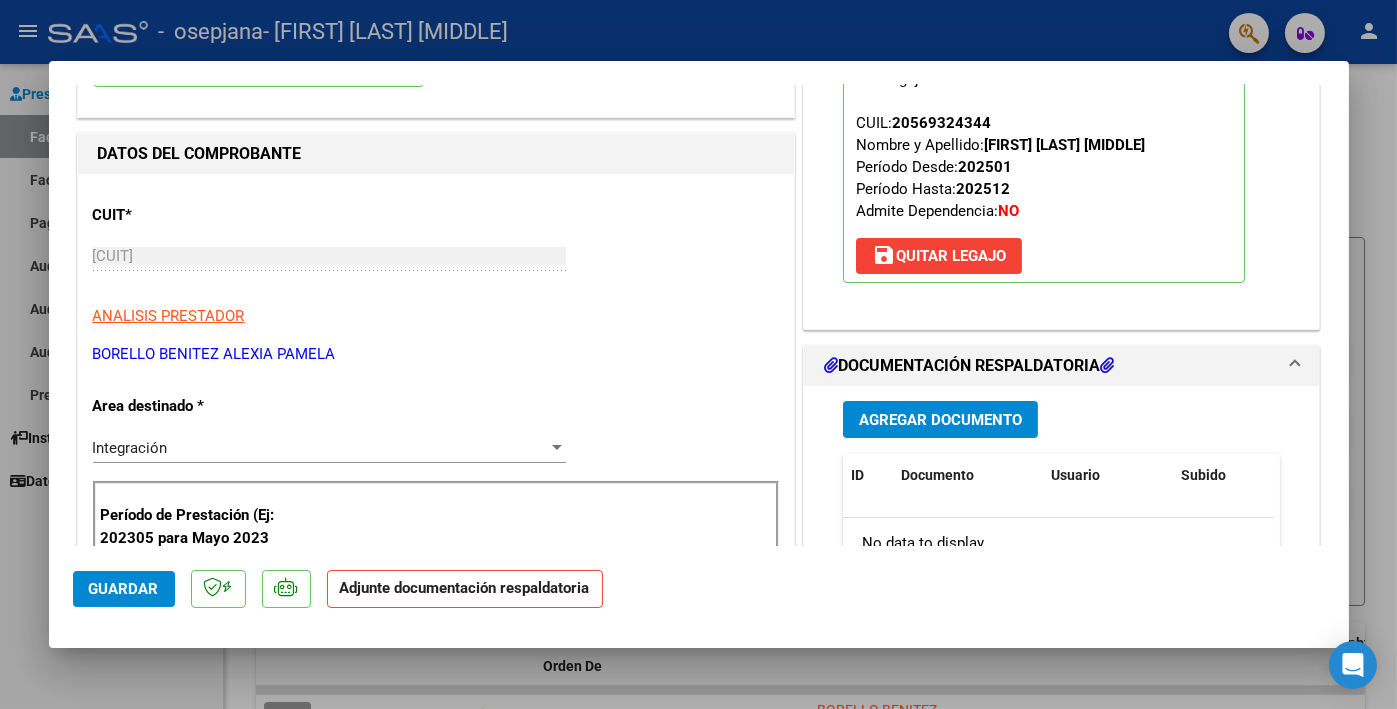 click on "Agregar Documento" at bounding box center (940, 420) 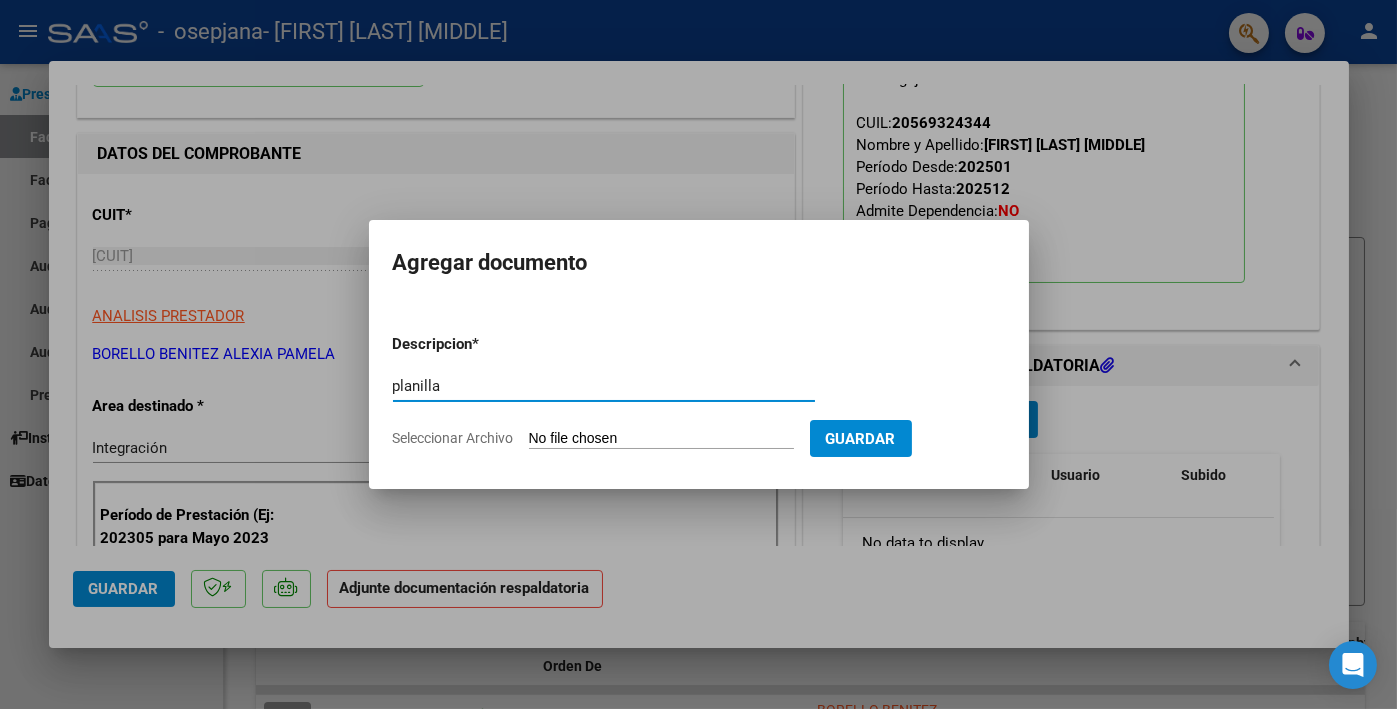type on "planilla" 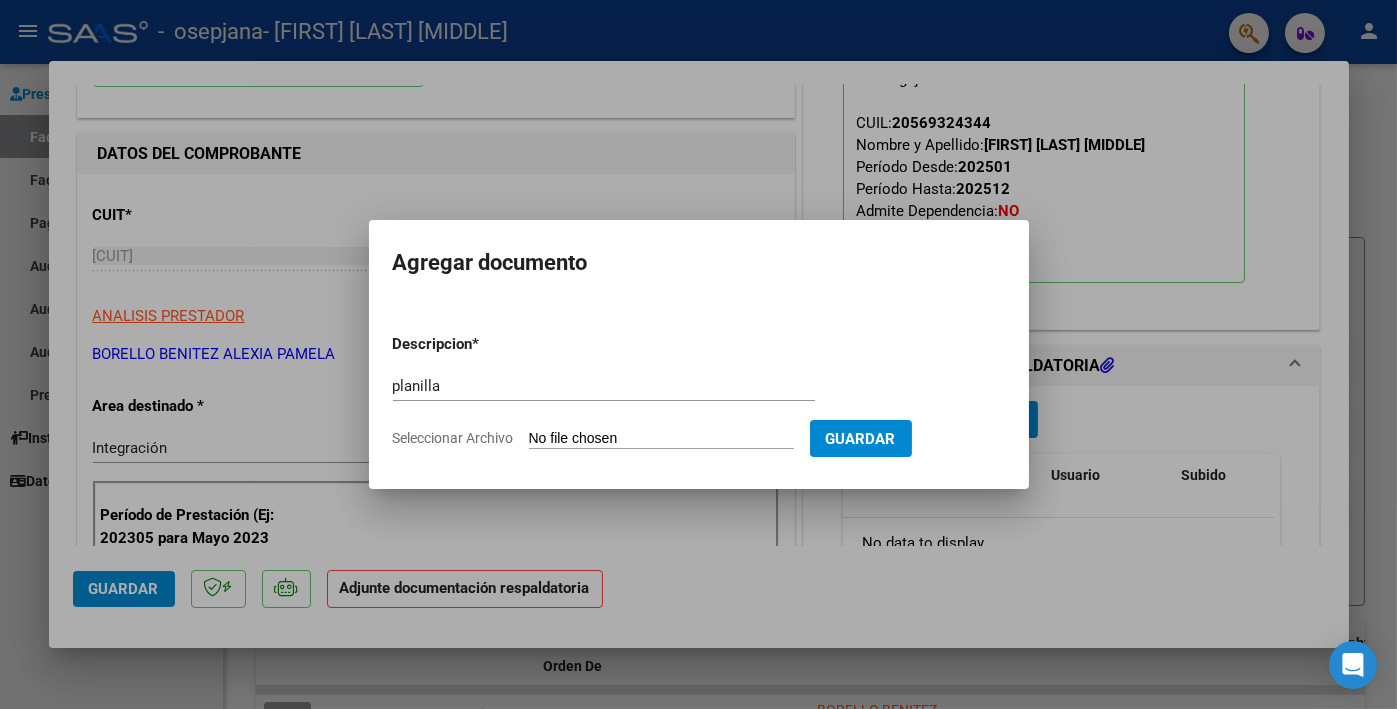 click on "Seleccionar Archivo" at bounding box center [661, 439] 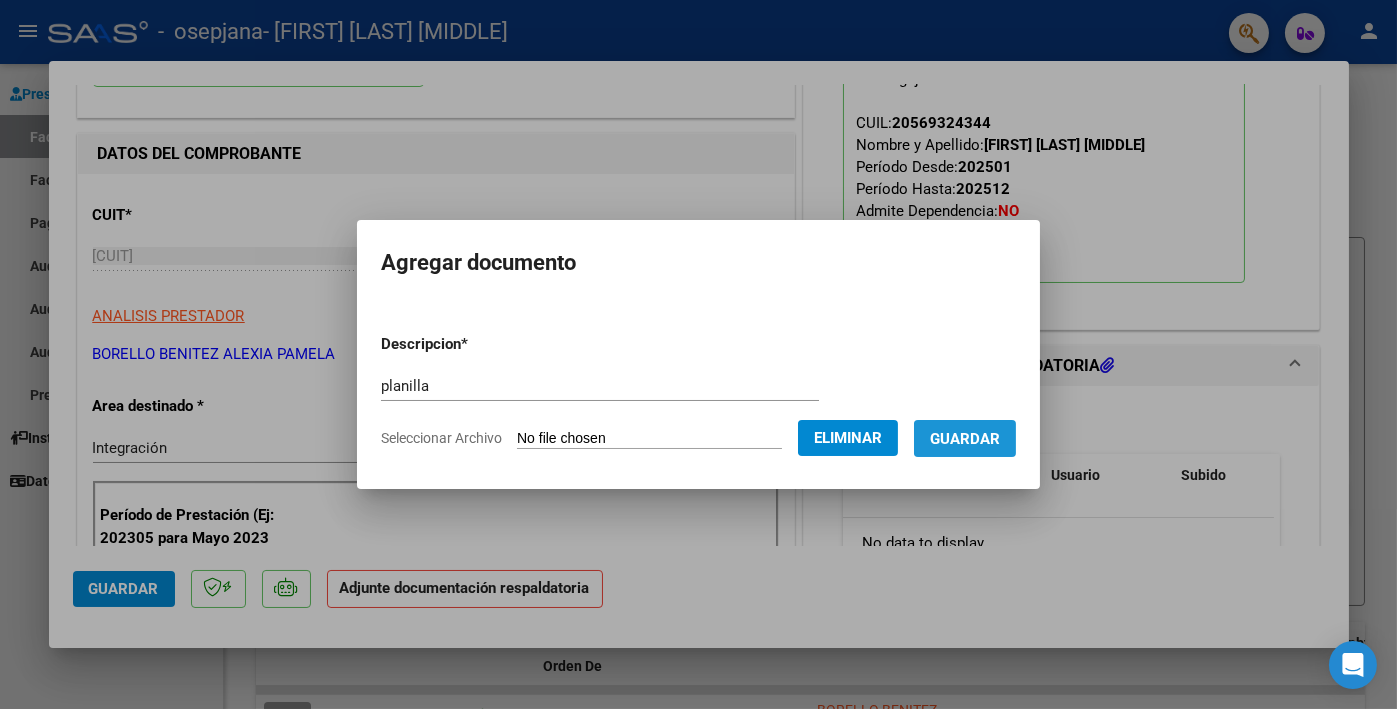 click on "Guardar" at bounding box center (965, 438) 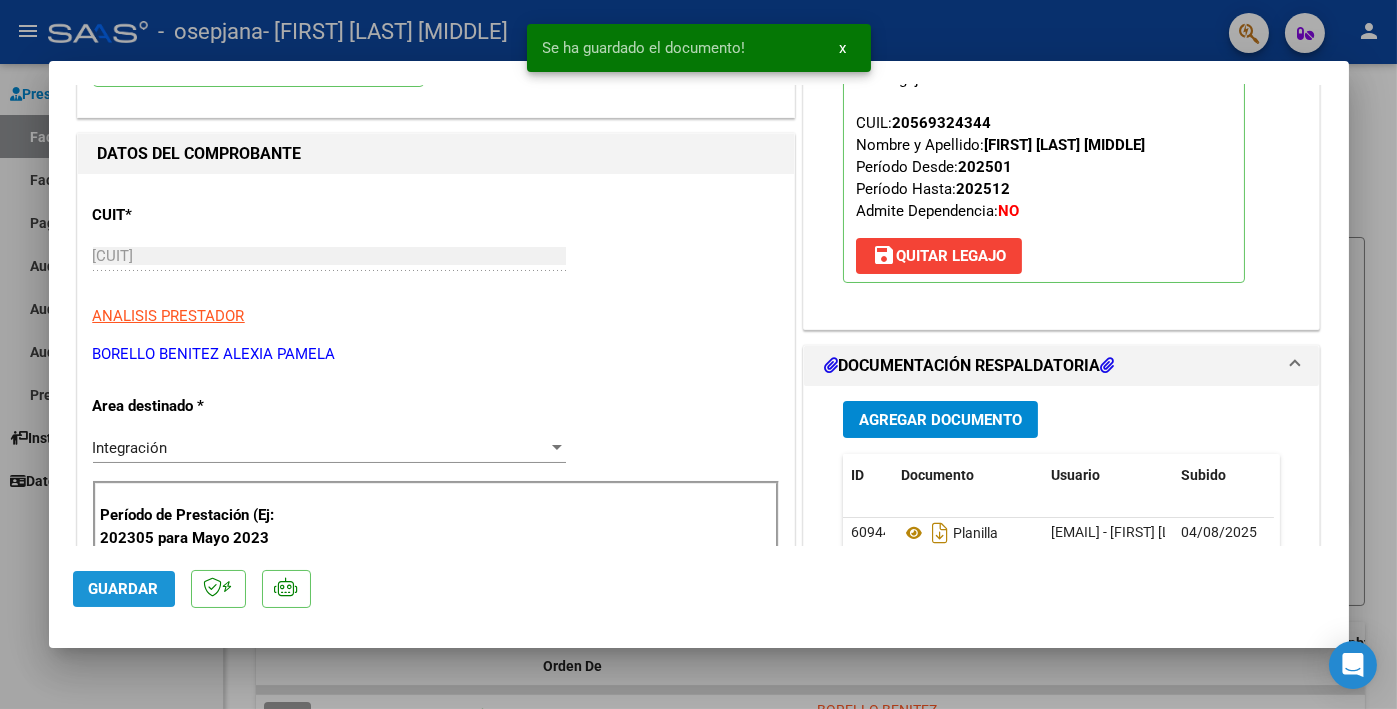 click on "Guardar" 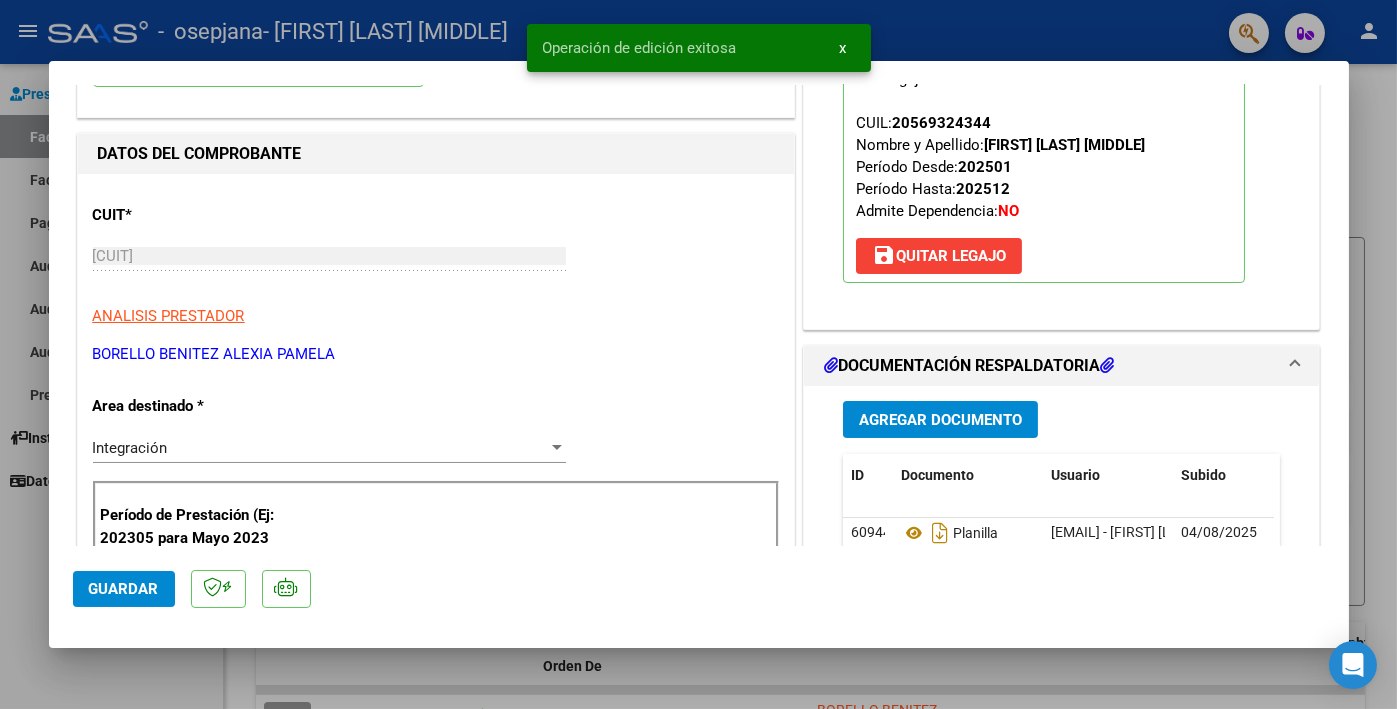 click at bounding box center [698, 354] 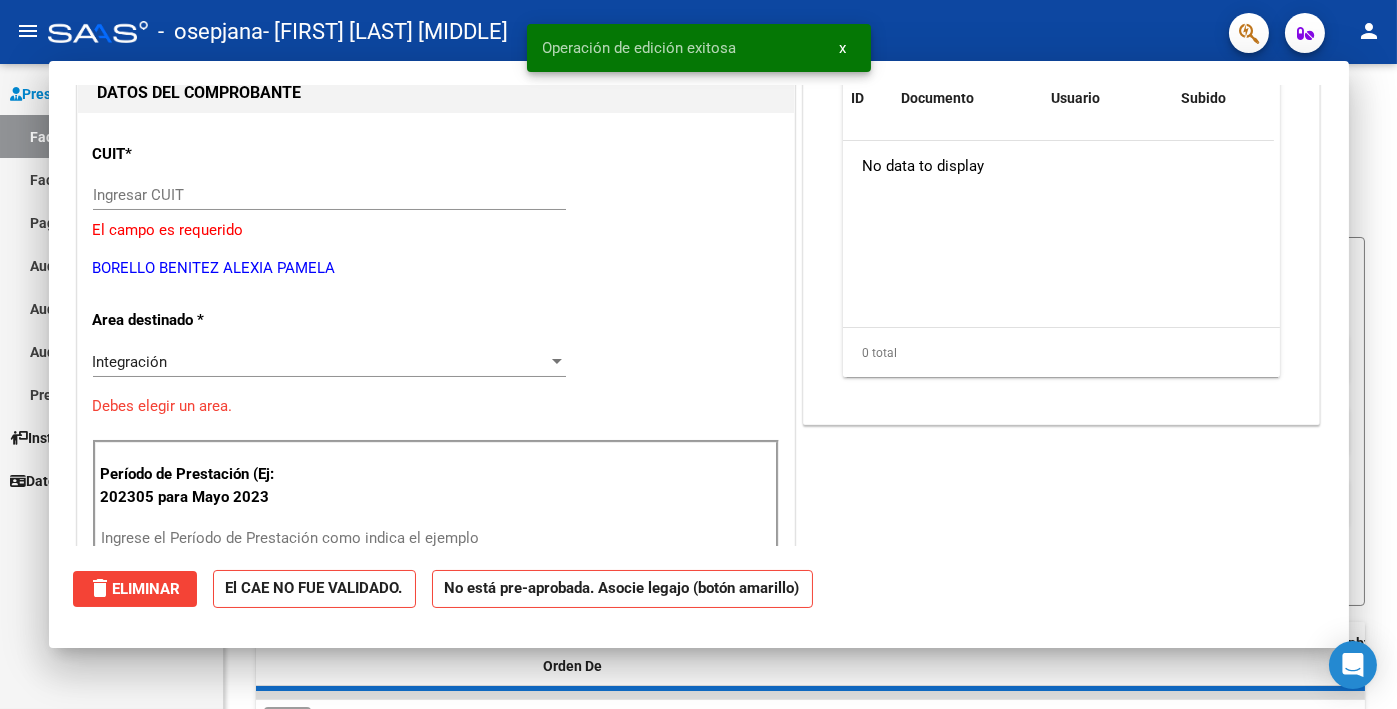scroll, scrollTop: 212, scrollLeft: 0, axis: vertical 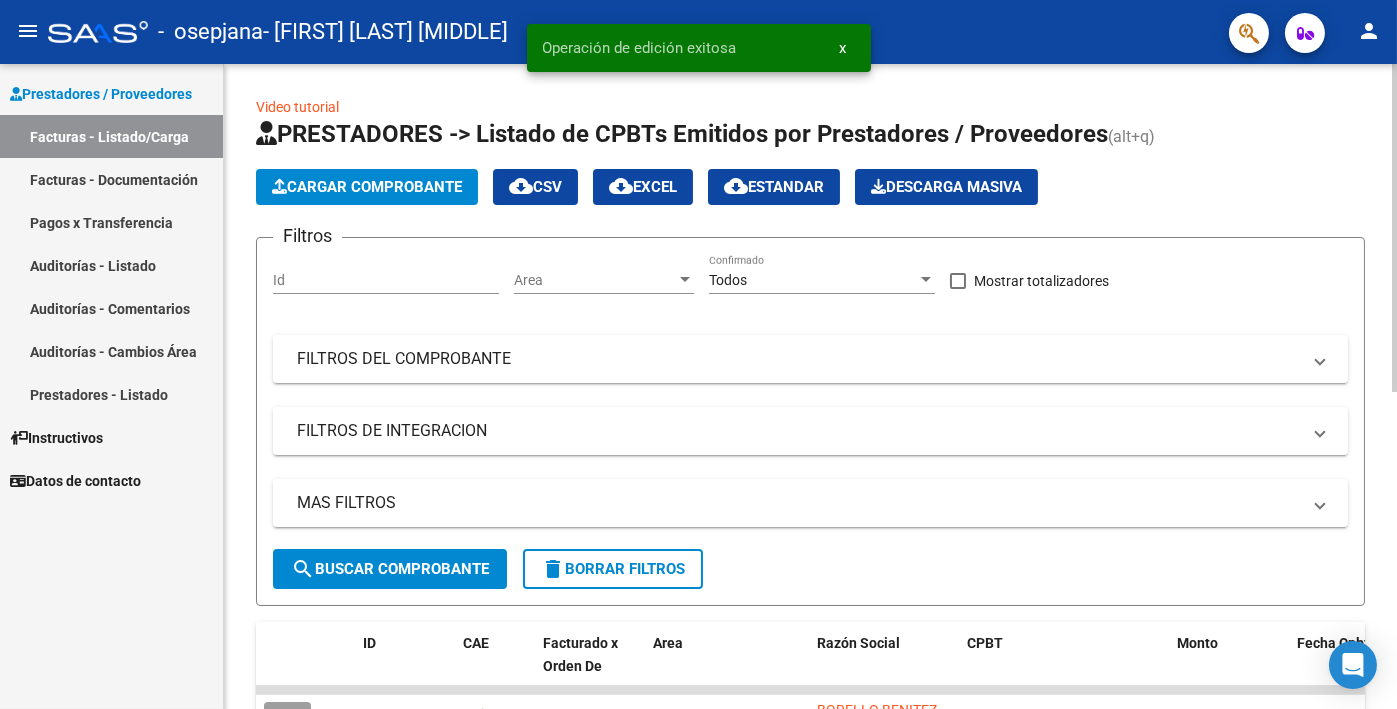 click on "Cargar Comprobante" 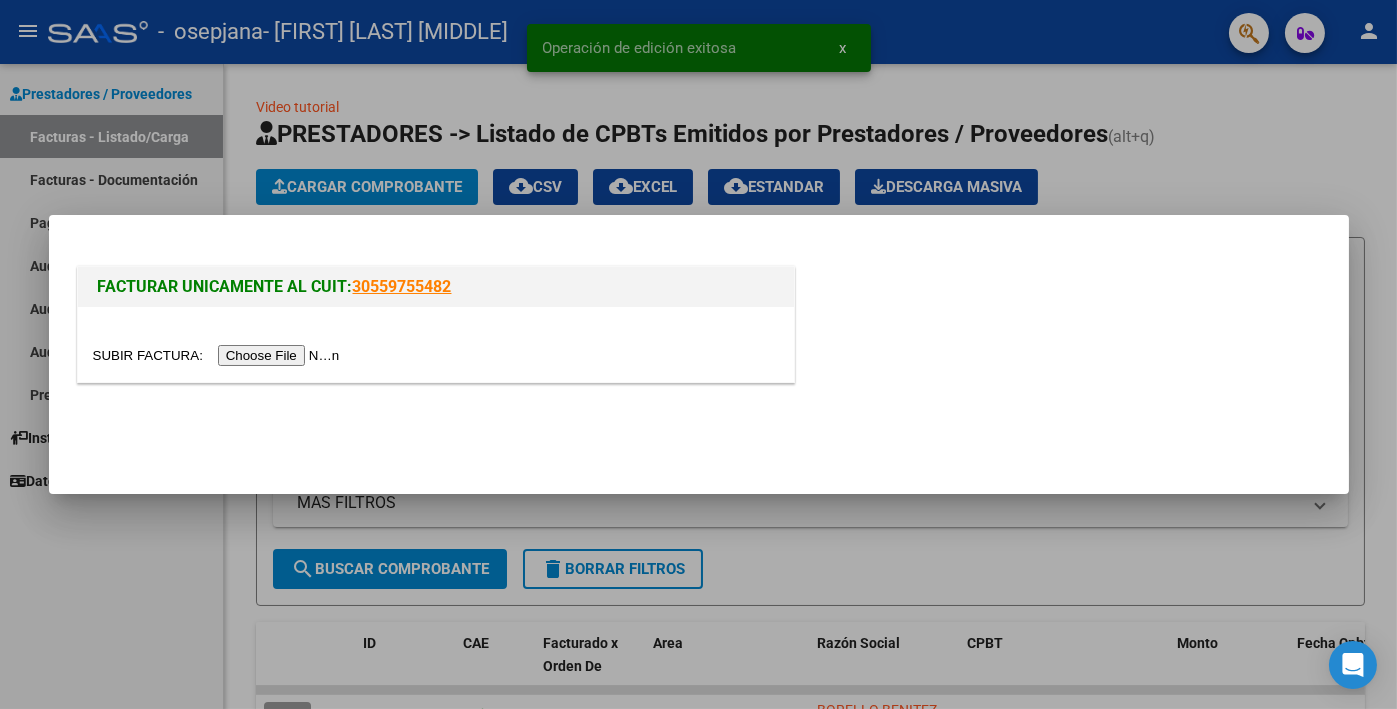 click at bounding box center [219, 355] 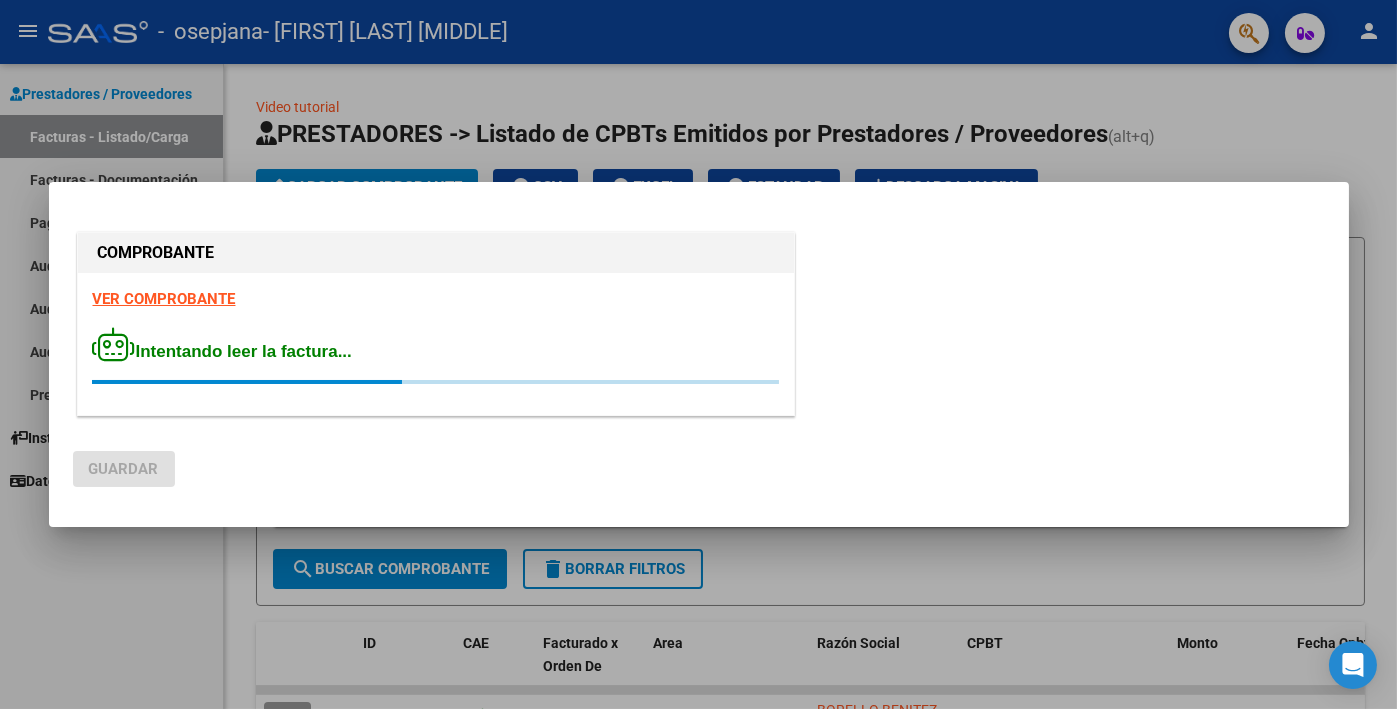 click on "COMPROBANTE VER COMPROBANTE          Intentando leer la factura..." at bounding box center (436, 327) 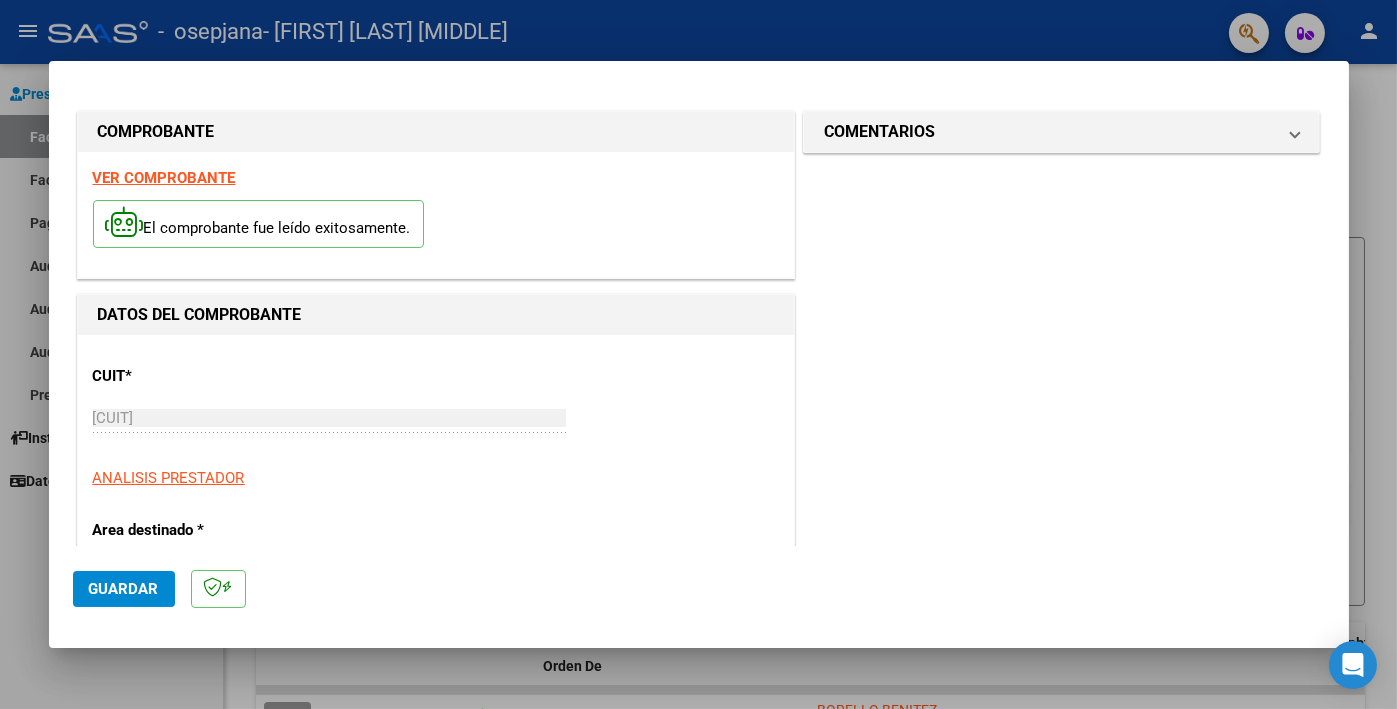 click on "VER COMPROBANTE" at bounding box center [164, 178] 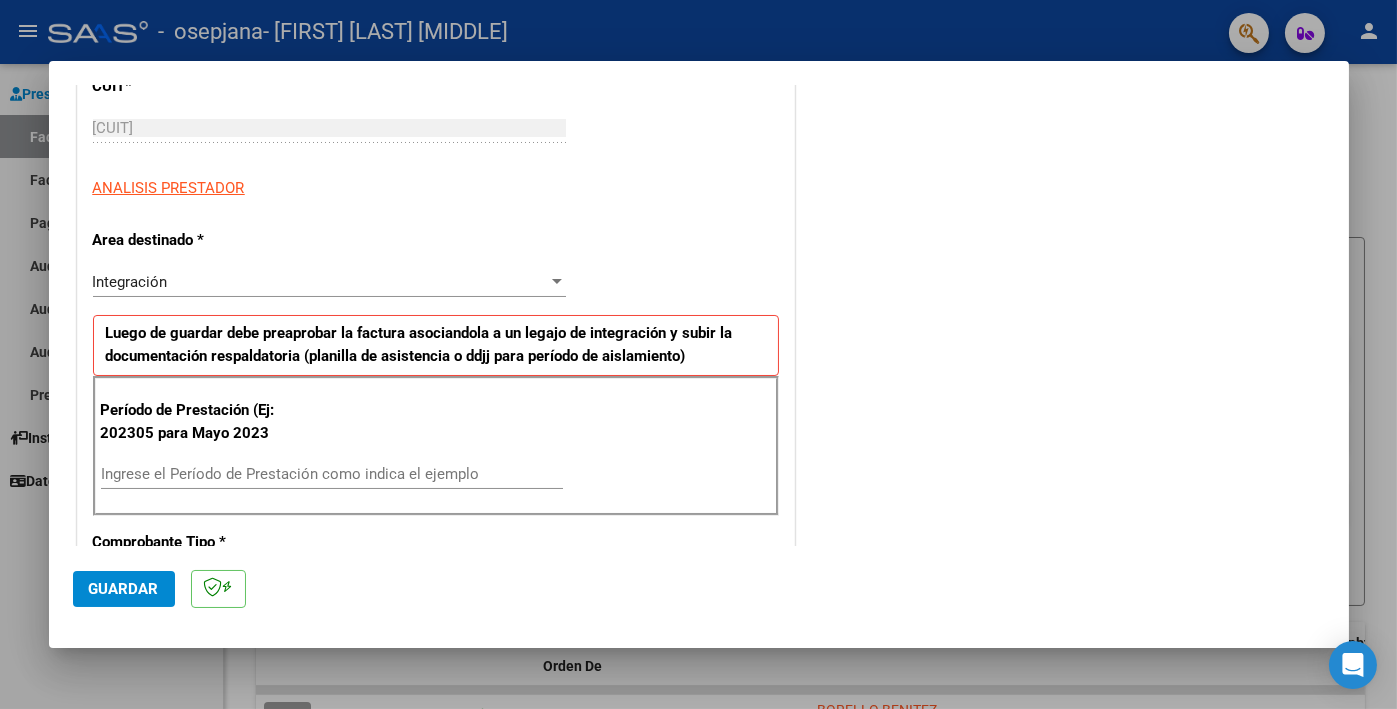 scroll, scrollTop: 300, scrollLeft: 0, axis: vertical 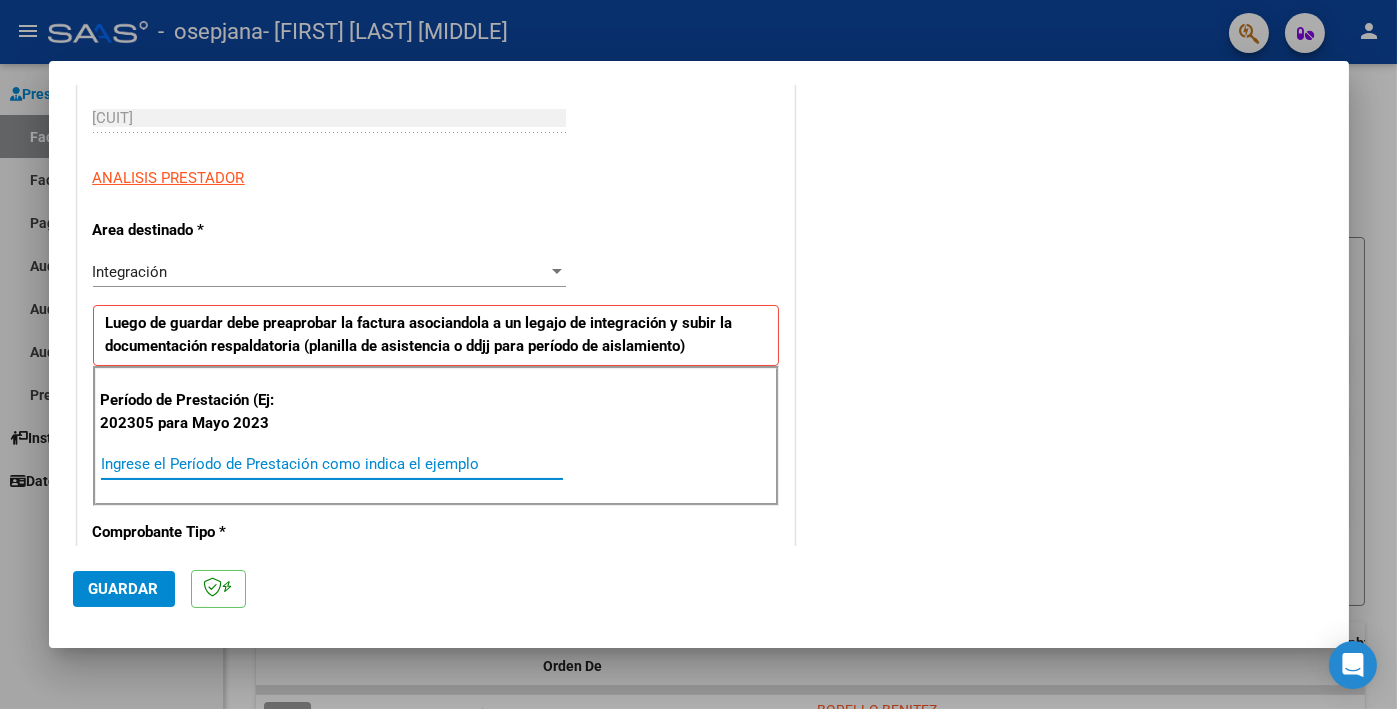 click on "Ingrese el Período de Prestación como indica el ejemplo" at bounding box center [332, 464] 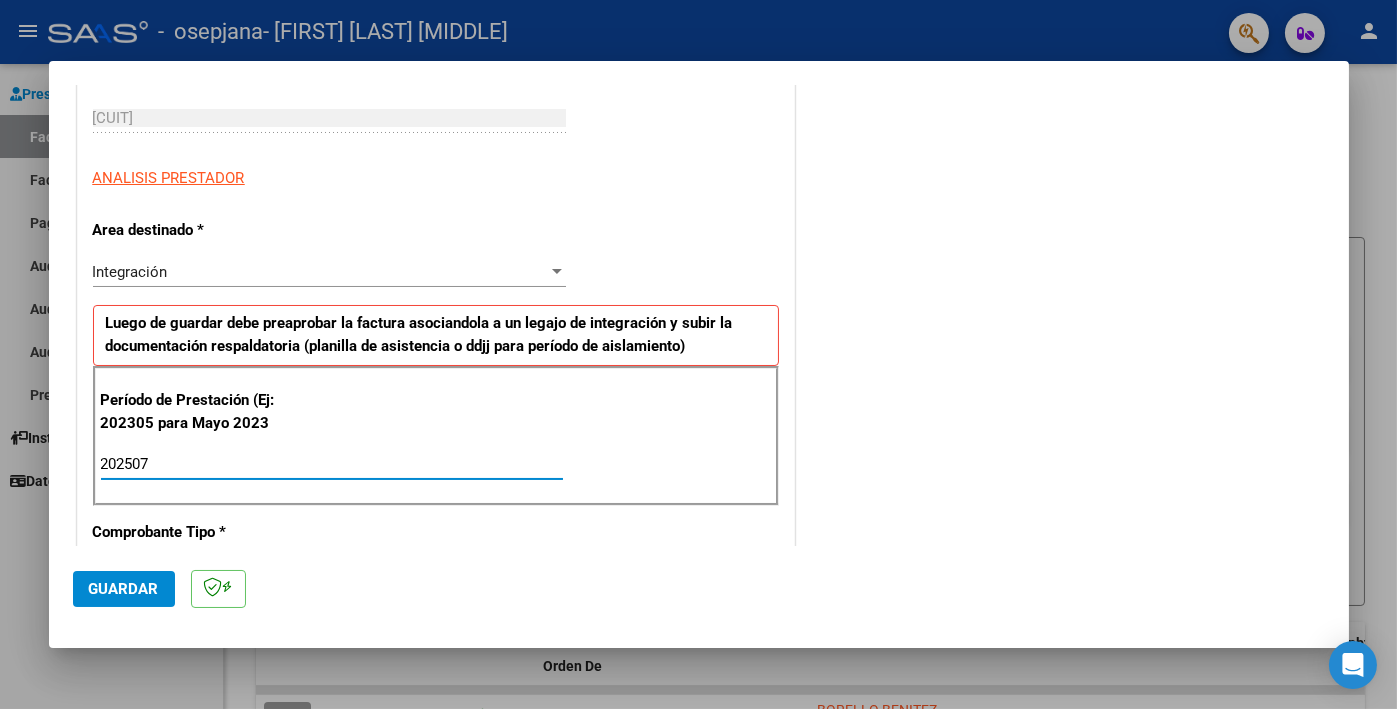 type on "202507" 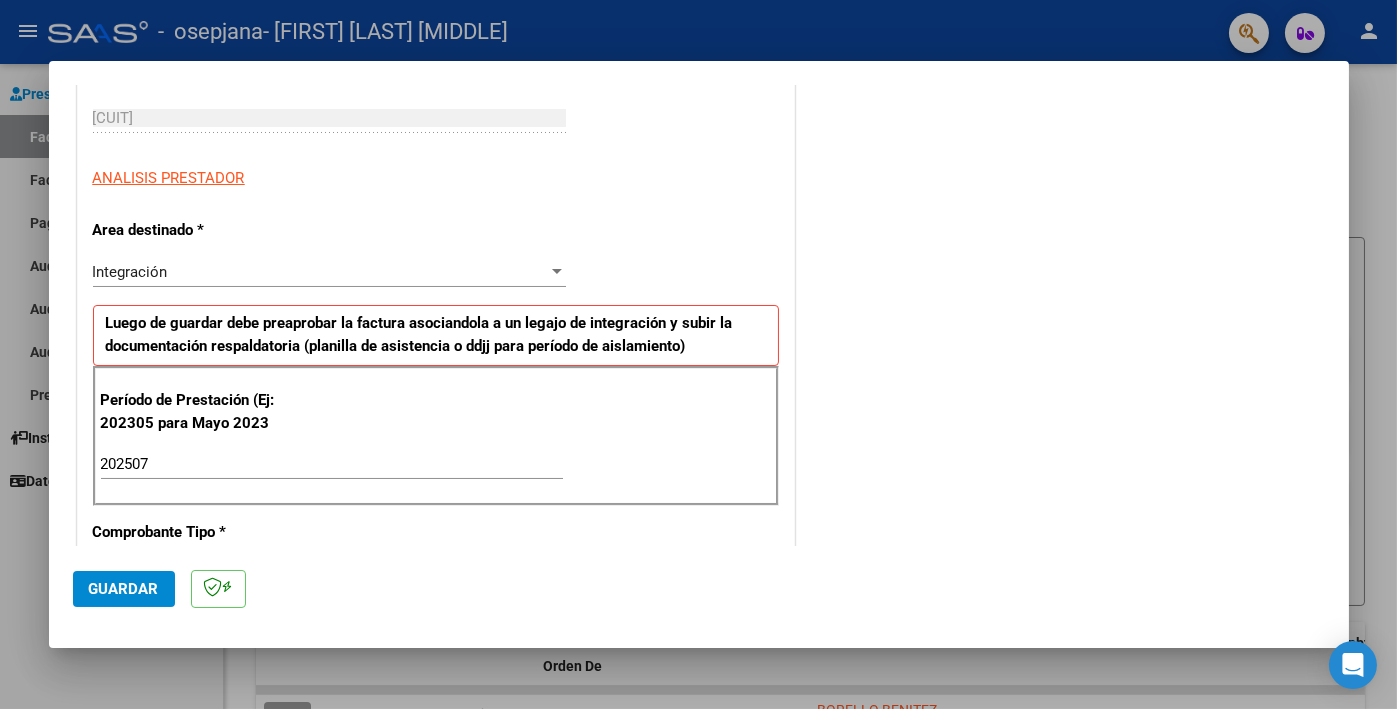 scroll, scrollTop: 1225, scrollLeft: 0, axis: vertical 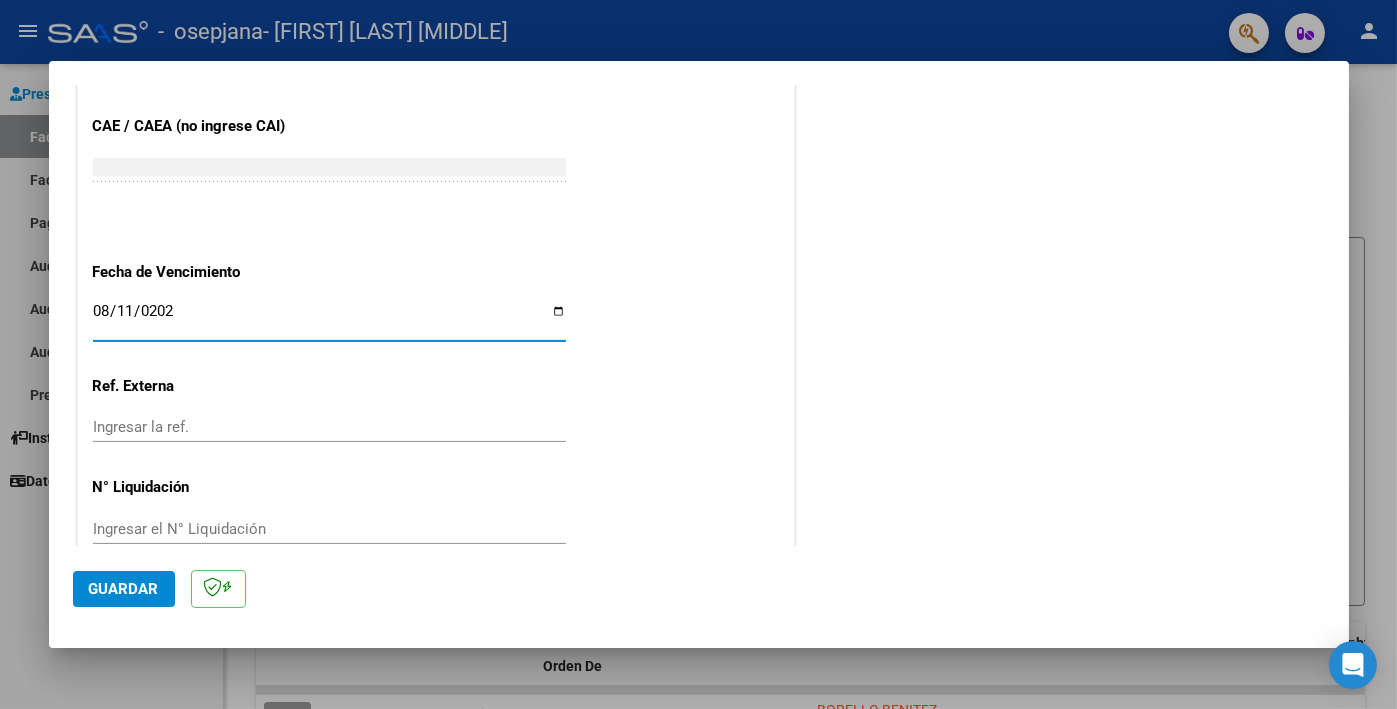 type on "2025-08-11" 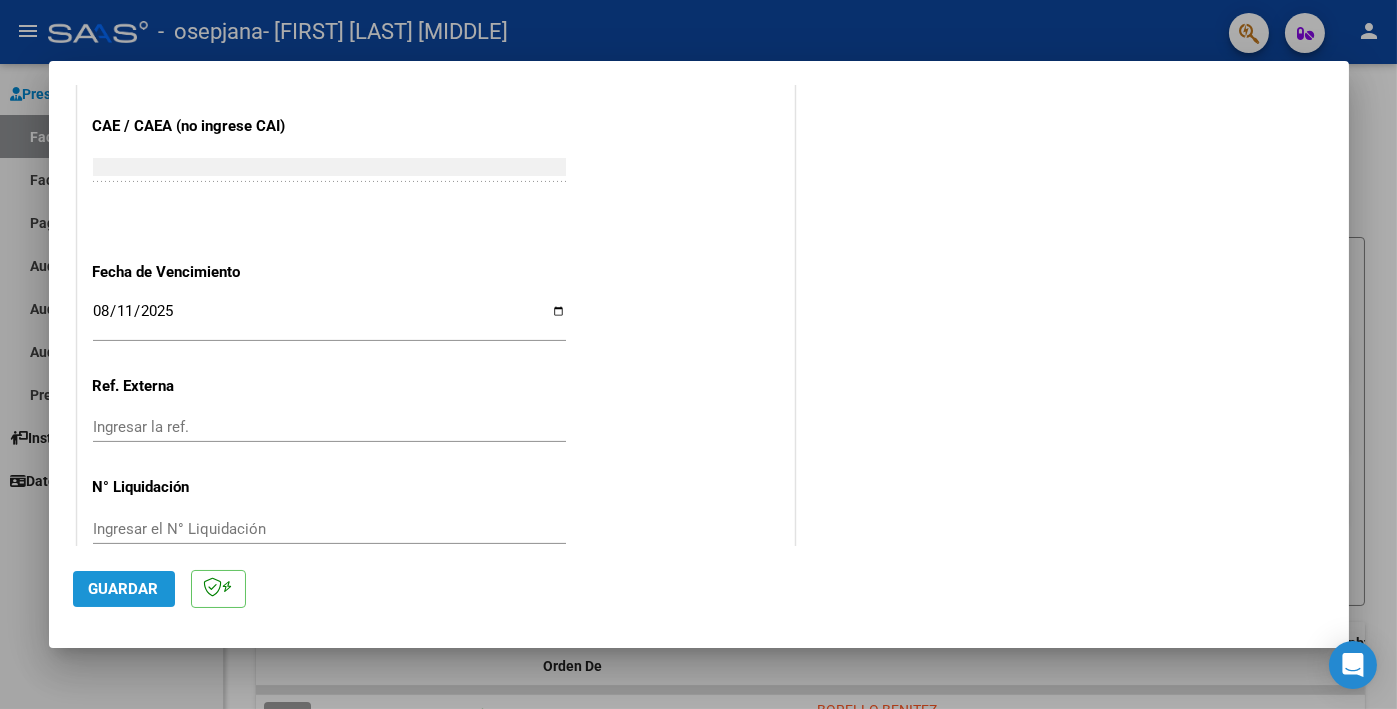 click on "Guardar" 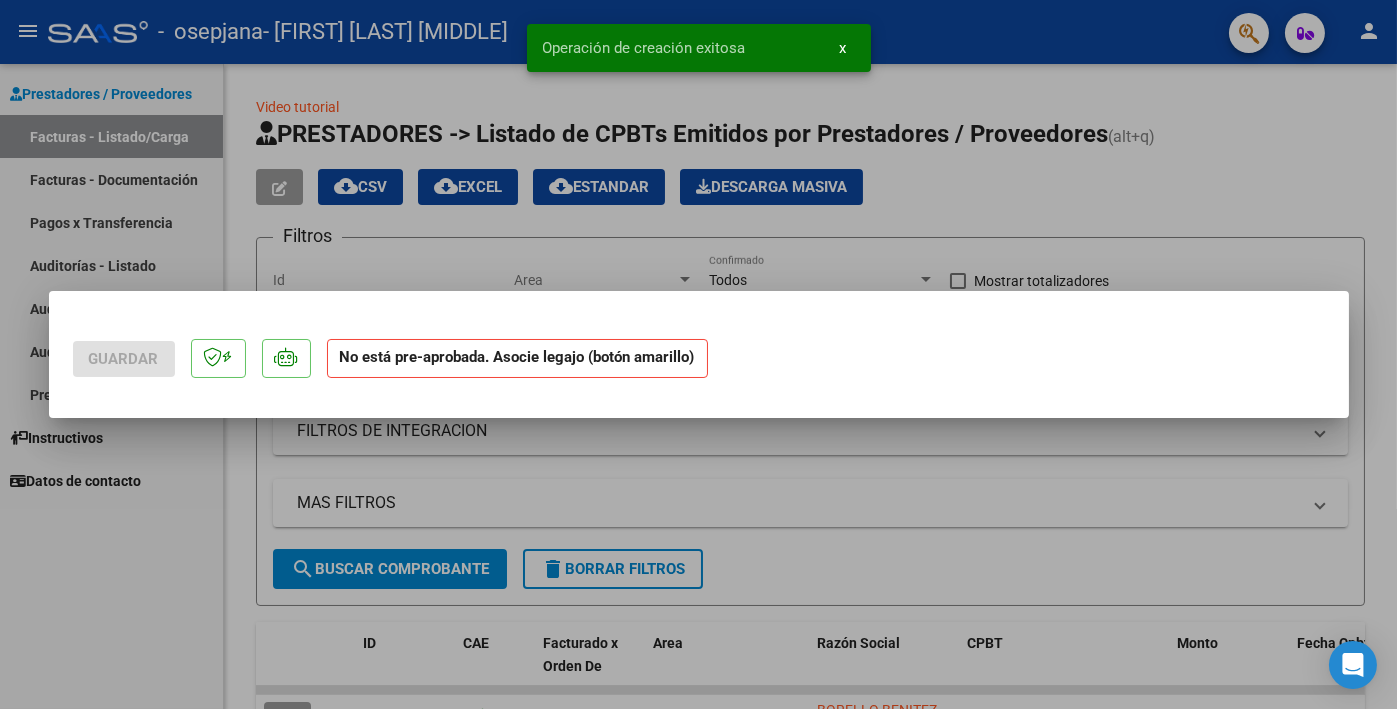 scroll, scrollTop: 0, scrollLeft: 0, axis: both 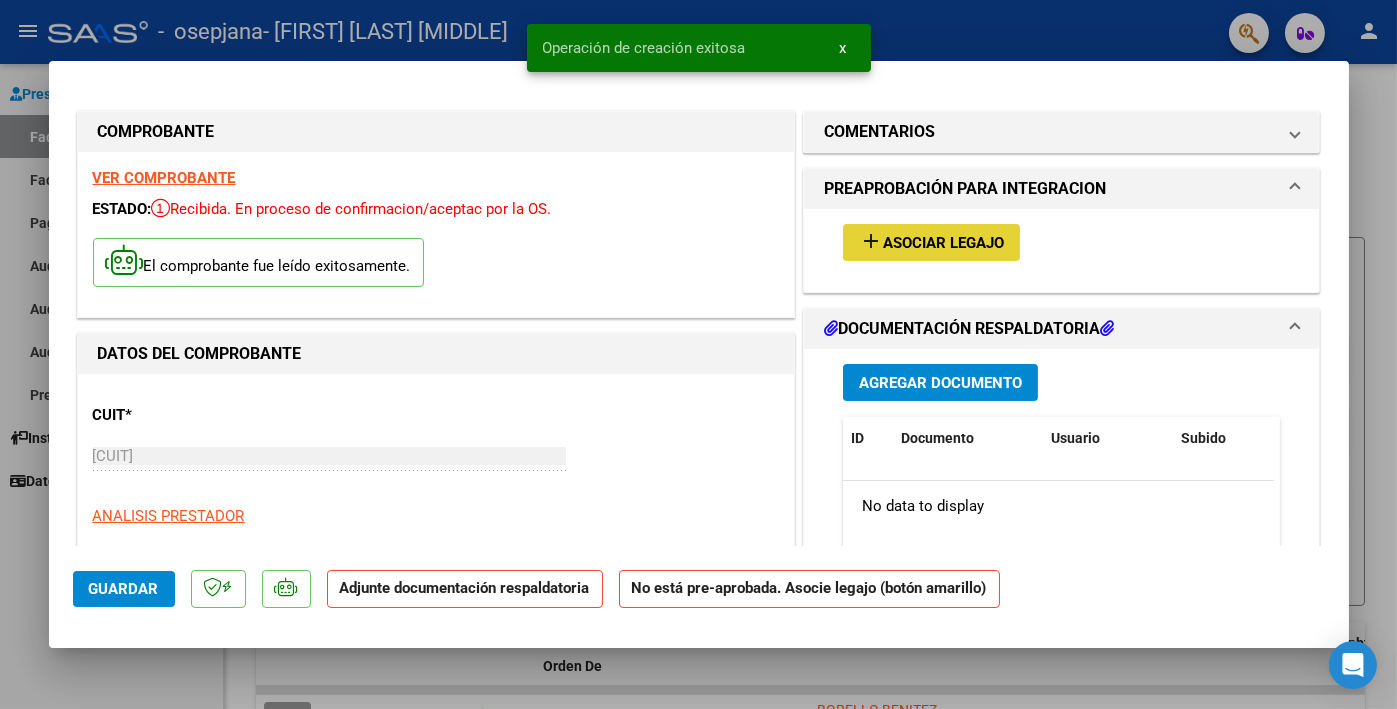click on "Asociar Legajo" at bounding box center (943, 243) 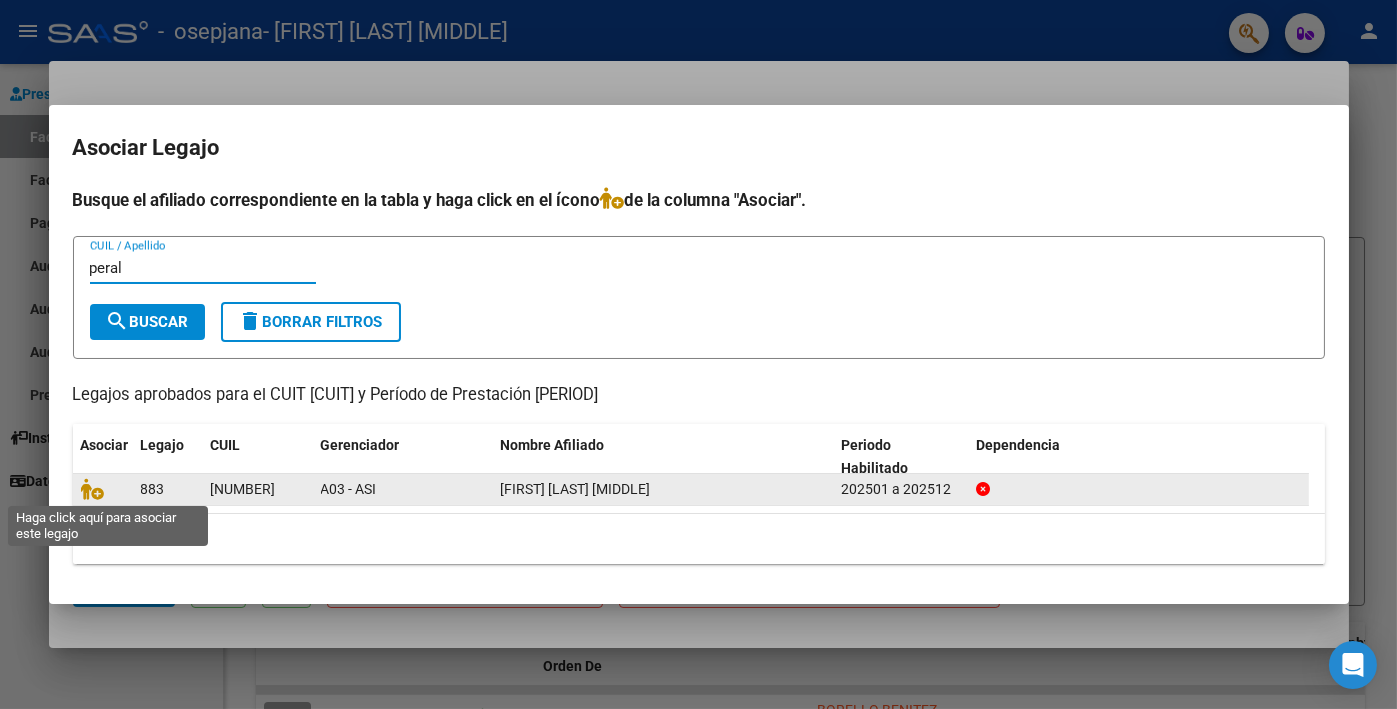 type on "peral" 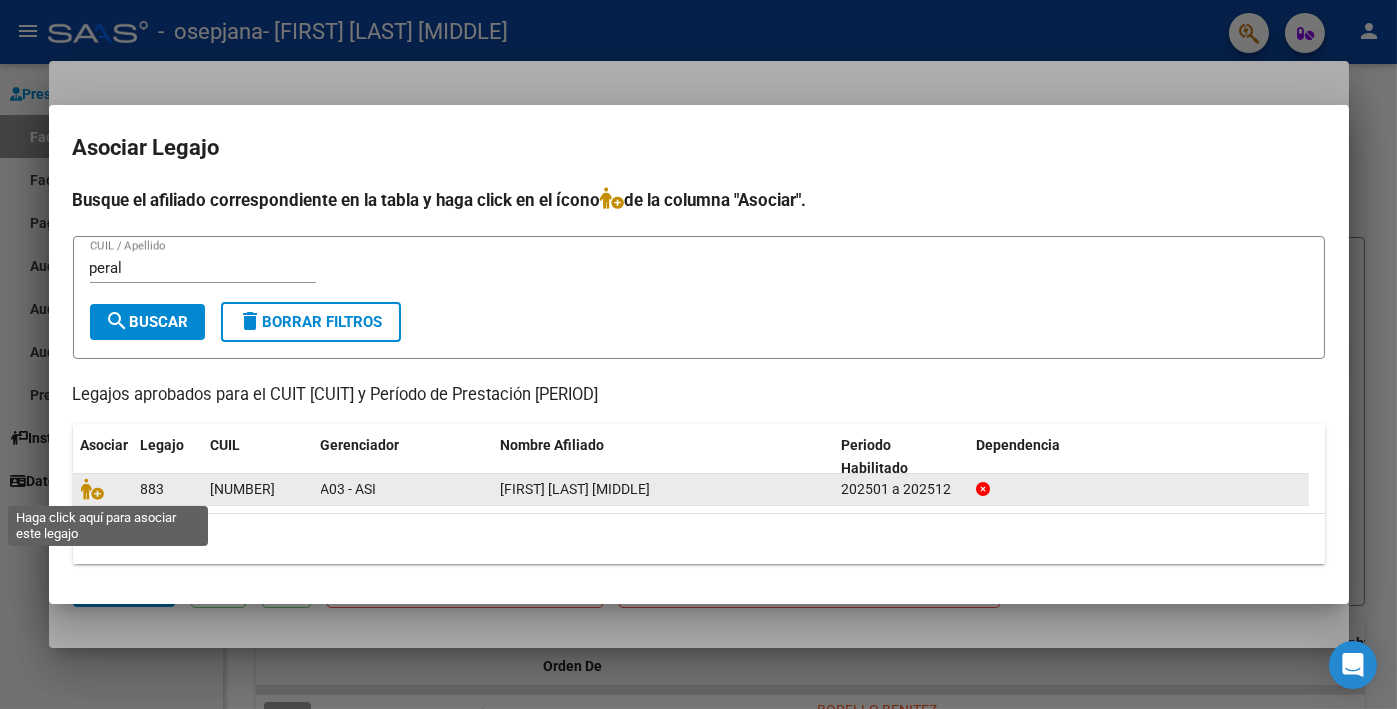 click 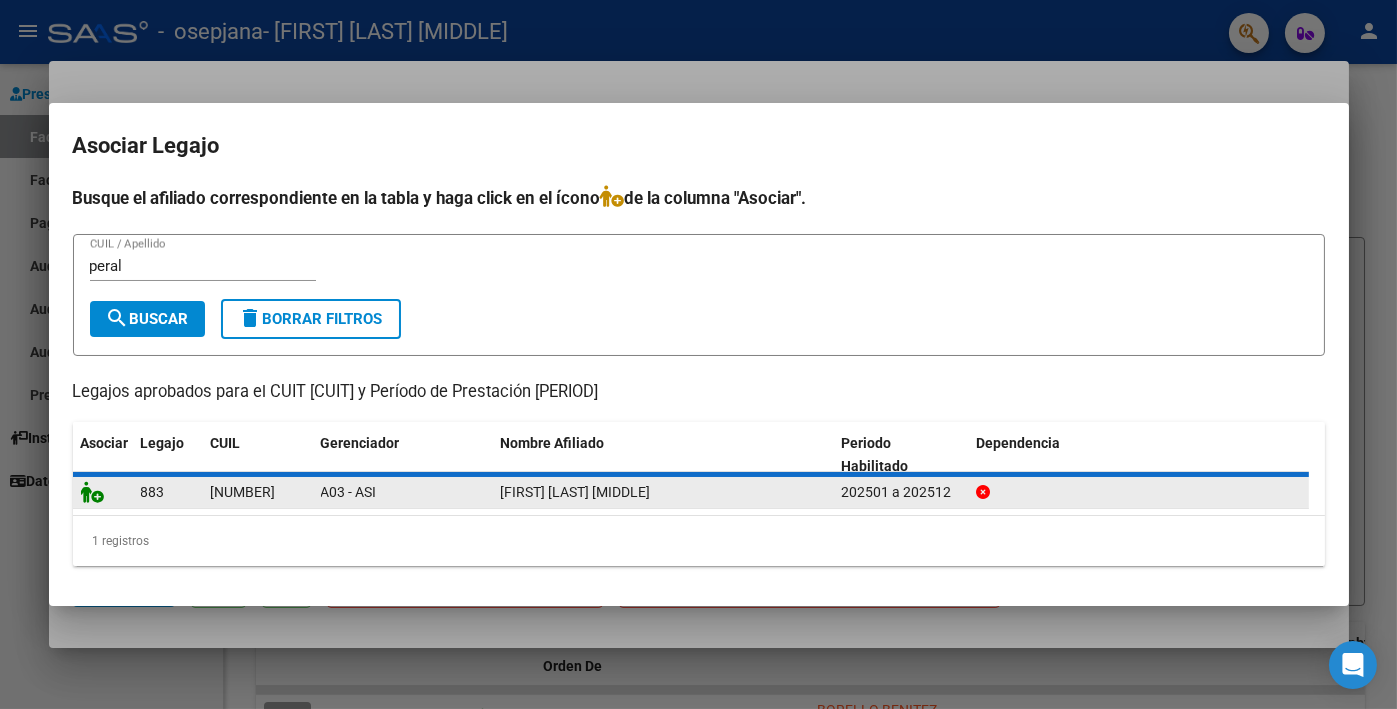 click 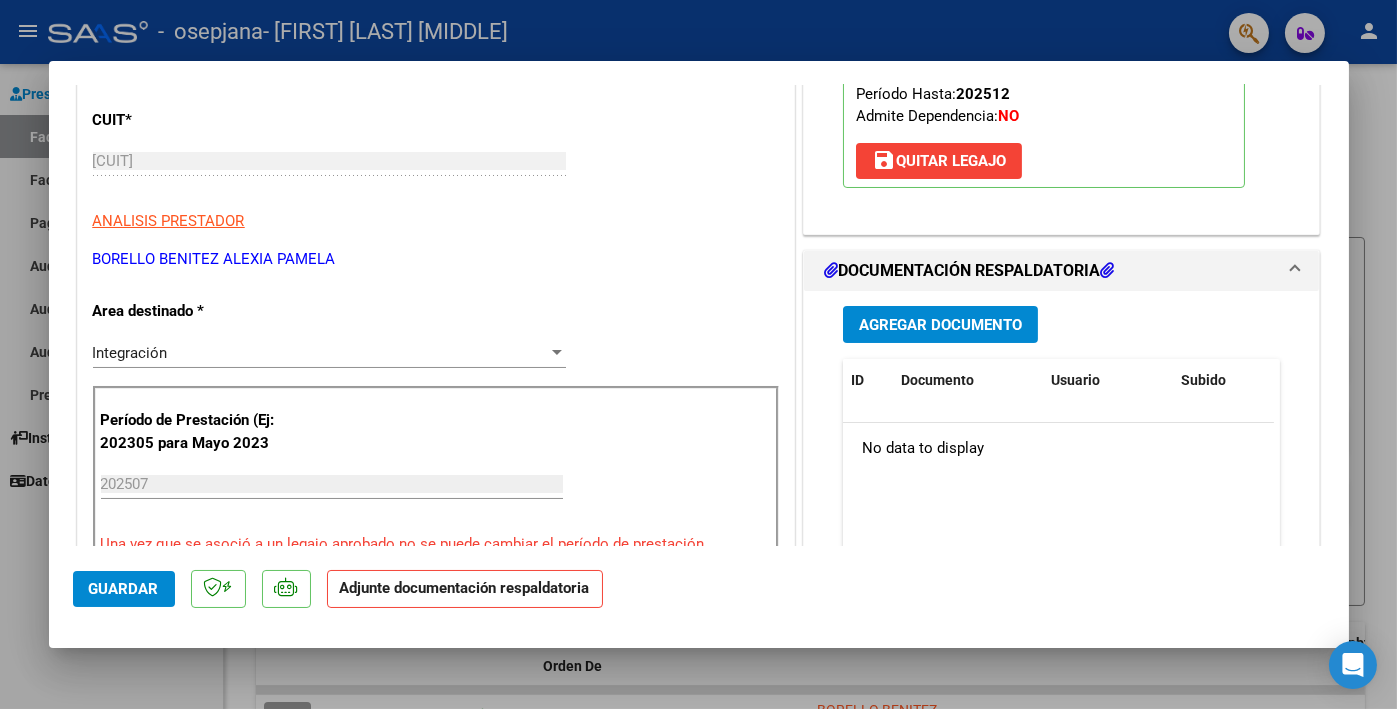 scroll, scrollTop: 300, scrollLeft: 0, axis: vertical 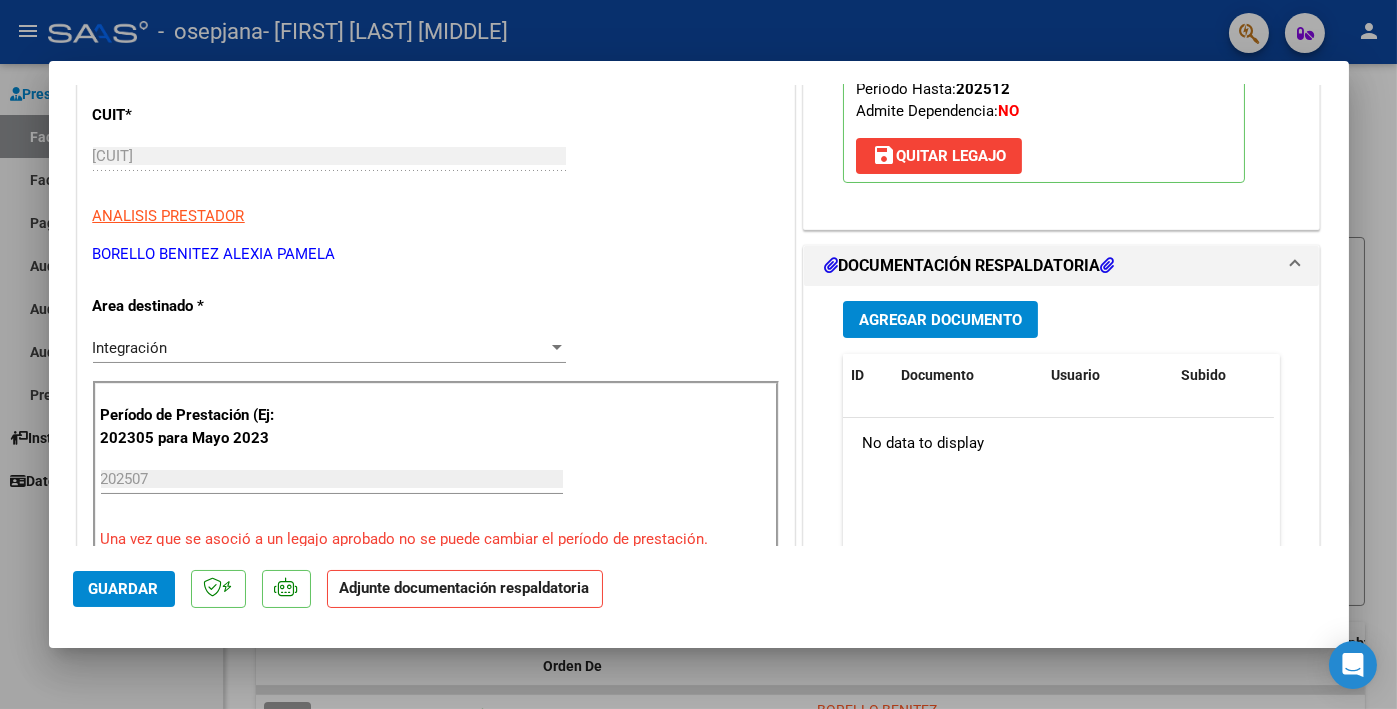 click on "Agregar Documento" at bounding box center (940, 320) 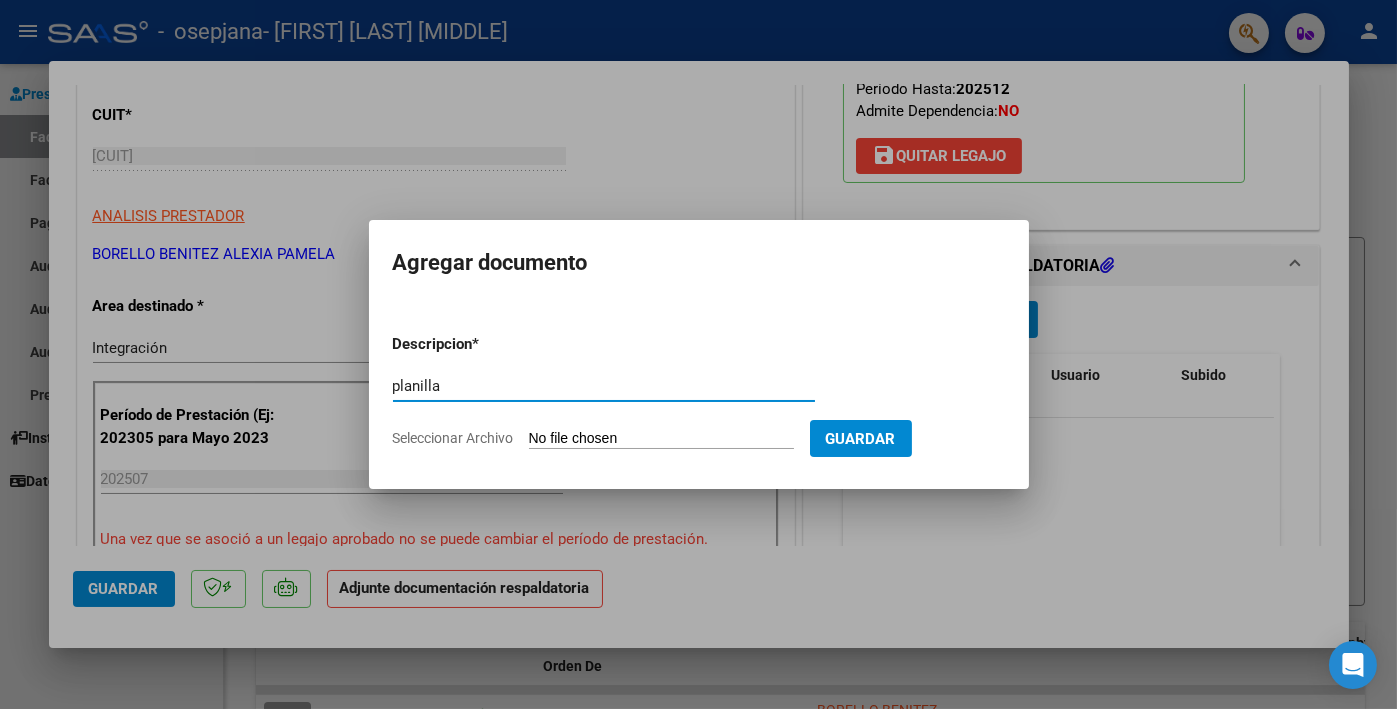 type on "planilla" 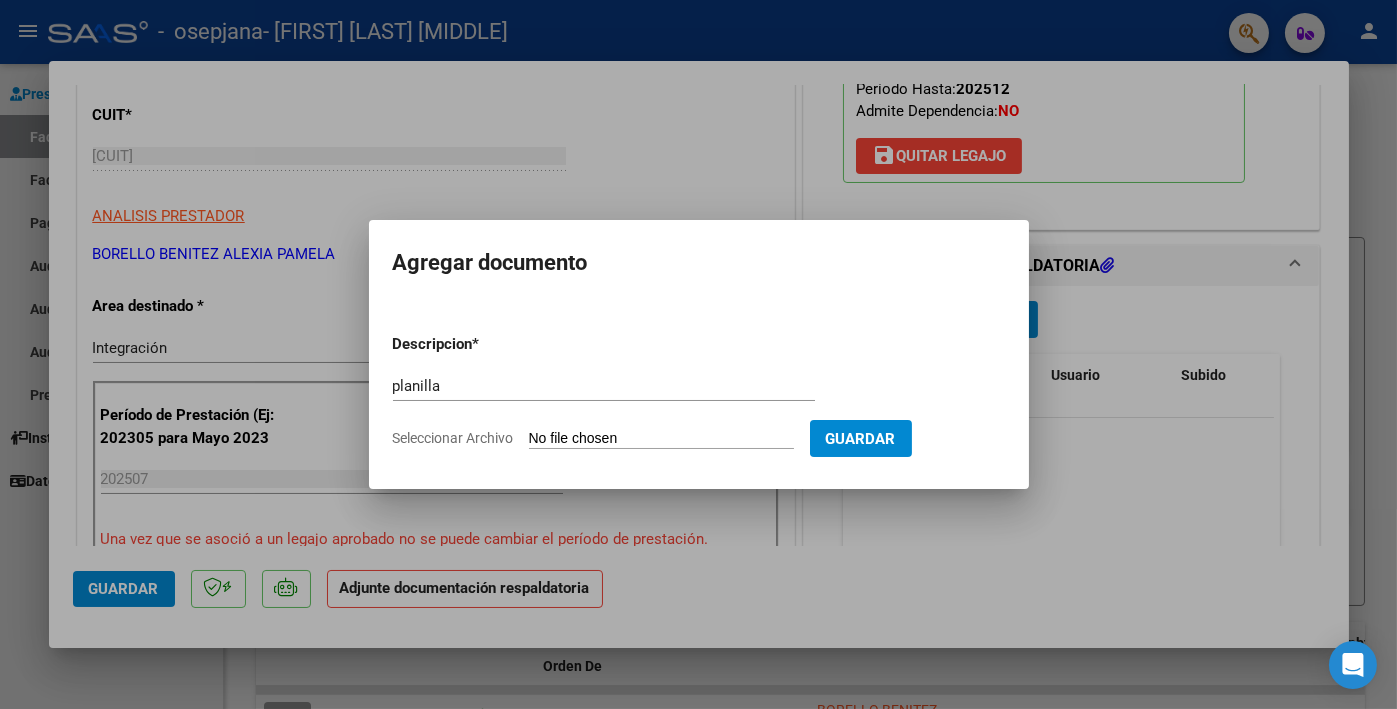 click on "Seleccionar Archivo" at bounding box center [661, 439] 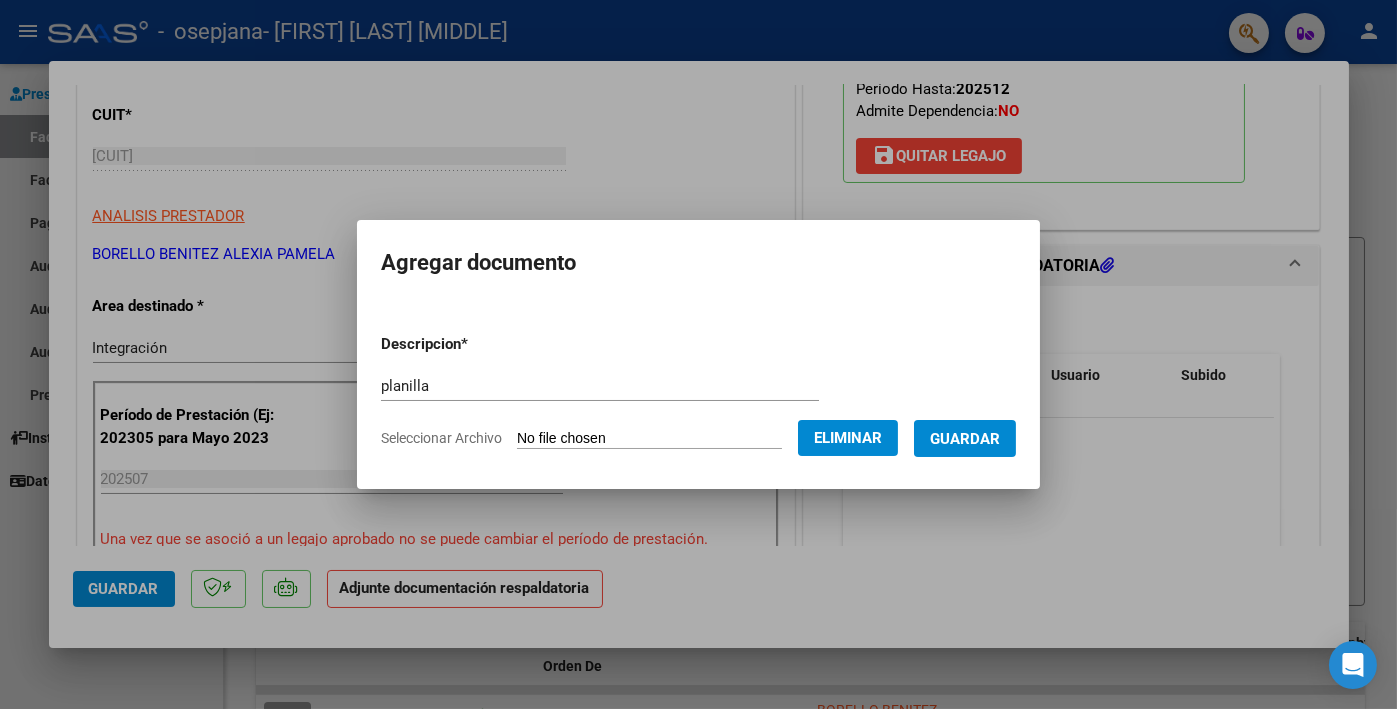 click on "Guardar" at bounding box center (965, 439) 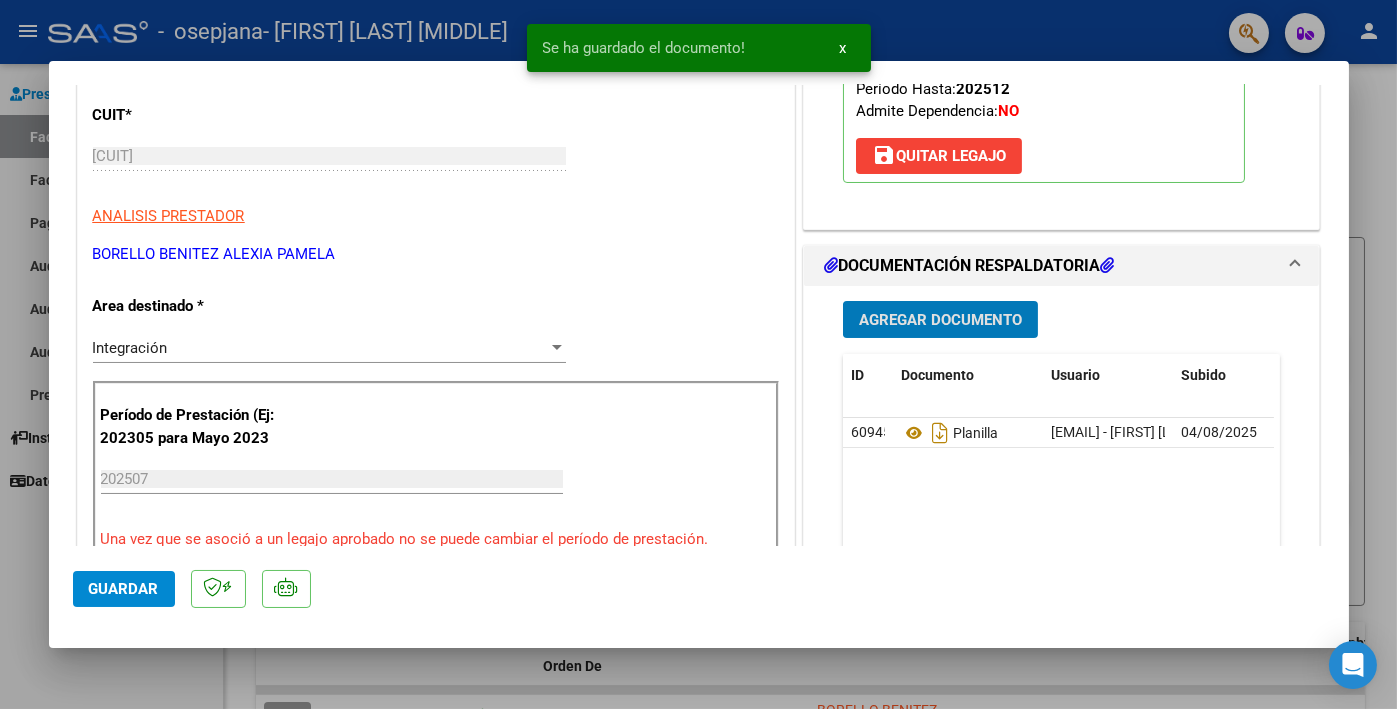 click on "Guardar" 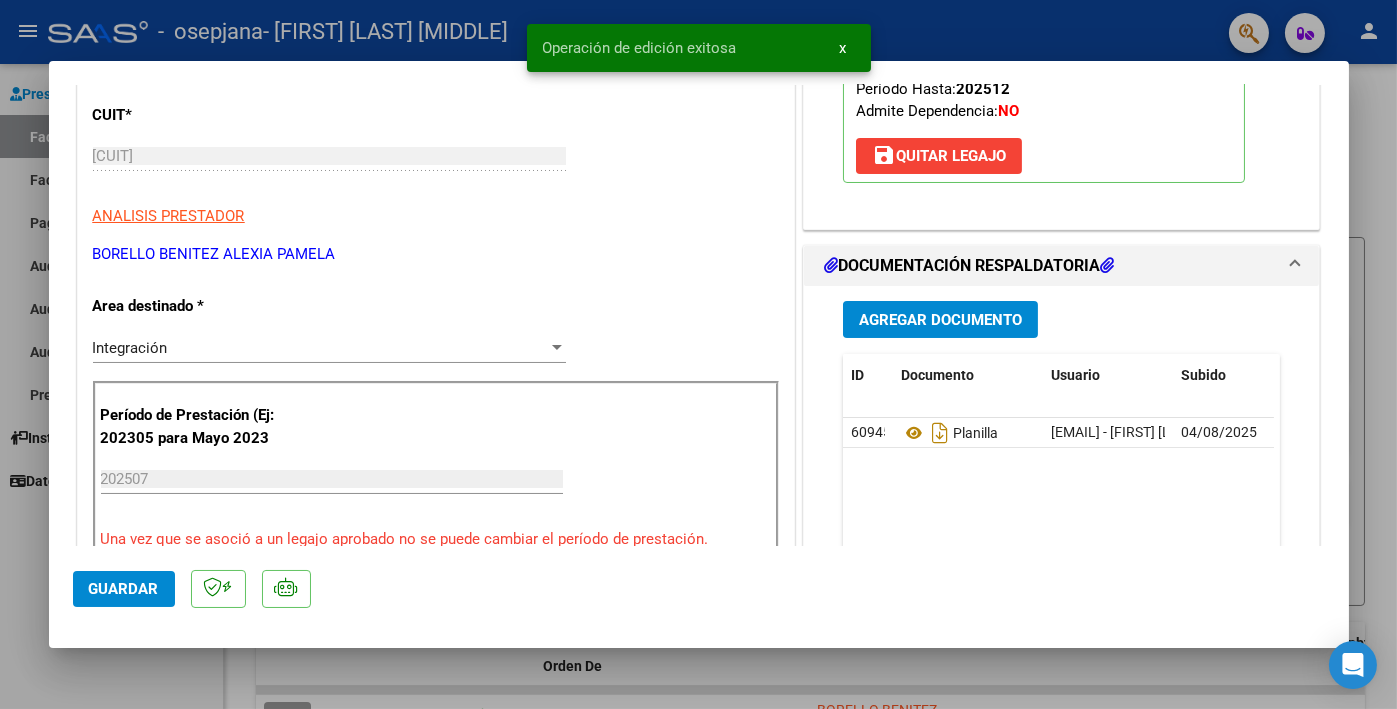 click at bounding box center (698, 354) 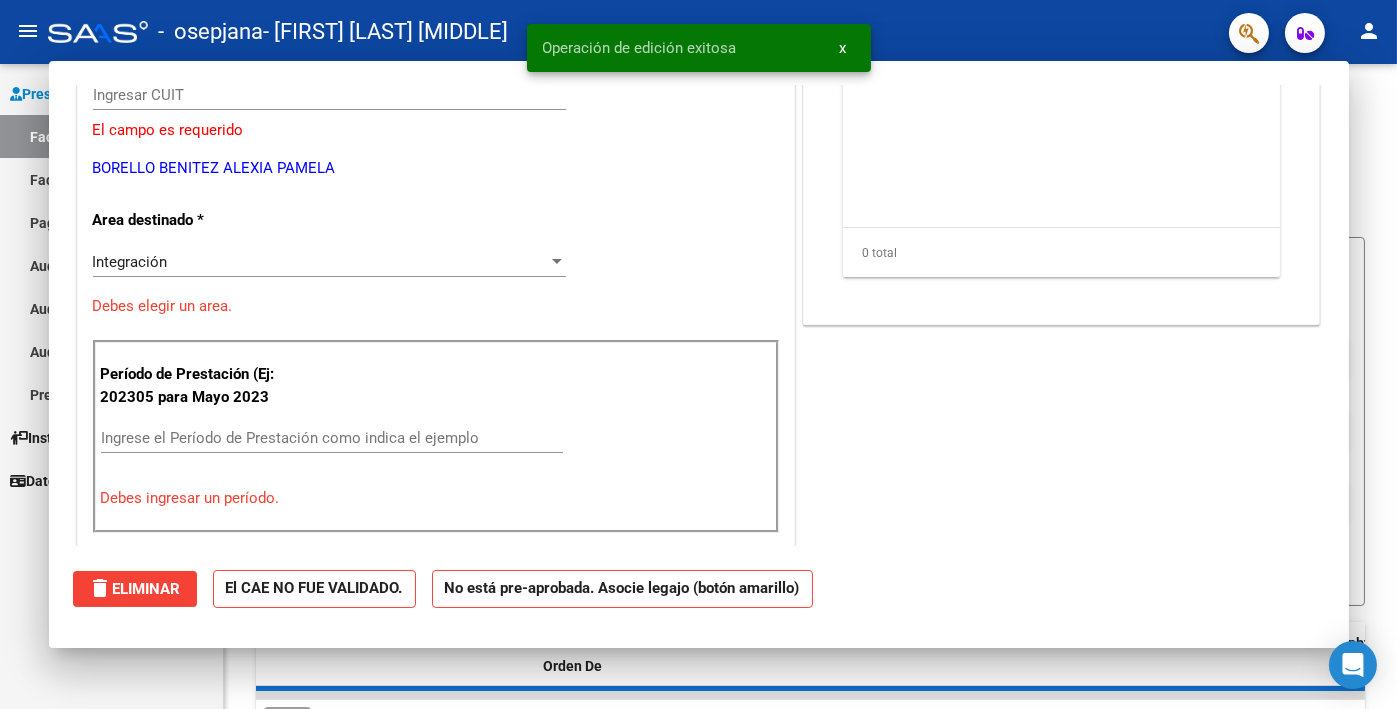 scroll, scrollTop: 240, scrollLeft: 0, axis: vertical 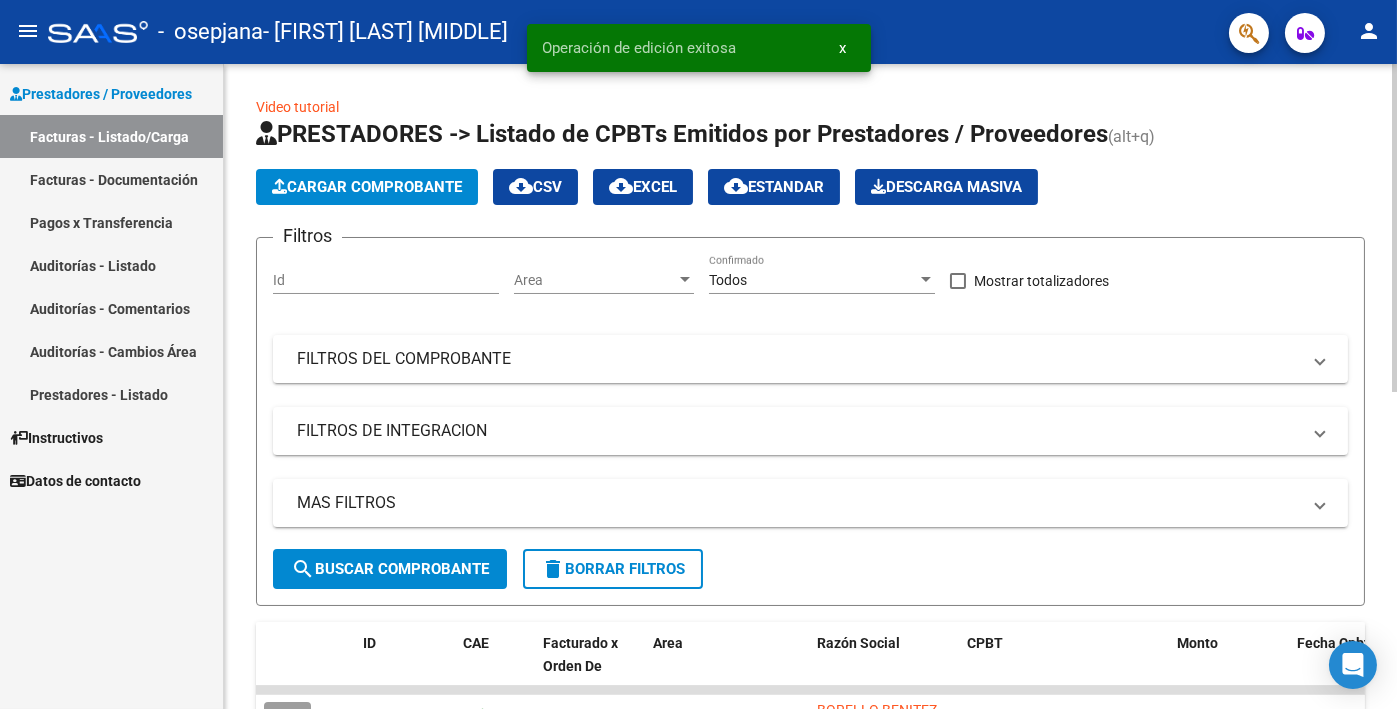 click on "Cargar Comprobante" 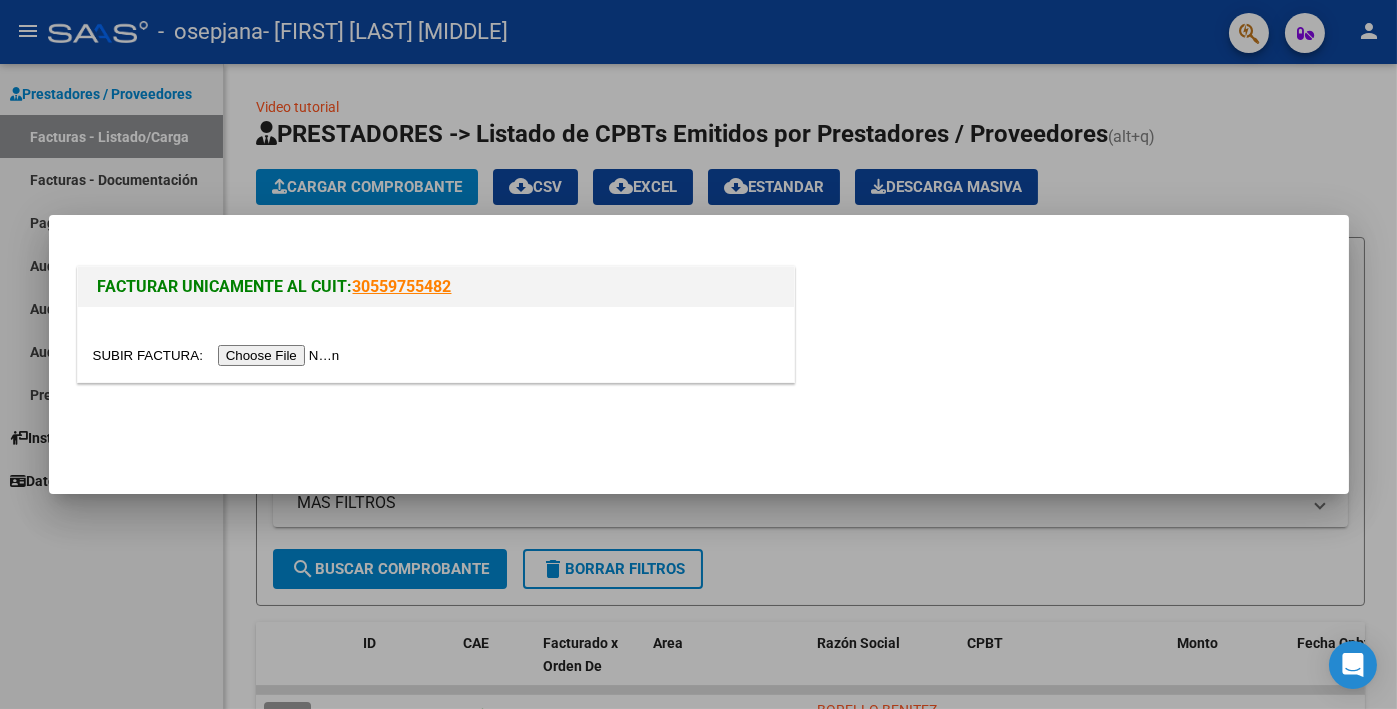 click at bounding box center [219, 355] 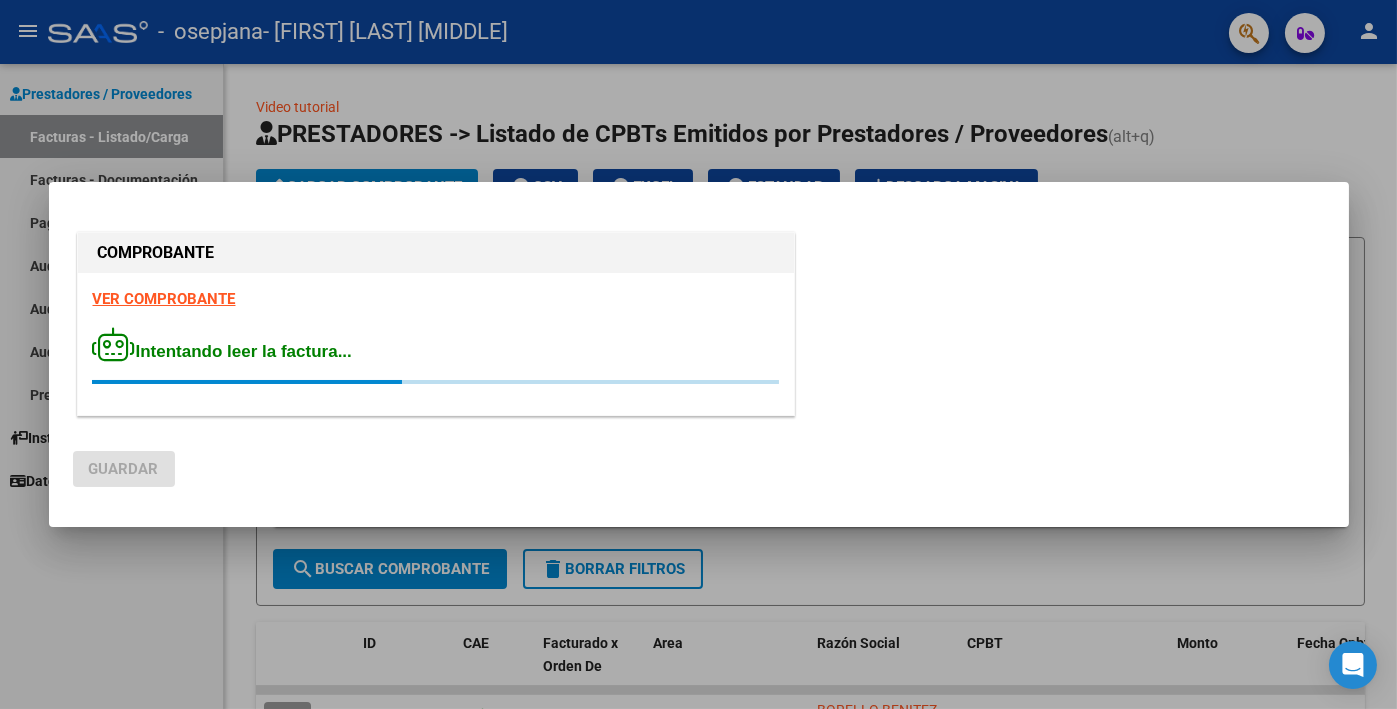 click on "COMPROBANTE VER COMPROBANTE          Intentando leer la factura..." at bounding box center [436, 327] 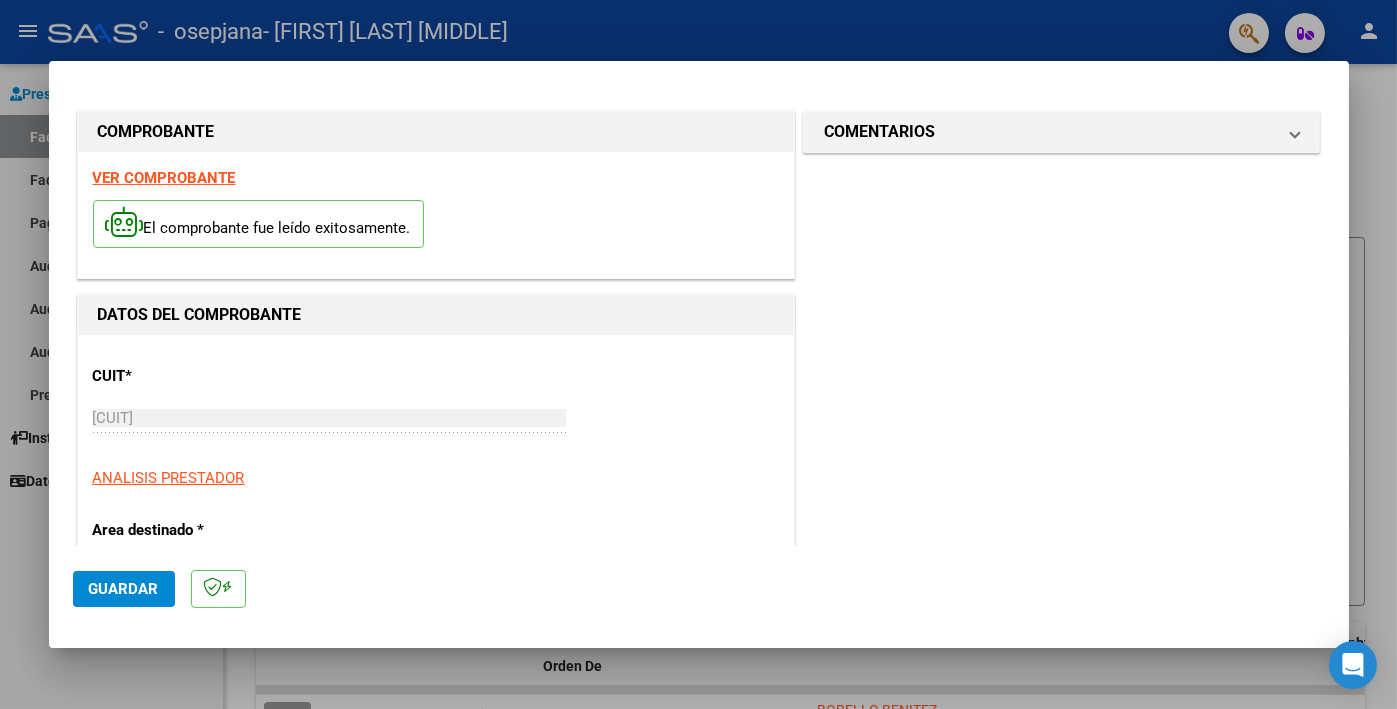 click on "VER COMPROBANTE" at bounding box center [164, 178] 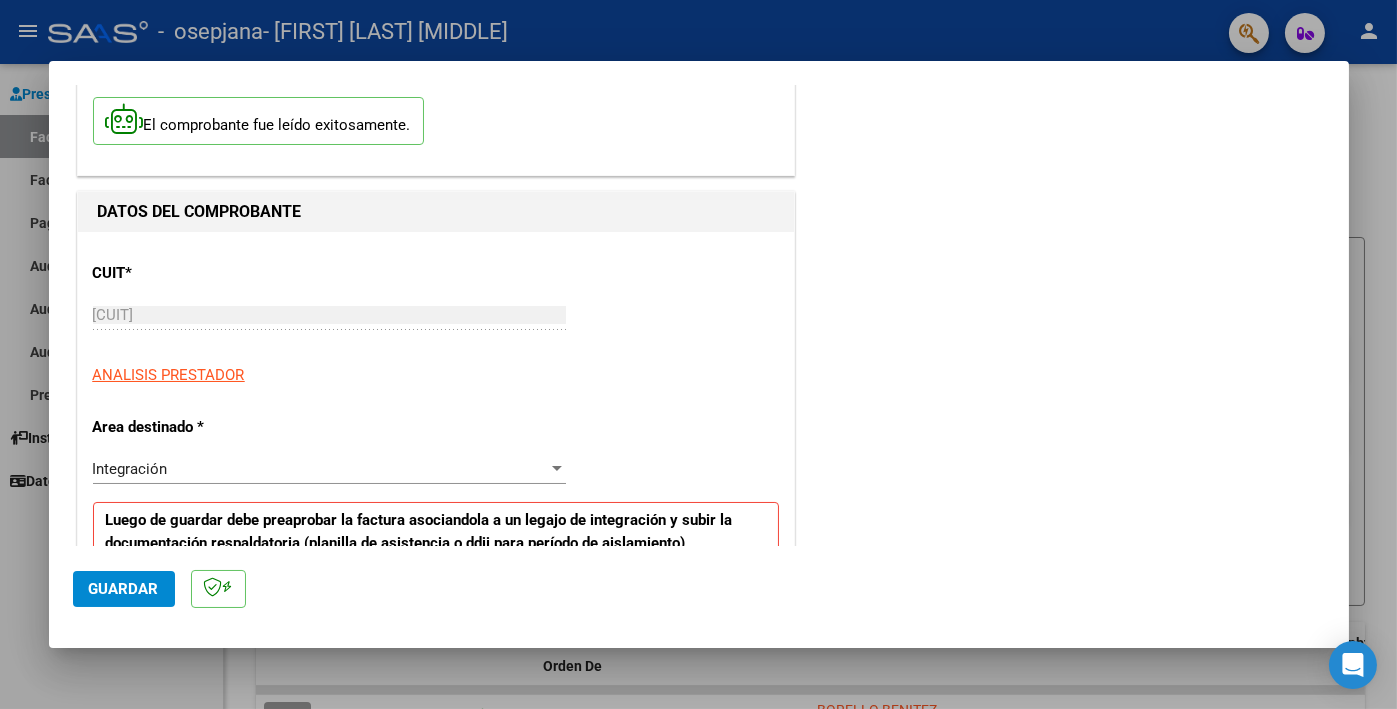 scroll, scrollTop: 400, scrollLeft: 0, axis: vertical 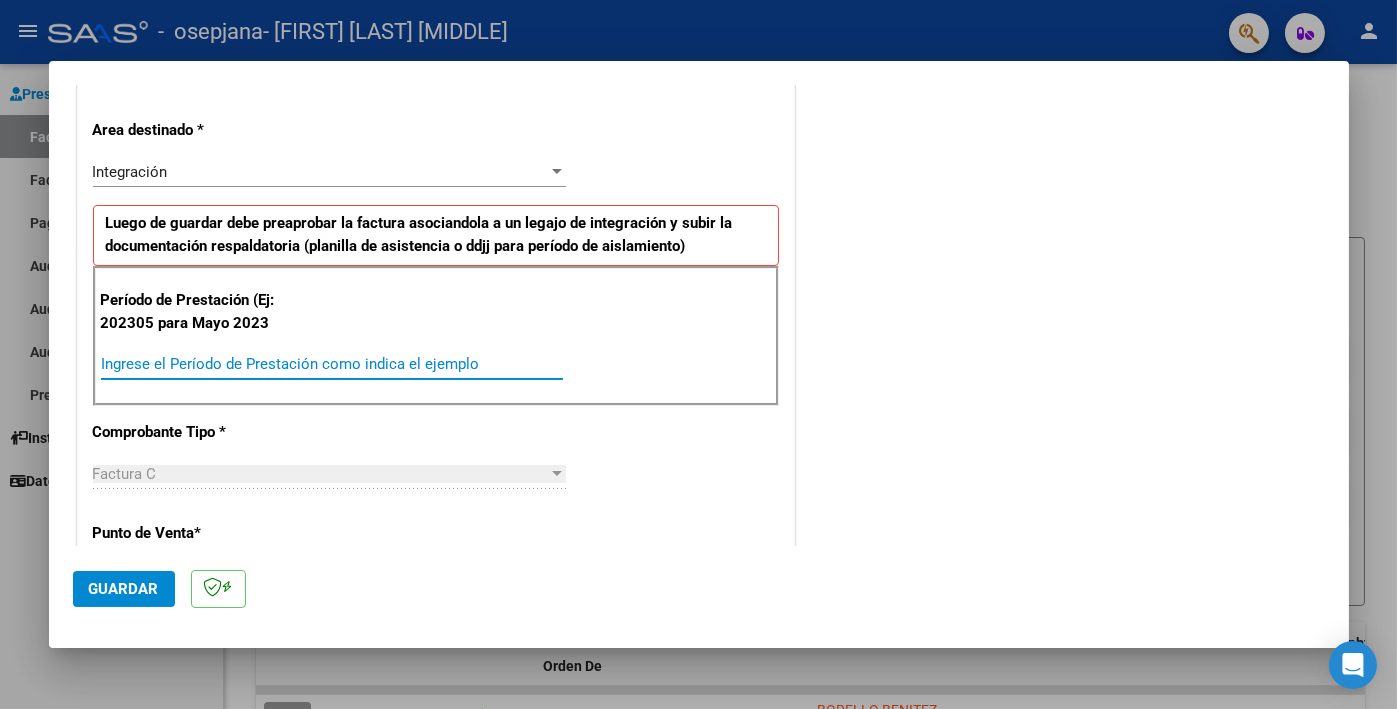 click on "Ingrese el Período de Prestación como indica el ejemplo" at bounding box center [332, 364] 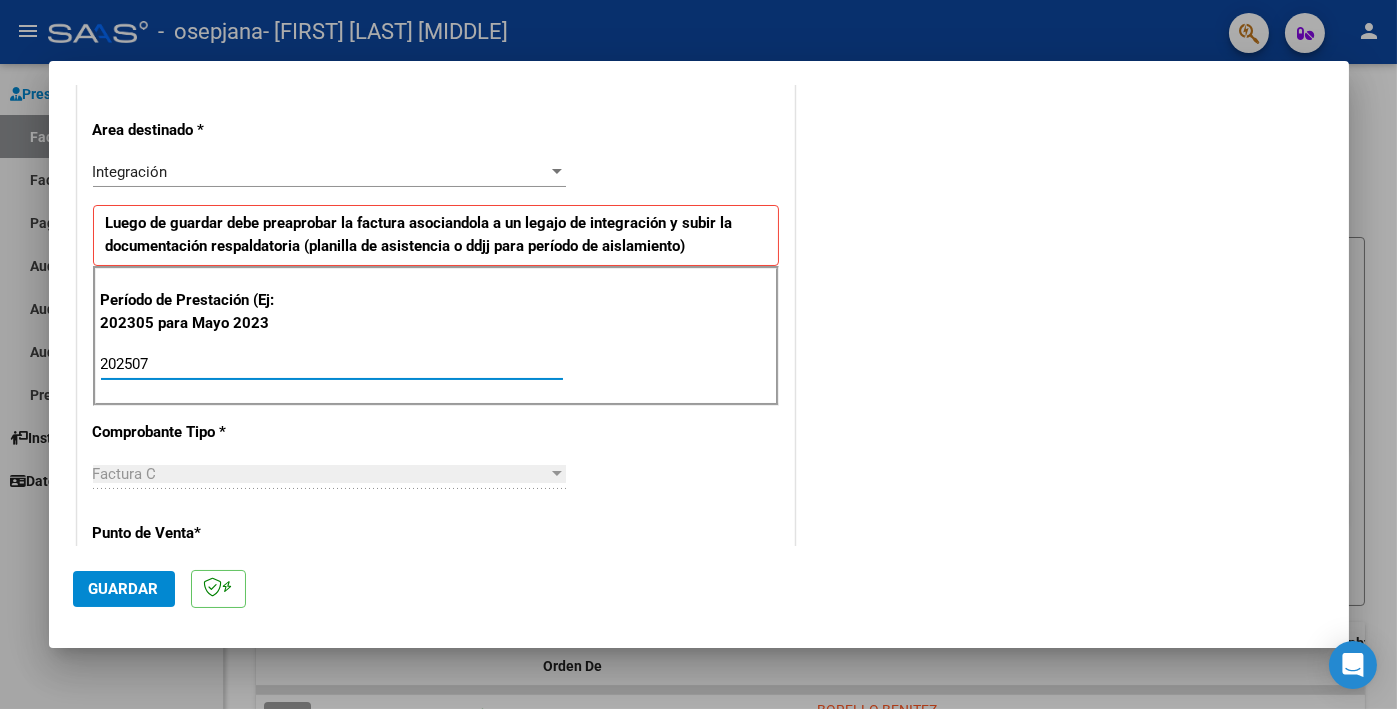 type on "202507" 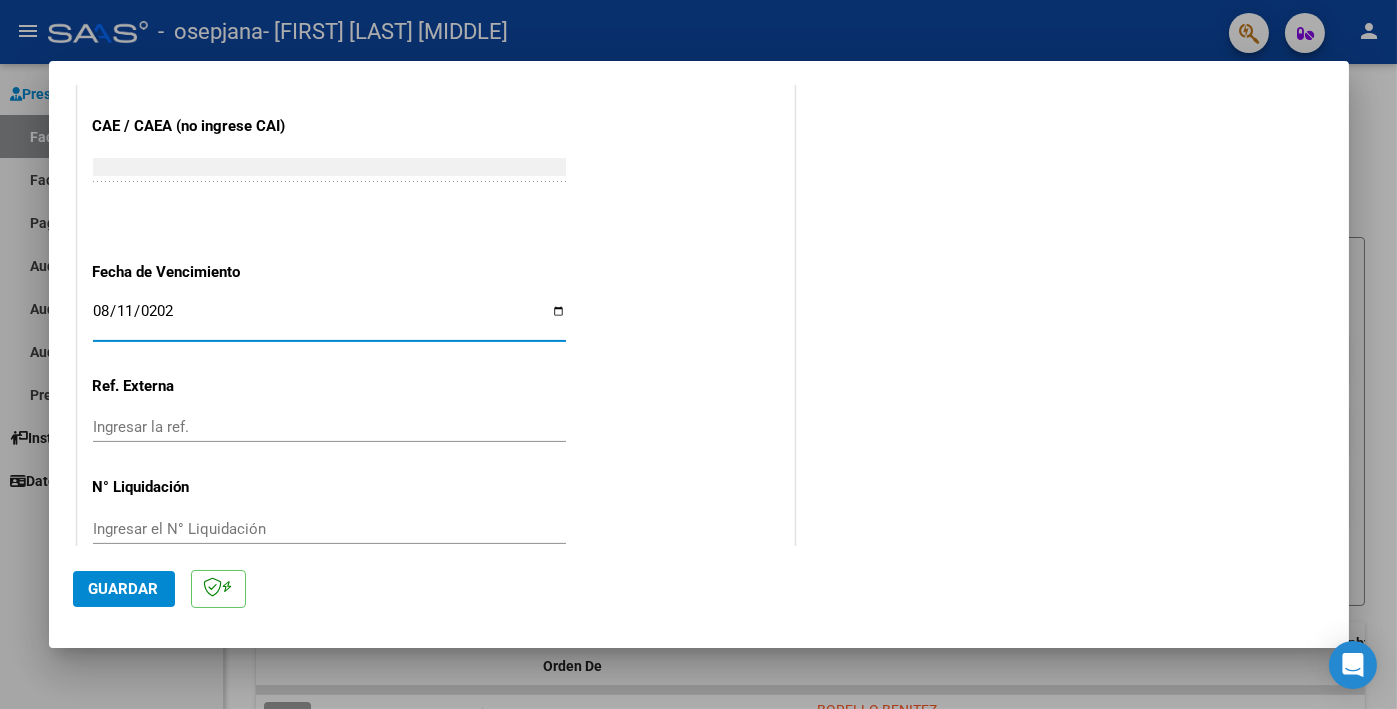 type on "2025-08-11" 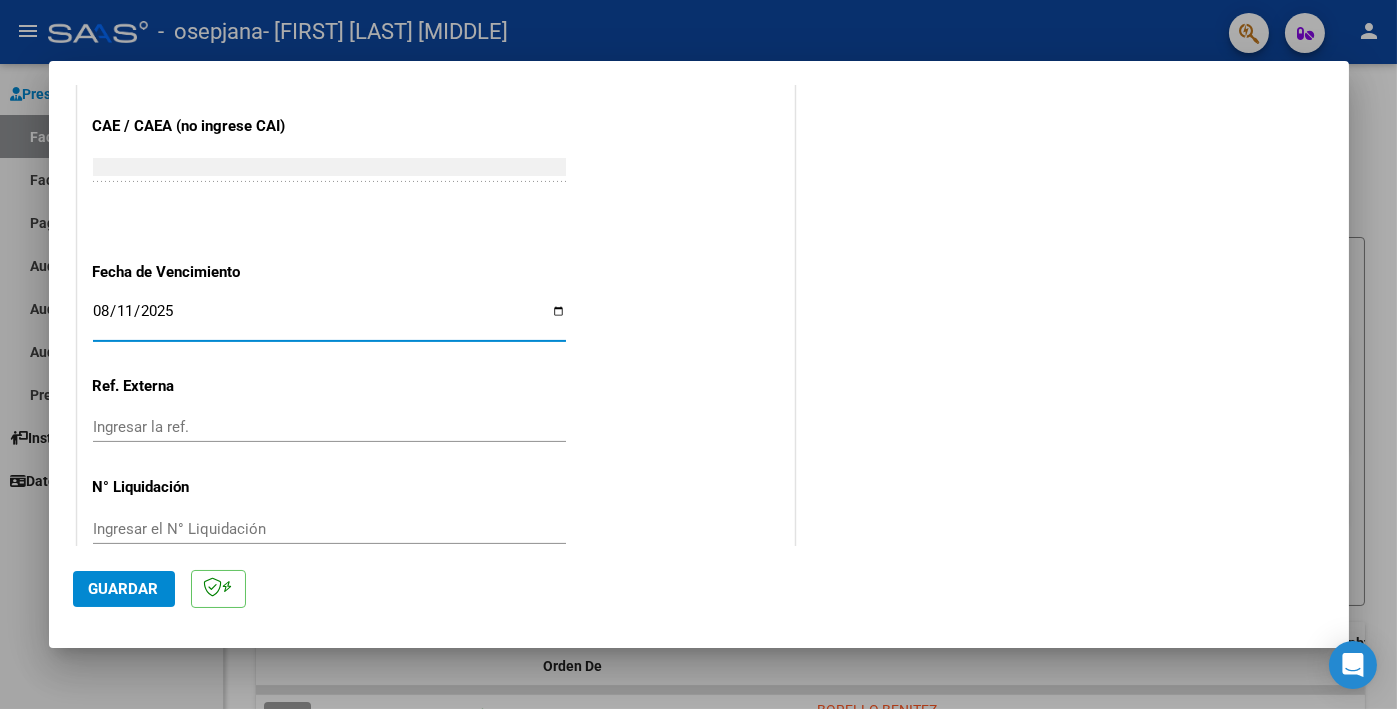click on "Guardar" 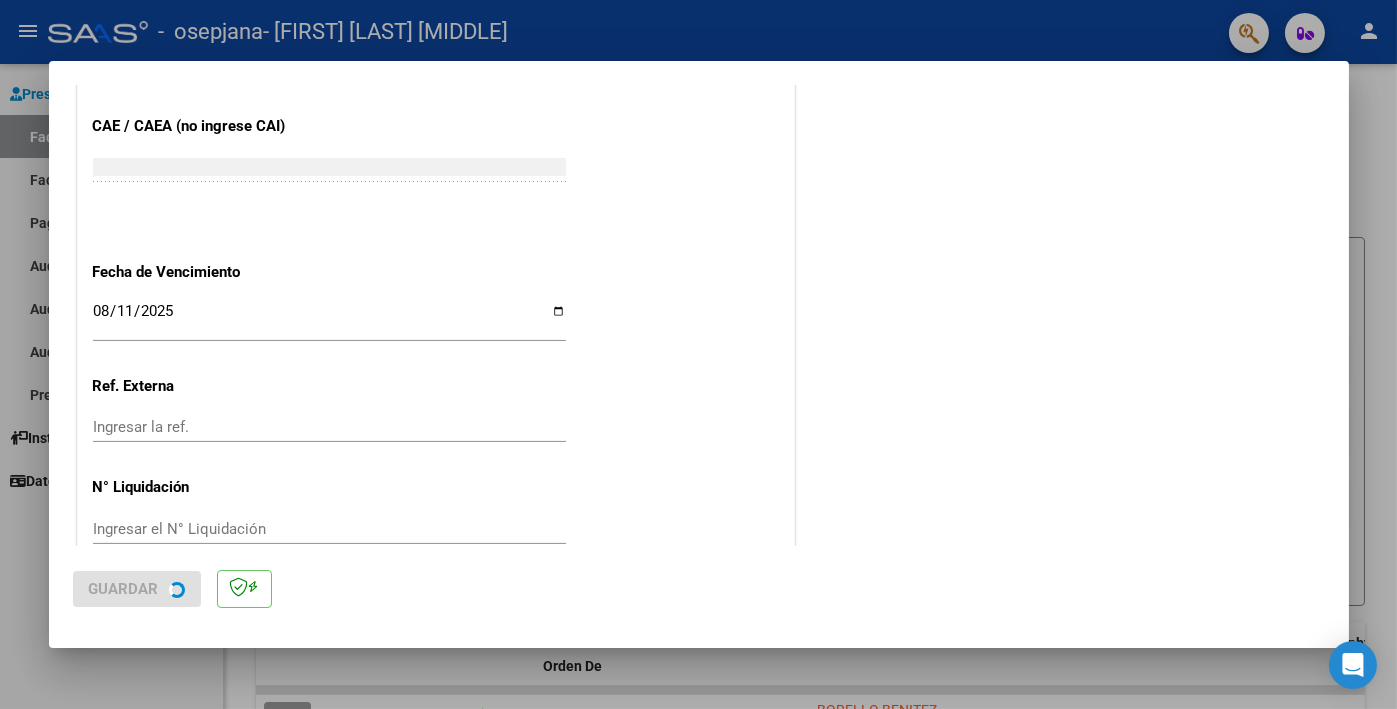 scroll, scrollTop: 0, scrollLeft: 0, axis: both 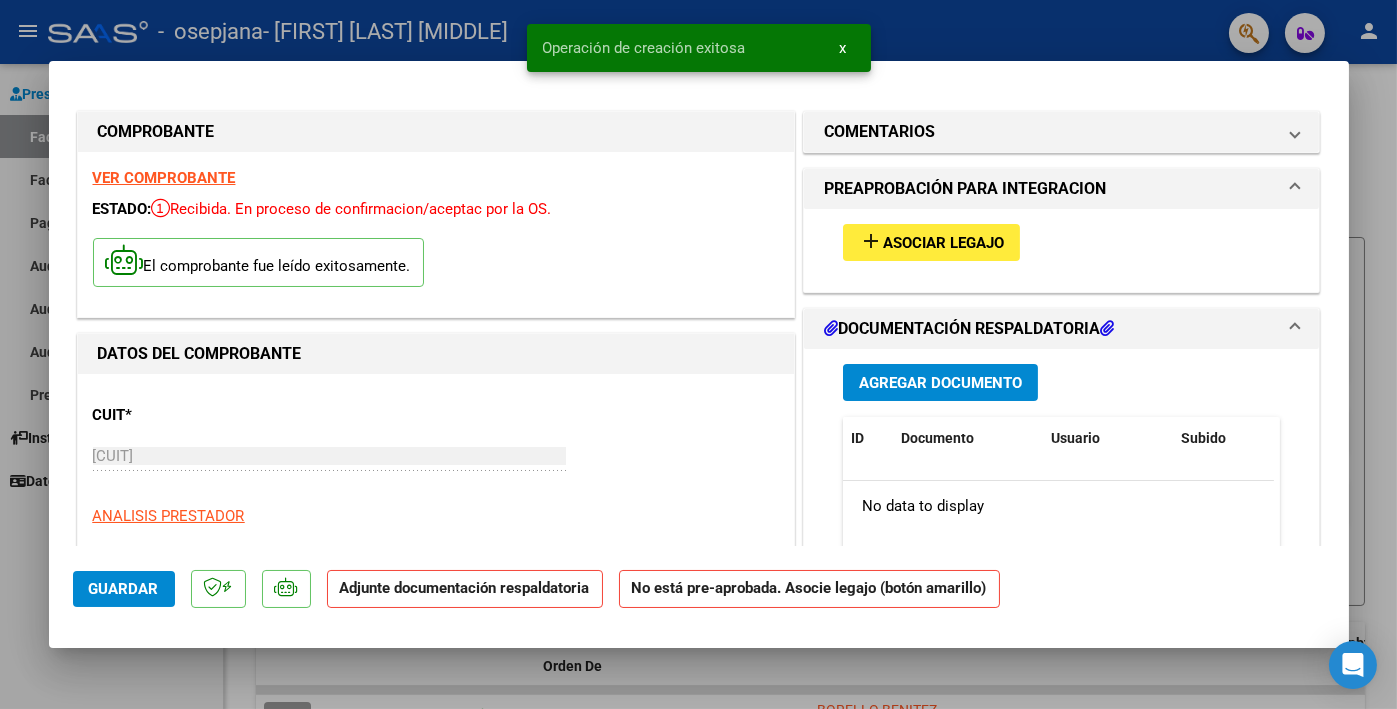 click on "Asociar Legajo" at bounding box center [943, 243] 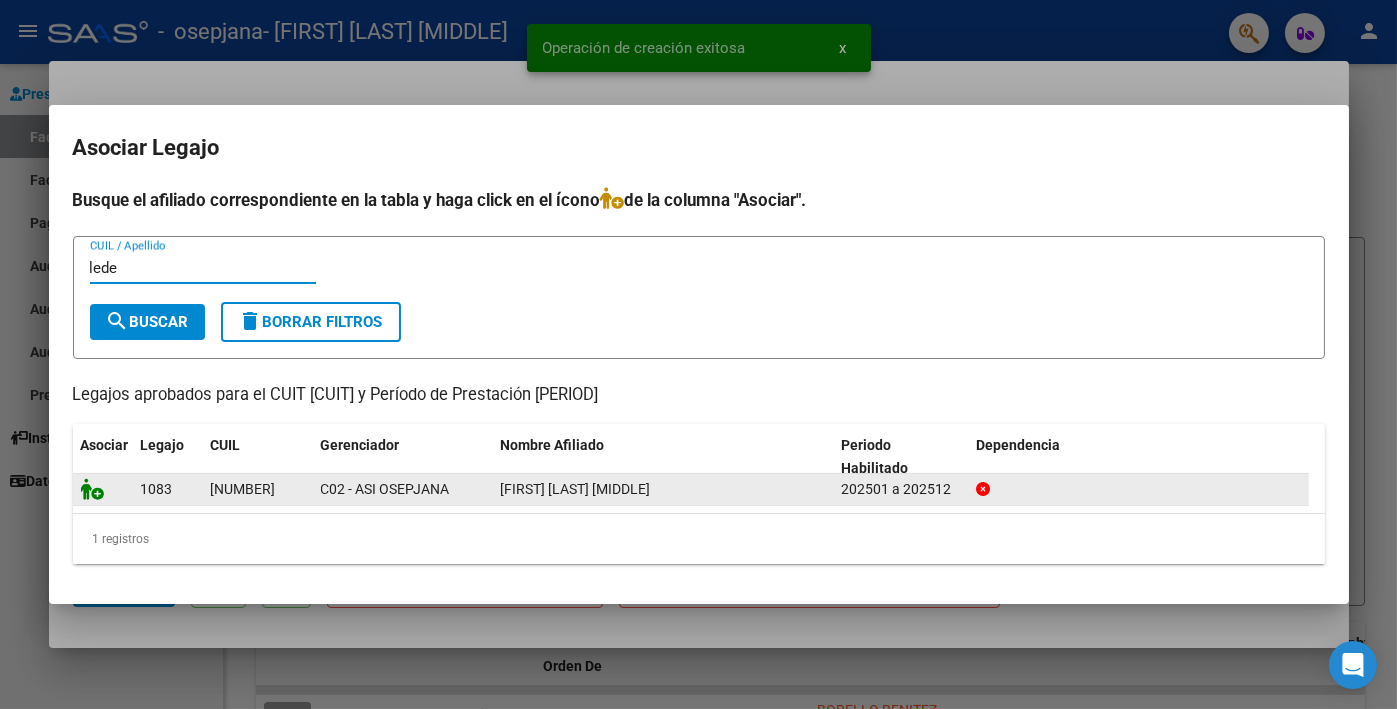 type on "lede" 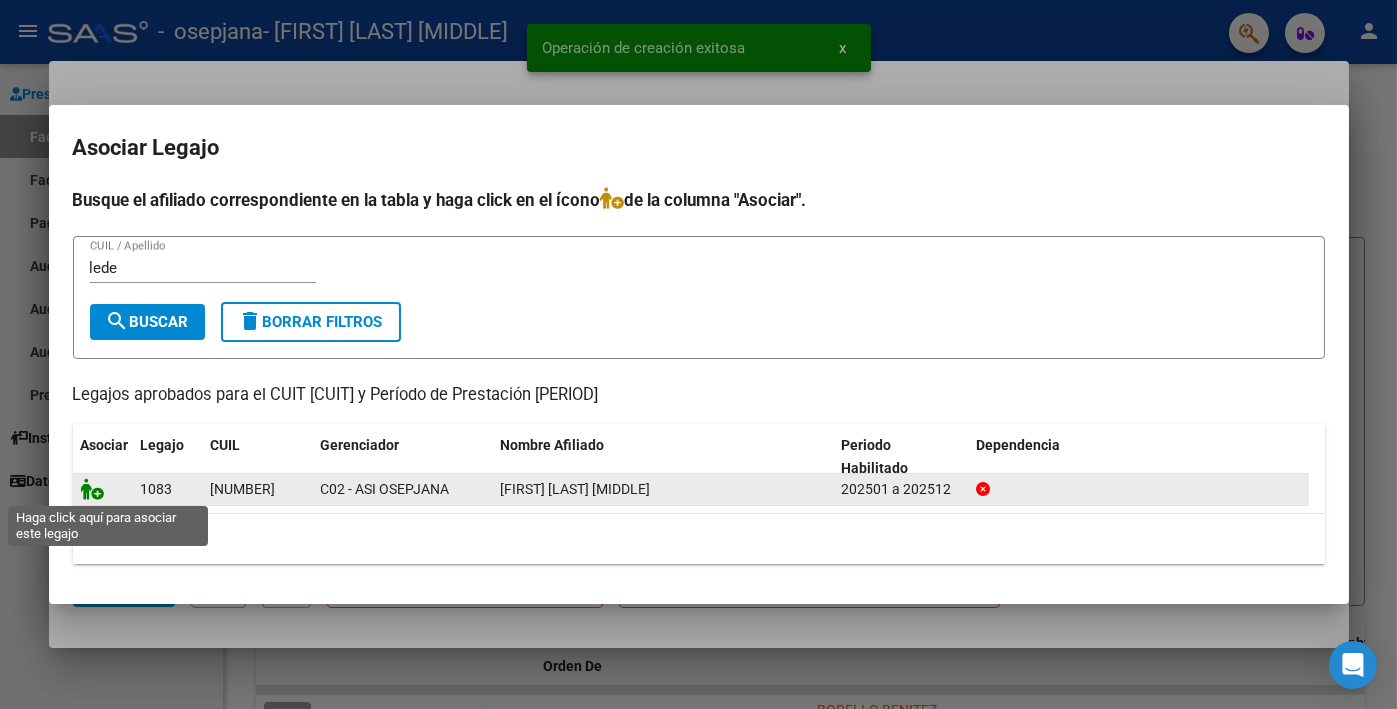 click 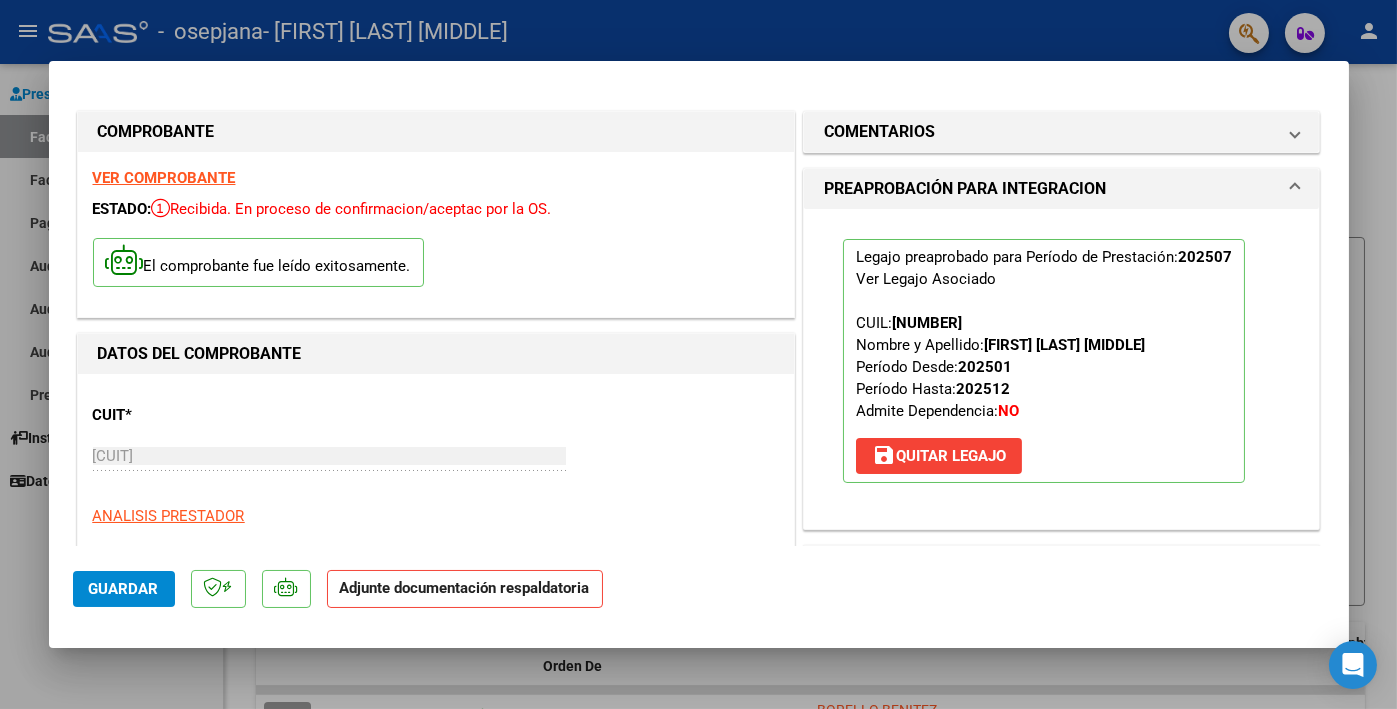 scroll, scrollTop: 300, scrollLeft: 0, axis: vertical 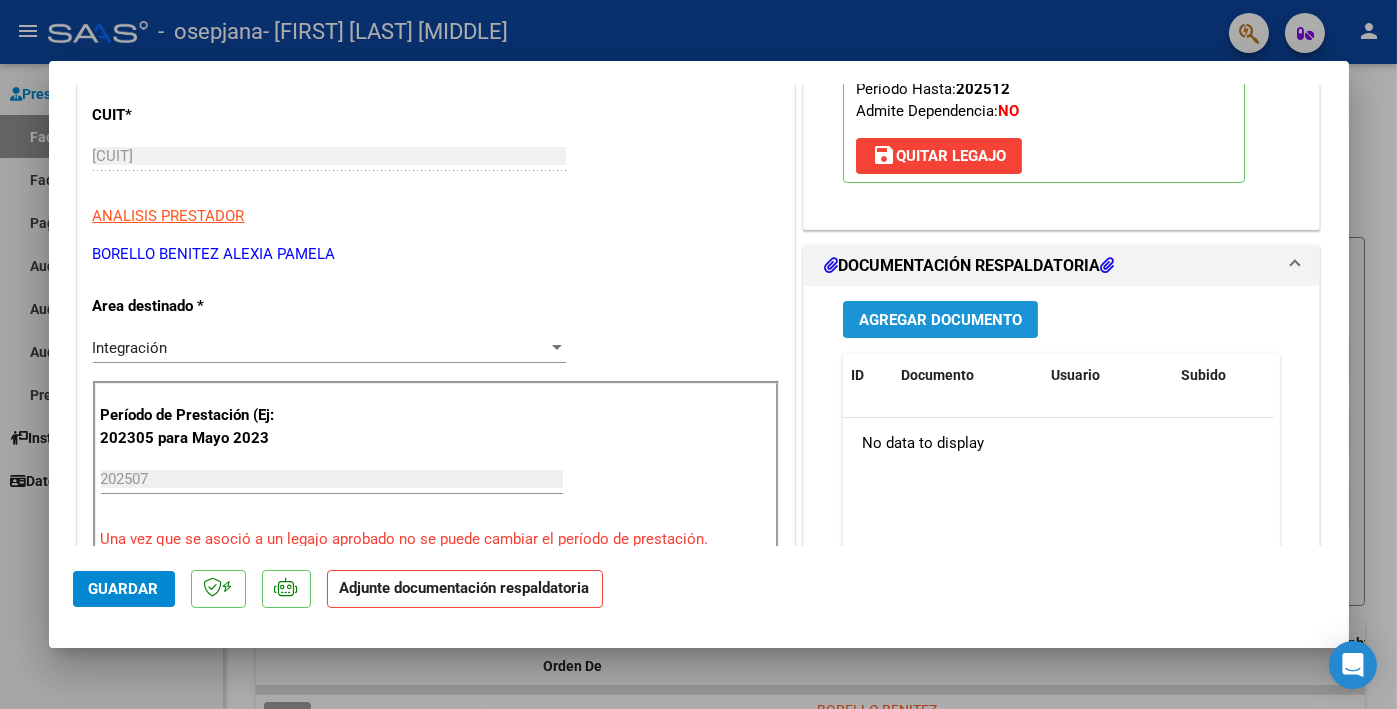click on "Agregar Documento" at bounding box center [940, 320] 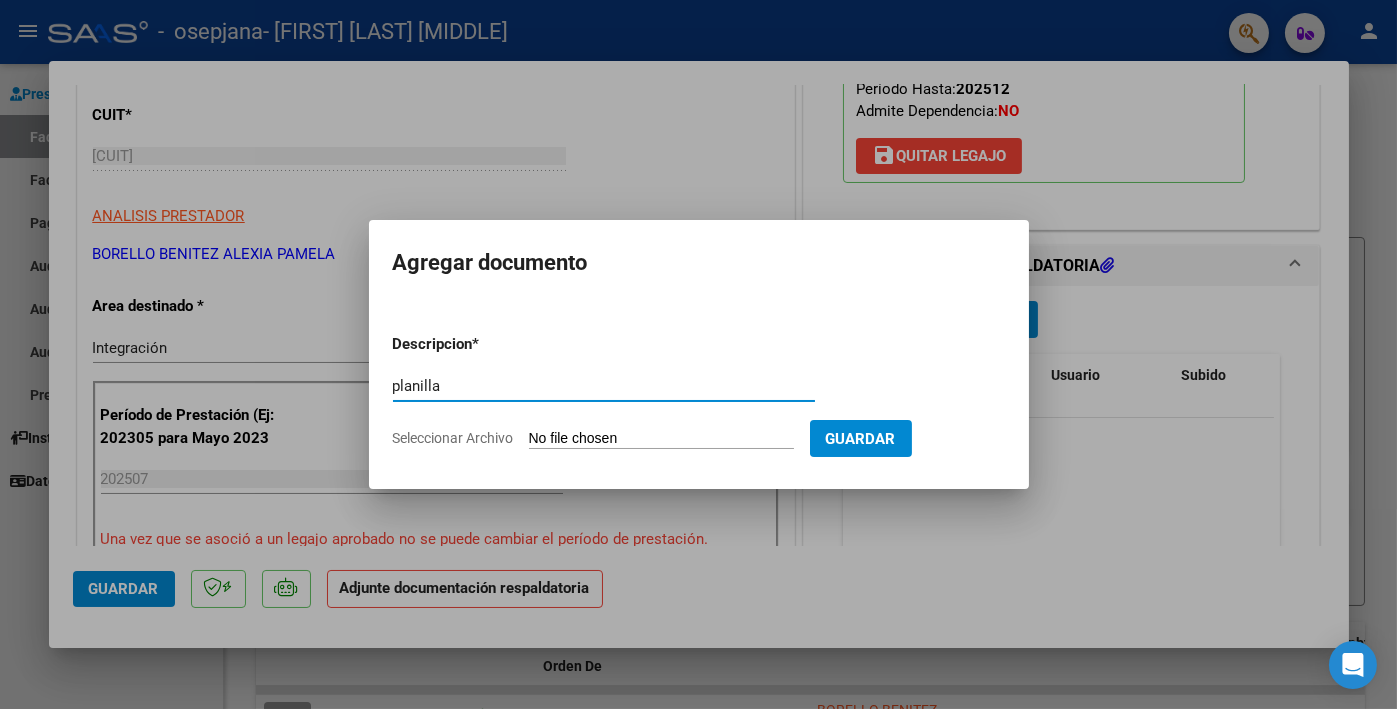 type on "planilla" 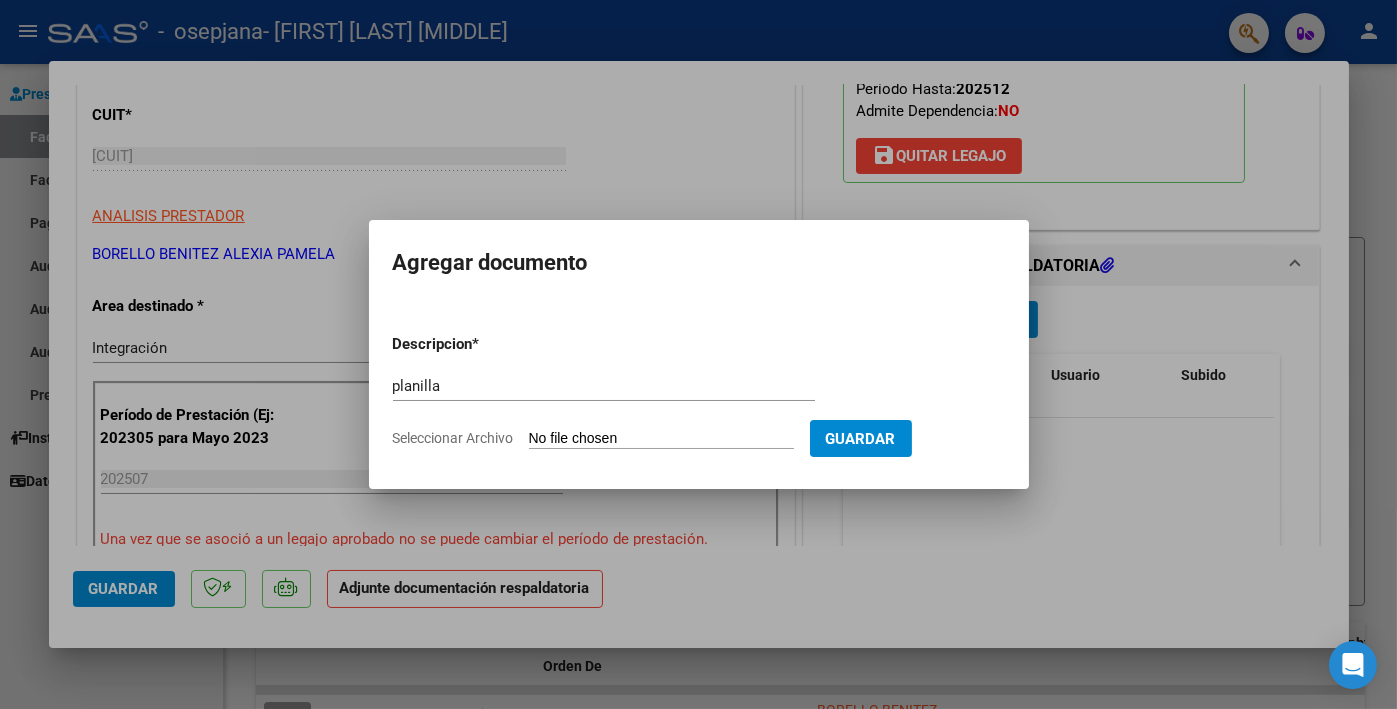 click on "Seleccionar Archivo" at bounding box center (661, 439) 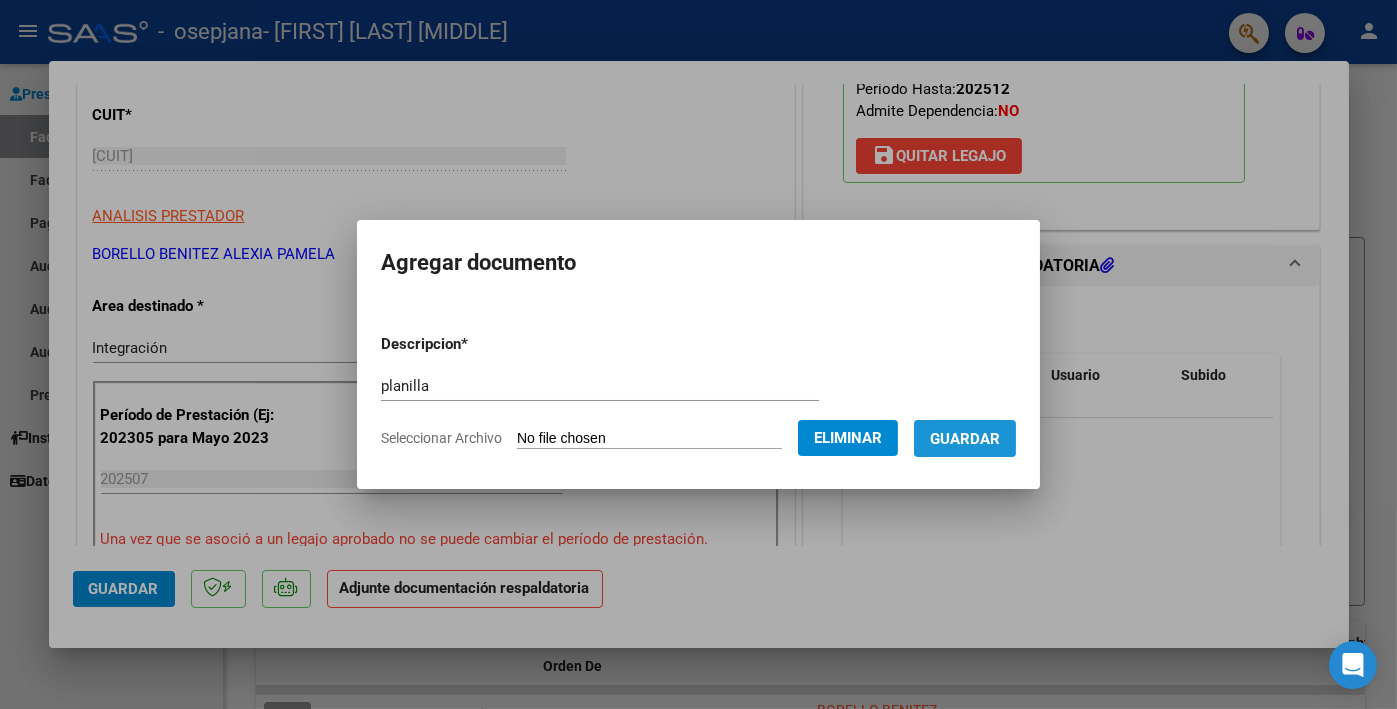 click on "Guardar" at bounding box center (965, 439) 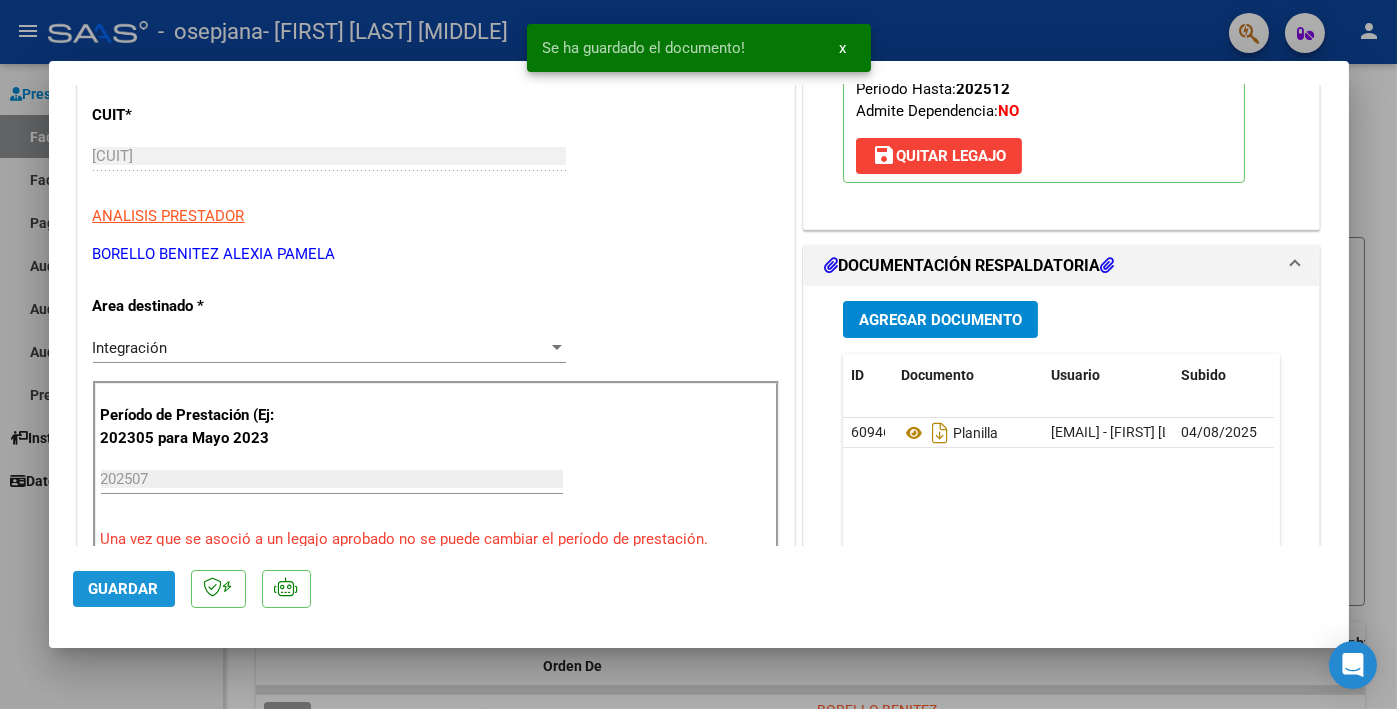 click on "Guardar" 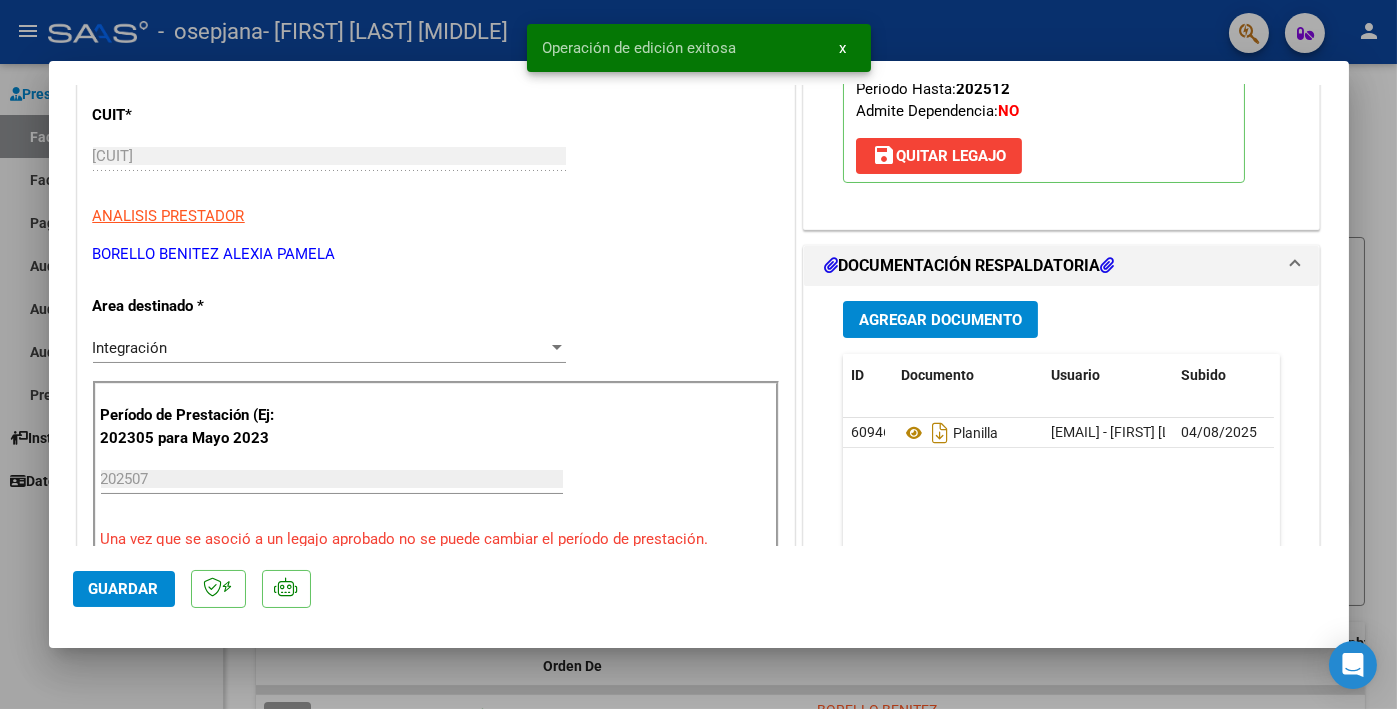 click at bounding box center (698, 354) 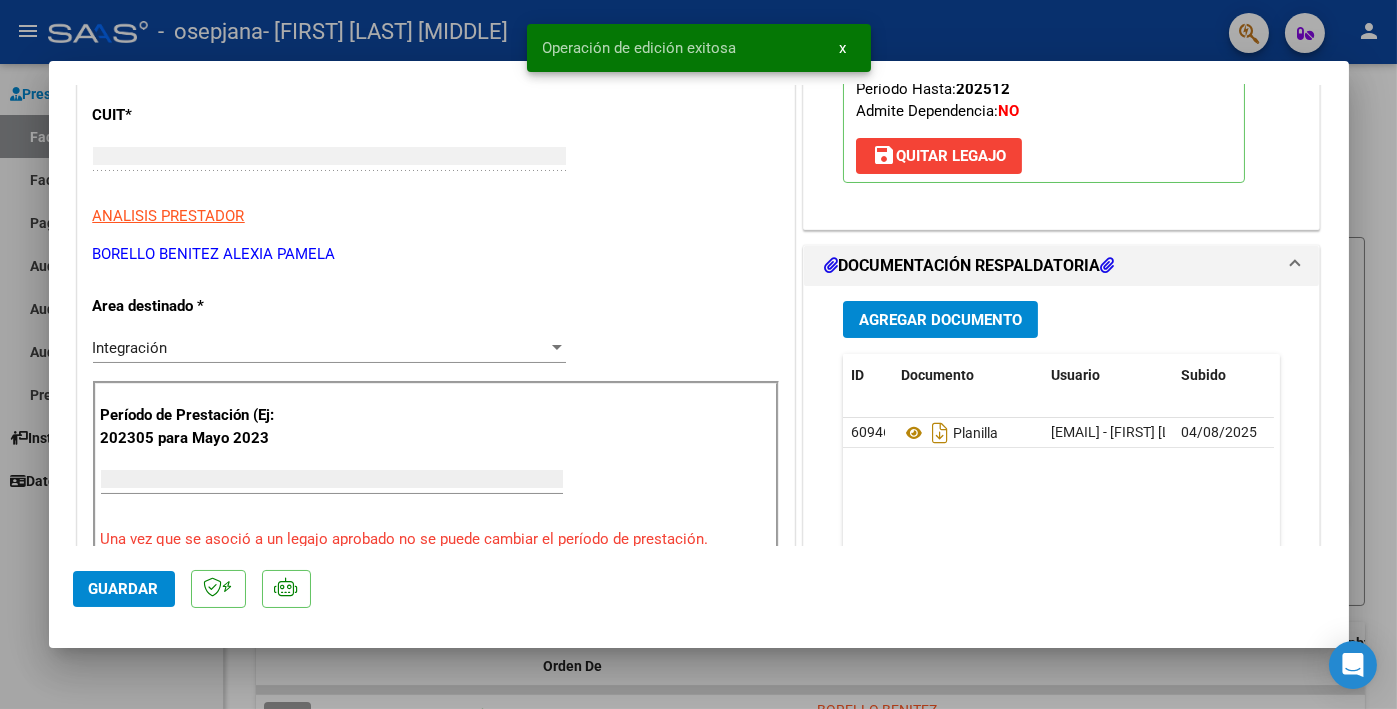 scroll, scrollTop: 240, scrollLeft: 0, axis: vertical 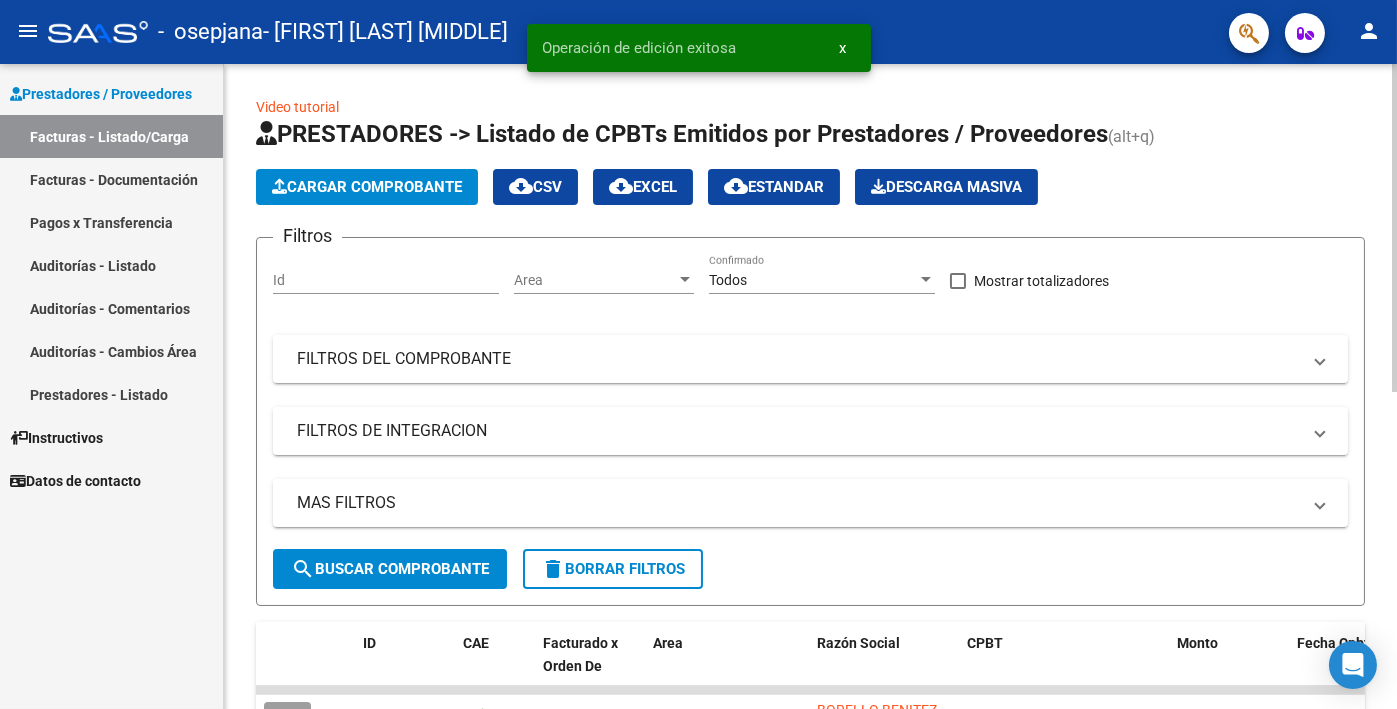 click on "Cargar Comprobante" 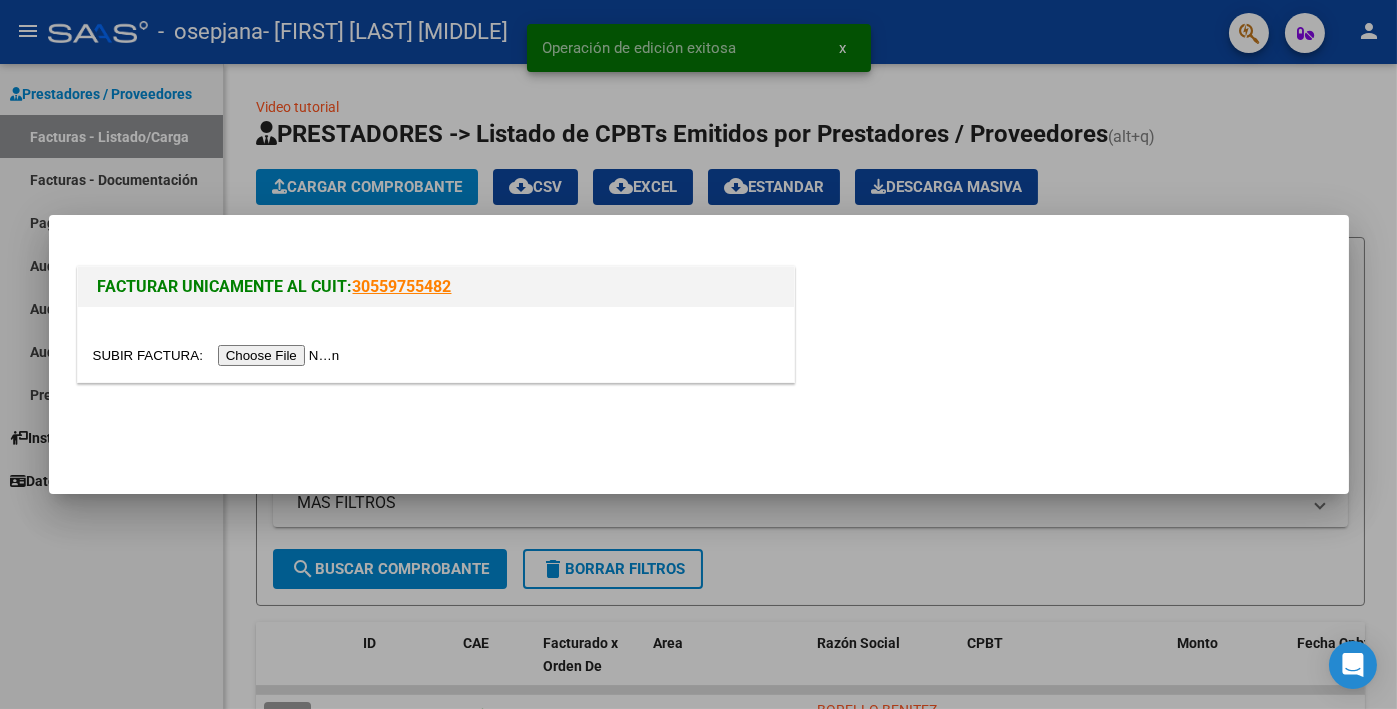 click at bounding box center (219, 355) 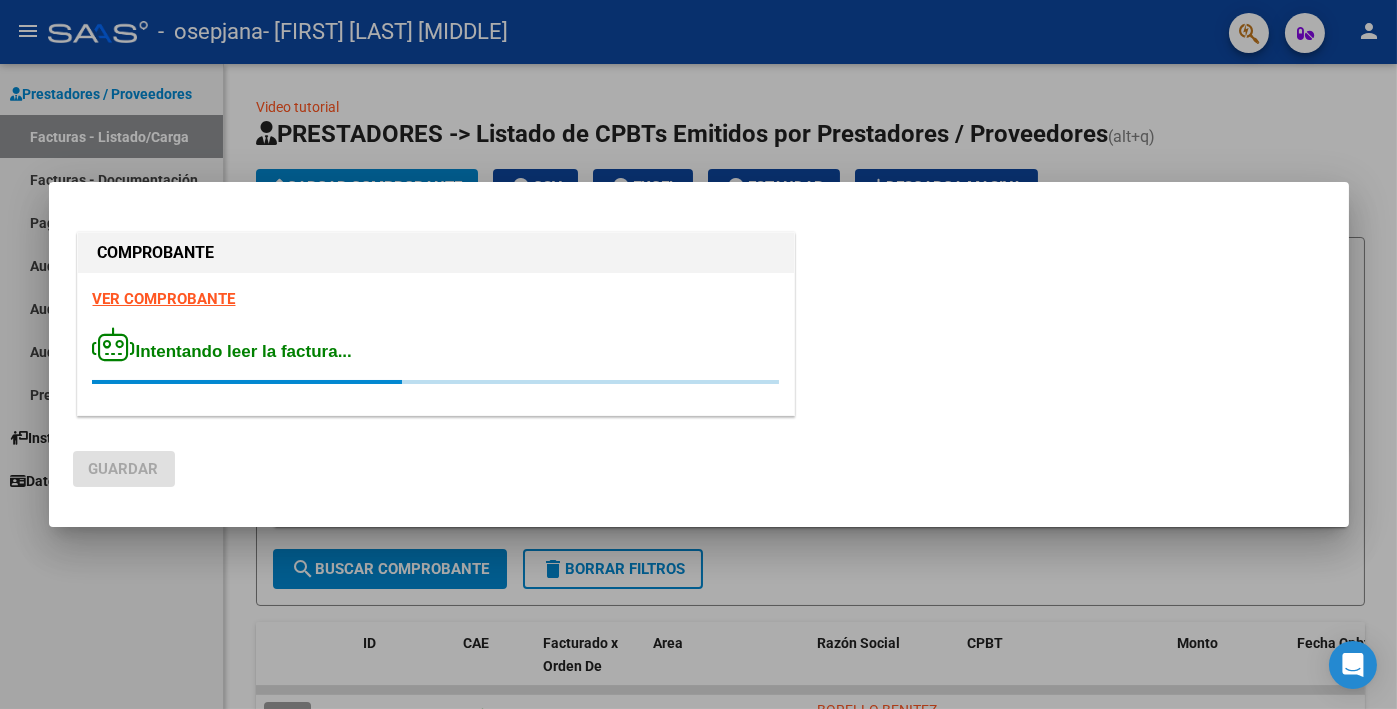 click on "VER COMPROBANTE" at bounding box center (164, 299) 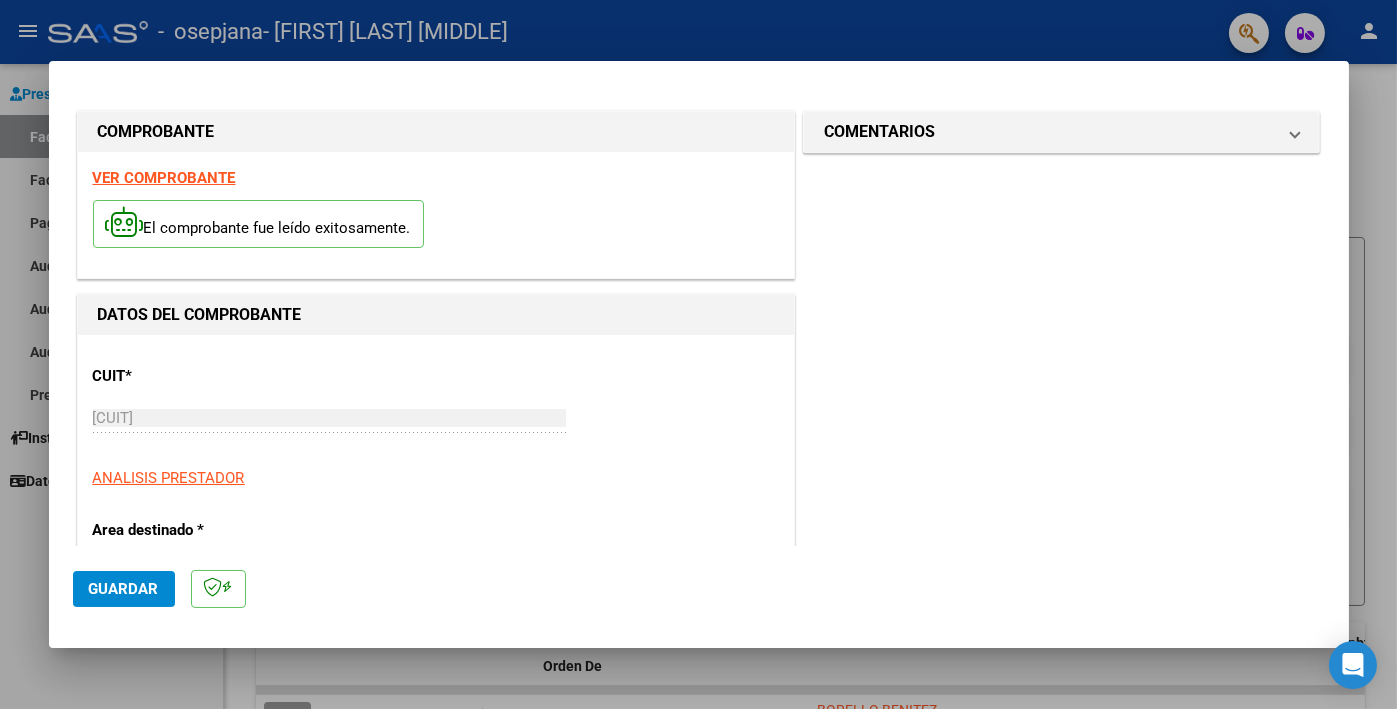 scroll, scrollTop: 300, scrollLeft: 0, axis: vertical 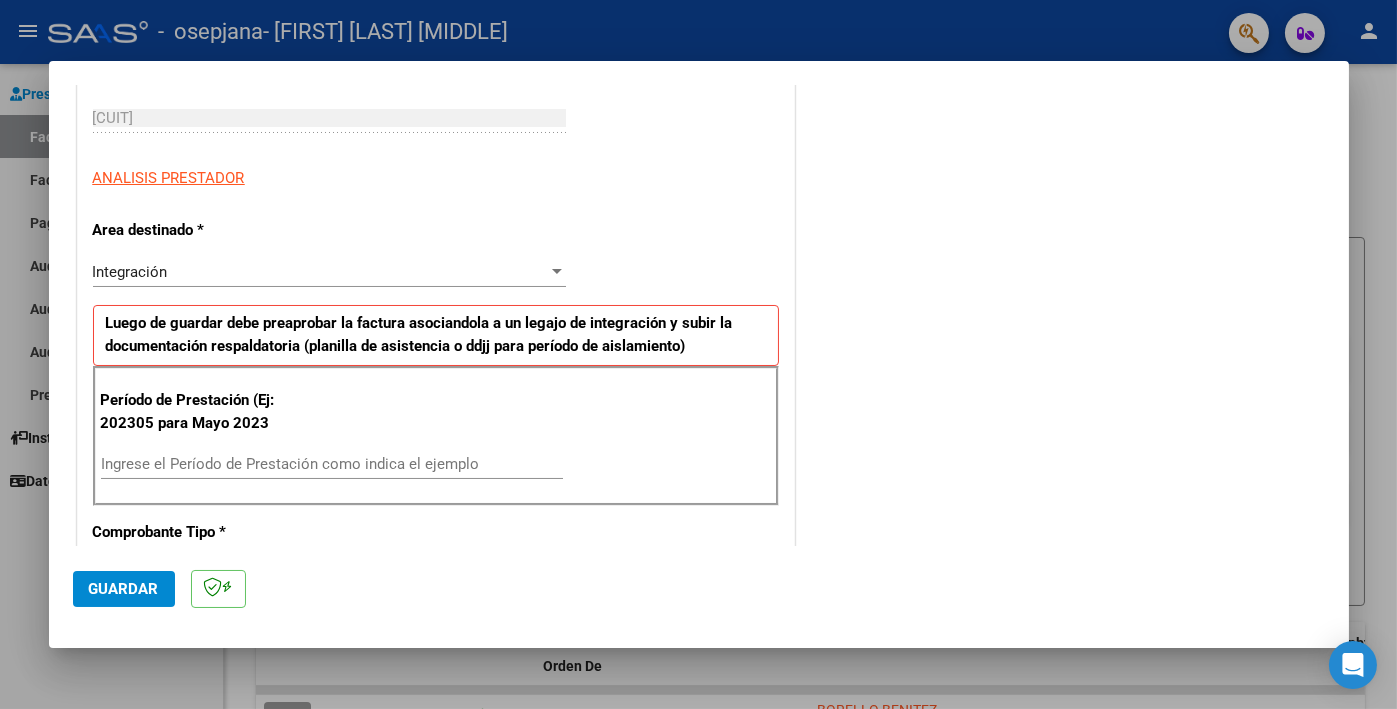 click on "Período de Prestación (Ej: 202305 para Mayo 2023    Ingrese el Período de Prestación como indica el ejemplo" at bounding box center (436, 436) 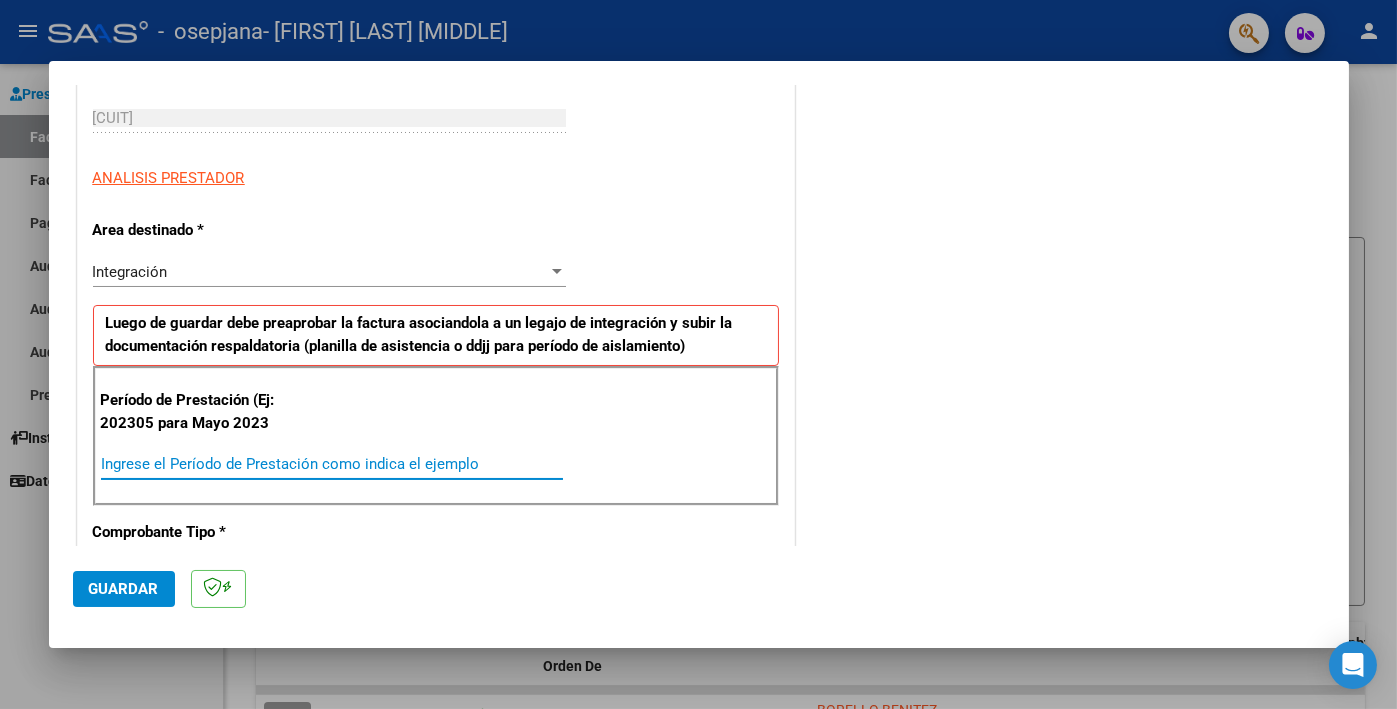 click on "Ingrese el Período de Prestación como indica el ejemplo" at bounding box center [332, 464] 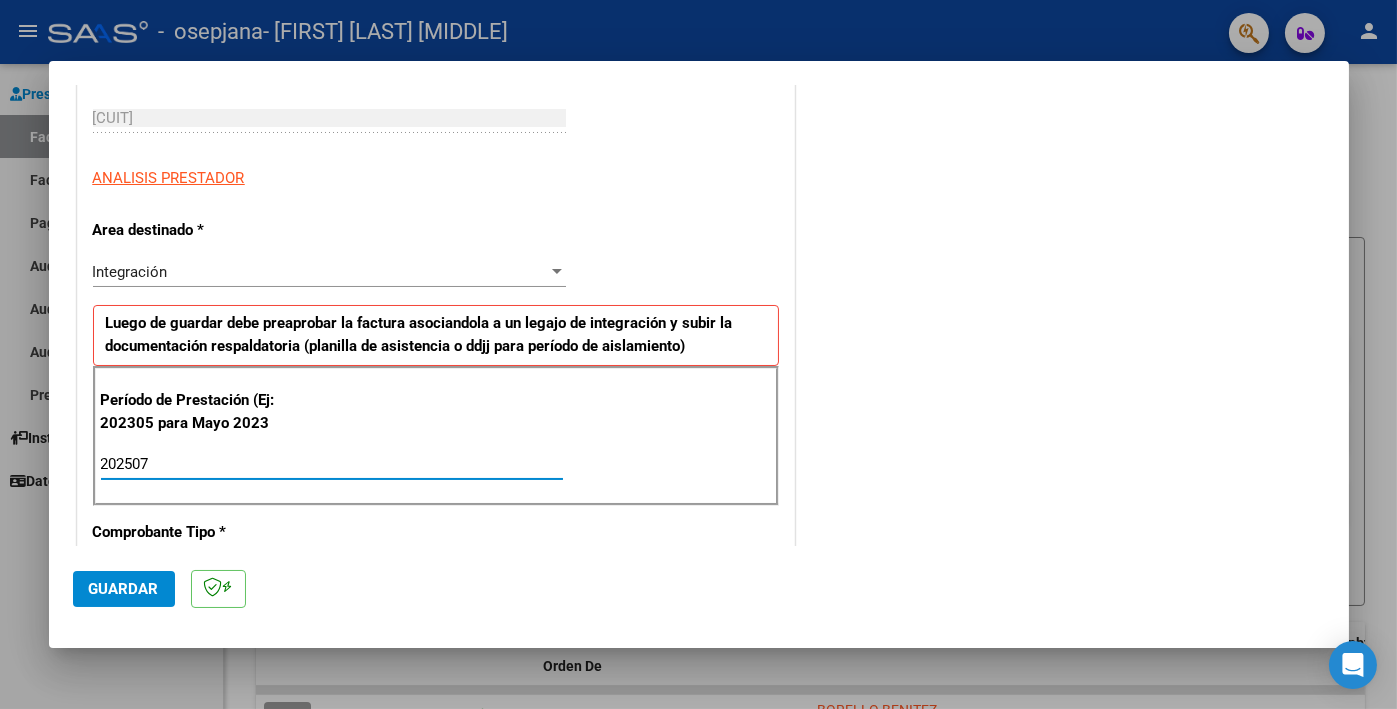 type on "202507" 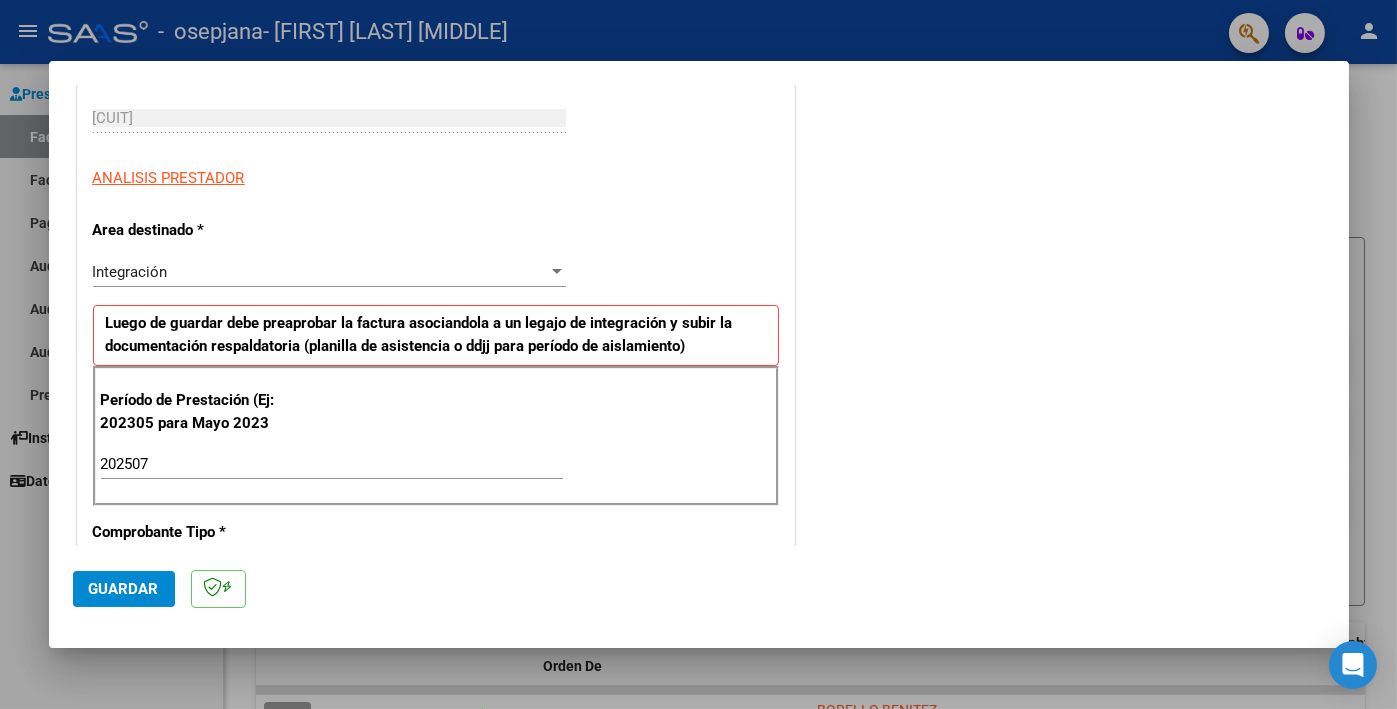 scroll, scrollTop: 1225, scrollLeft: 0, axis: vertical 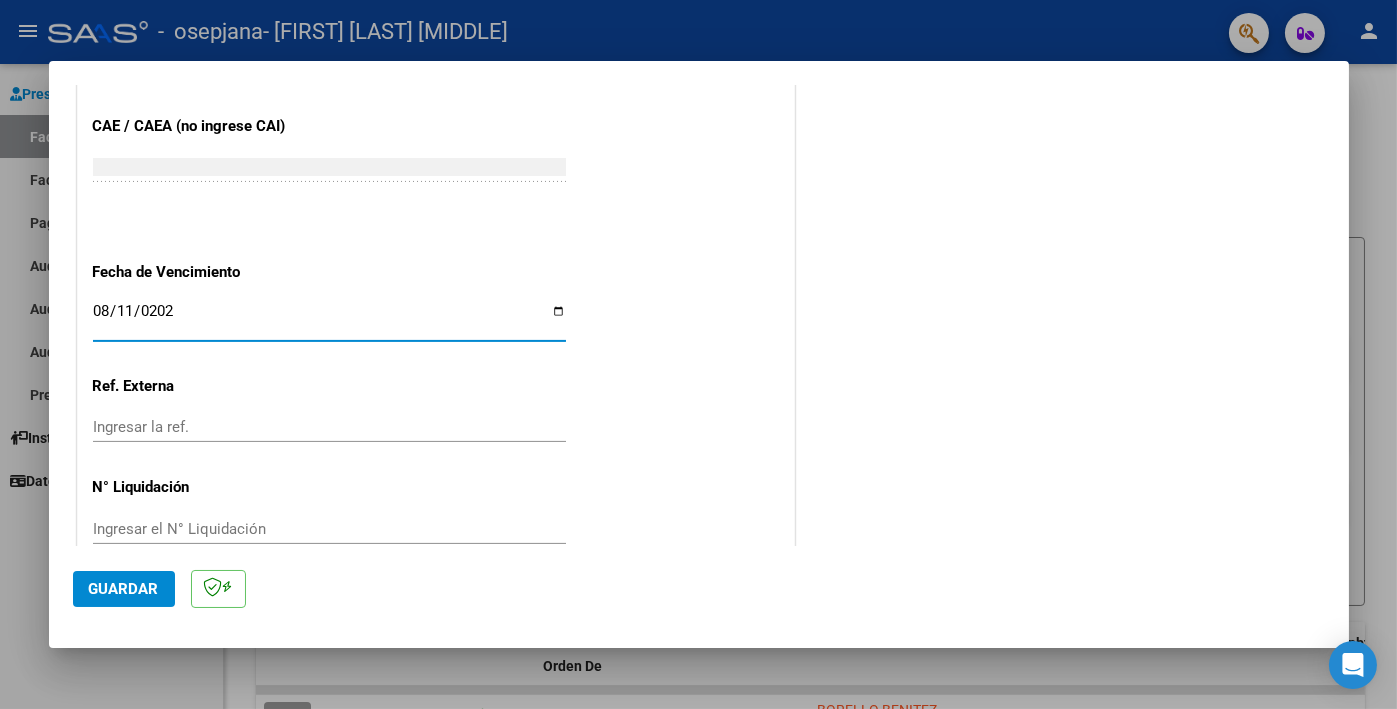 type on "2025-08-11" 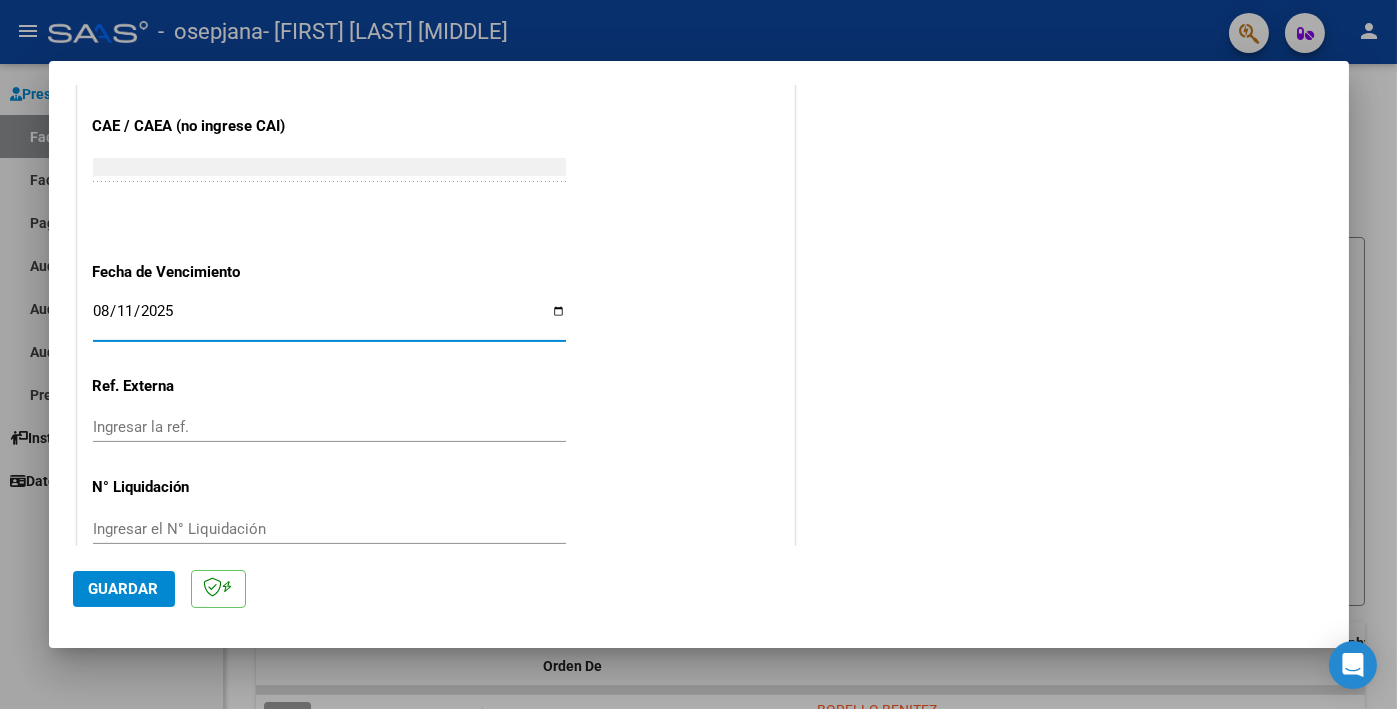 click on "Guardar" 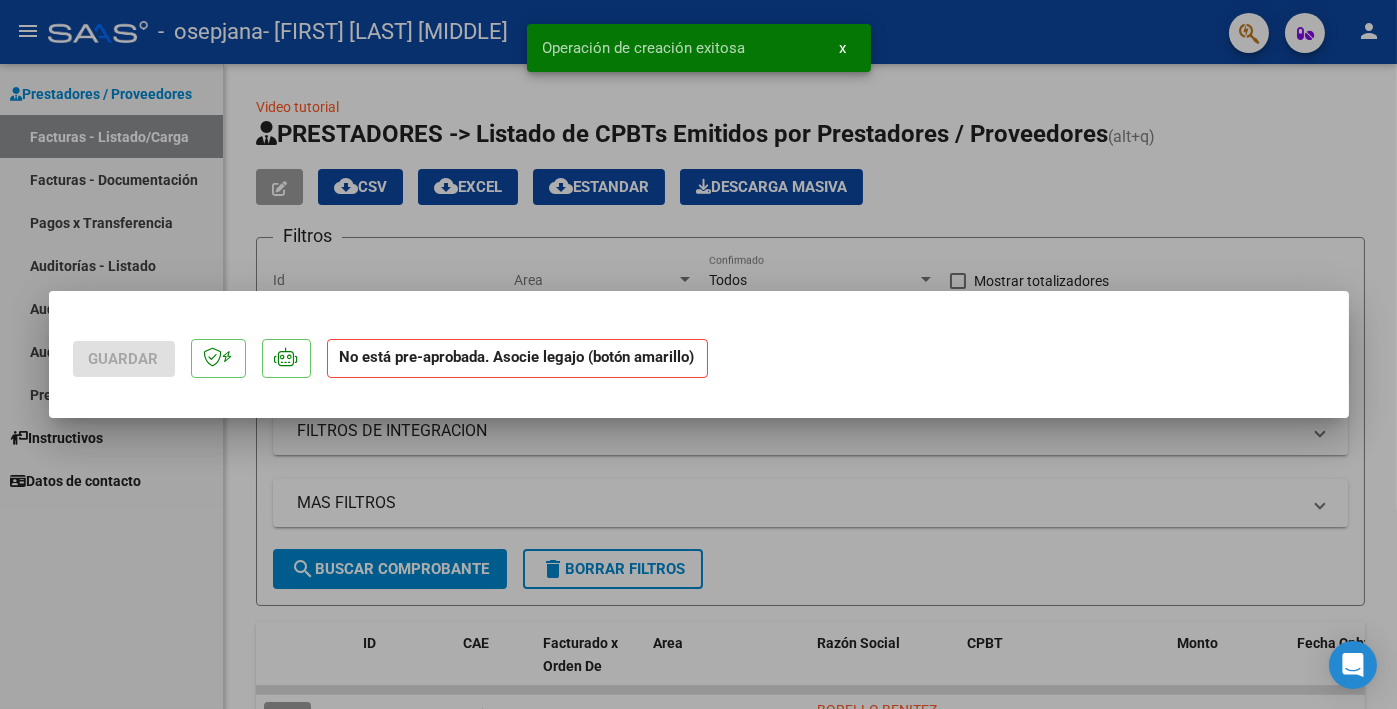 scroll, scrollTop: 0, scrollLeft: 0, axis: both 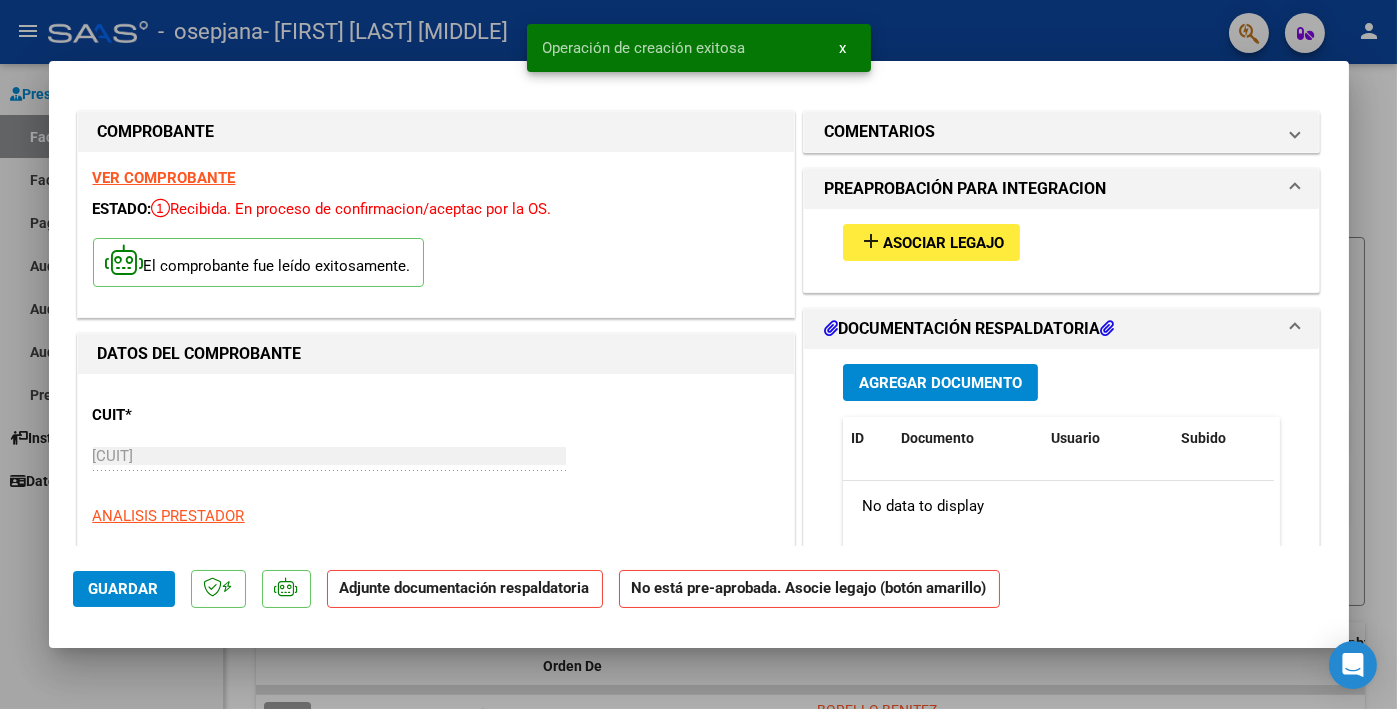 click on "add Asociar Legajo" at bounding box center (931, 242) 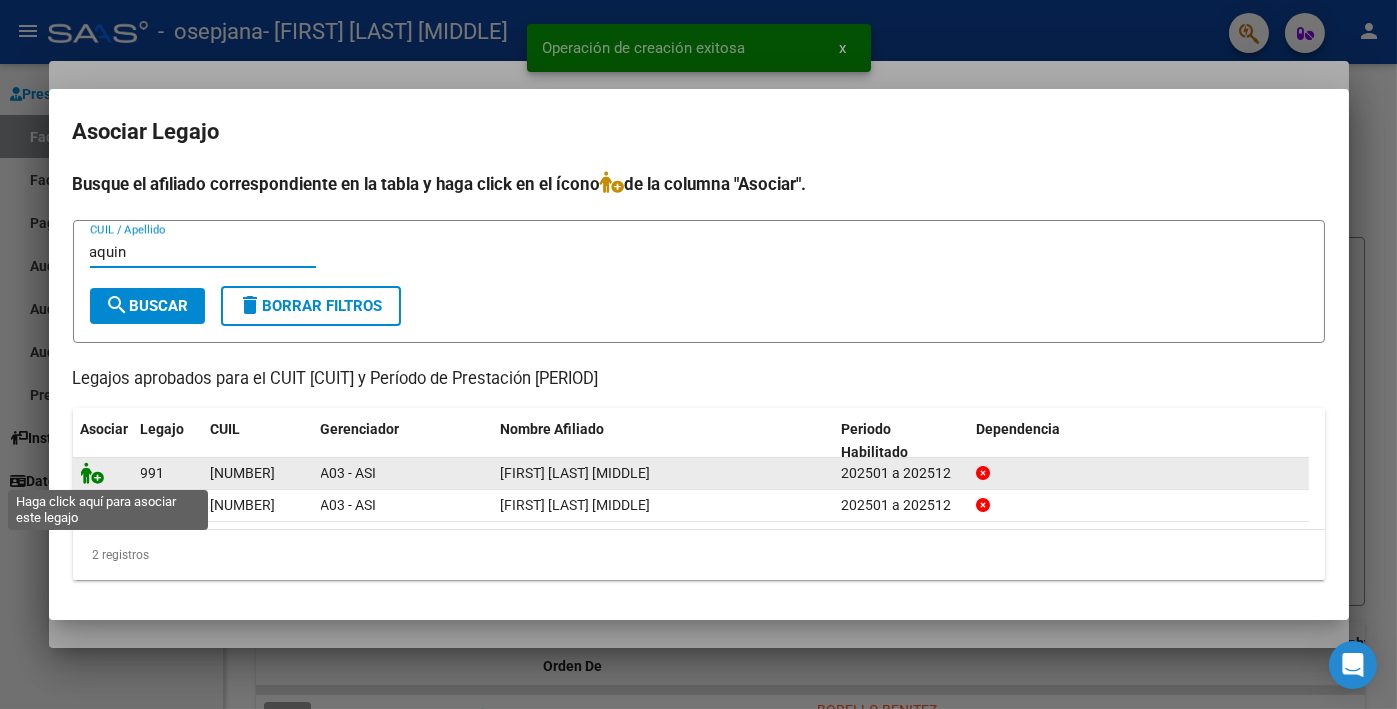 type on "aquin" 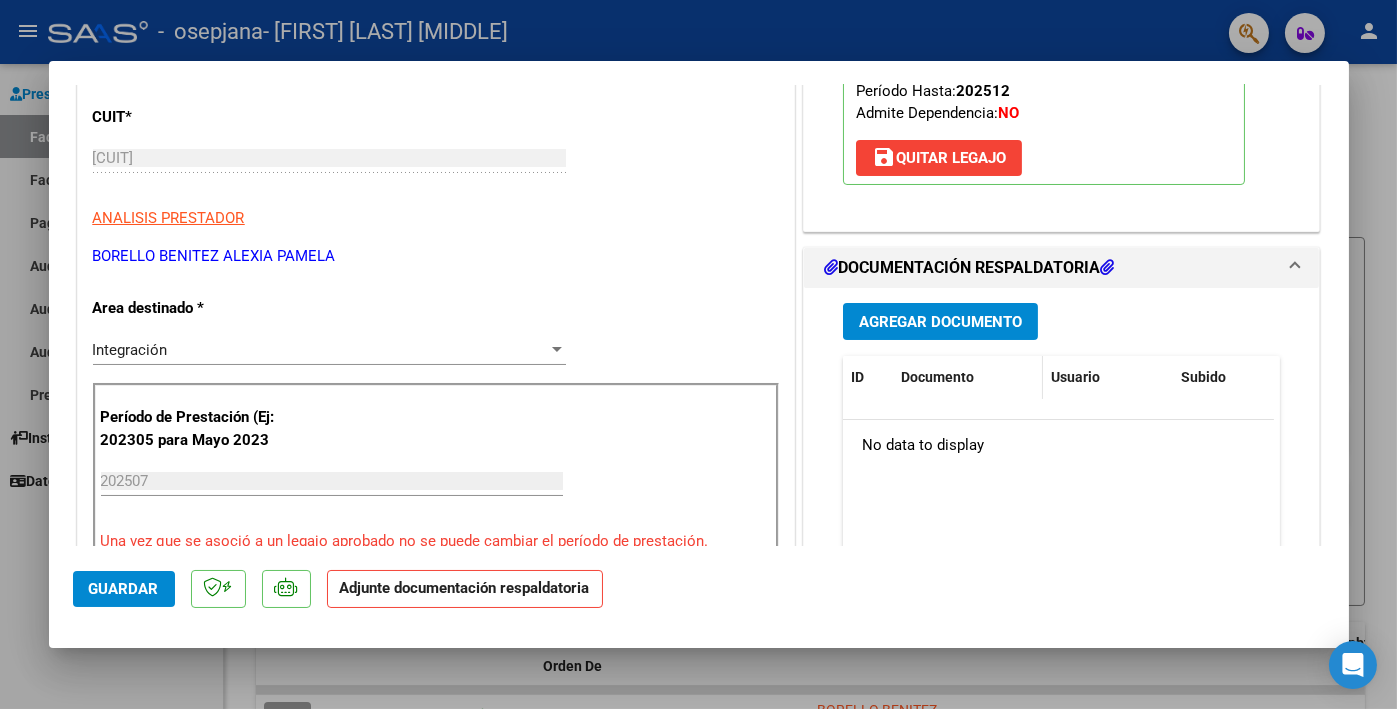 scroll, scrollTop: 300, scrollLeft: 0, axis: vertical 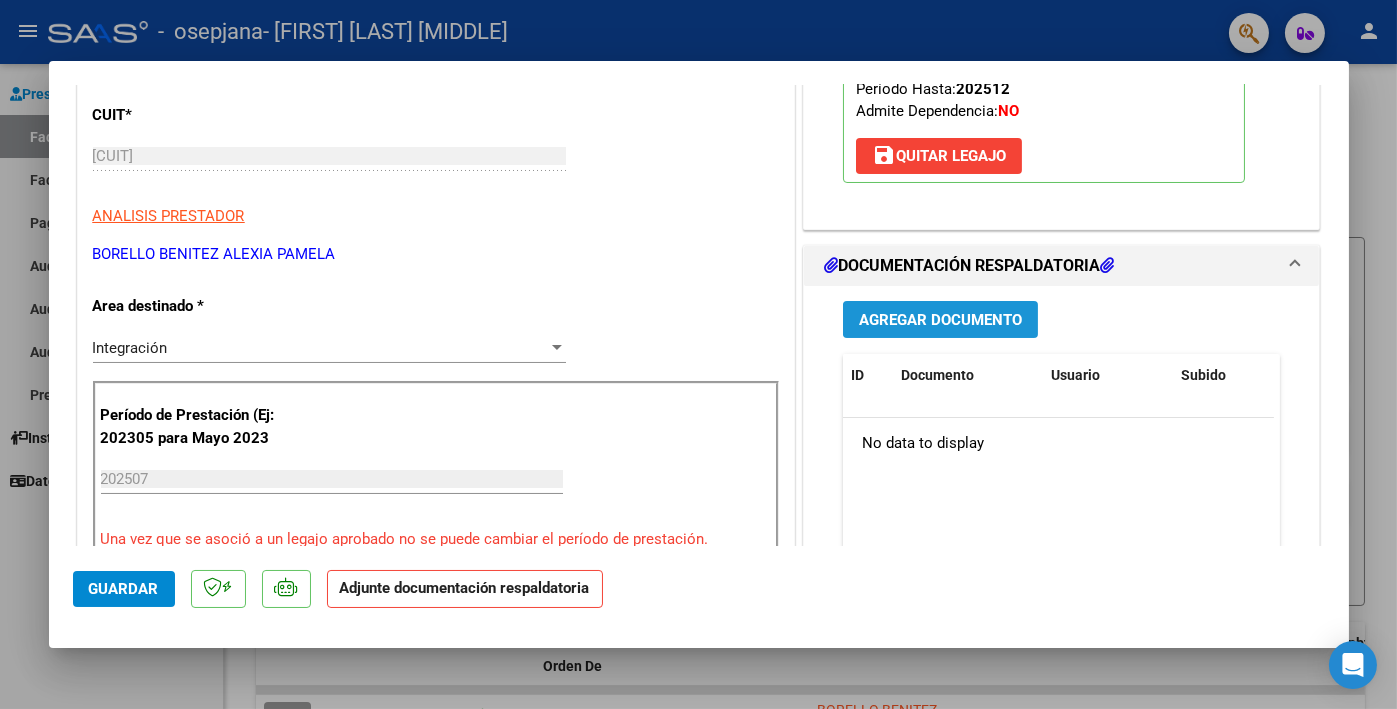 click on "Agregar Documento" at bounding box center [940, 320] 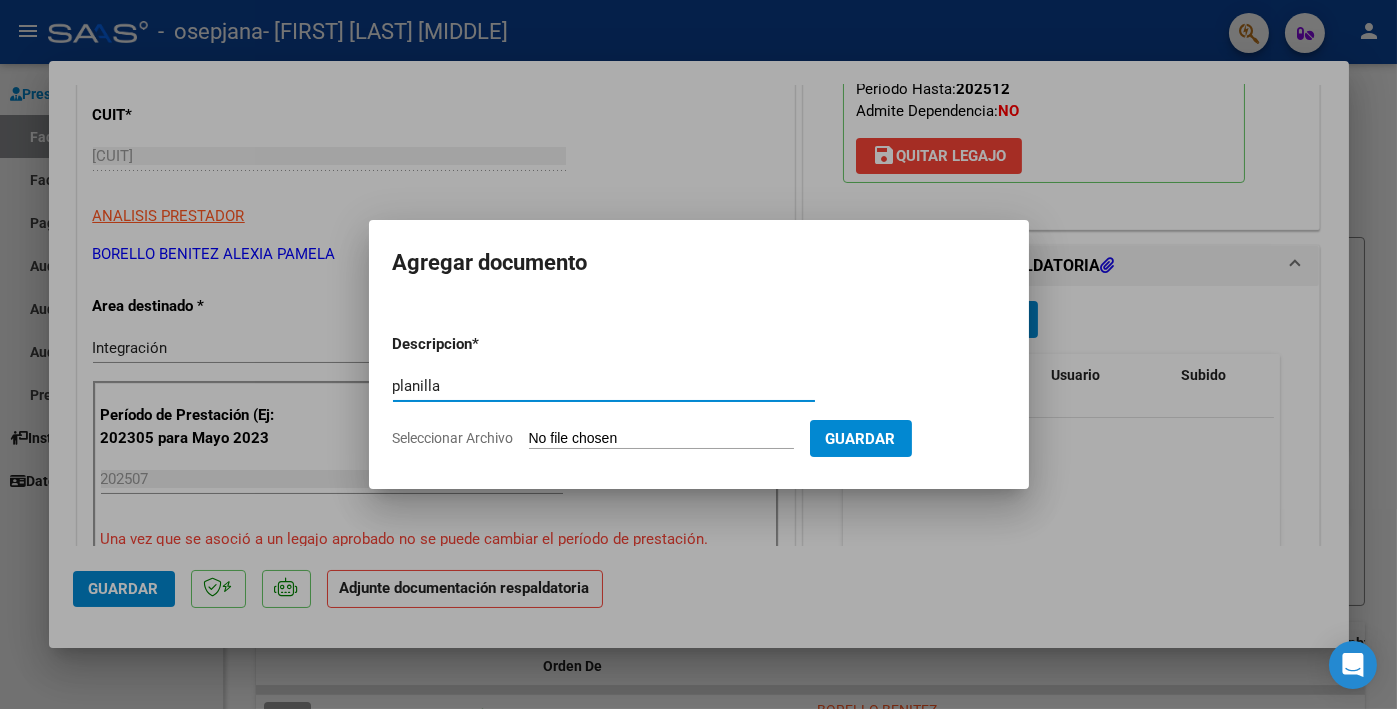 type on "planilla" 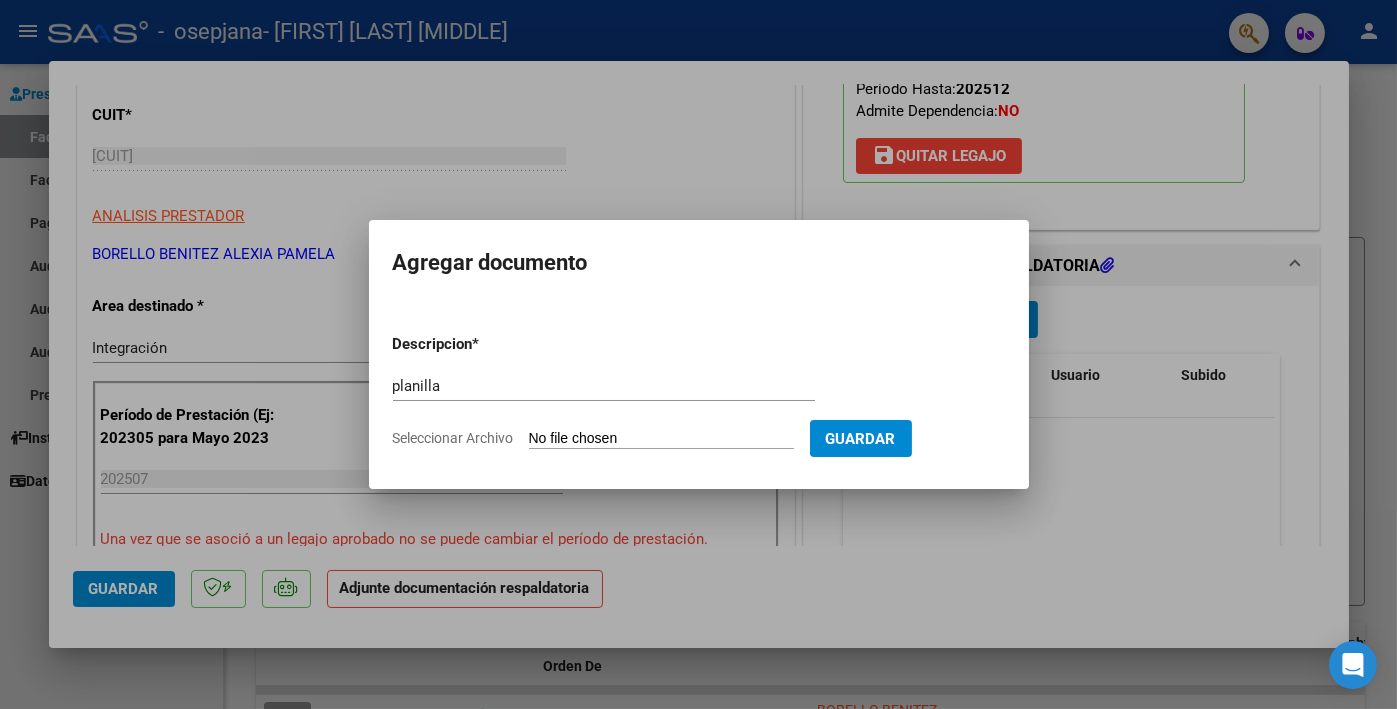 click on "Seleccionar Archivo" at bounding box center (661, 439) 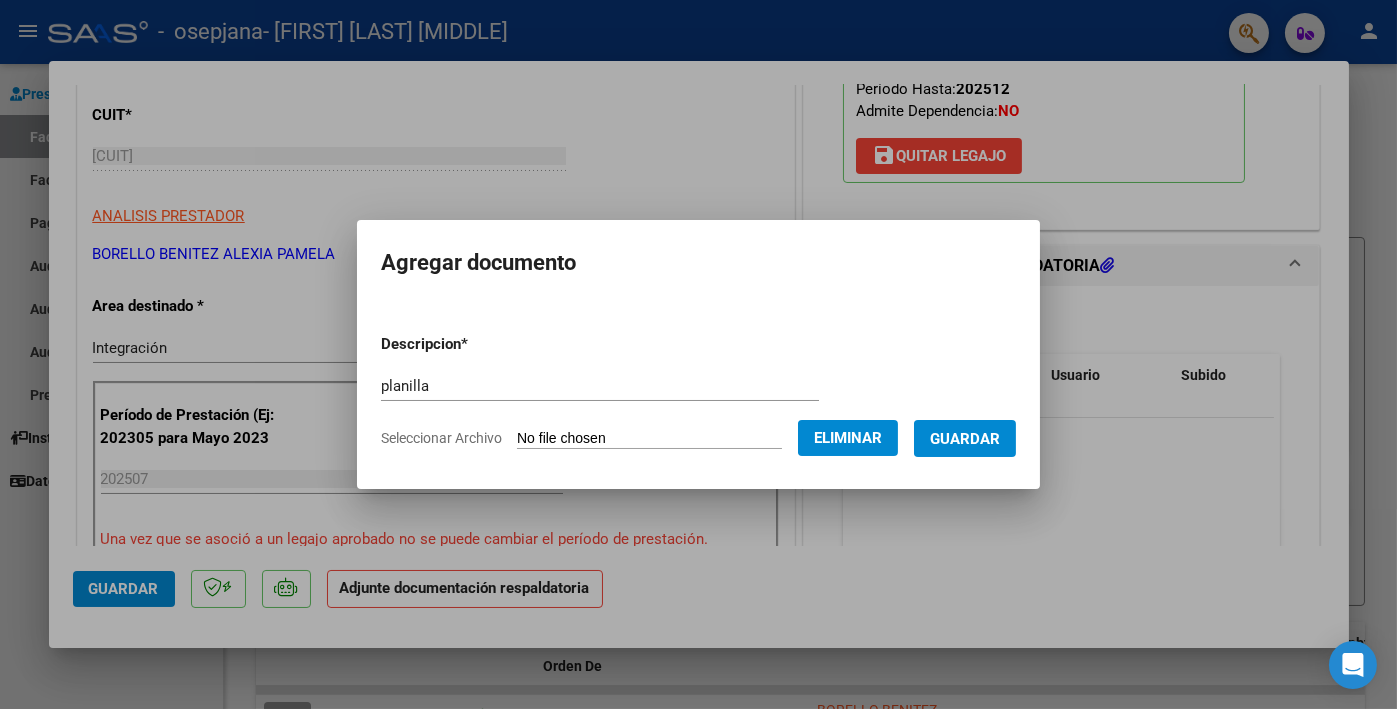 click on "Guardar" at bounding box center (965, 439) 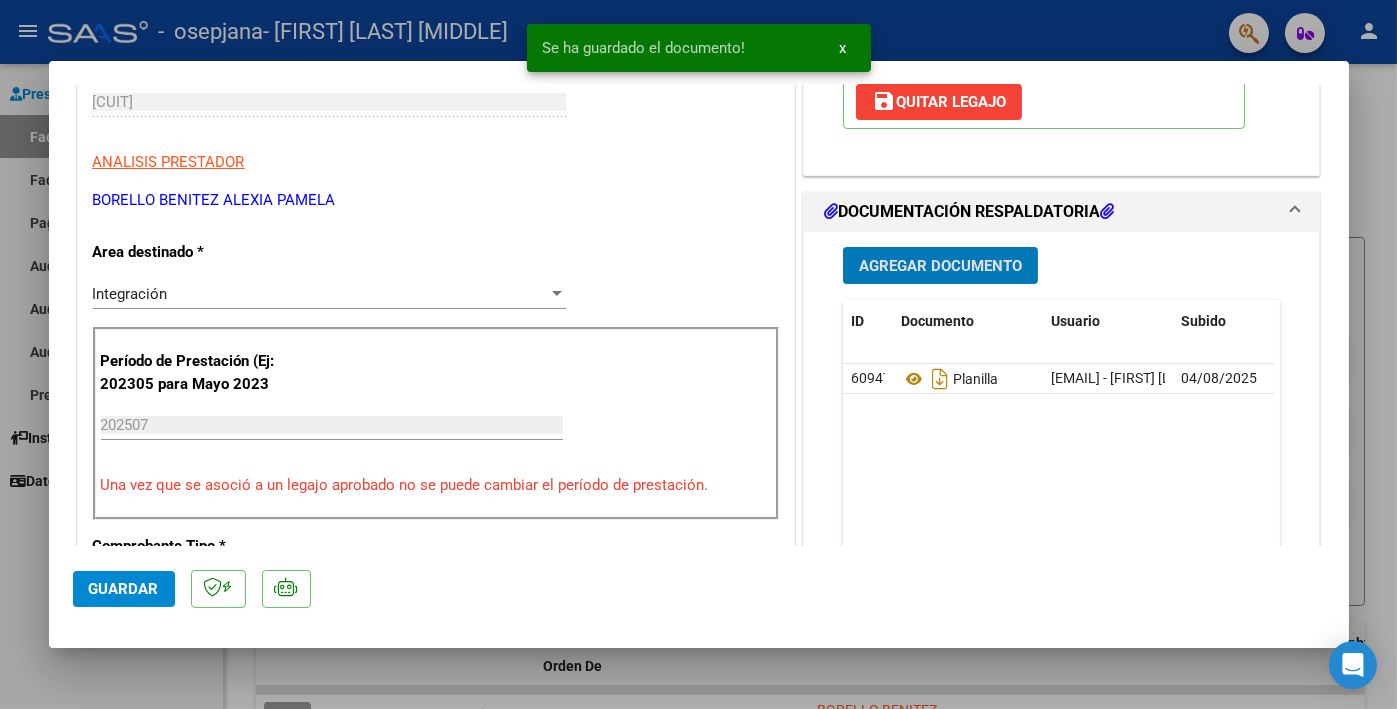 scroll, scrollTop: 400, scrollLeft: 0, axis: vertical 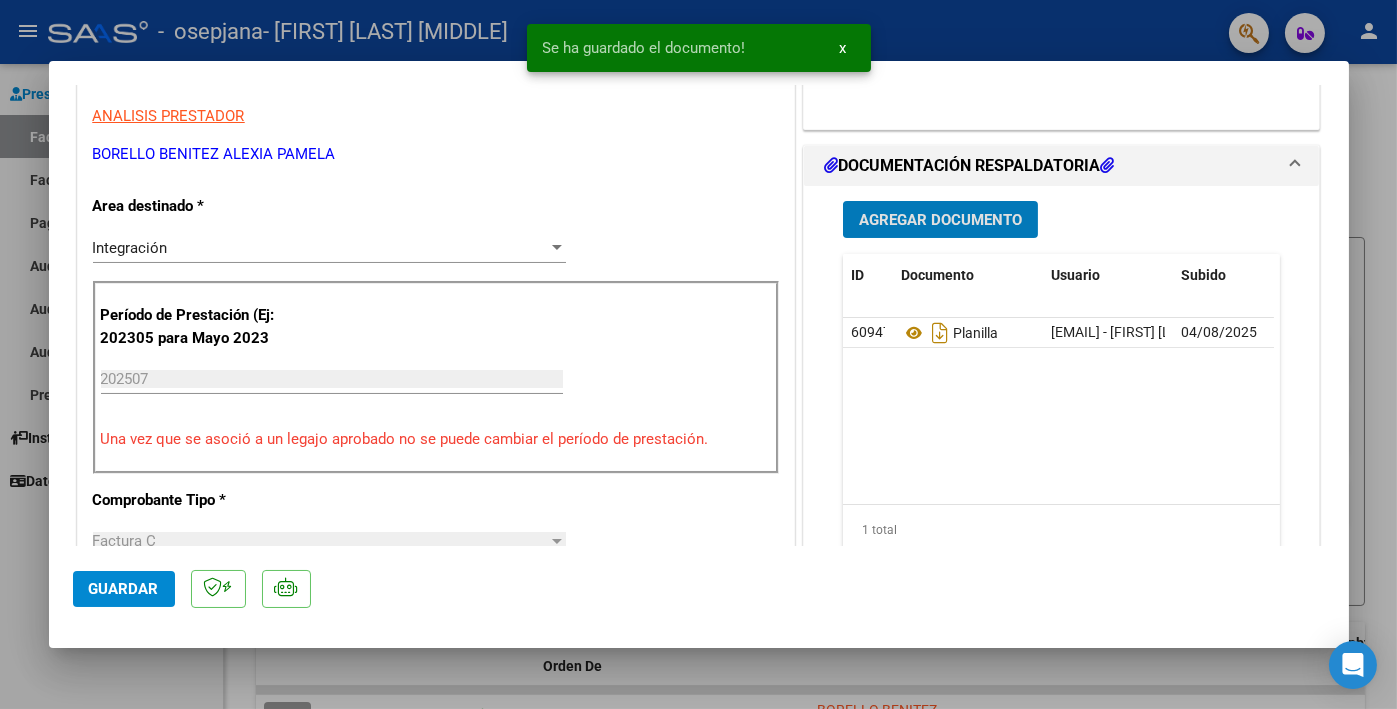 click on "Guardar" 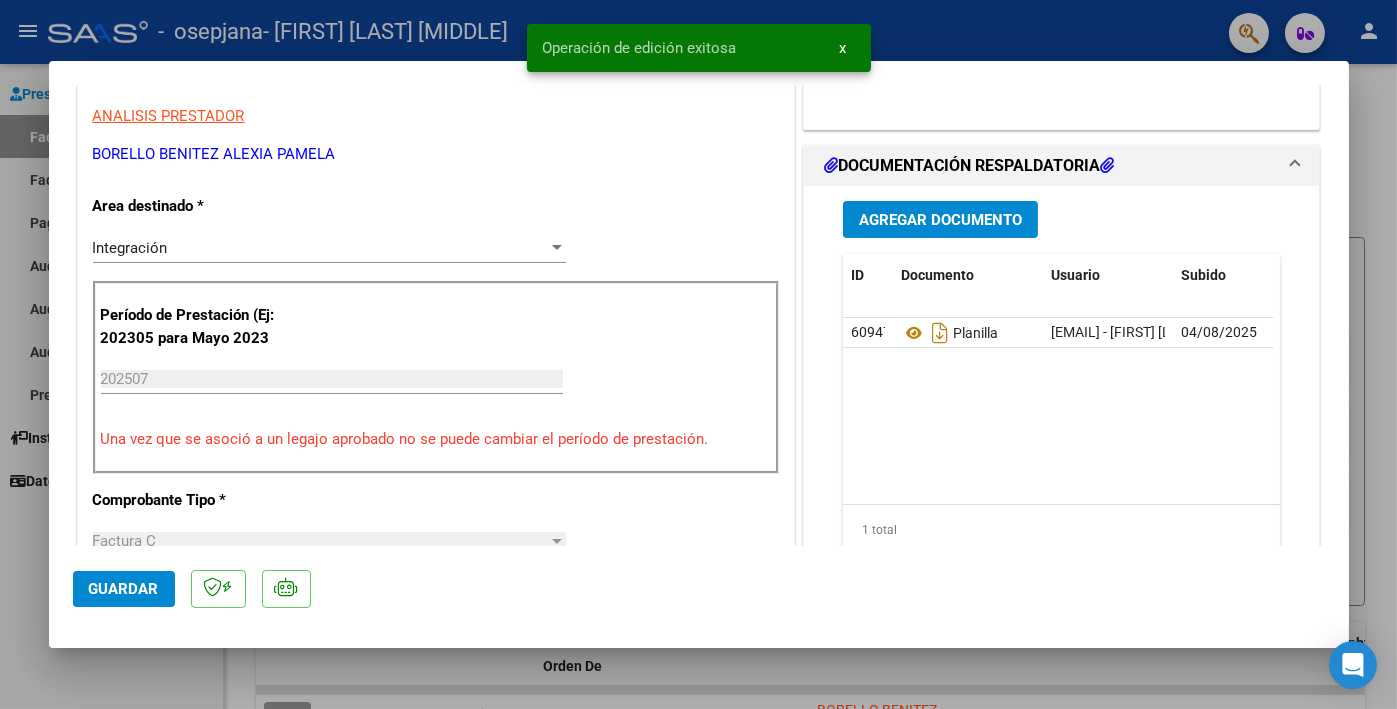 click at bounding box center (698, 354) 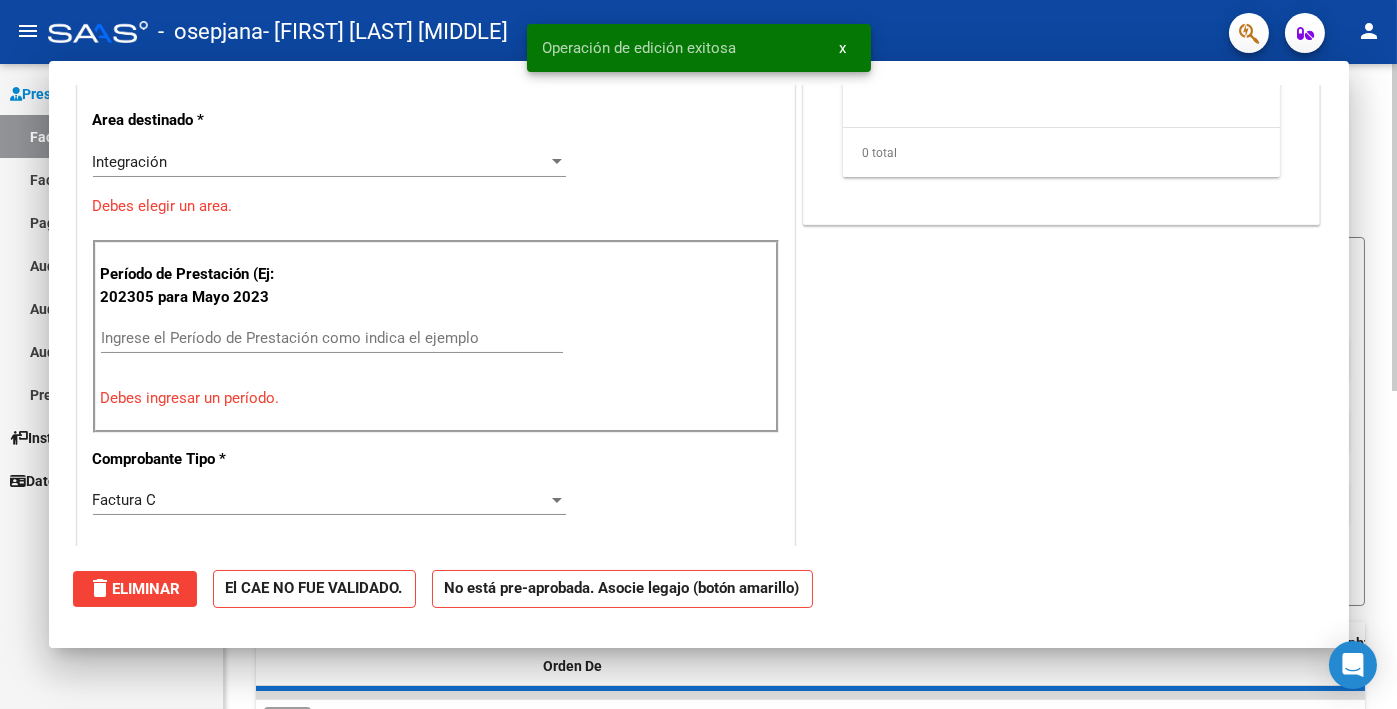 scroll, scrollTop: 338, scrollLeft: 0, axis: vertical 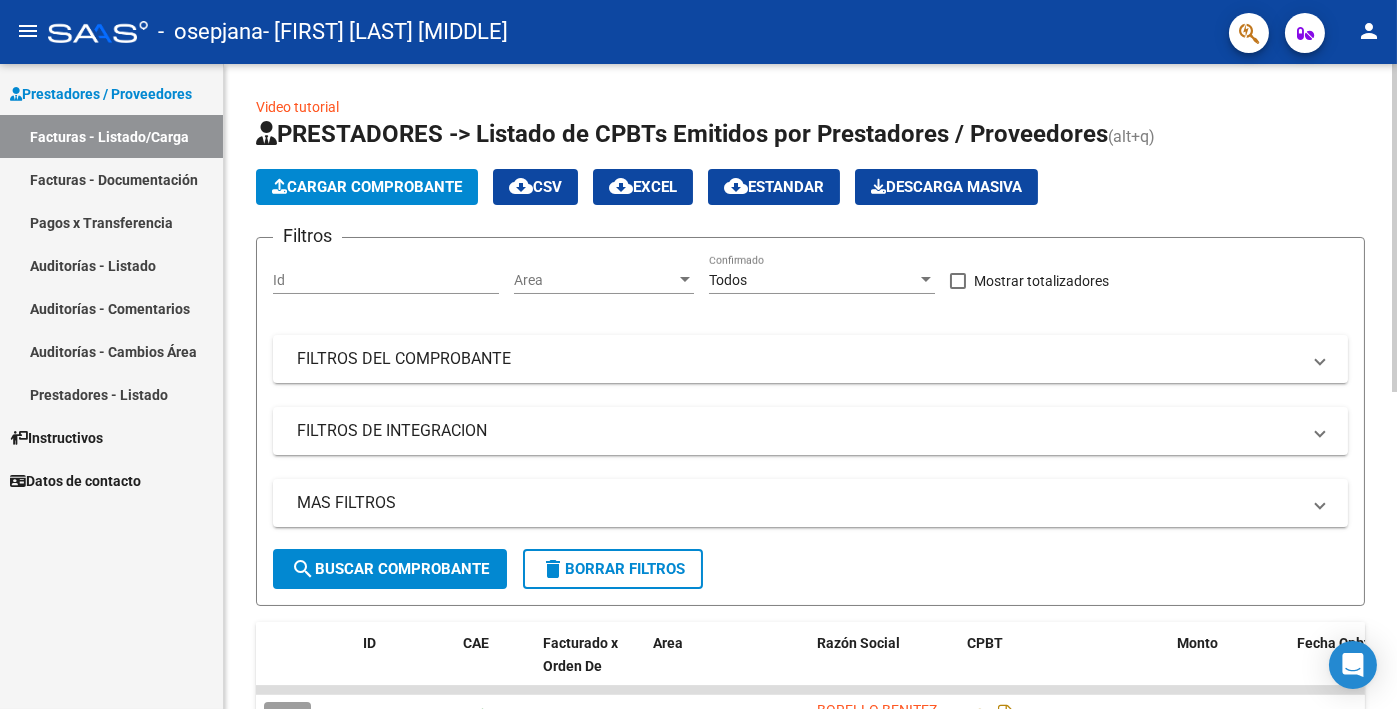 click on "Cargar Comprobante" 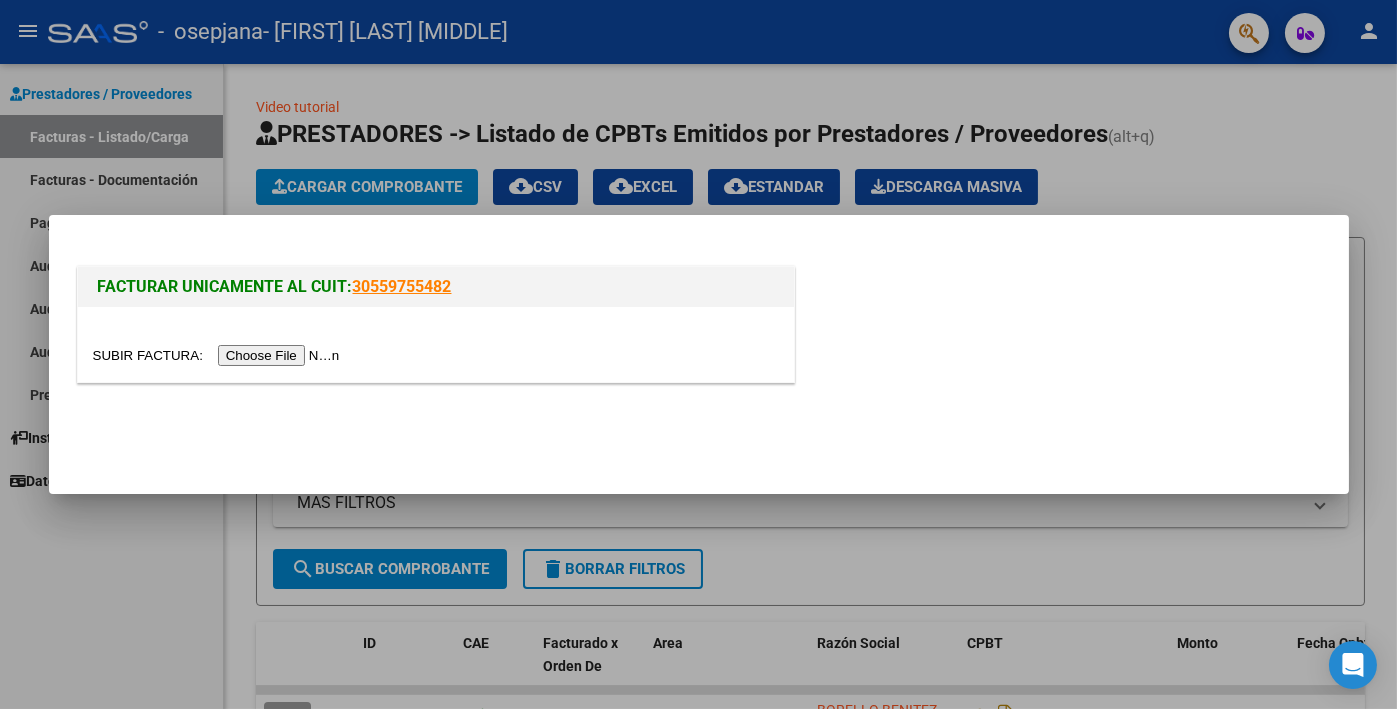 click at bounding box center (219, 355) 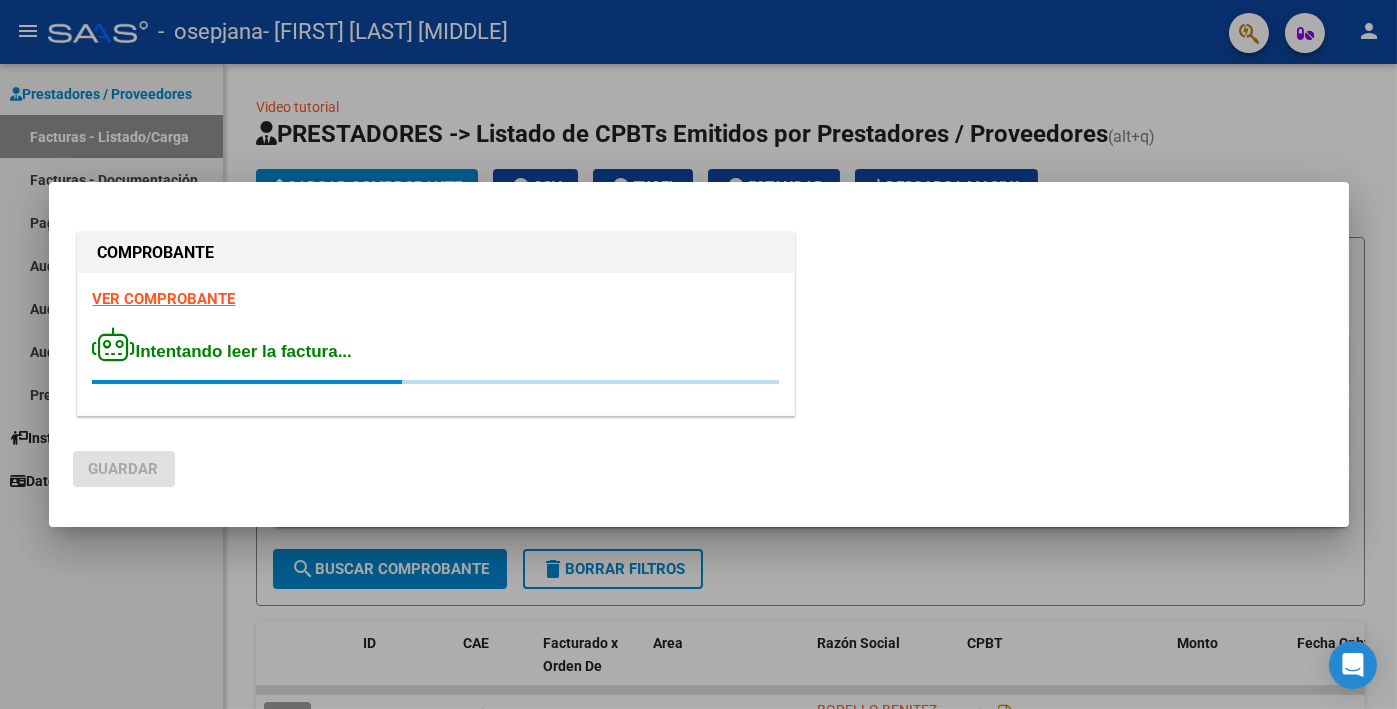 click on "VER COMPROBANTE" at bounding box center (164, 299) 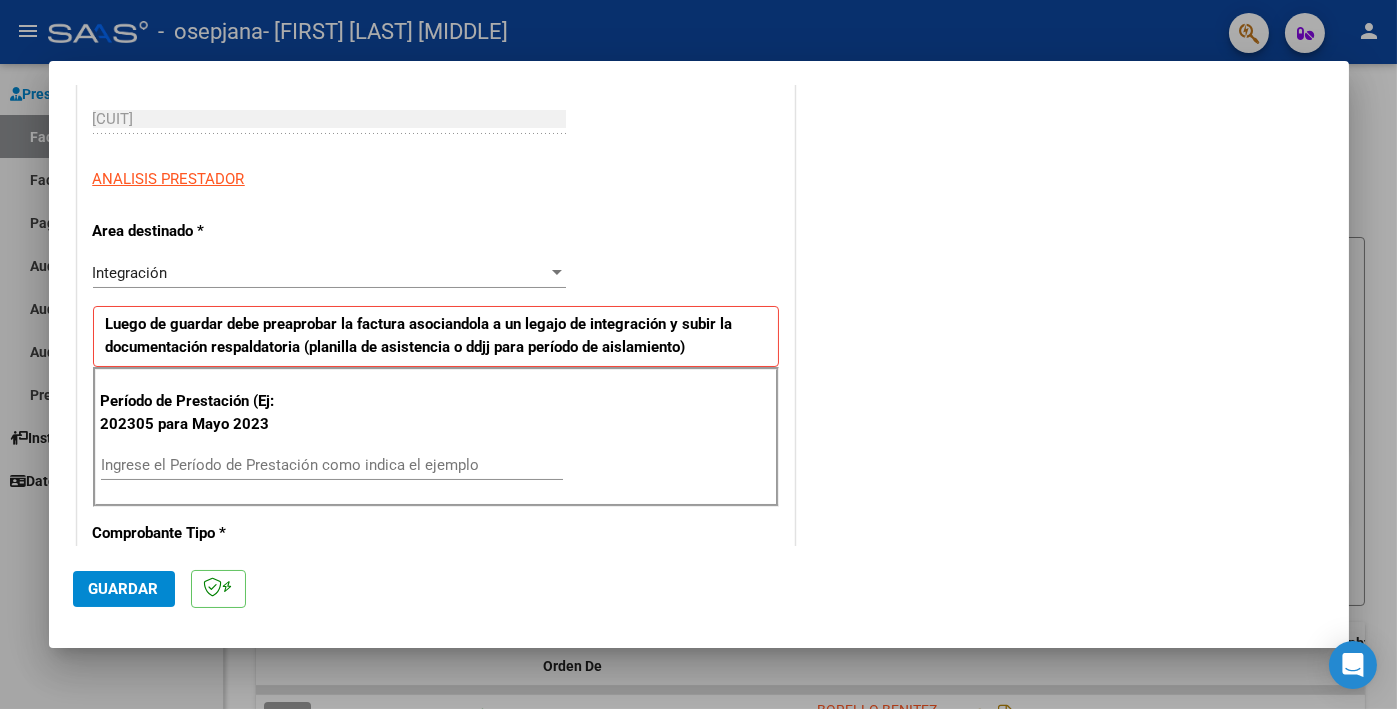 scroll, scrollTop: 300, scrollLeft: 0, axis: vertical 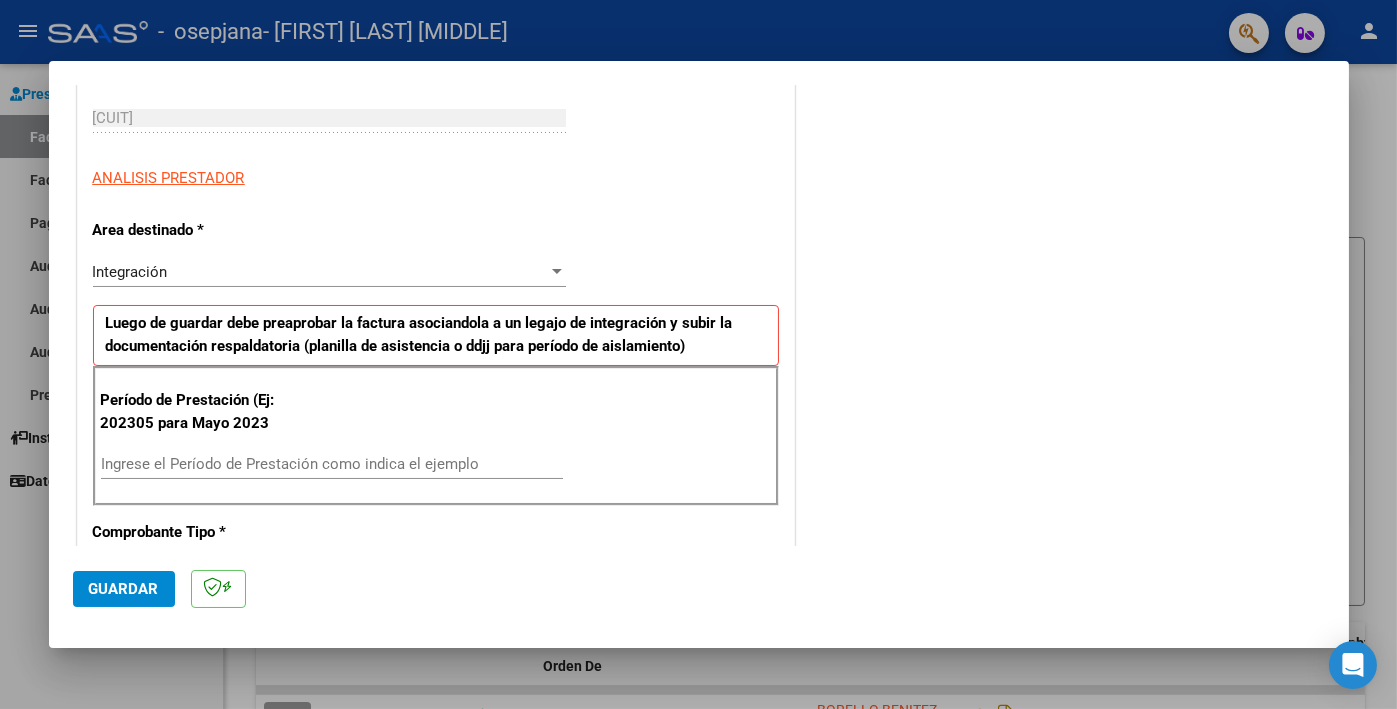 click on "Ingrese el Período de Prestación como indica el ejemplo" at bounding box center (332, 464) 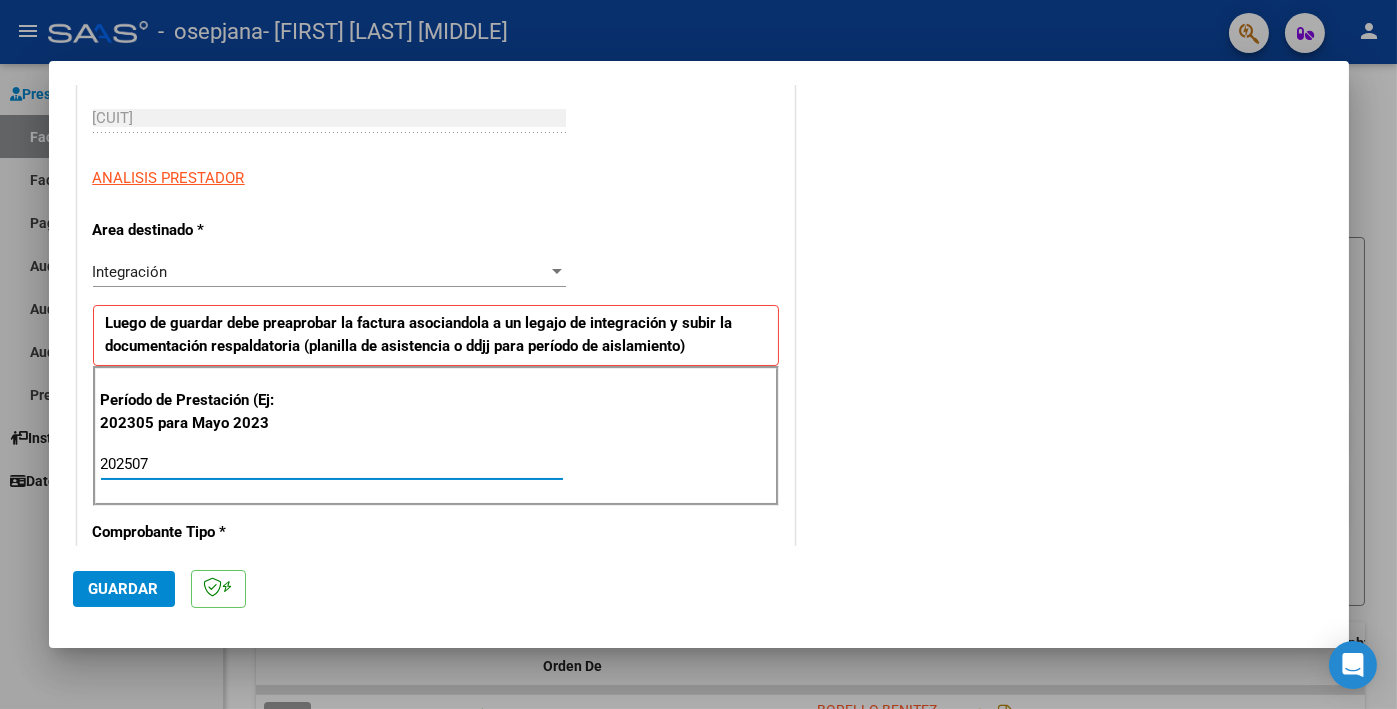 type on "202507" 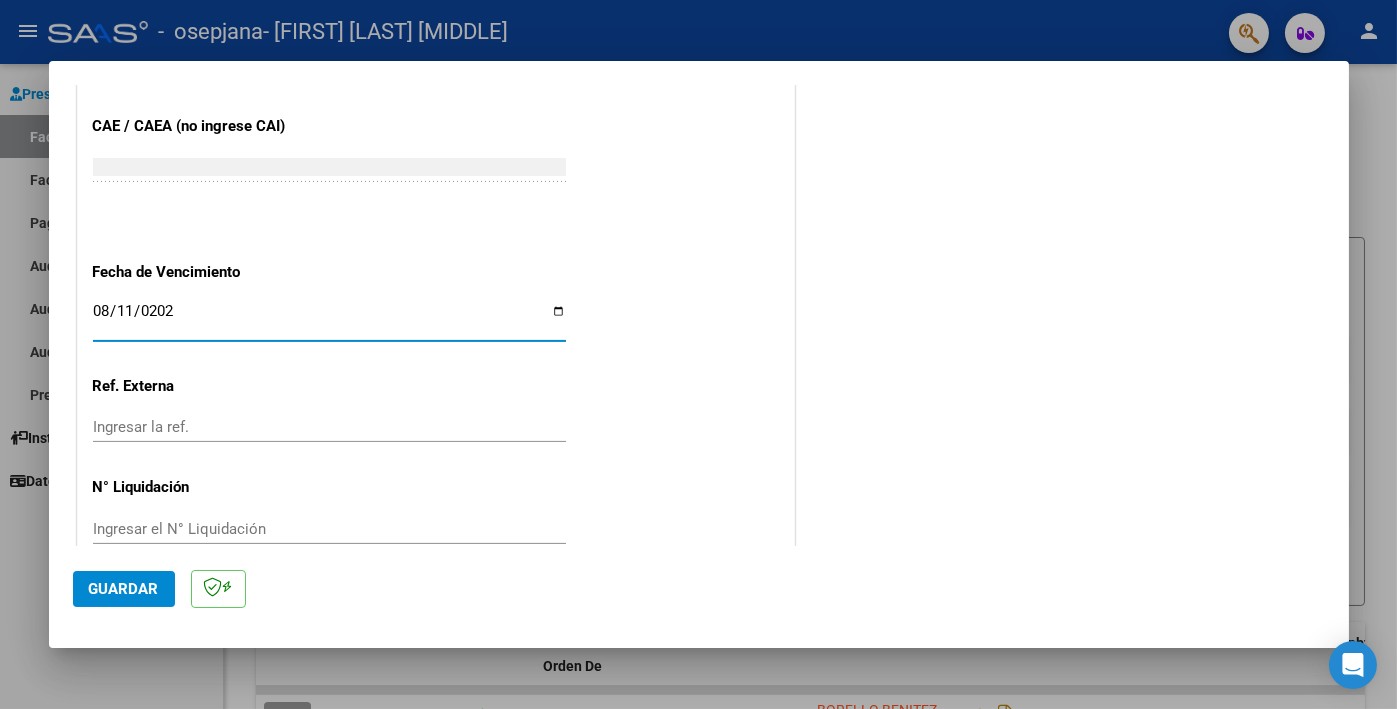 type on "2025-08-11" 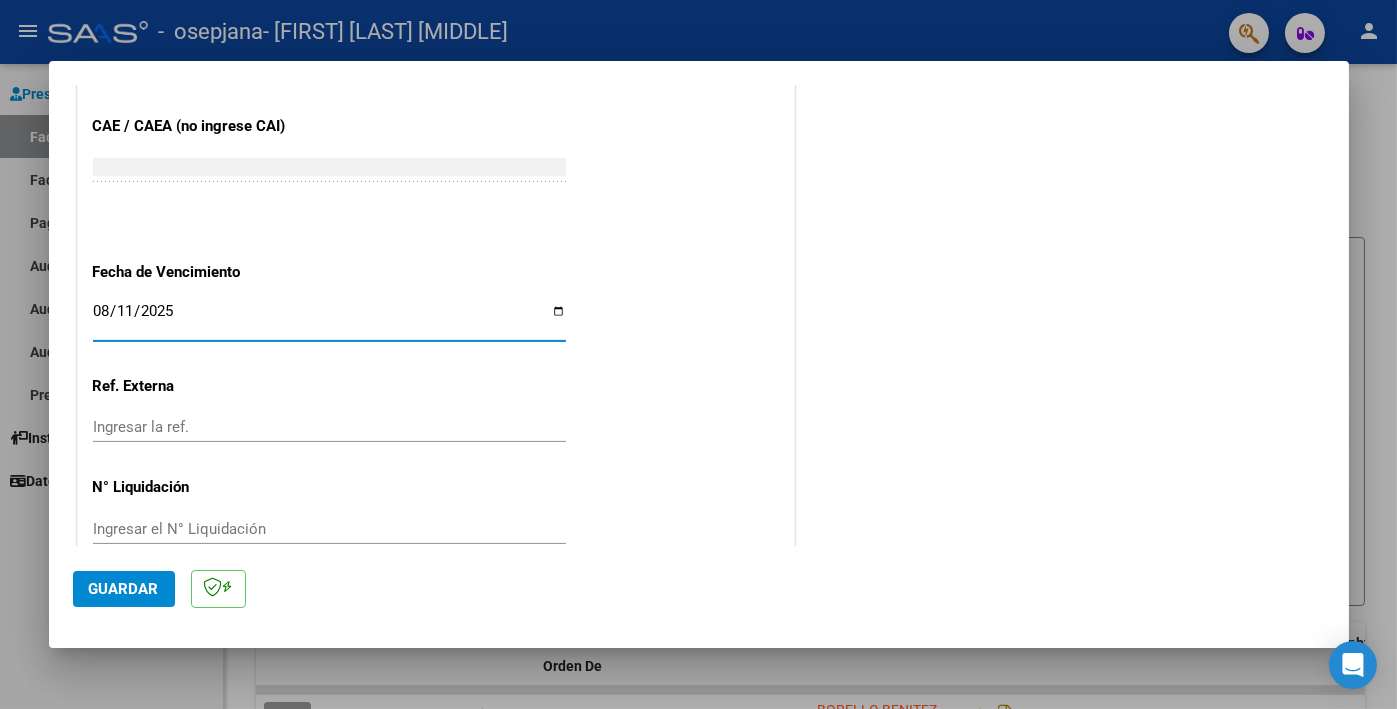 click on "Guardar" 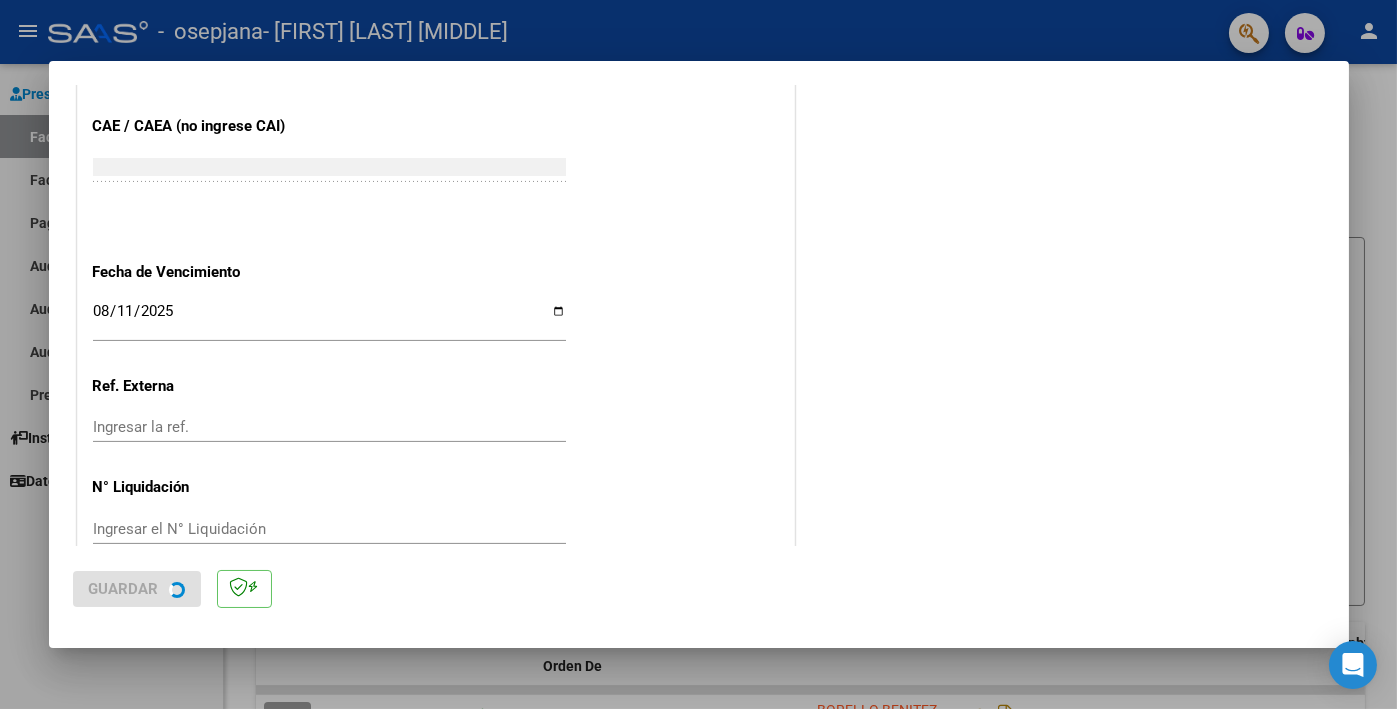 scroll, scrollTop: 0, scrollLeft: 0, axis: both 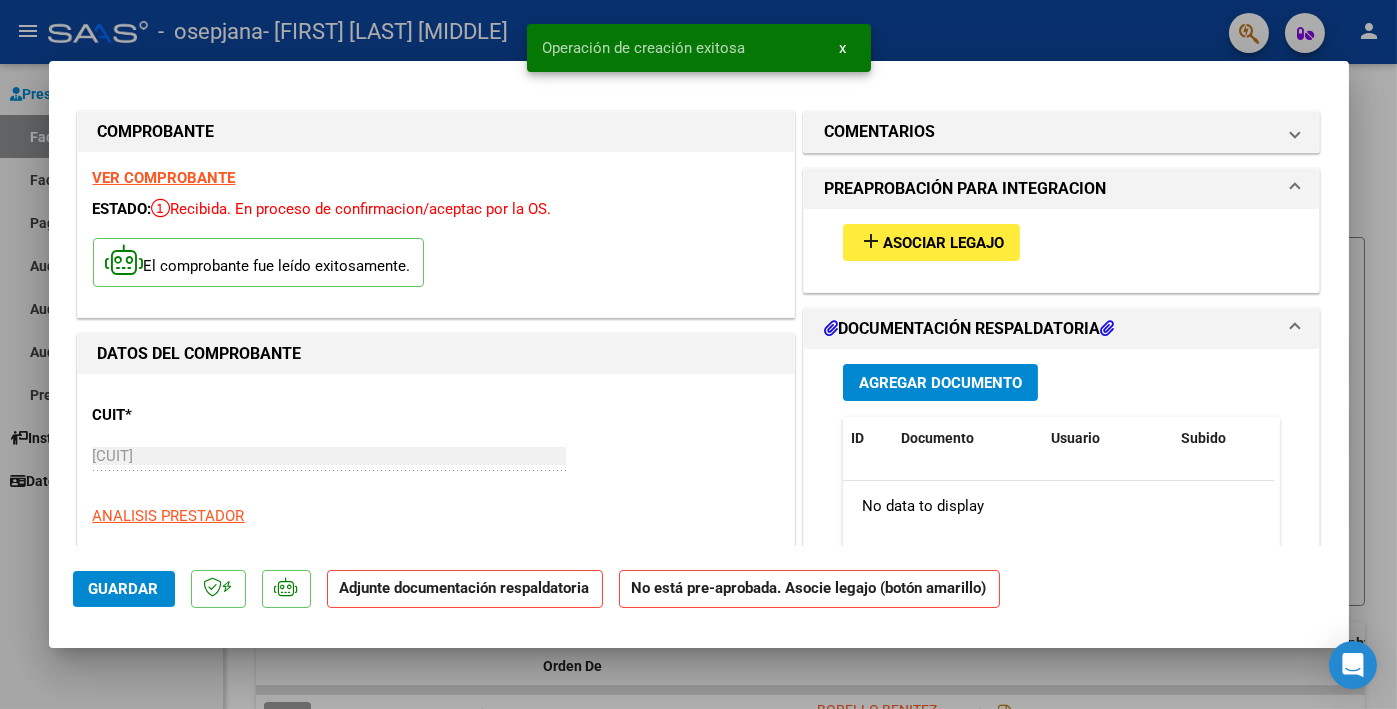 click on "Asociar Legajo" at bounding box center [943, 243] 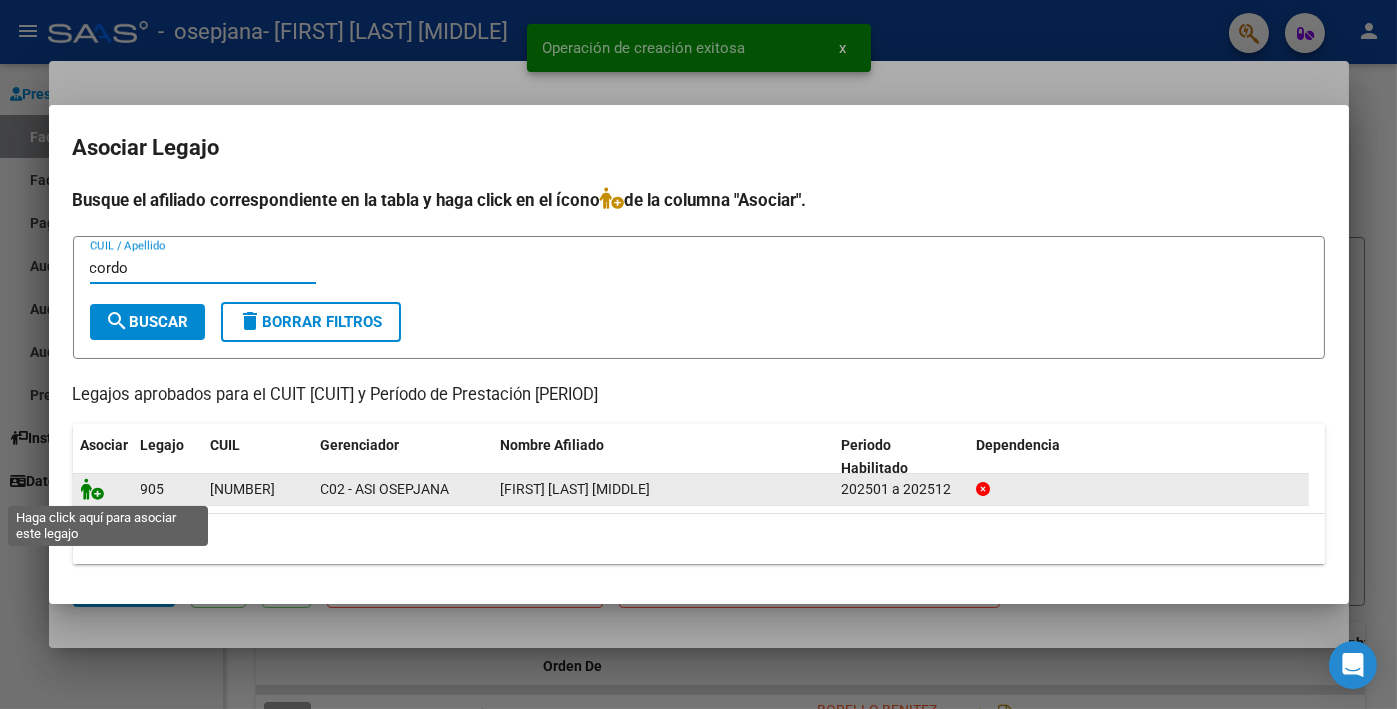 type on "cordo" 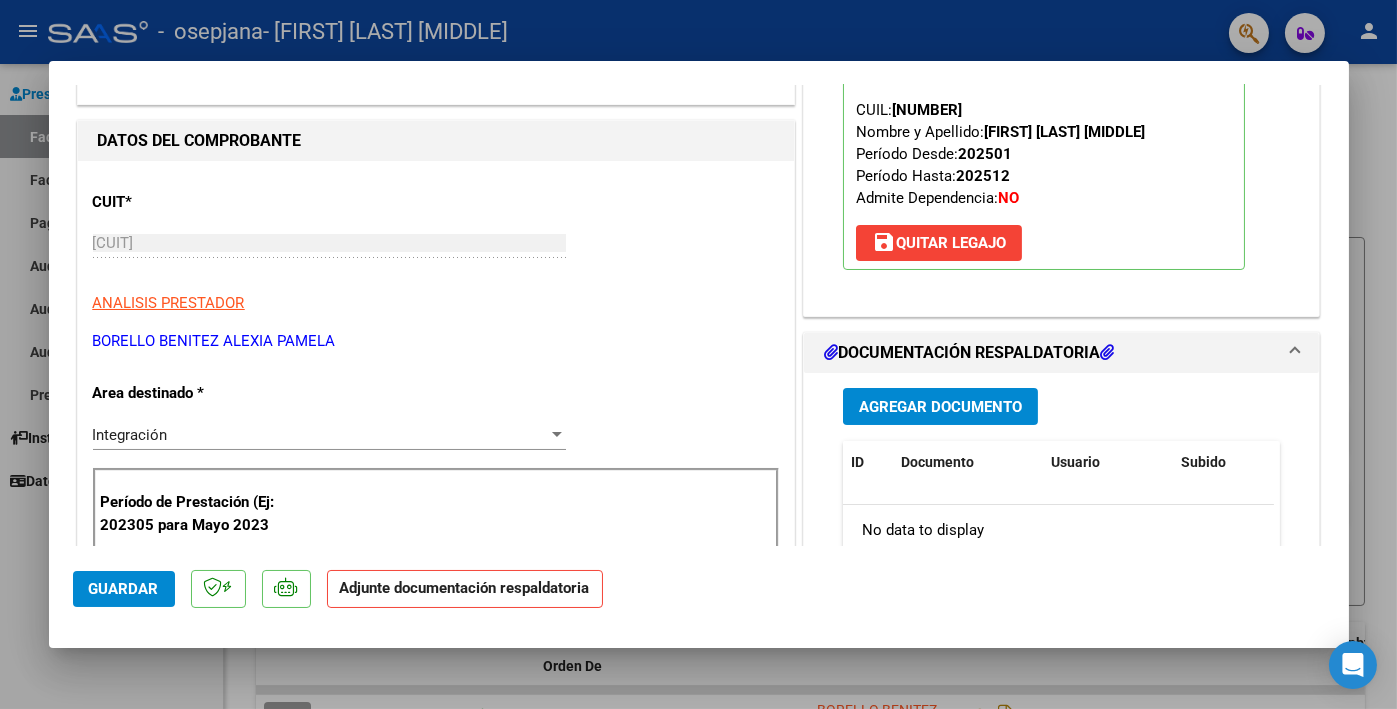 scroll, scrollTop: 500, scrollLeft: 0, axis: vertical 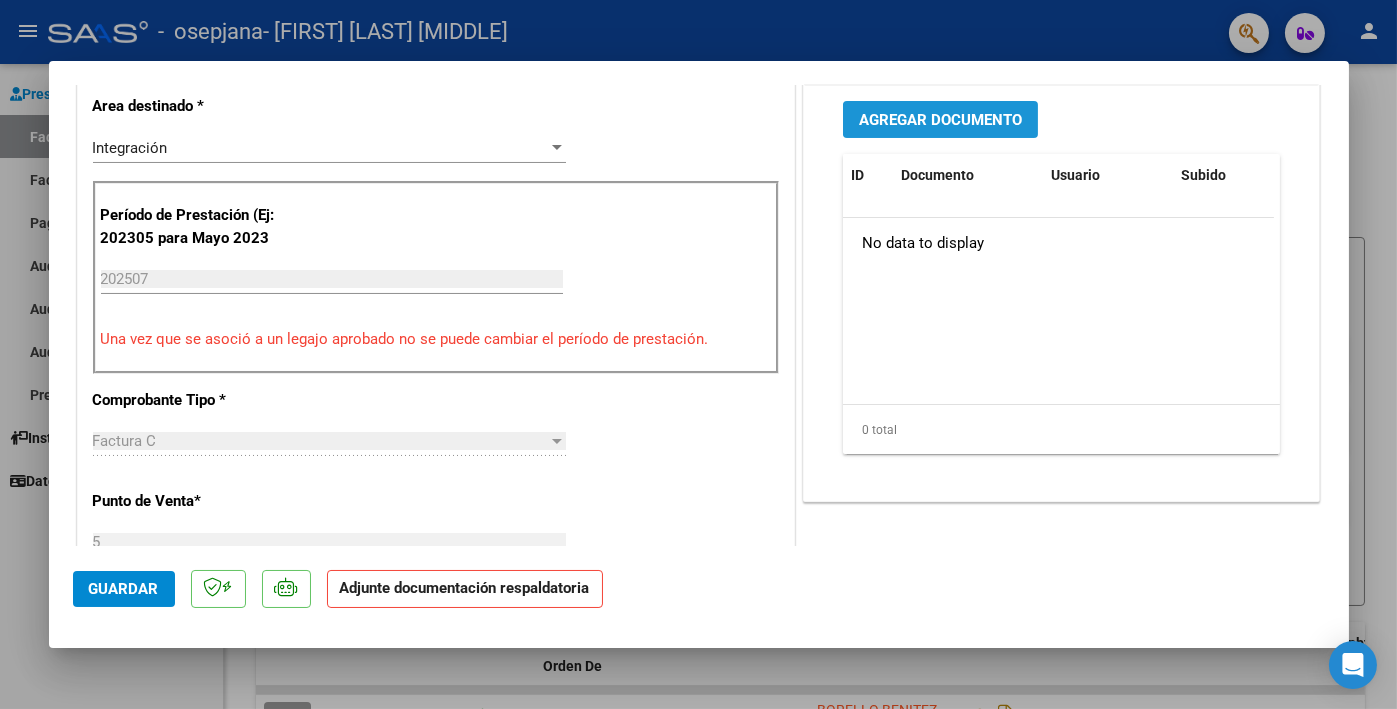 click on "Agregar Documento" at bounding box center [940, 119] 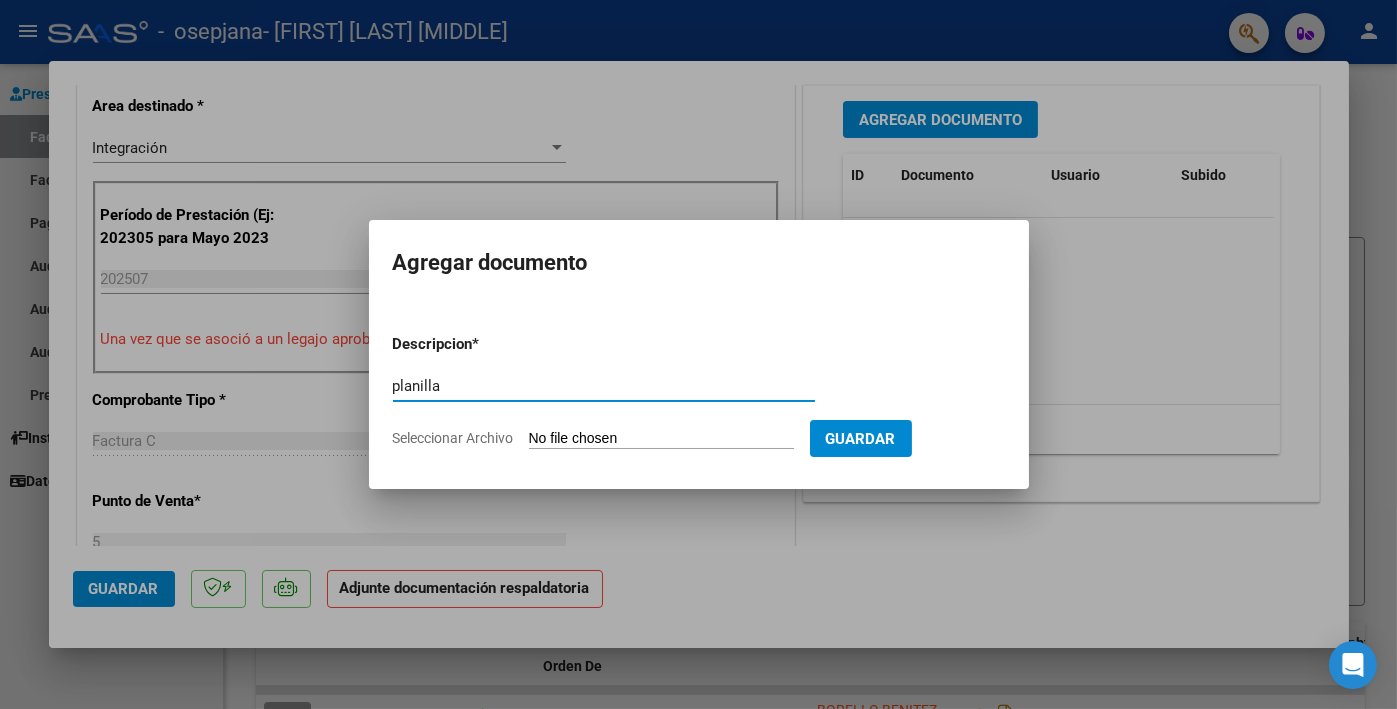 type on "planilla" 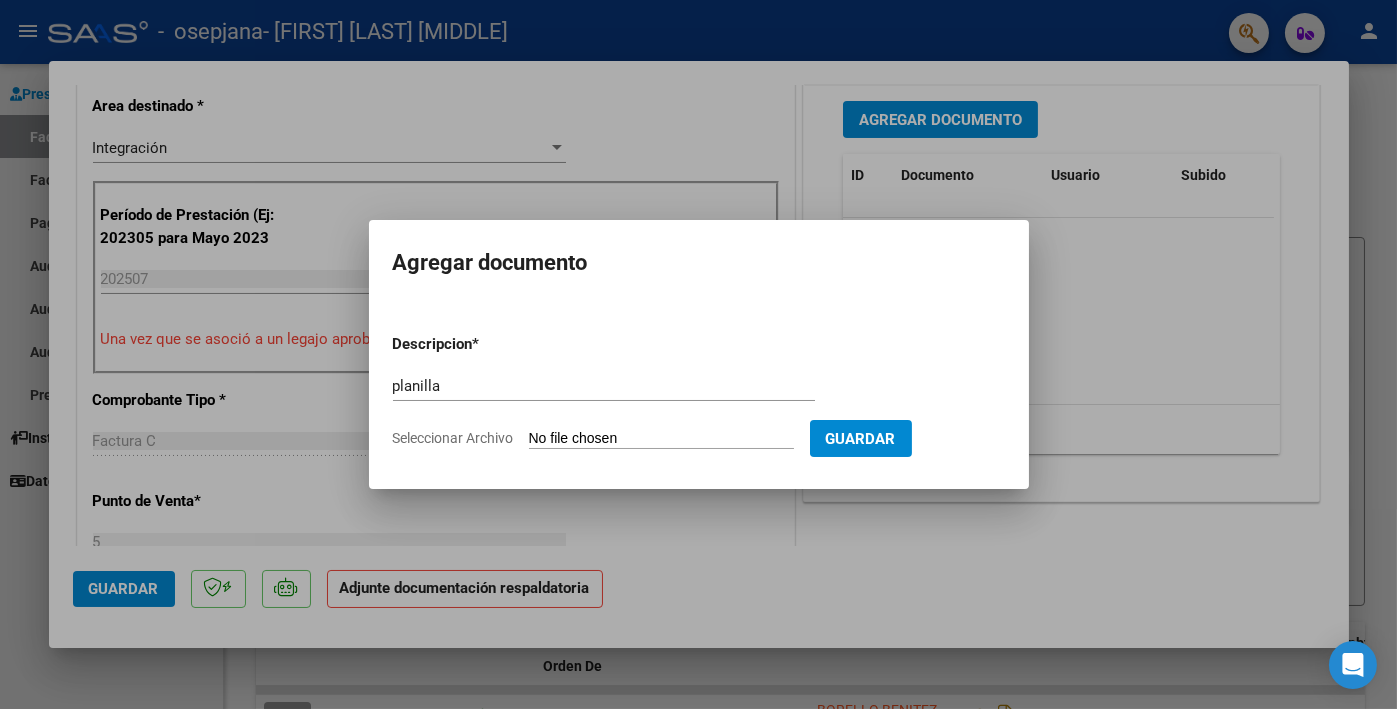 click on "Seleccionar Archivo" at bounding box center [661, 439] 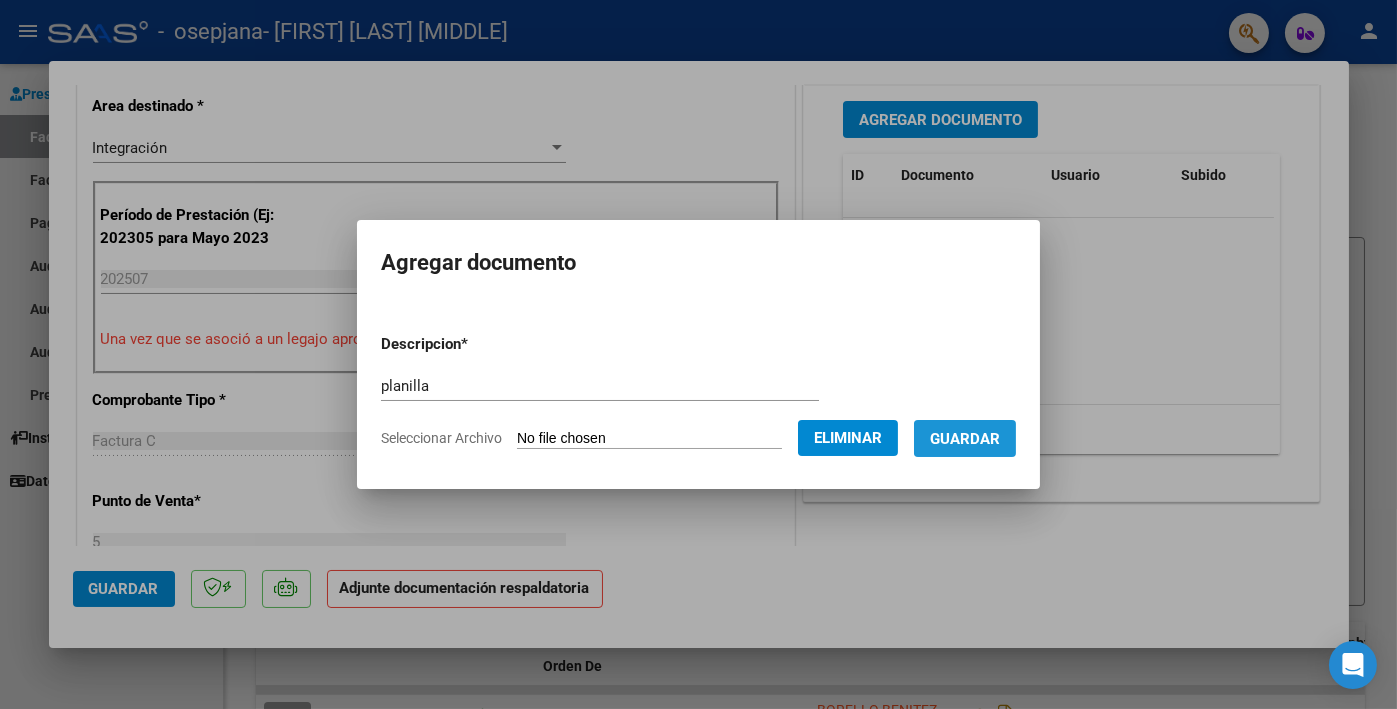 click on "Guardar" at bounding box center (965, 439) 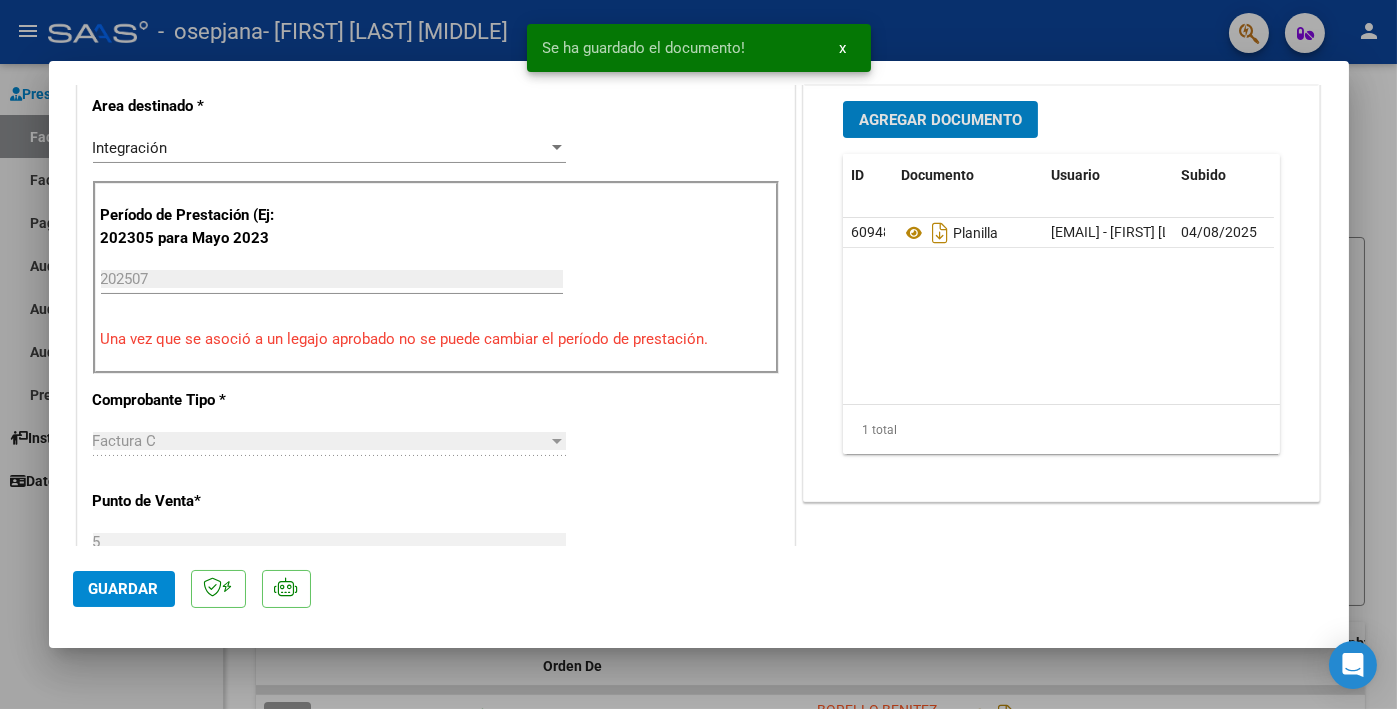 click on "Guardar" 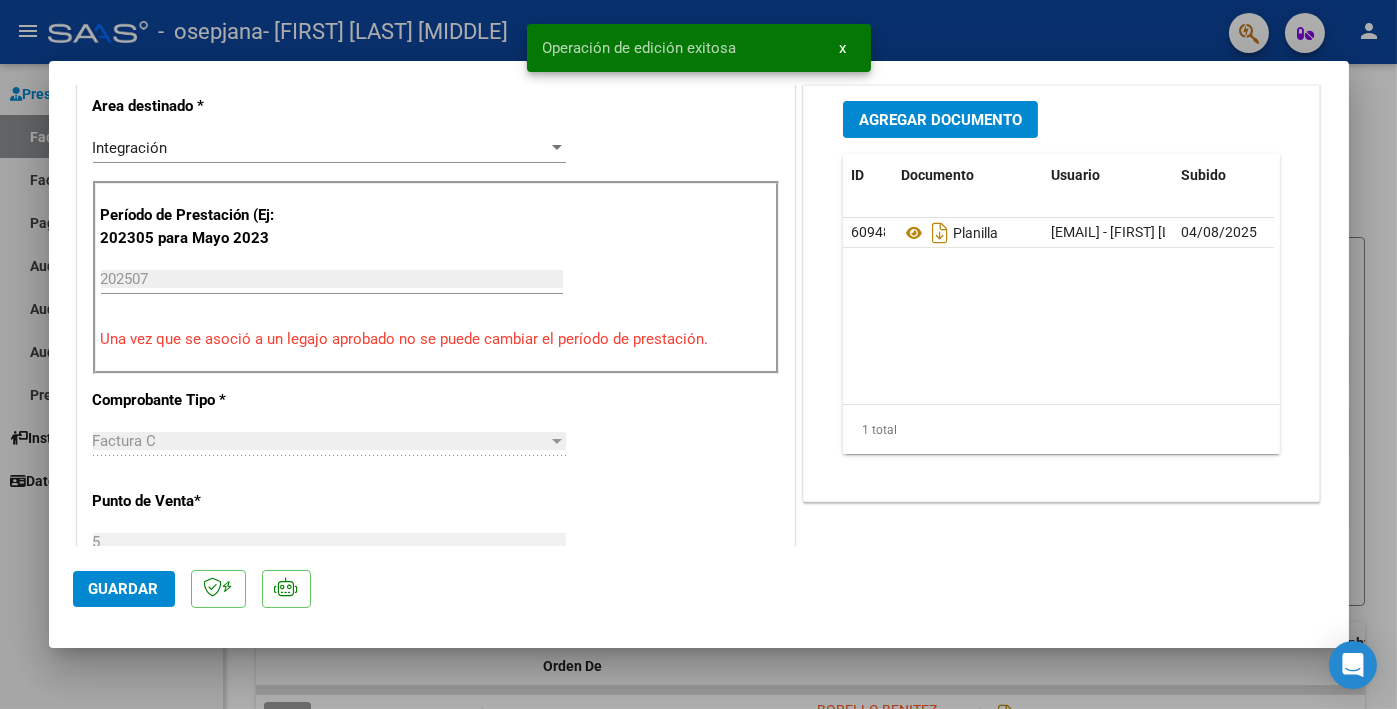 click at bounding box center [698, 354] 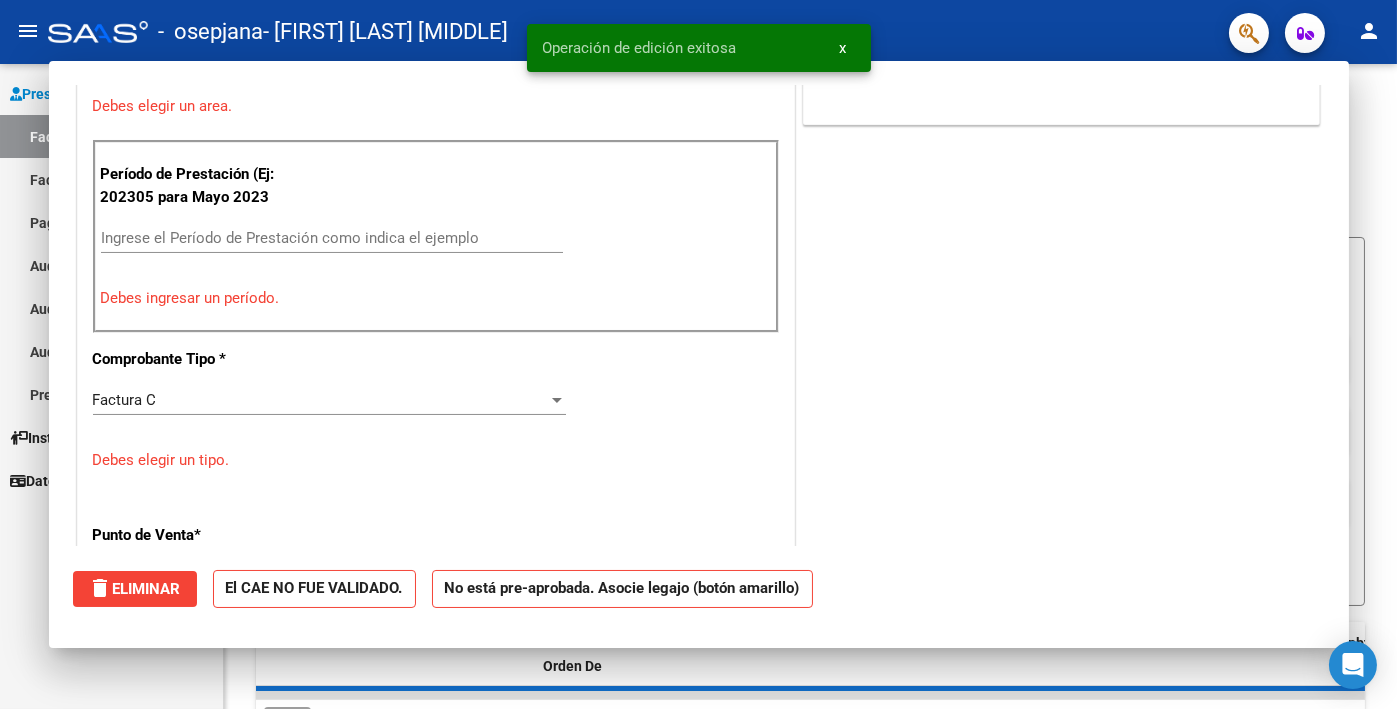 scroll, scrollTop: 414, scrollLeft: 0, axis: vertical 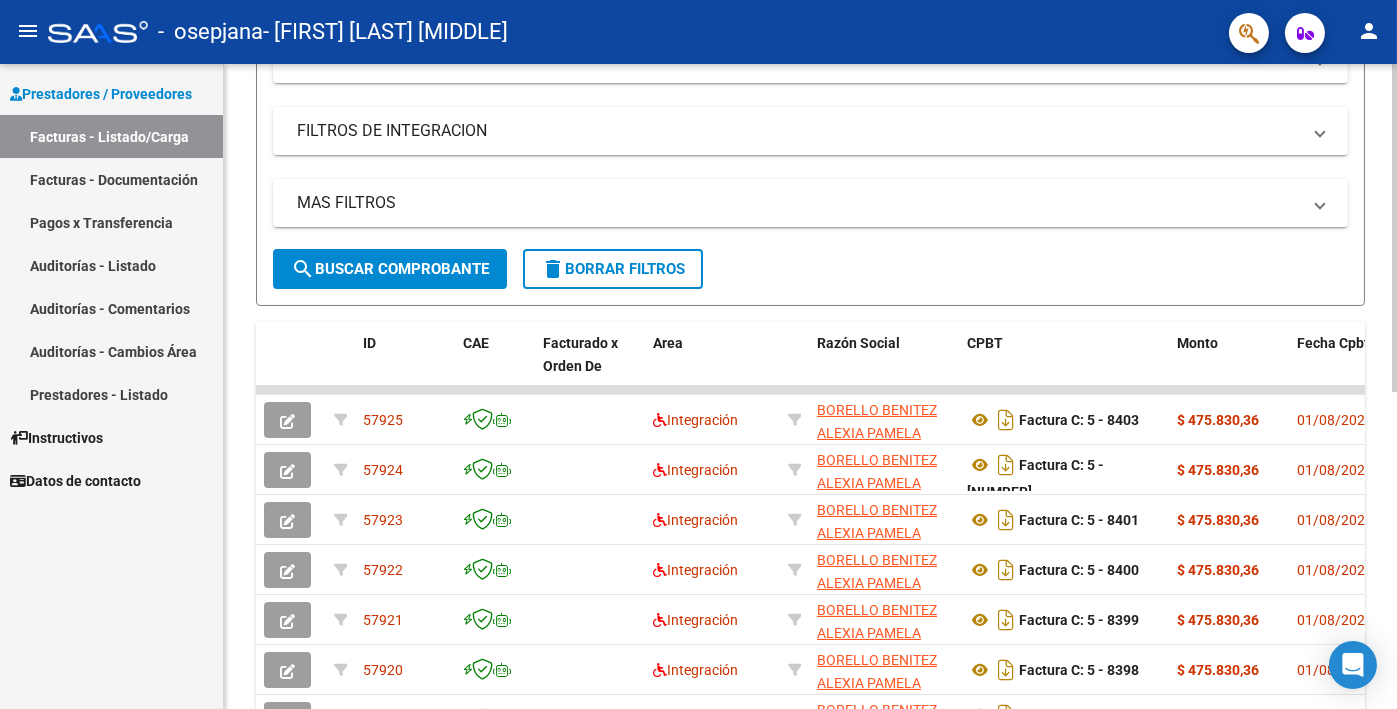 click on "search  Buscar Comprobante" 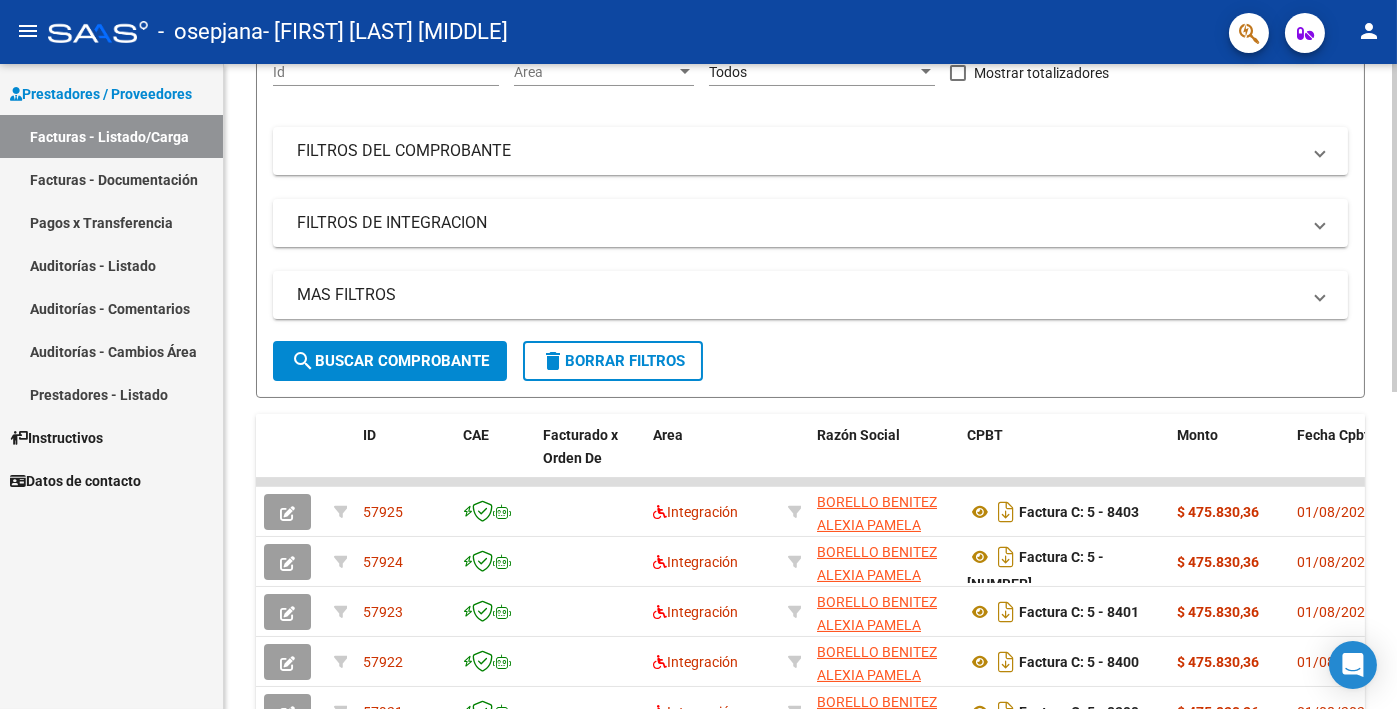 scroll, scrollTop: 0, scrollLeft: 0, axis: both 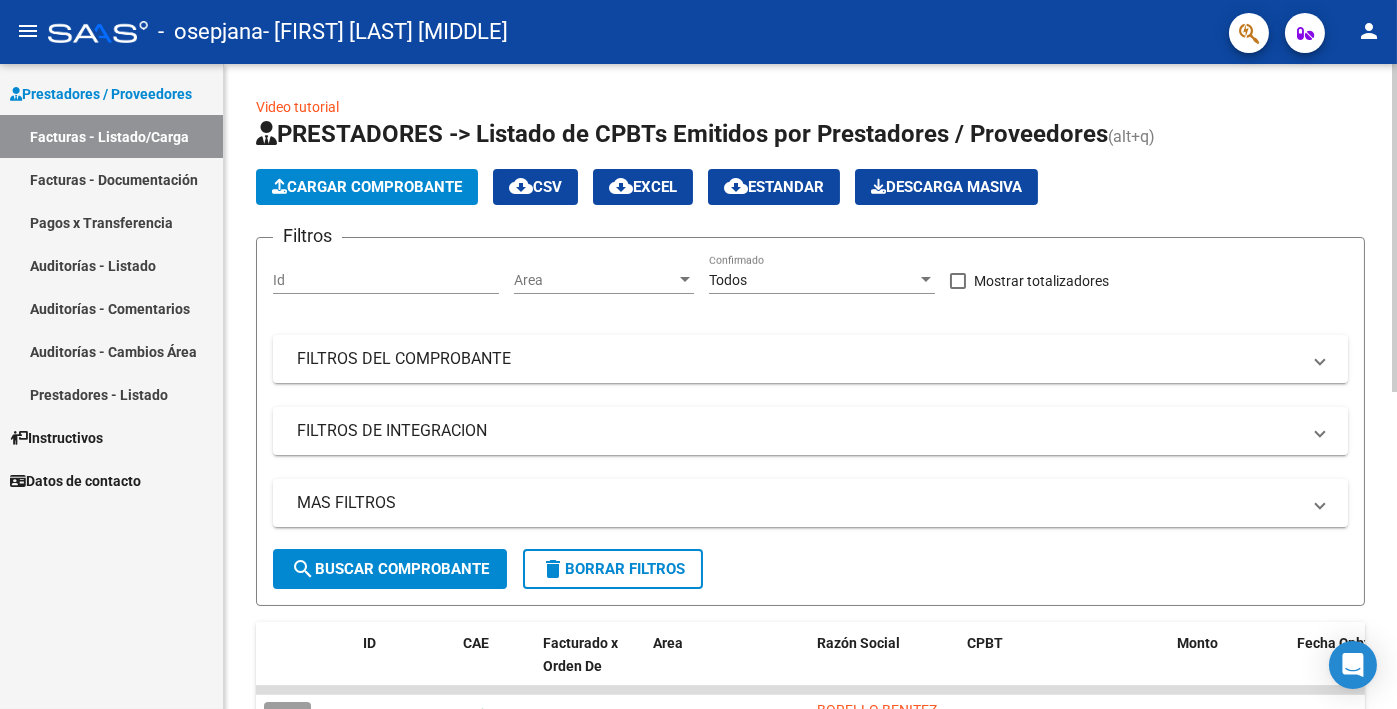 click on "Cargar Comprobante" 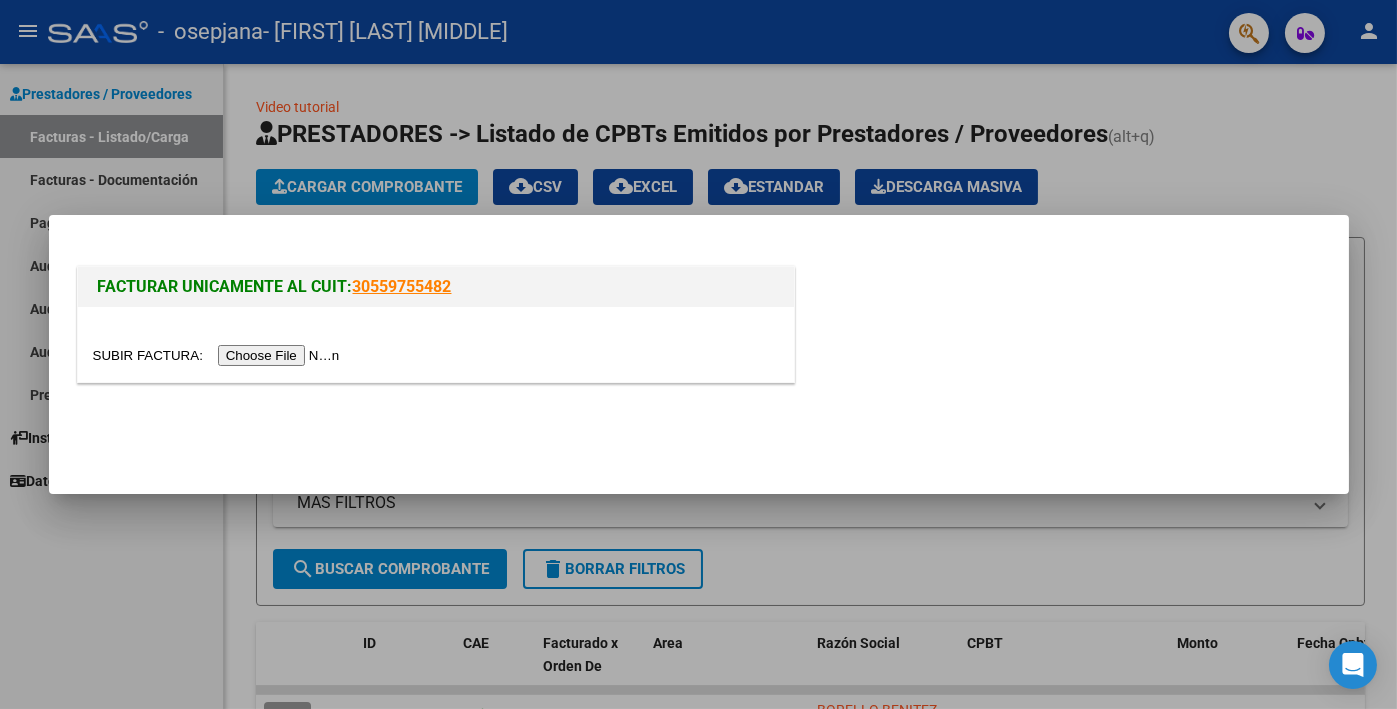 click at bounding box center [219, 355] 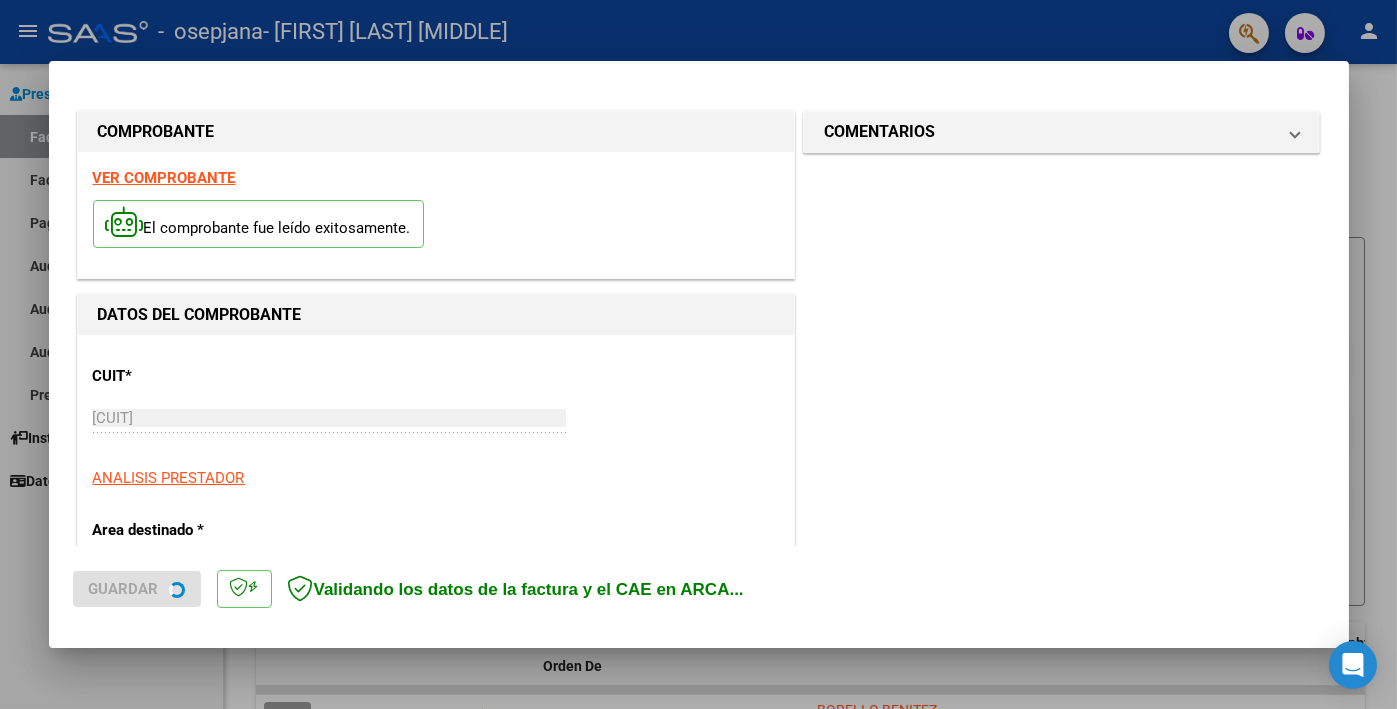click on "VER COMPROBANTE" at bounding box center [164, 178] 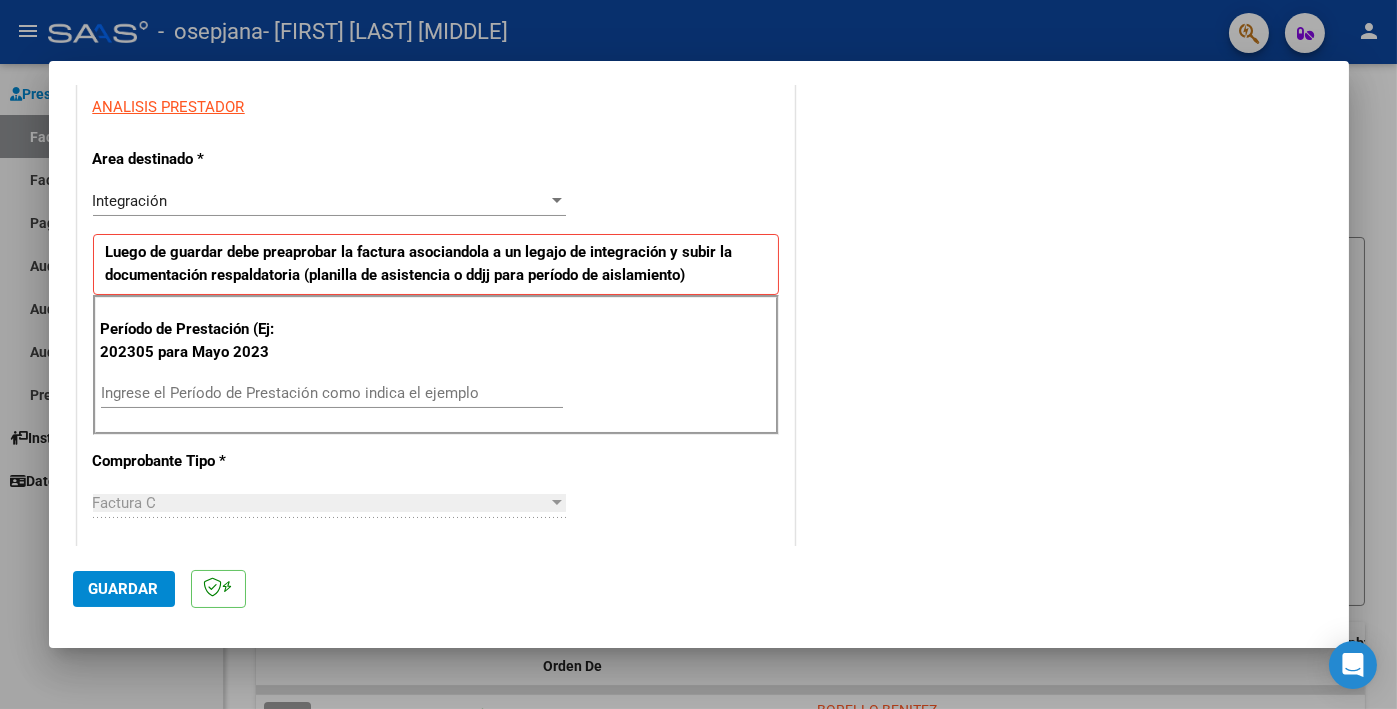 scroll, scrollTop: 400, scrollLeft: 0, axis: vertical 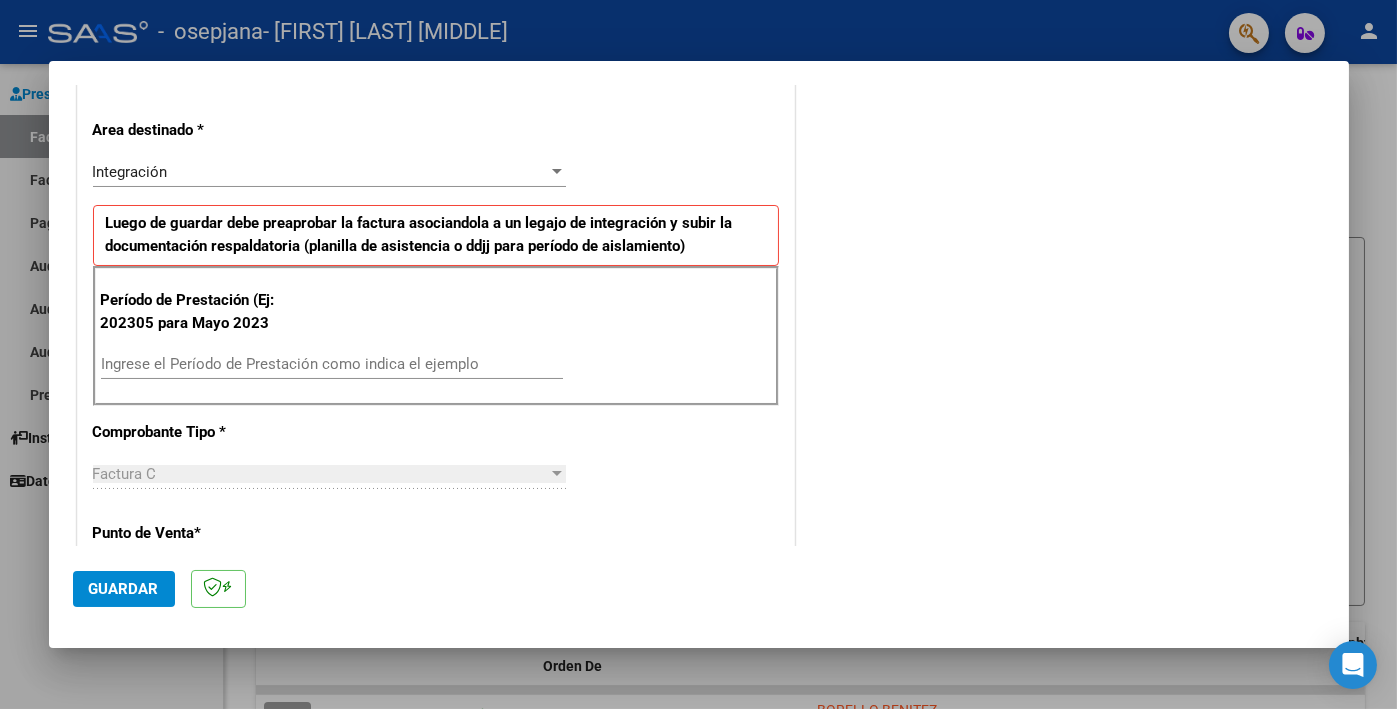 click on "Ingrese el Período de Prestación como indica el ejemplo" at bounding box center (332, 364) 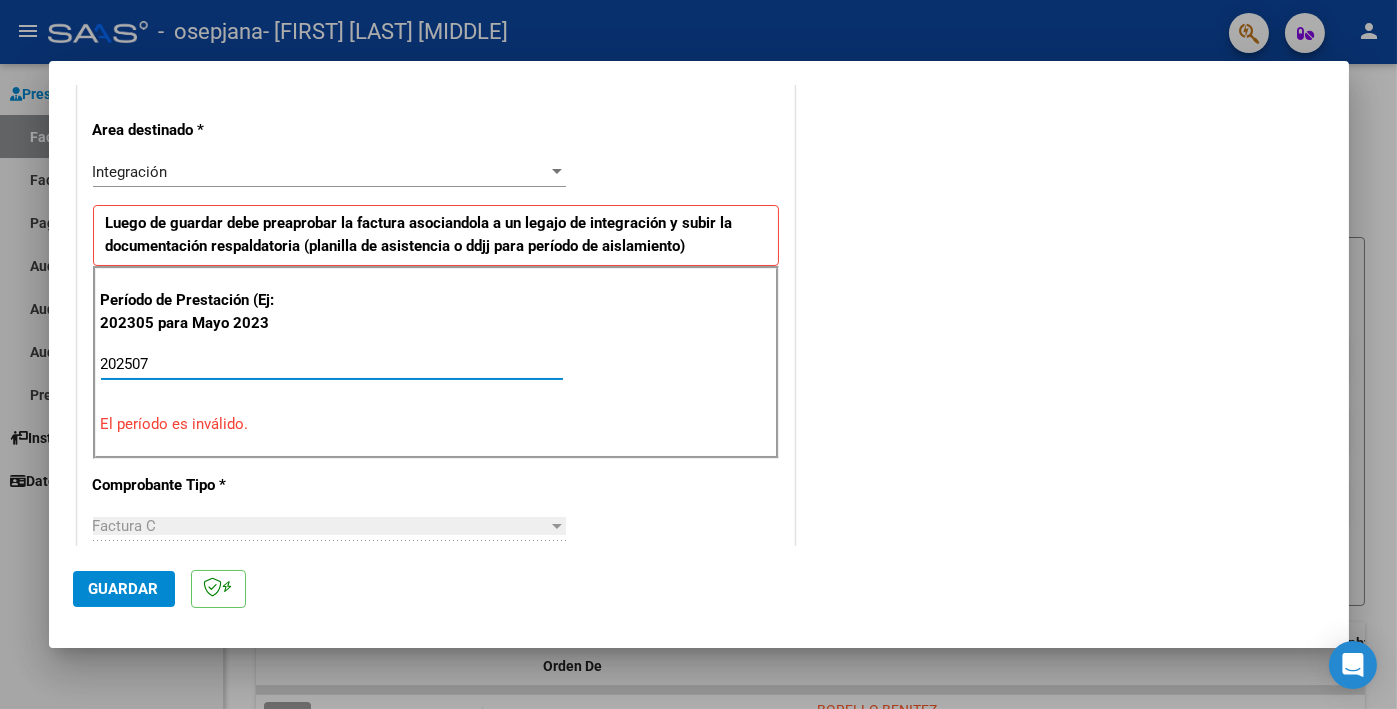 type on "202507" 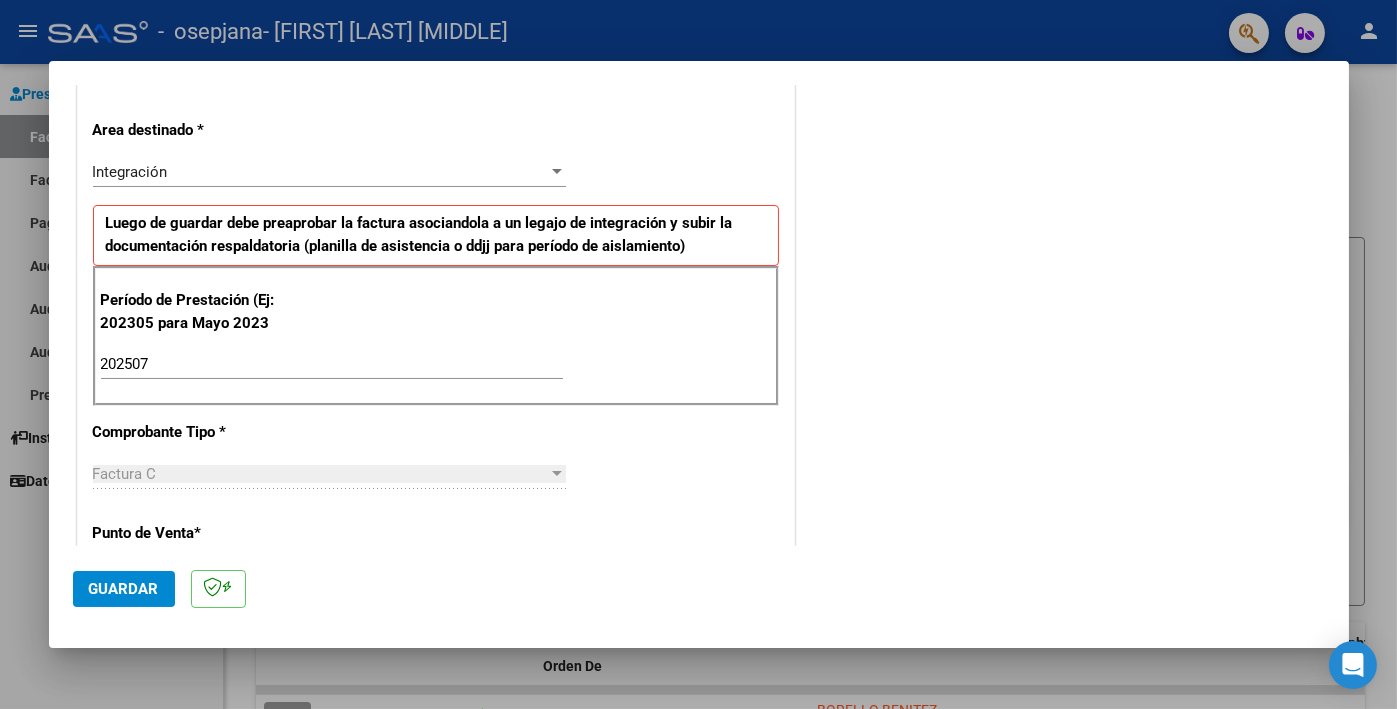 scroll, scrollTop: 1225, scrollLeft: 0, axis: vertical 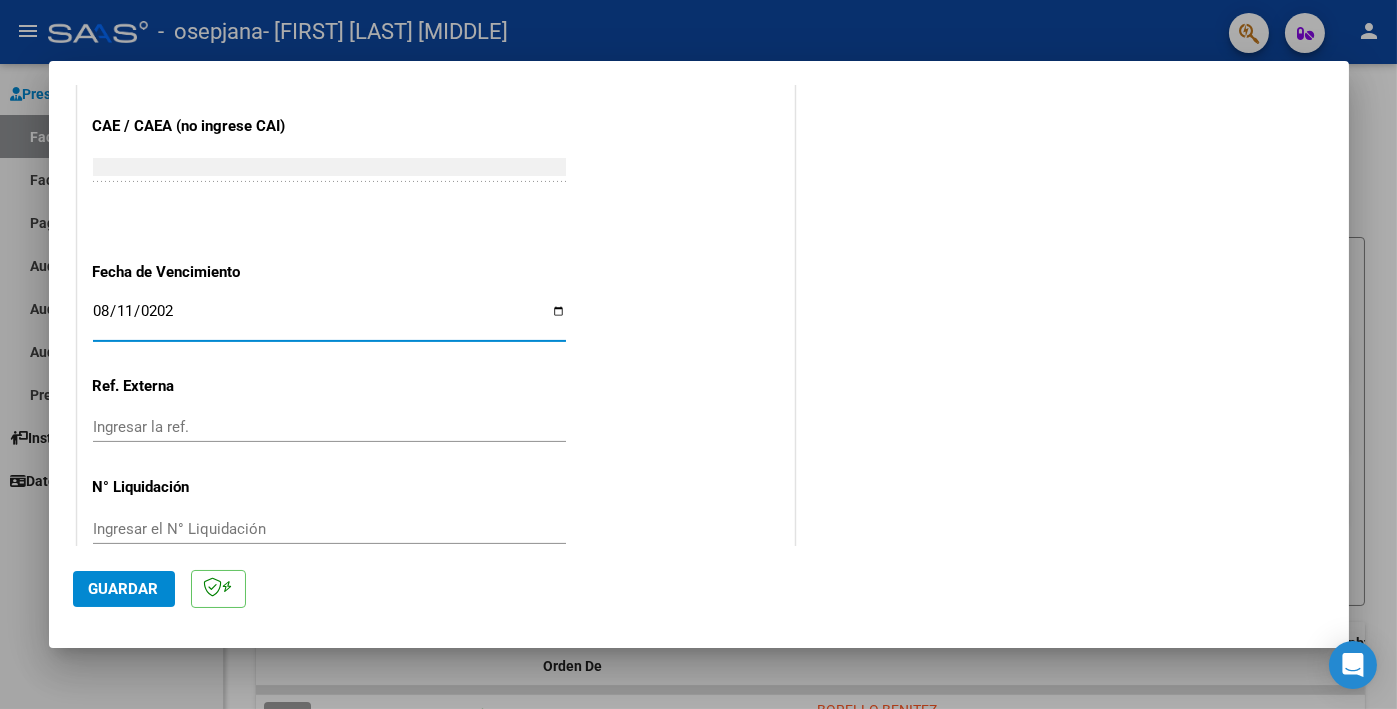 type on "2025-08-11" 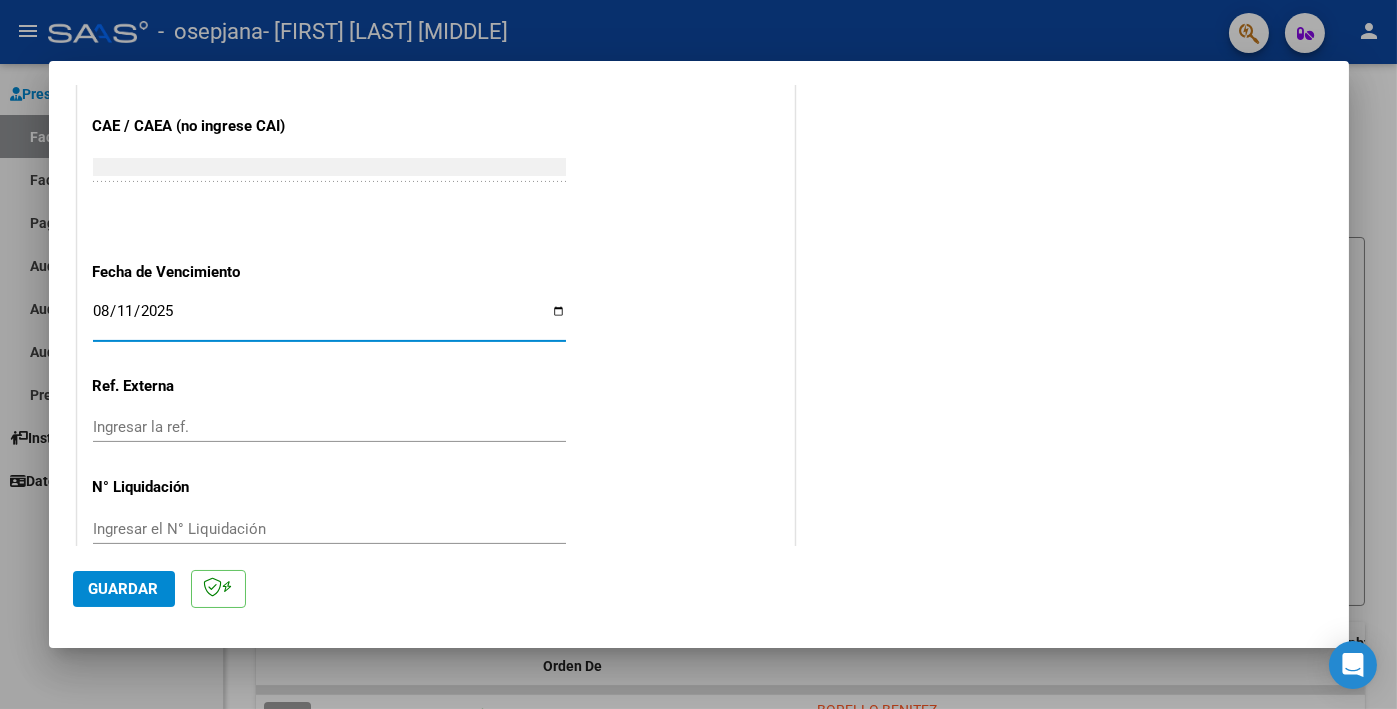 click on "Guardar" 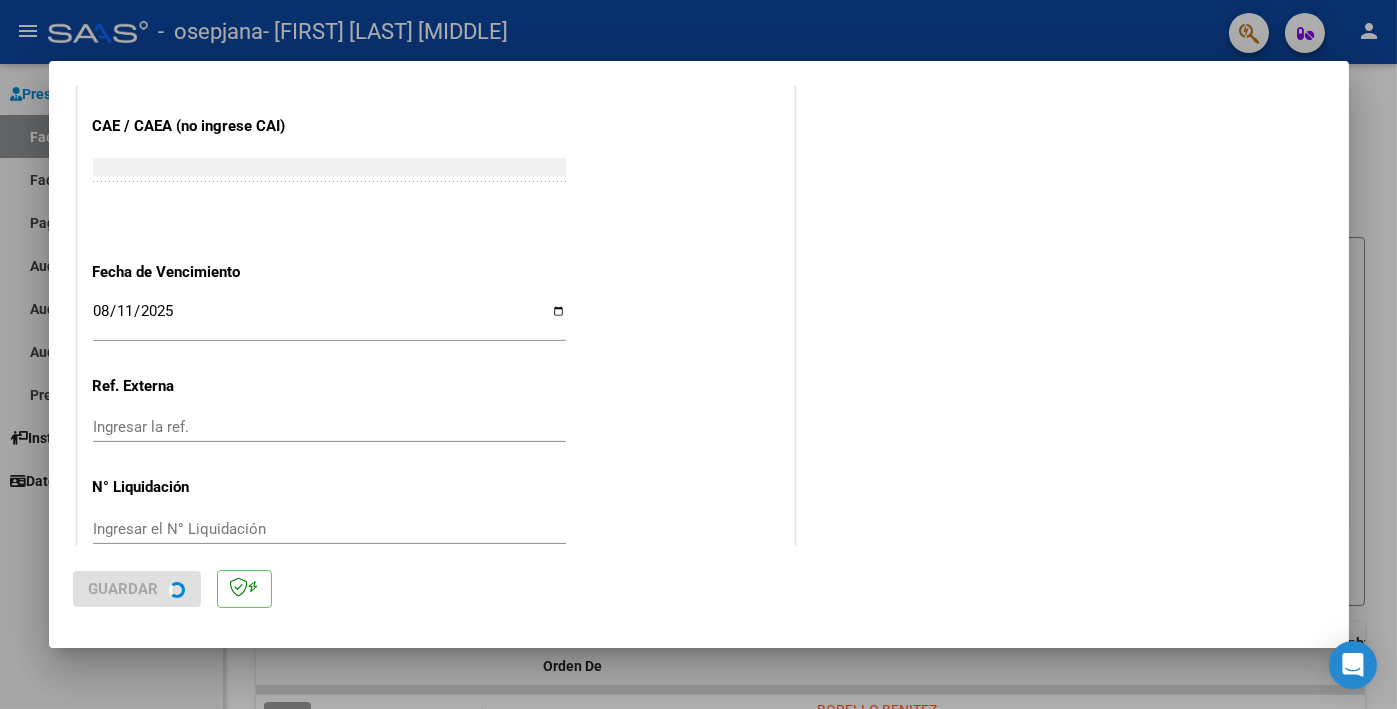 scroll, scrollTop: 0, scrollLeft: 0, axis: both 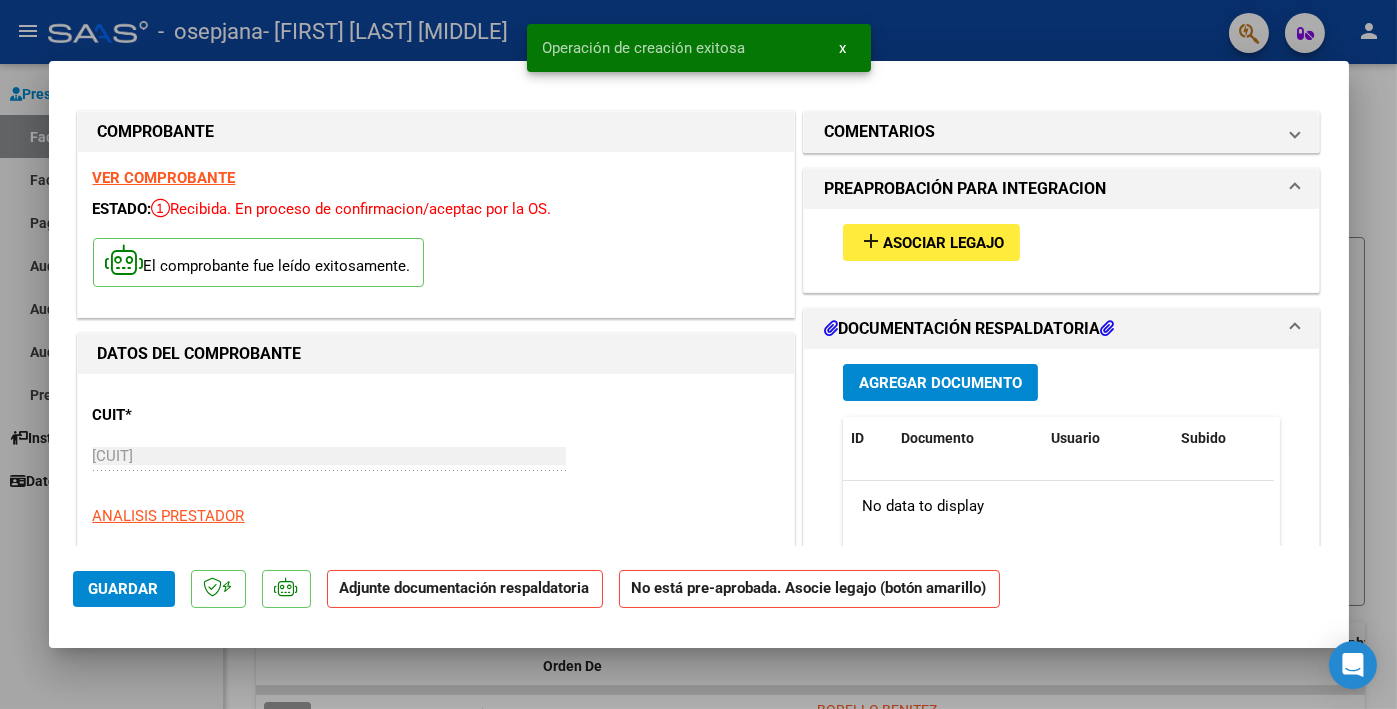 click on "add Asociar Legajo" at bounding box center [931, 242] 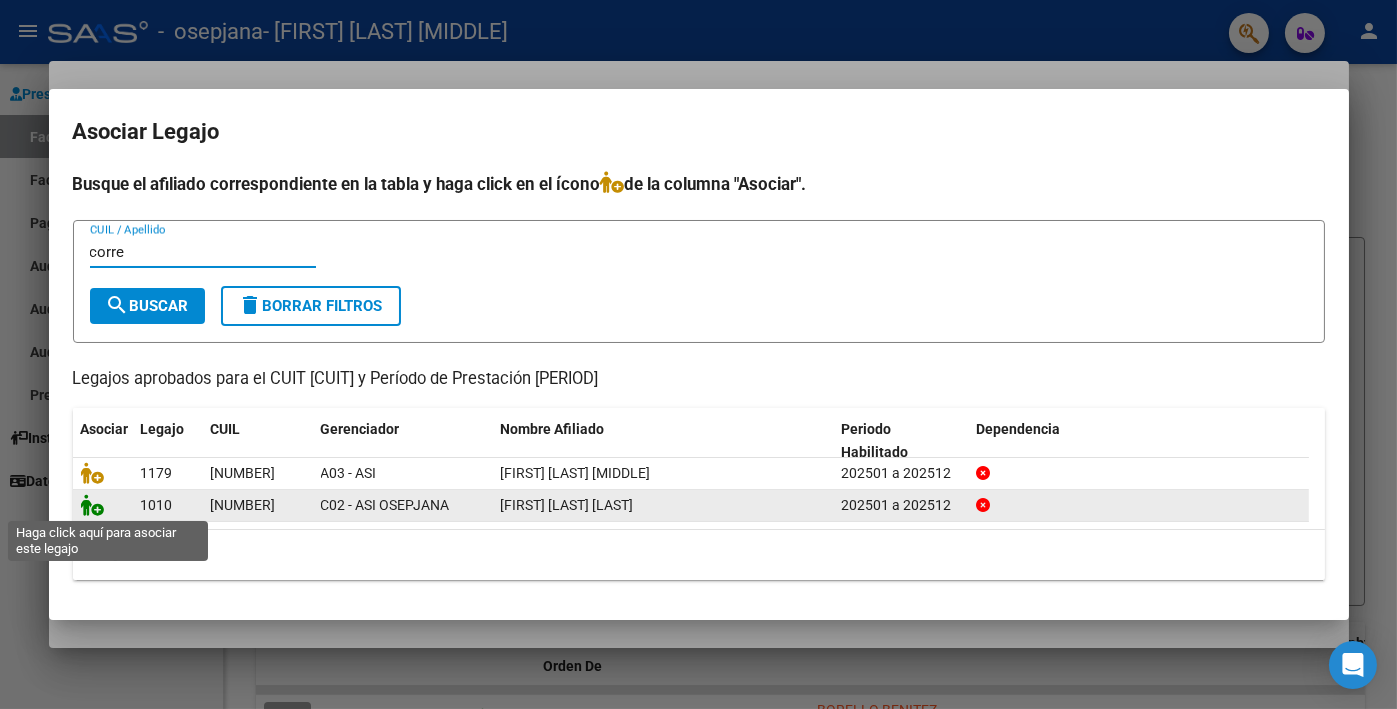 type on "corre" 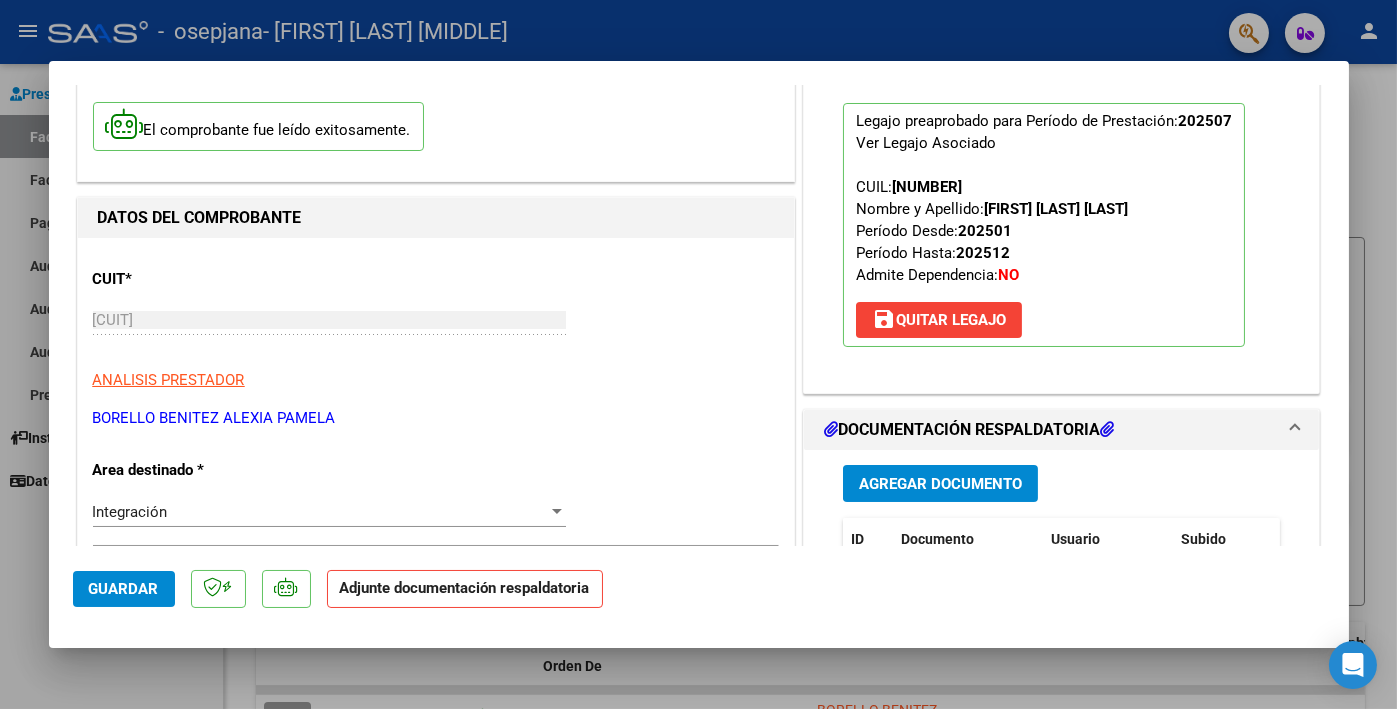 scroll, scrollTop: 300, scrollLeft: 0, axis: vertical 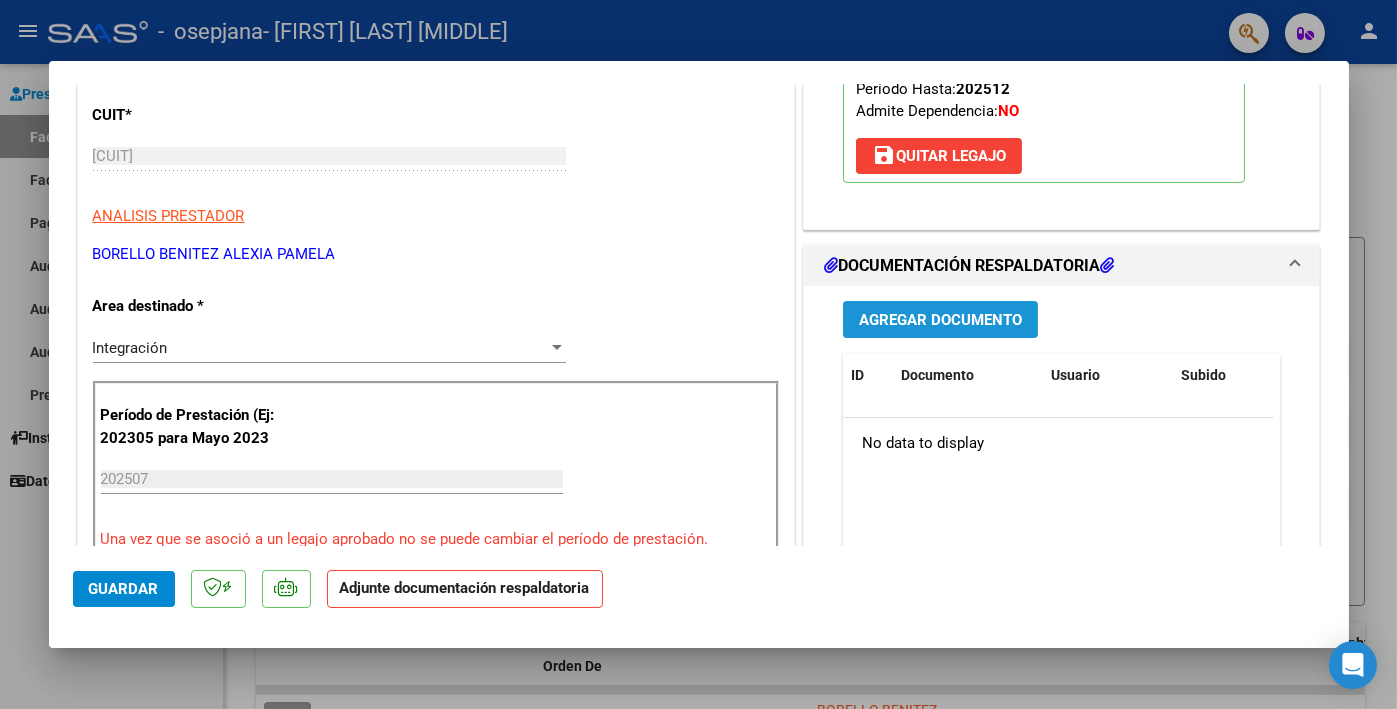 click on "Agregar Documento" at bounding box center (940, 320) 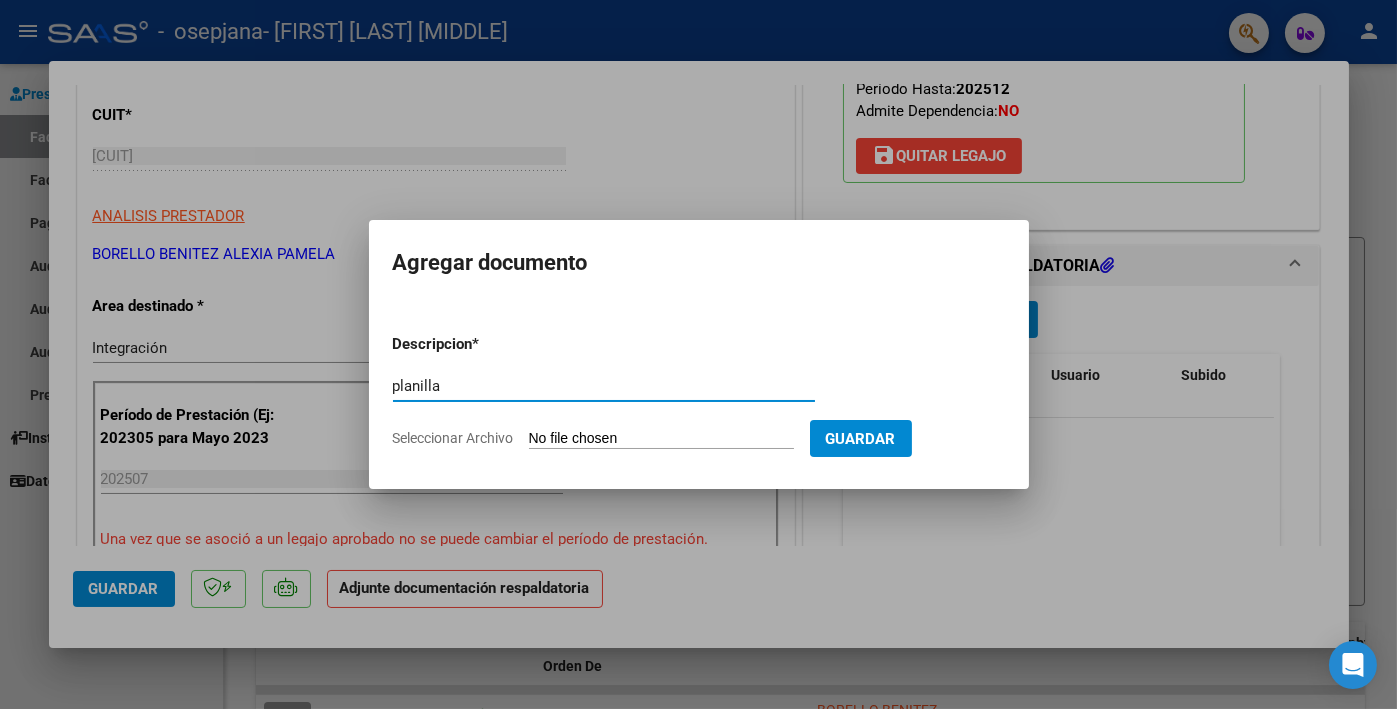 type on "planilla" 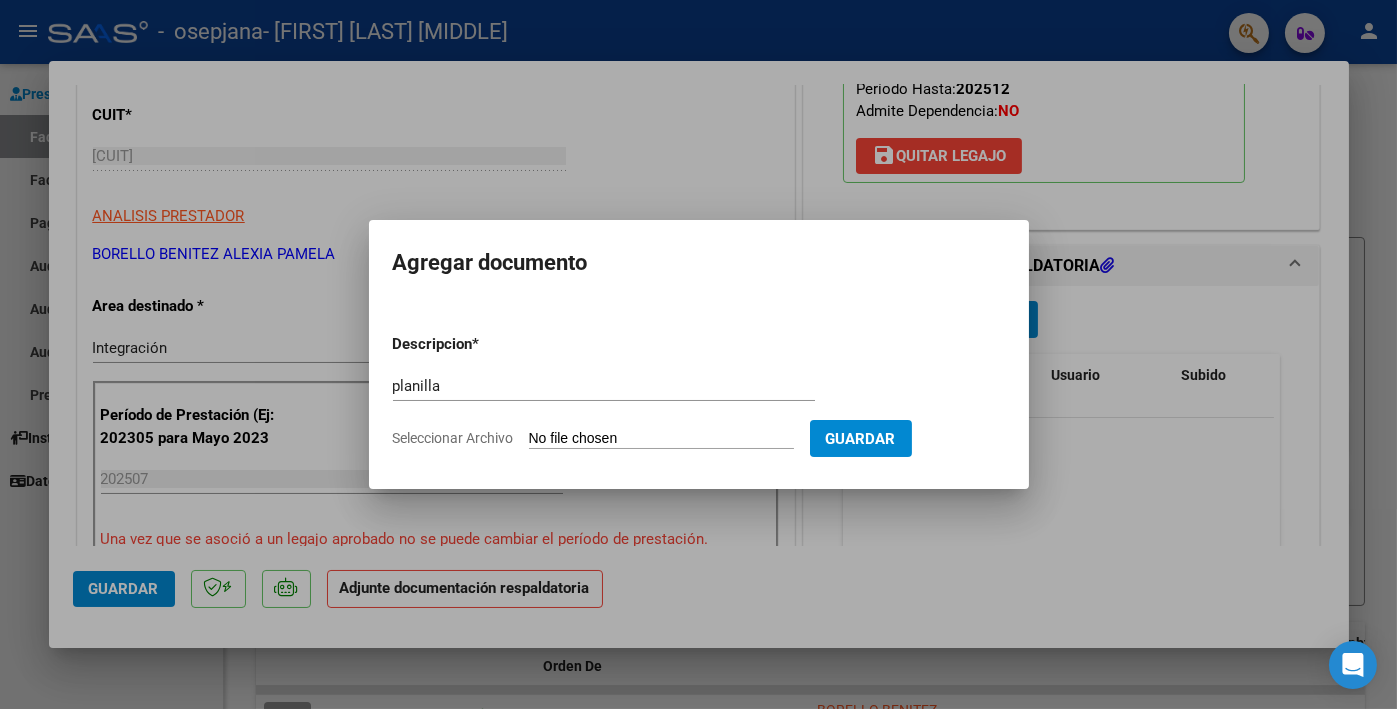 click on "Seleccionar Archivo" at bounding box center (661, 439) 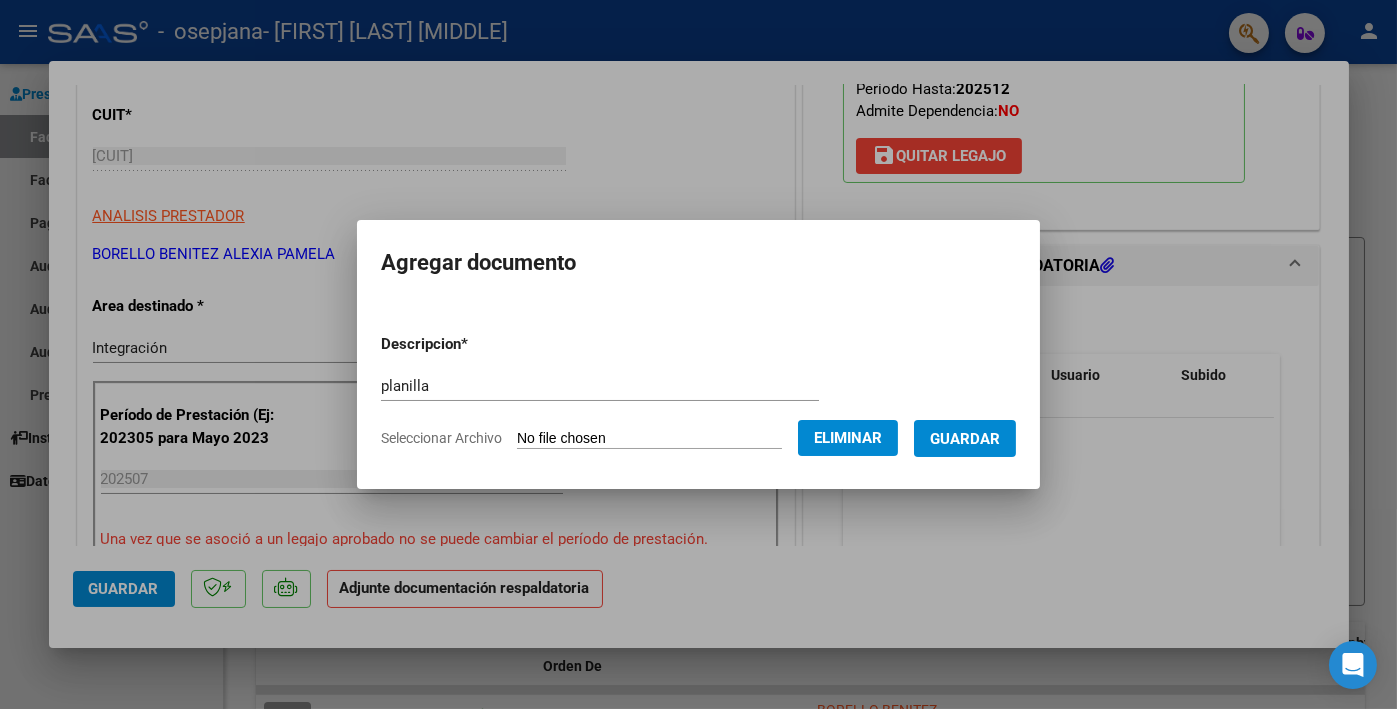 click on "Guardar" at bounding box center (965, 439) 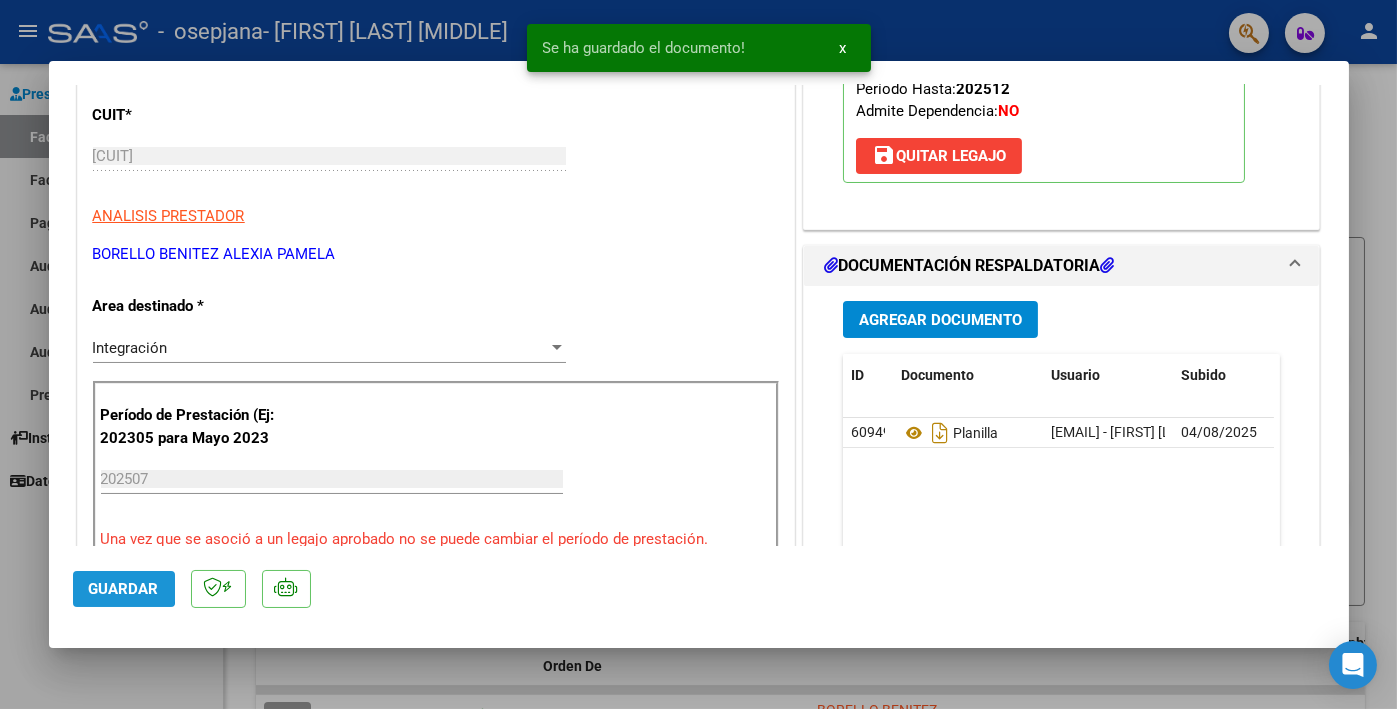 click on "Guardar" 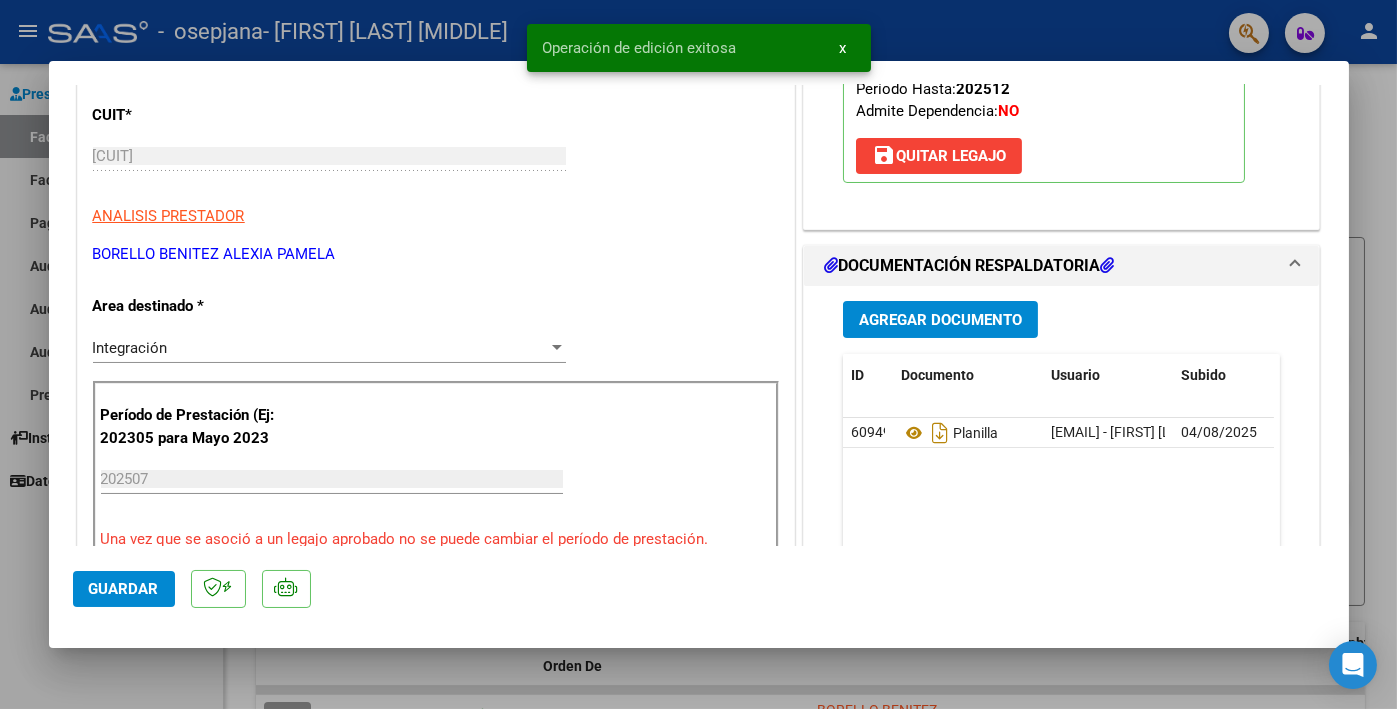 click at bounding box center (698, 354) 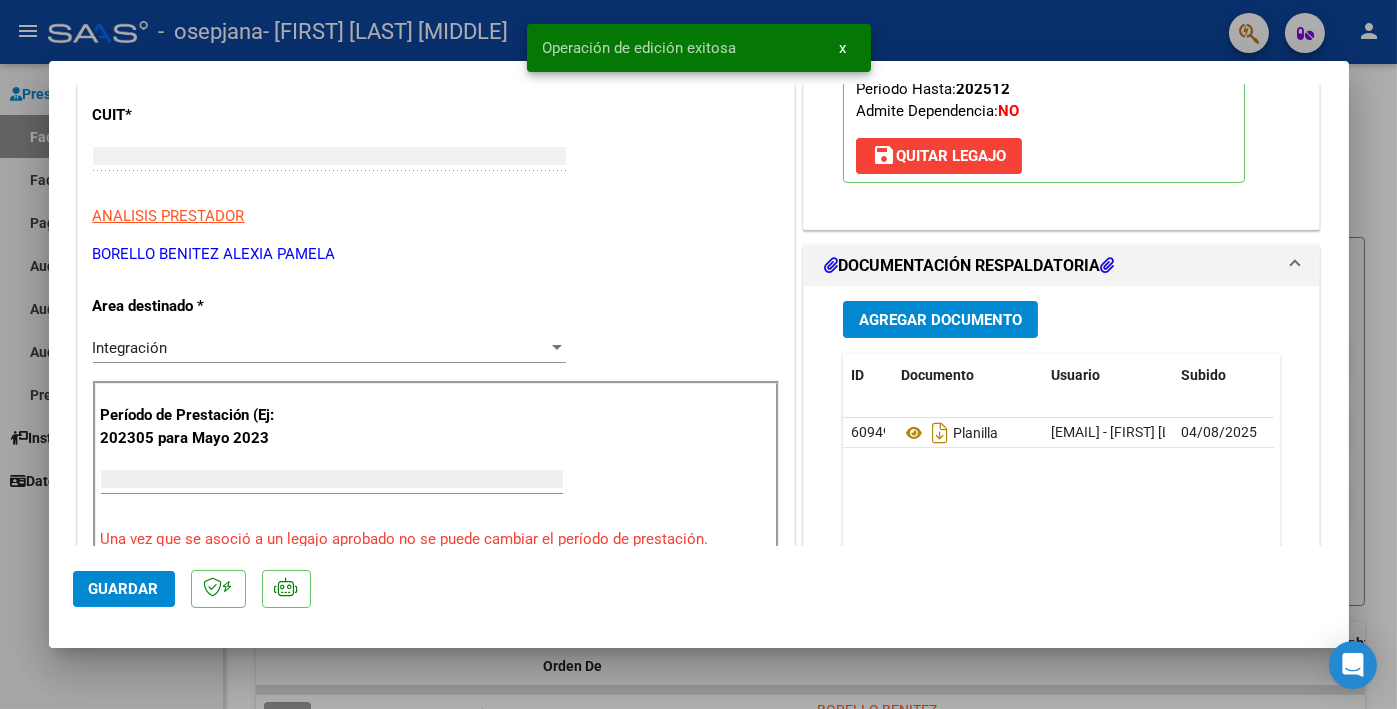 scroll, scrollTop: 240, scrollLeft: 0, axis: vertical 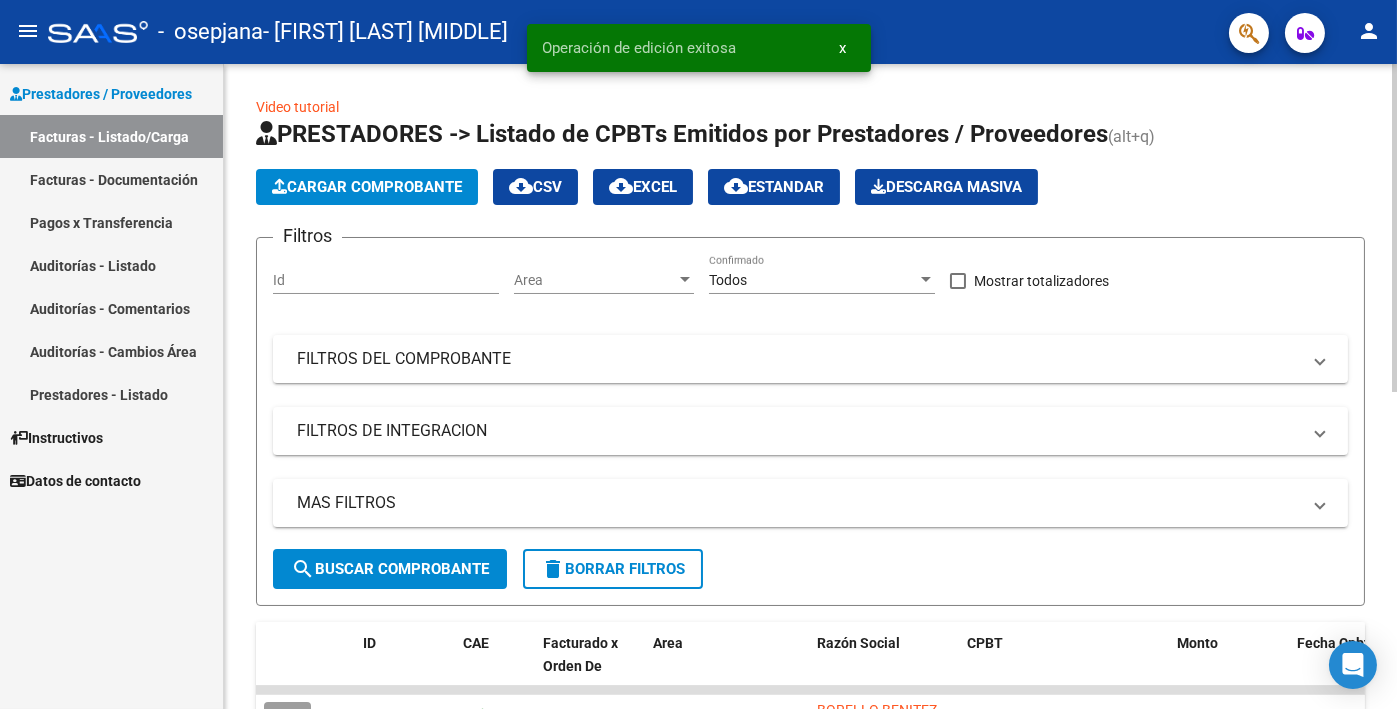 click on "Cargar Comprobante" 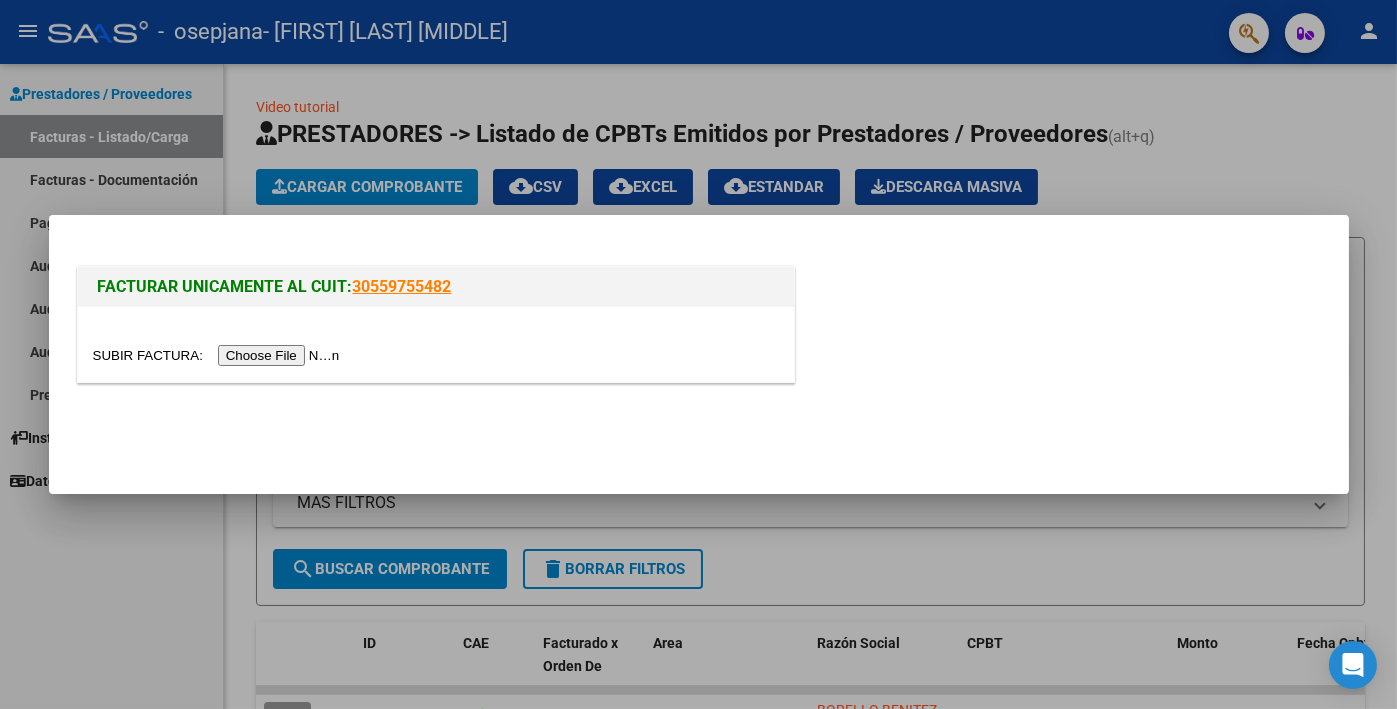 click at bounding box center [219, 355] 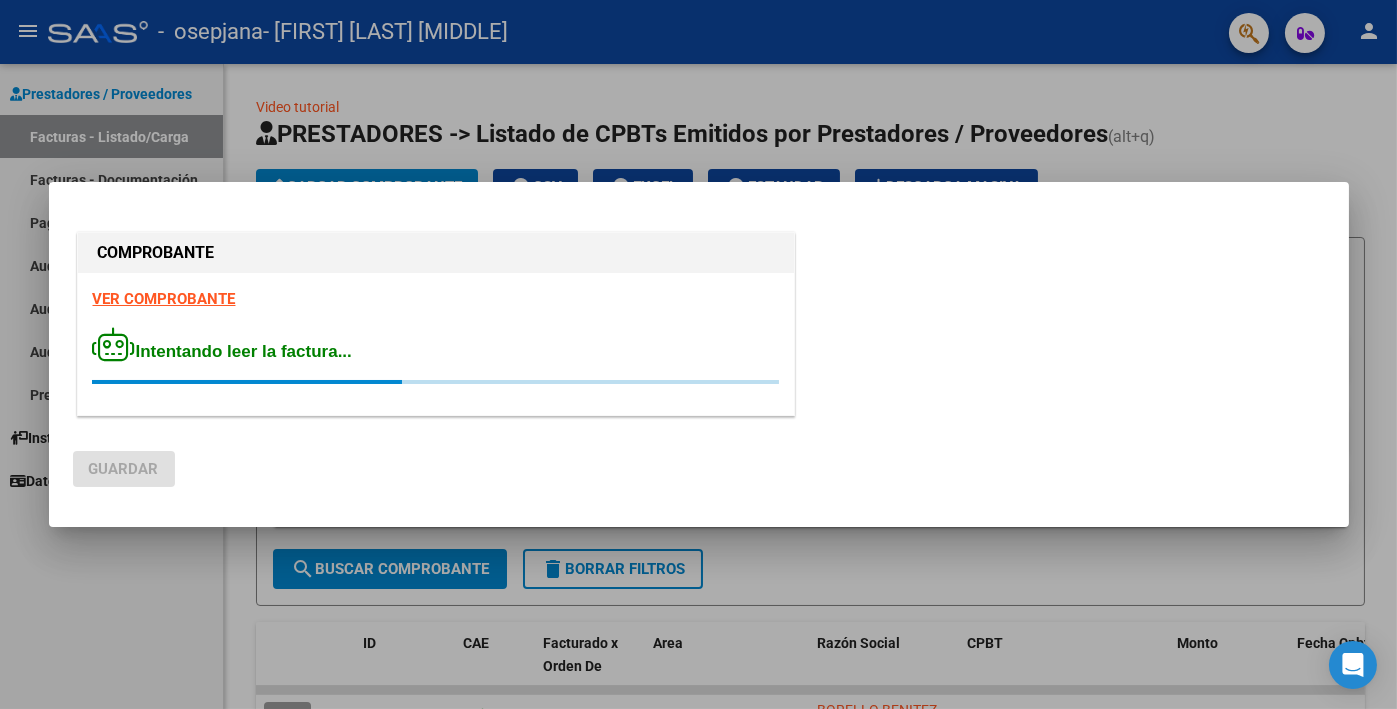click on "VER COMPROBANTE" at bounding box center (164, 299) 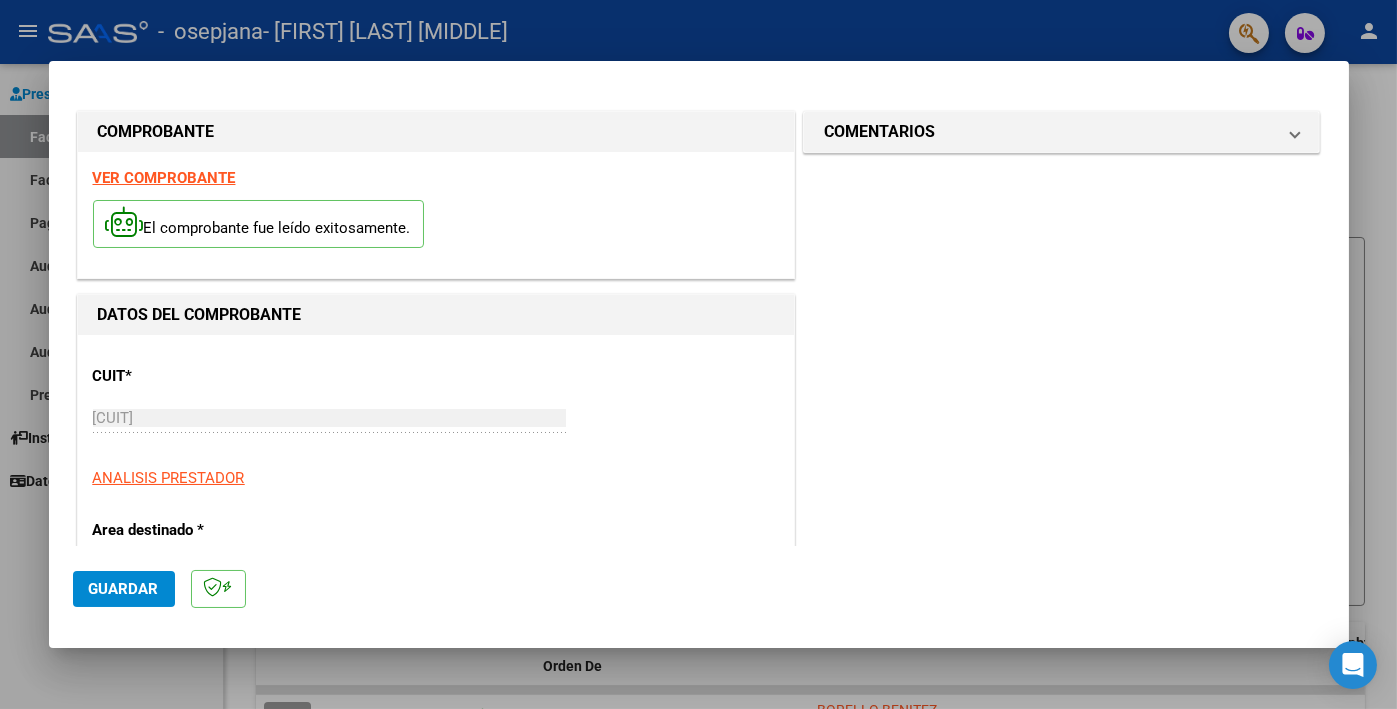 scroll, scrollTop: 400, scrollLeft: 0, axis: vertical 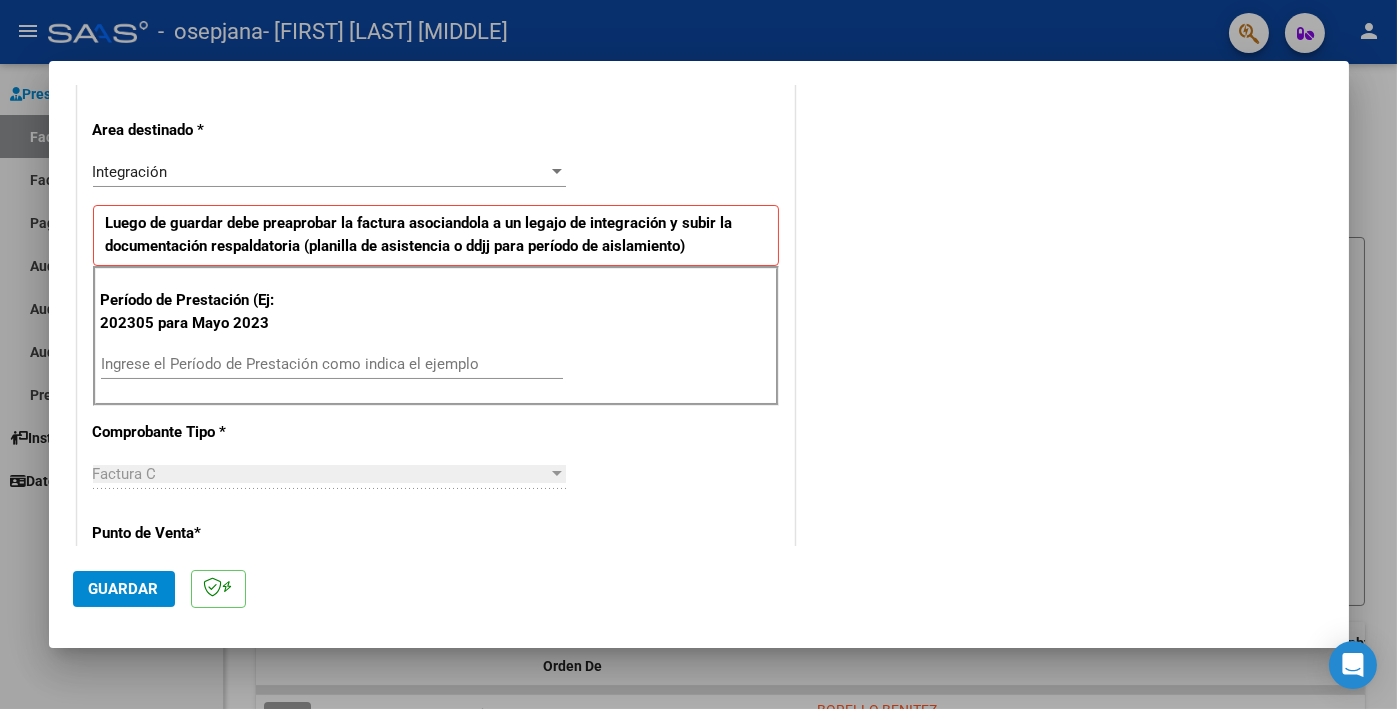 click on "Ingrese el Período de Prestación como indica el ejemplo" at bounding box center (332, 364) 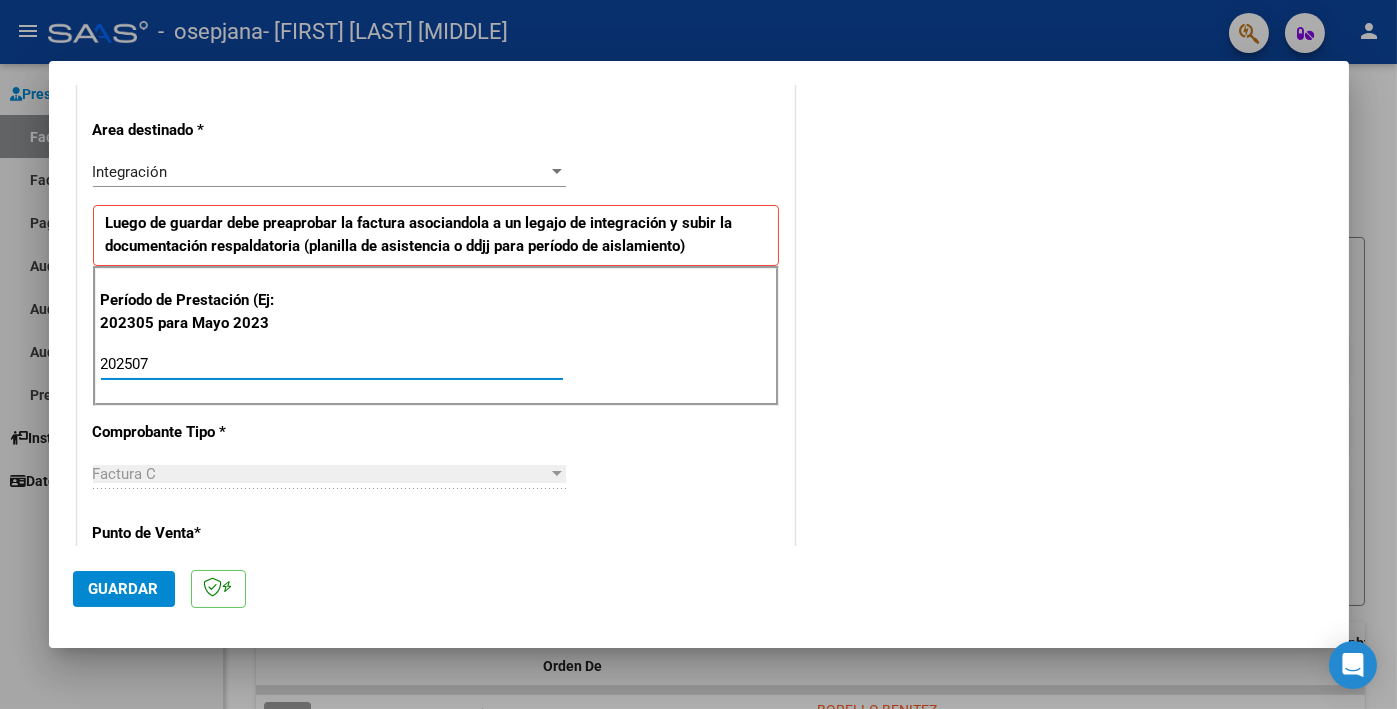 type on "202507" 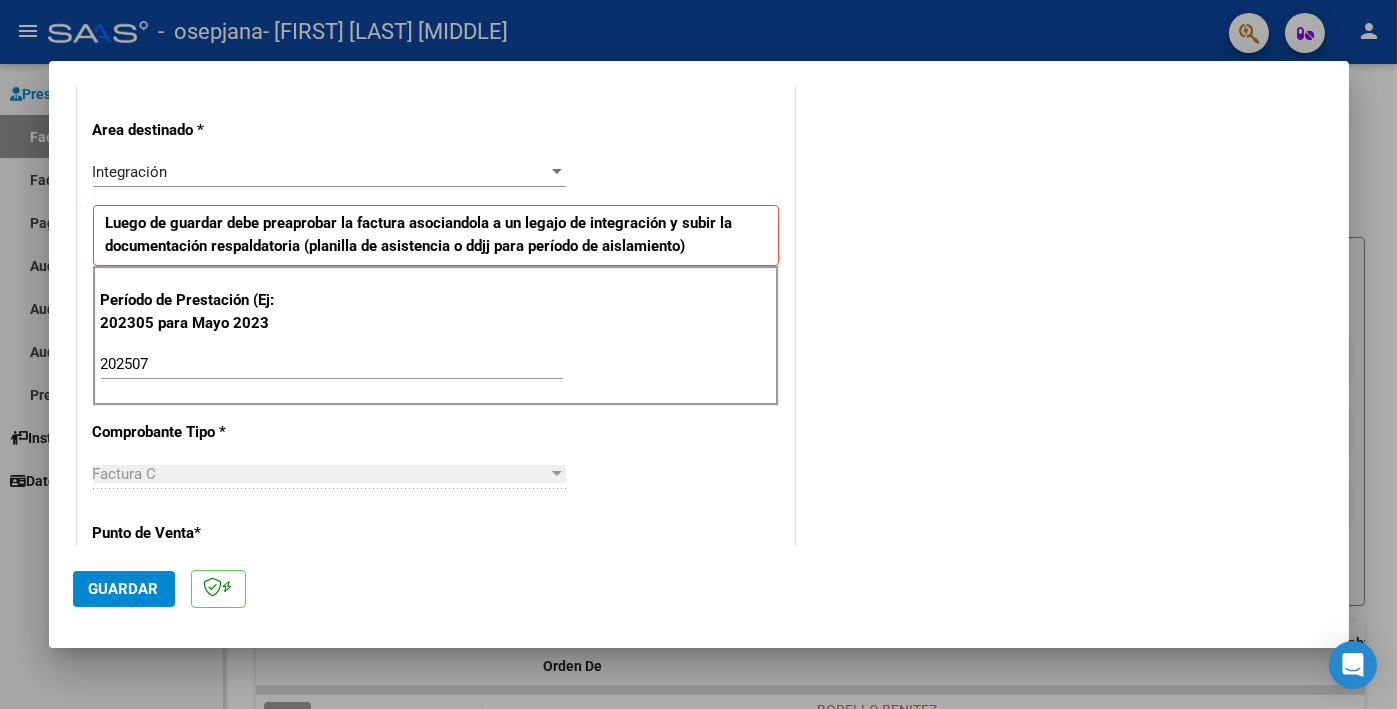 scroll, scrollTop: 1225, scrollLeft: 0, axis: vertical 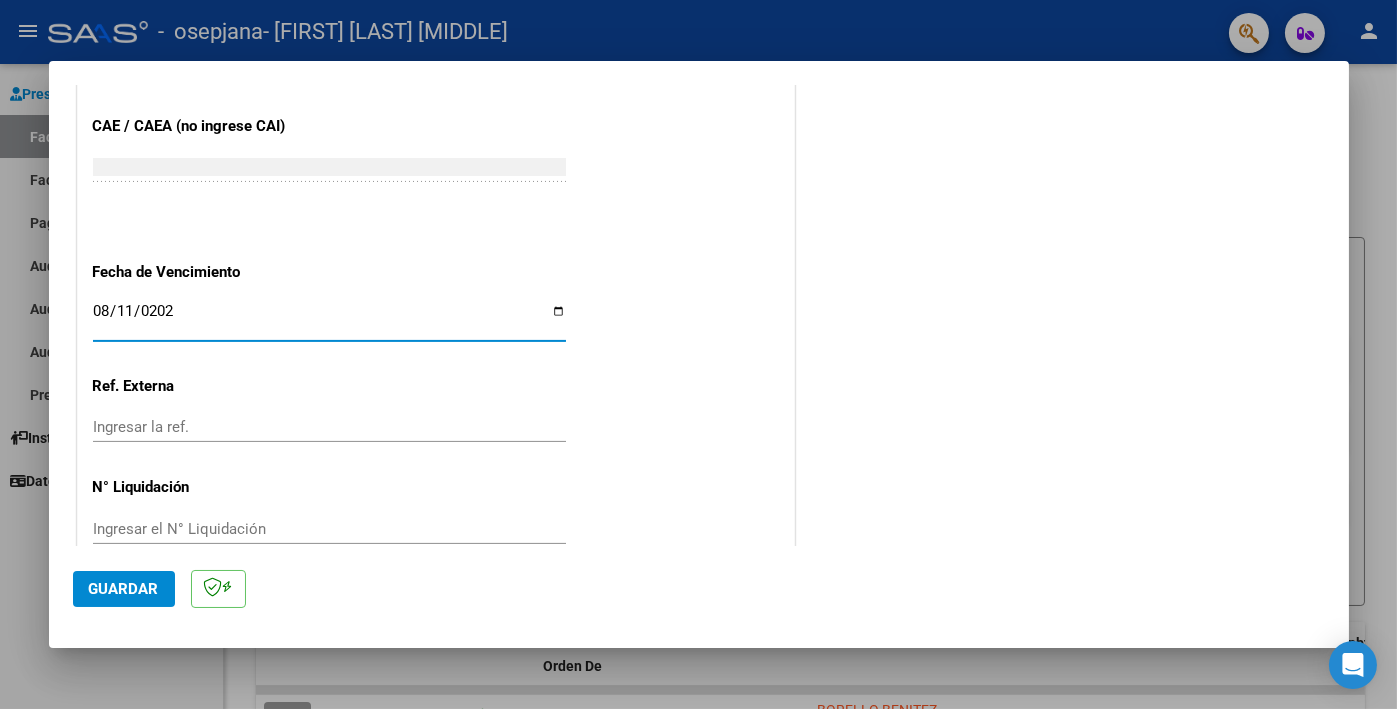 type on "2025-08-11" 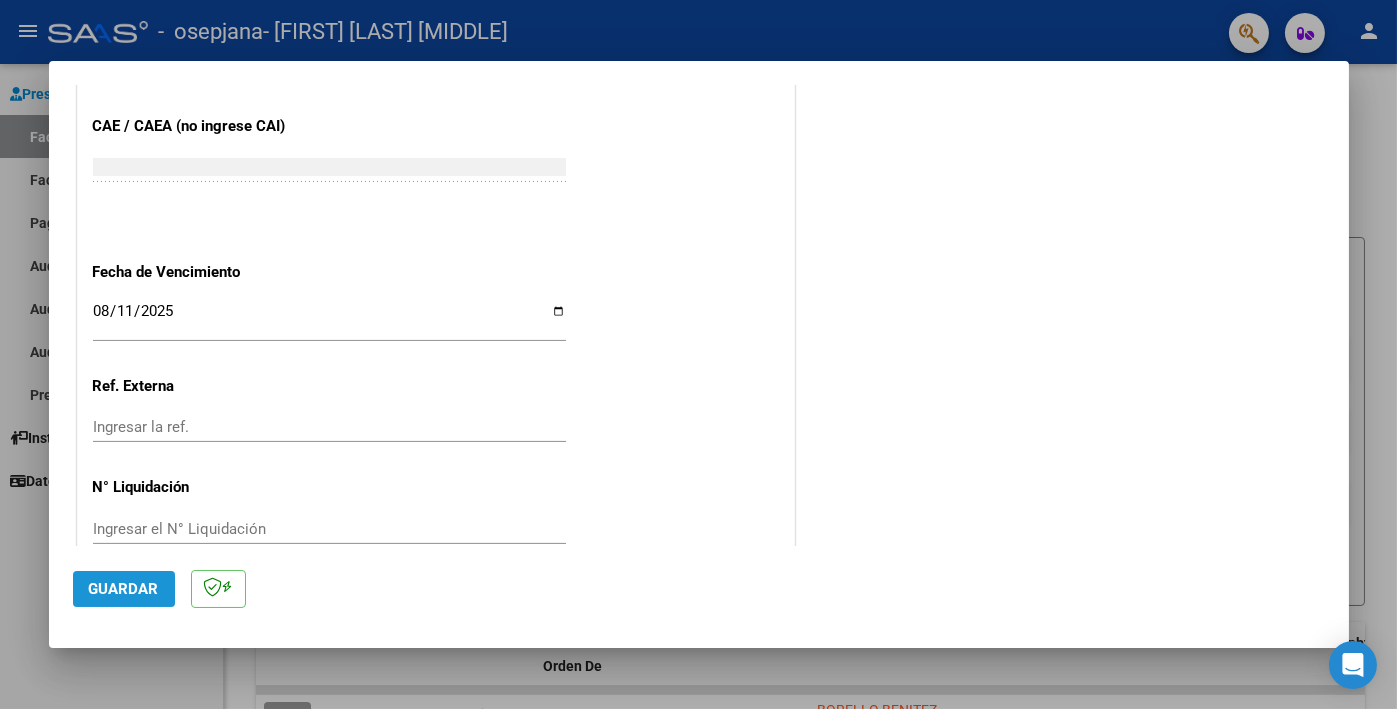click on "Guardar" 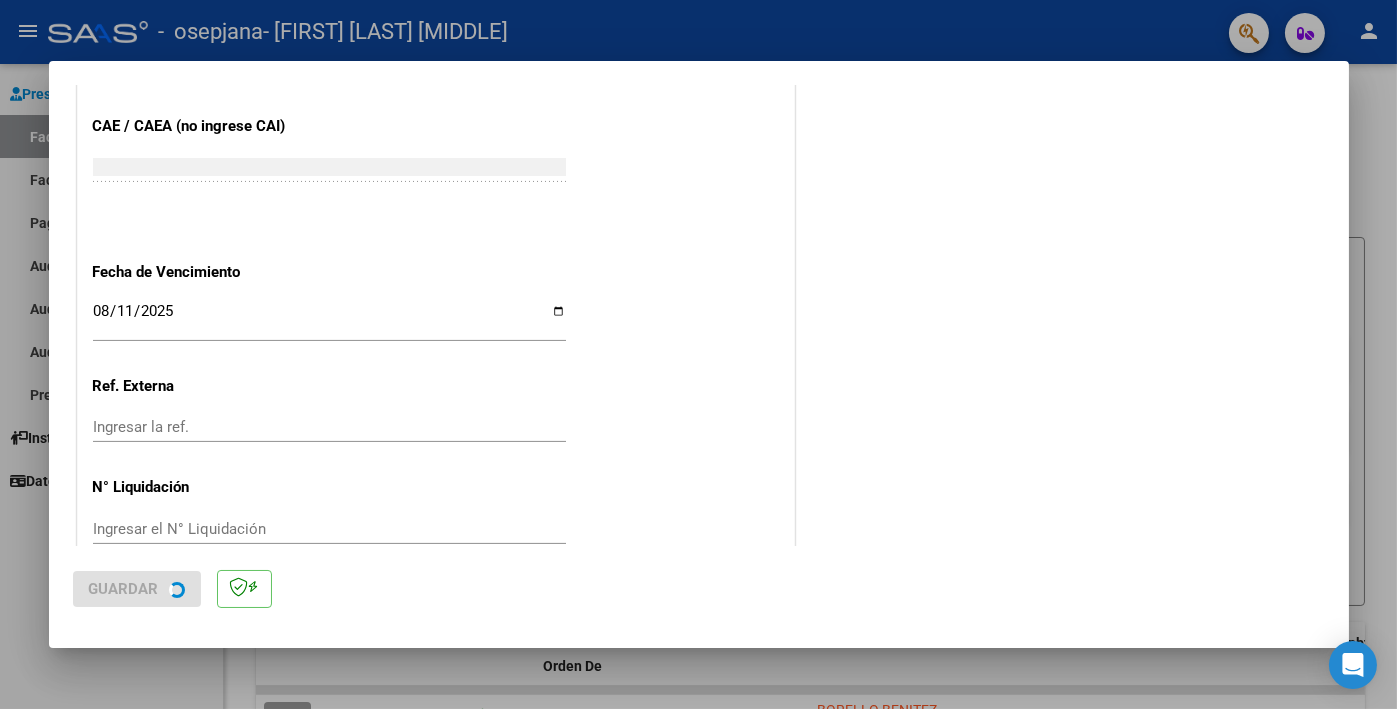 scroll, scrollTop: 0, scrollLeft: 0, axis: both 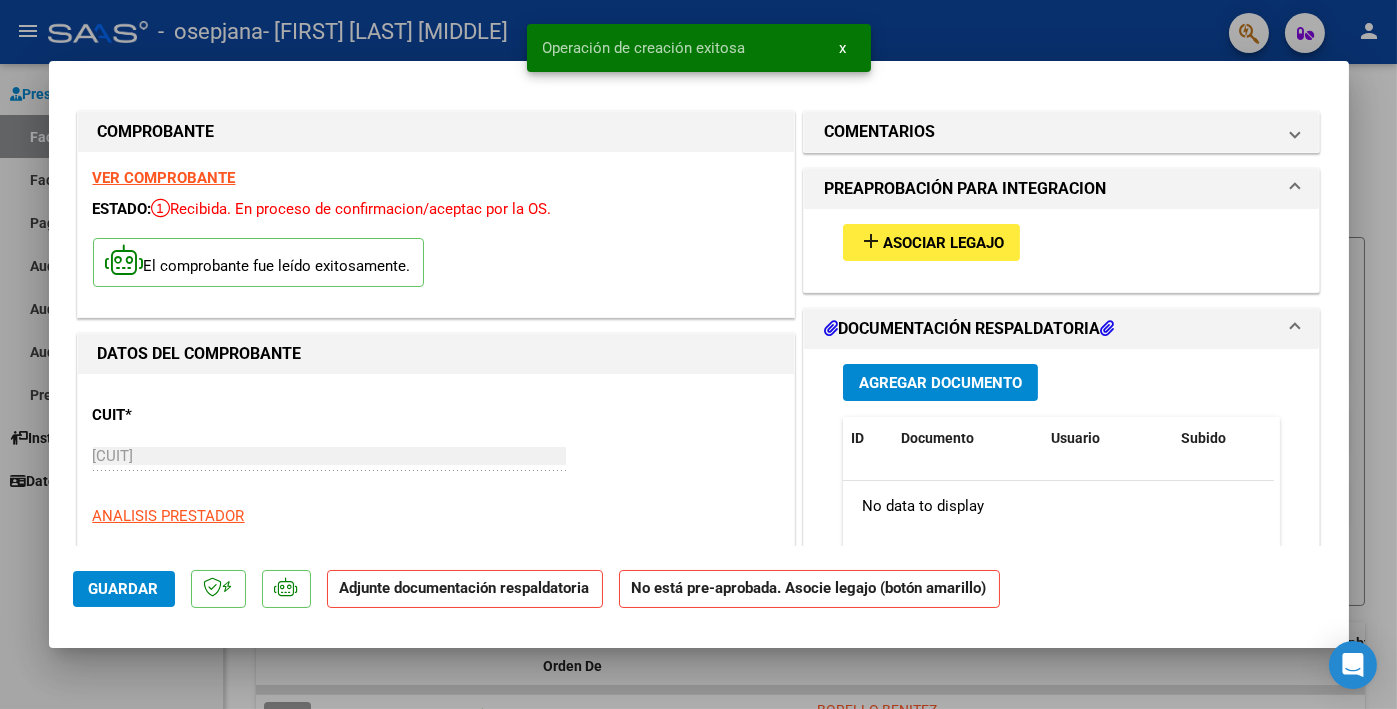 click on "add Asociar Legajo" at bounding box center [1062, 242] 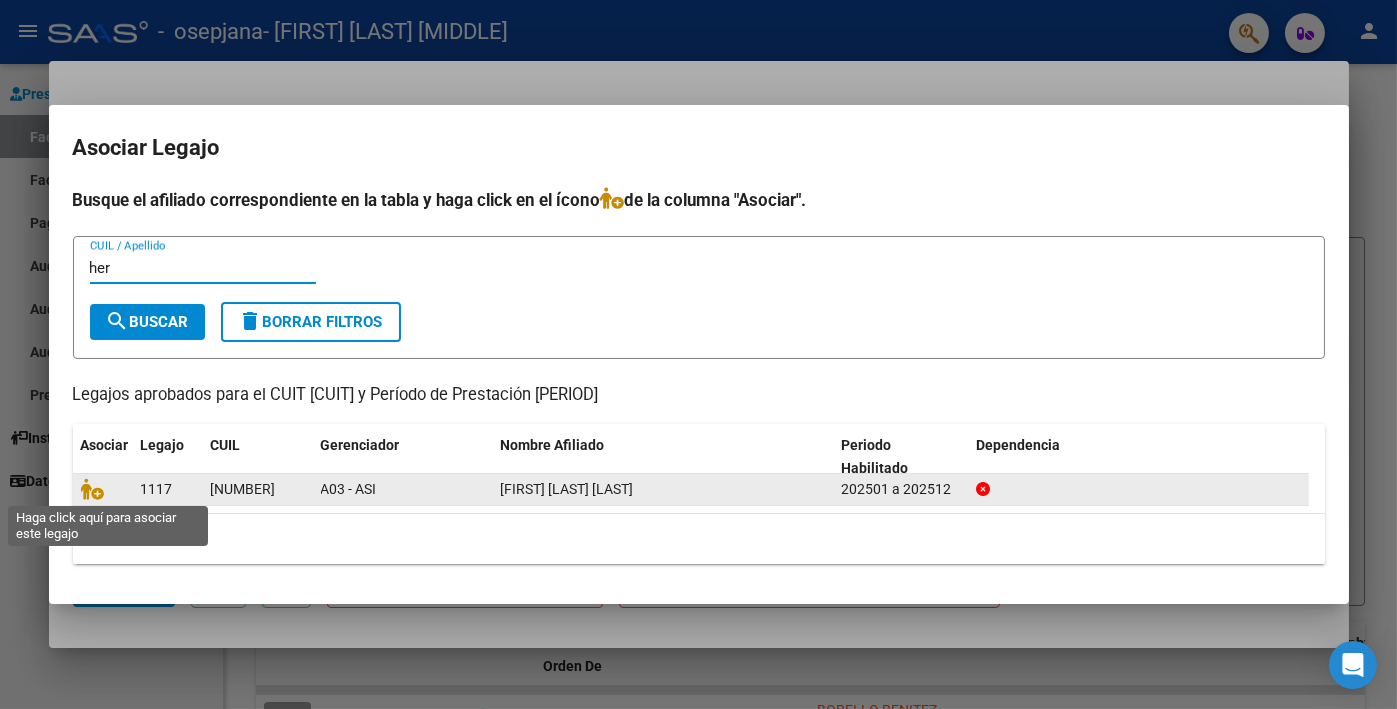 type on "her" 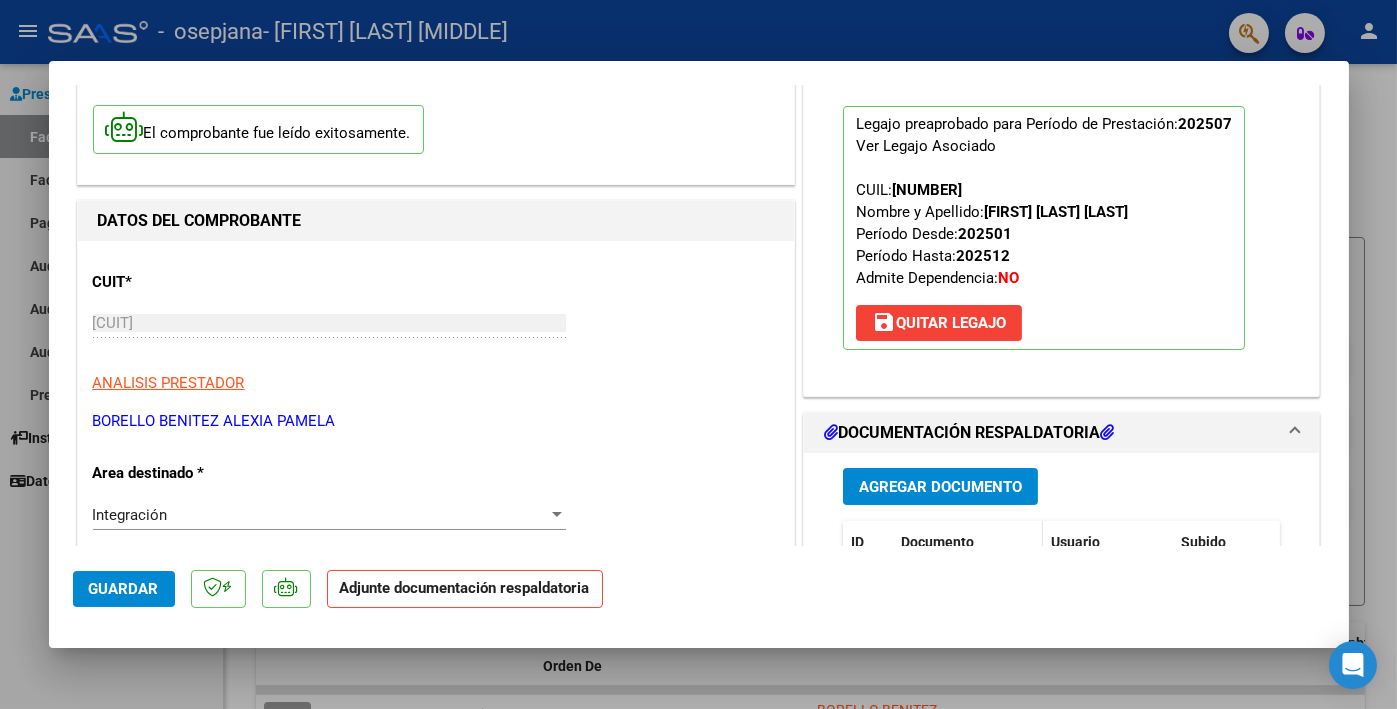 scroll, scrollTop: 300, scrollLeft: 0, axis: vertical 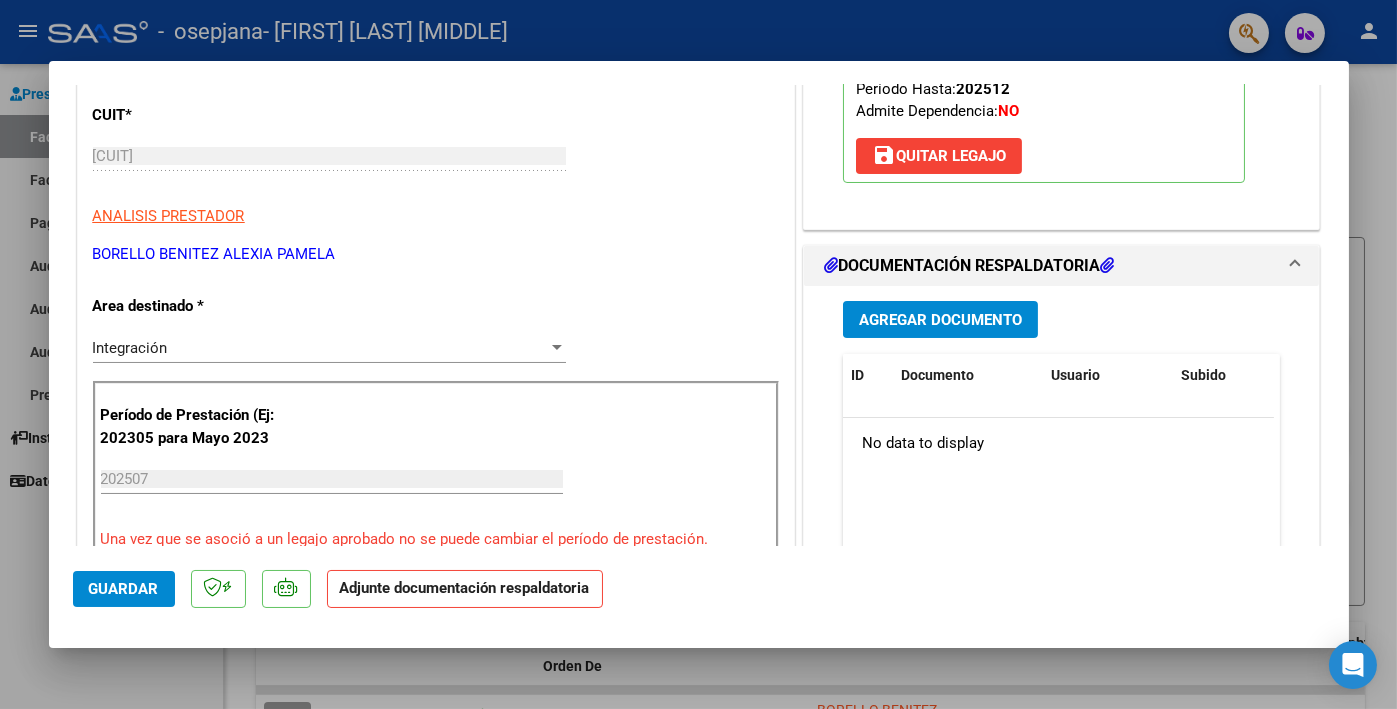 click on "Agregar Documento" at bounding box center [940, 320] 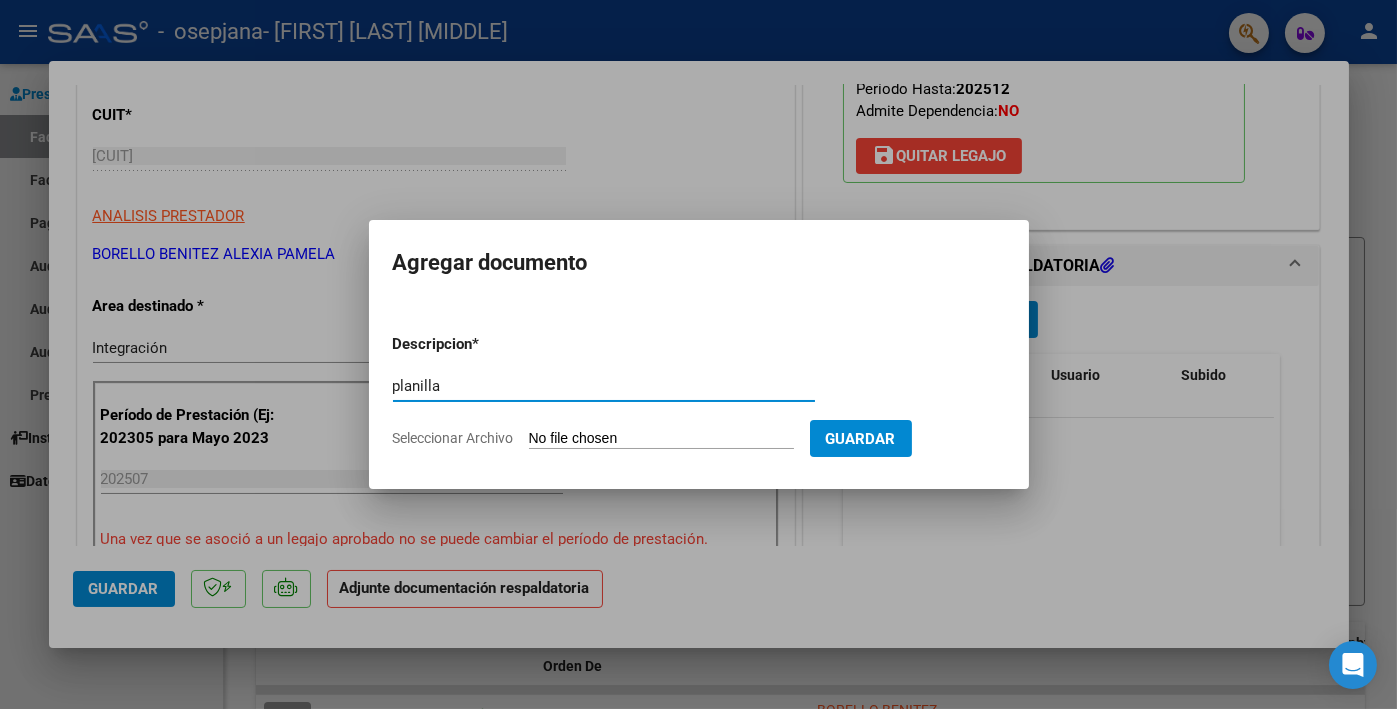 type on "planilla" 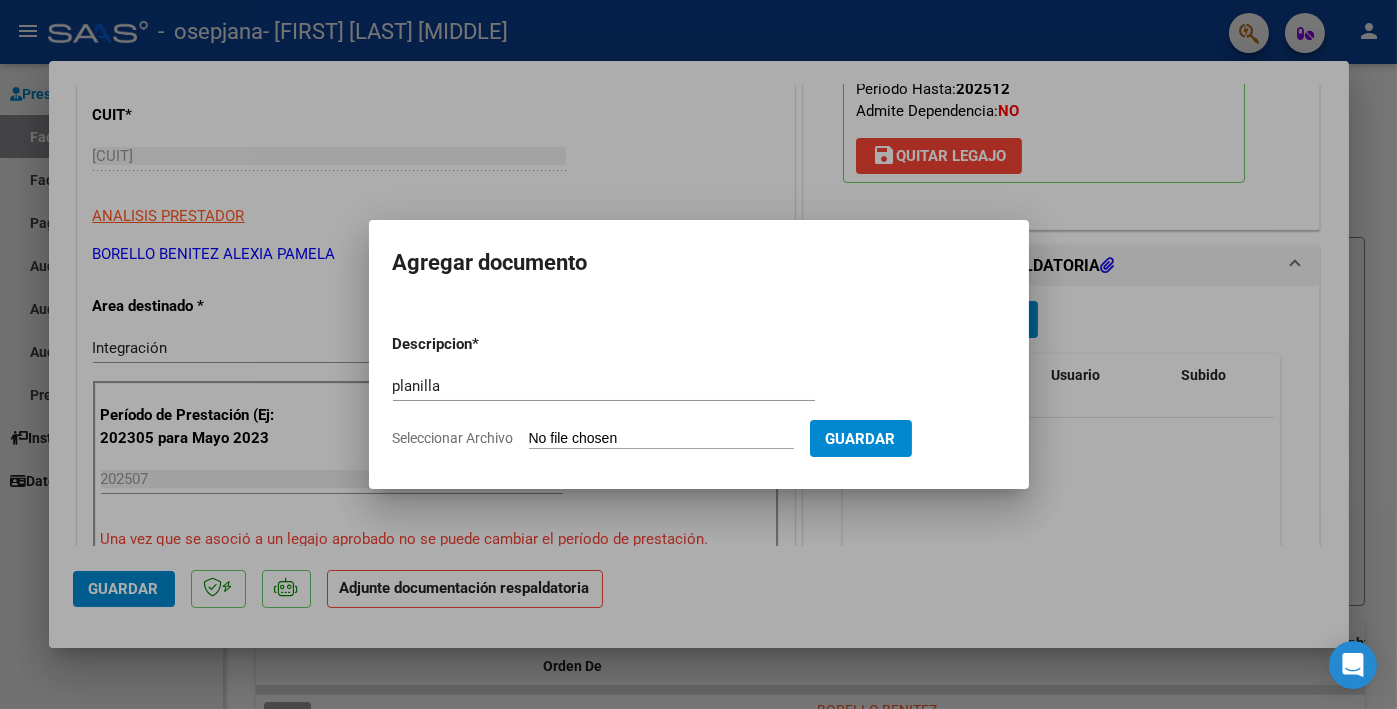 click on "Seleccionar Archivo" at bounding box center (661, 439) 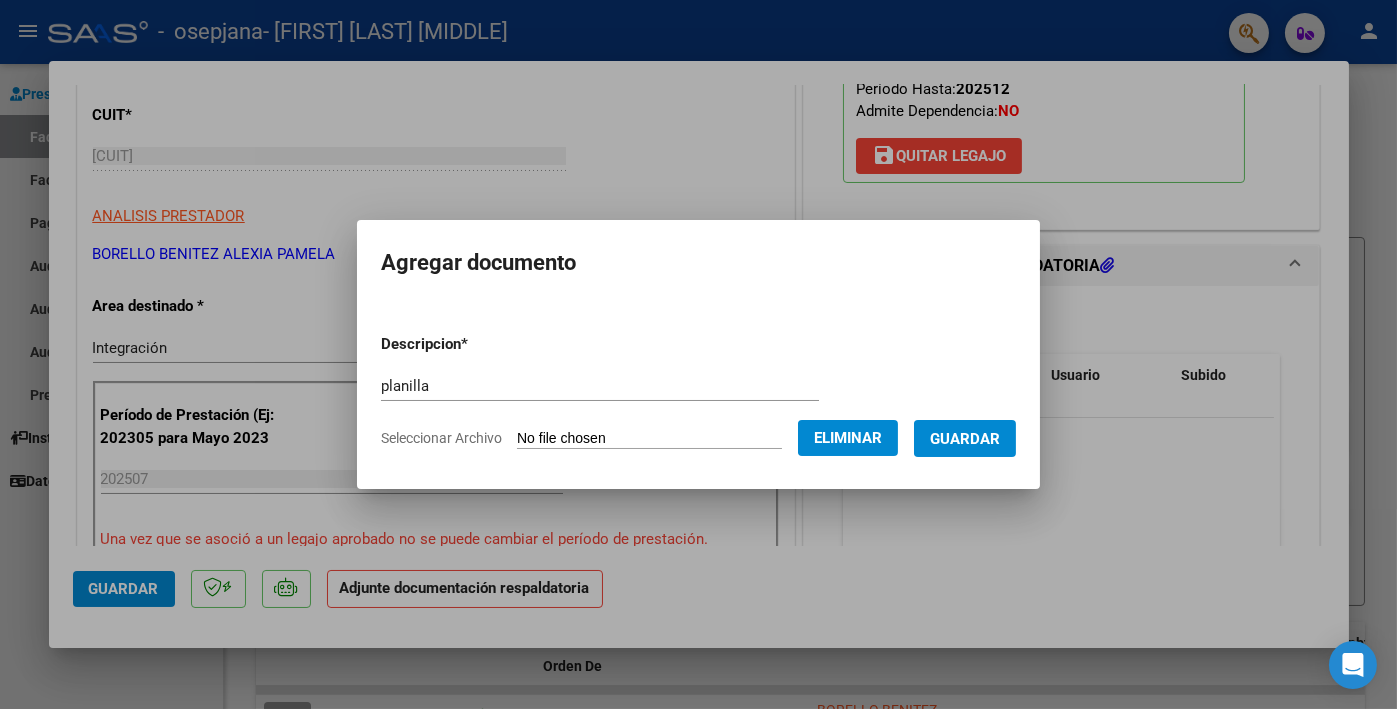 click on "Guardar" at bounding box center [965, 439] 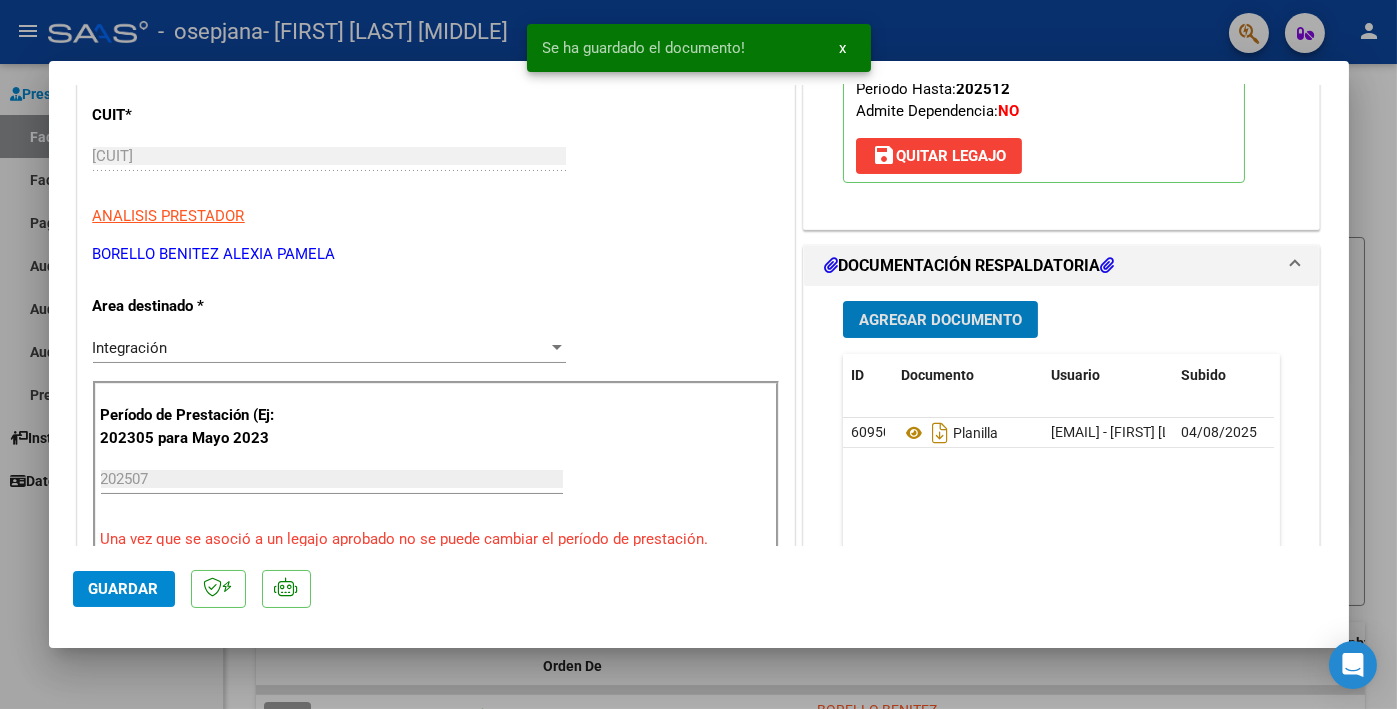 click on "Guardar" 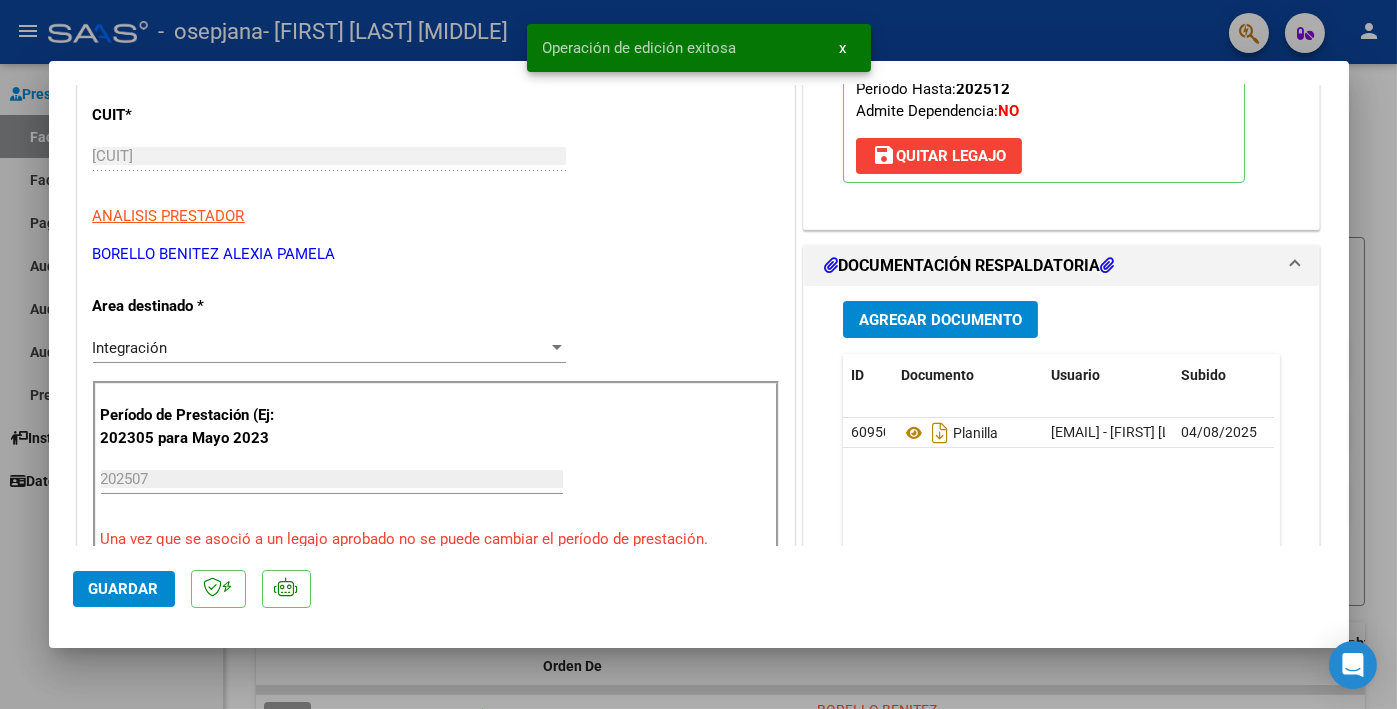click at bounding box center [698, 354] 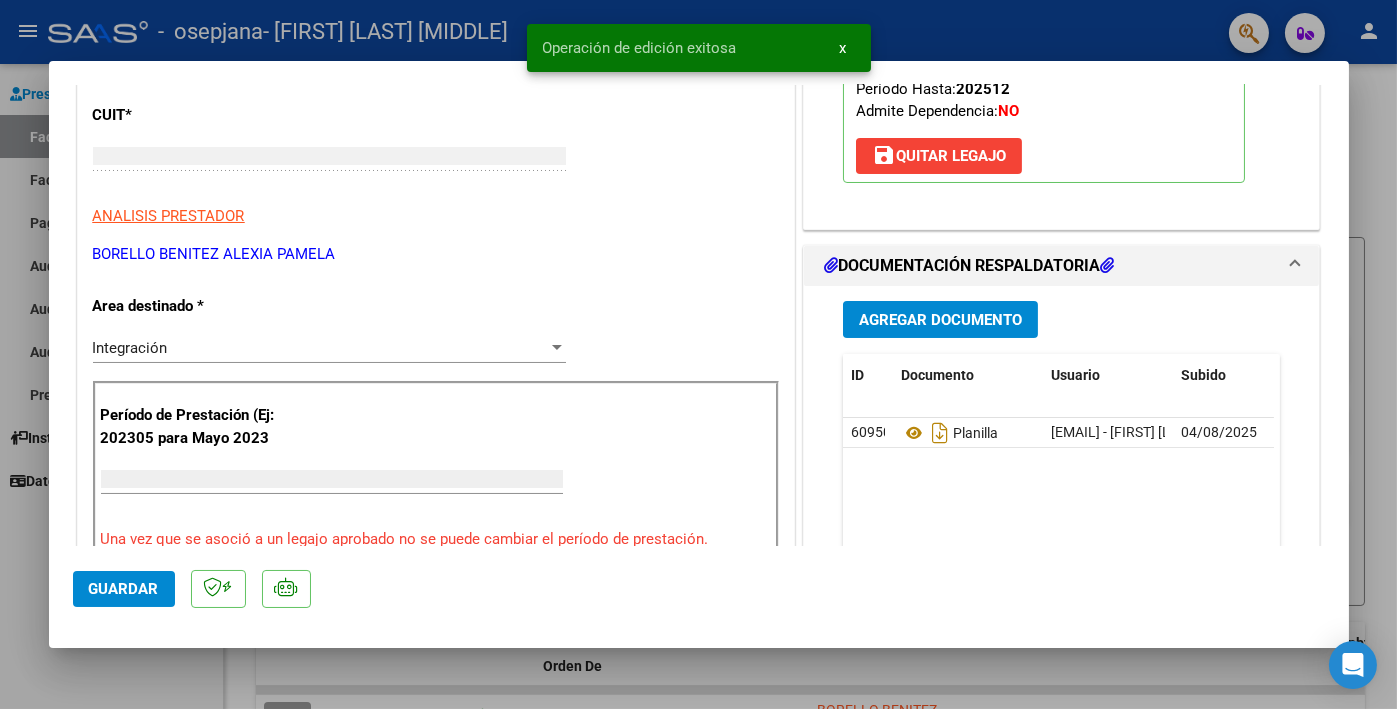 scroll, scrollTop: 240, scrollLeft: 0, axis: vertical 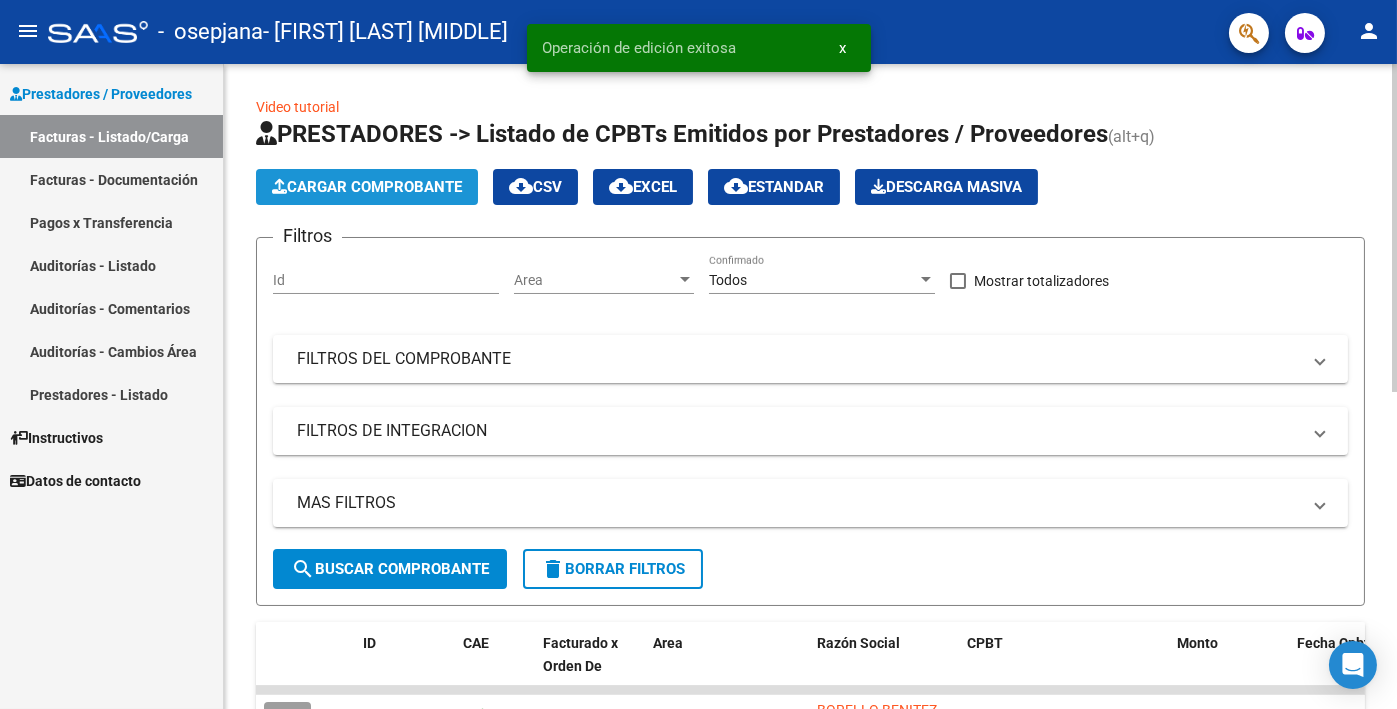 click on "Cargar Comprobante" 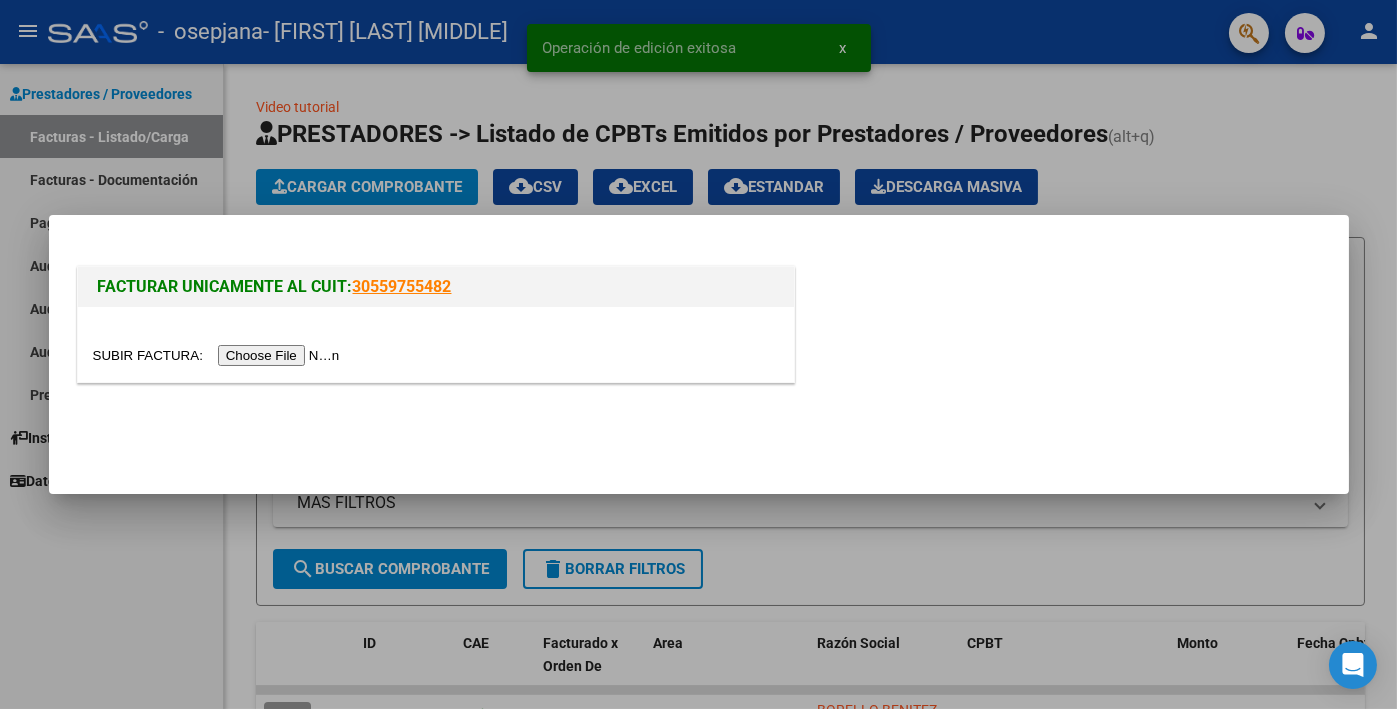 click at bounding box center (219, 355) 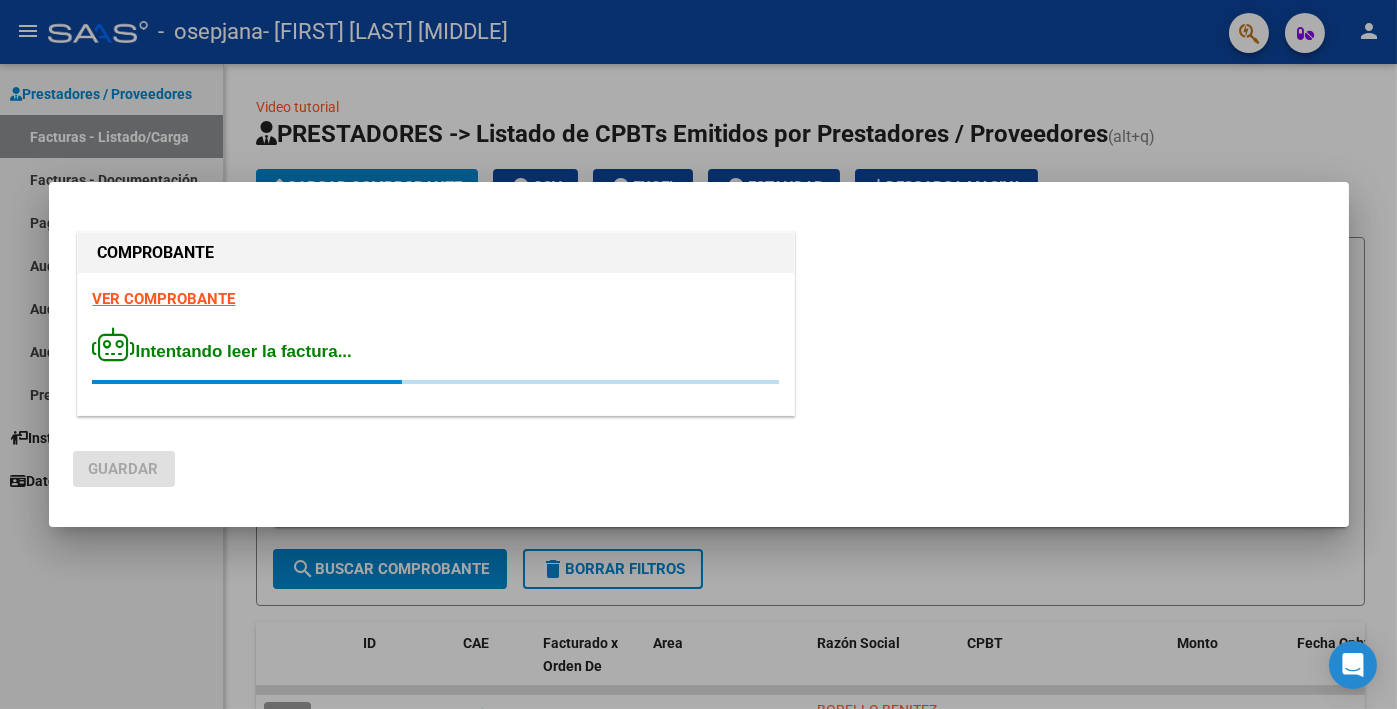 click on "VER COMPROBANTE" at bounding box center [164, 299] 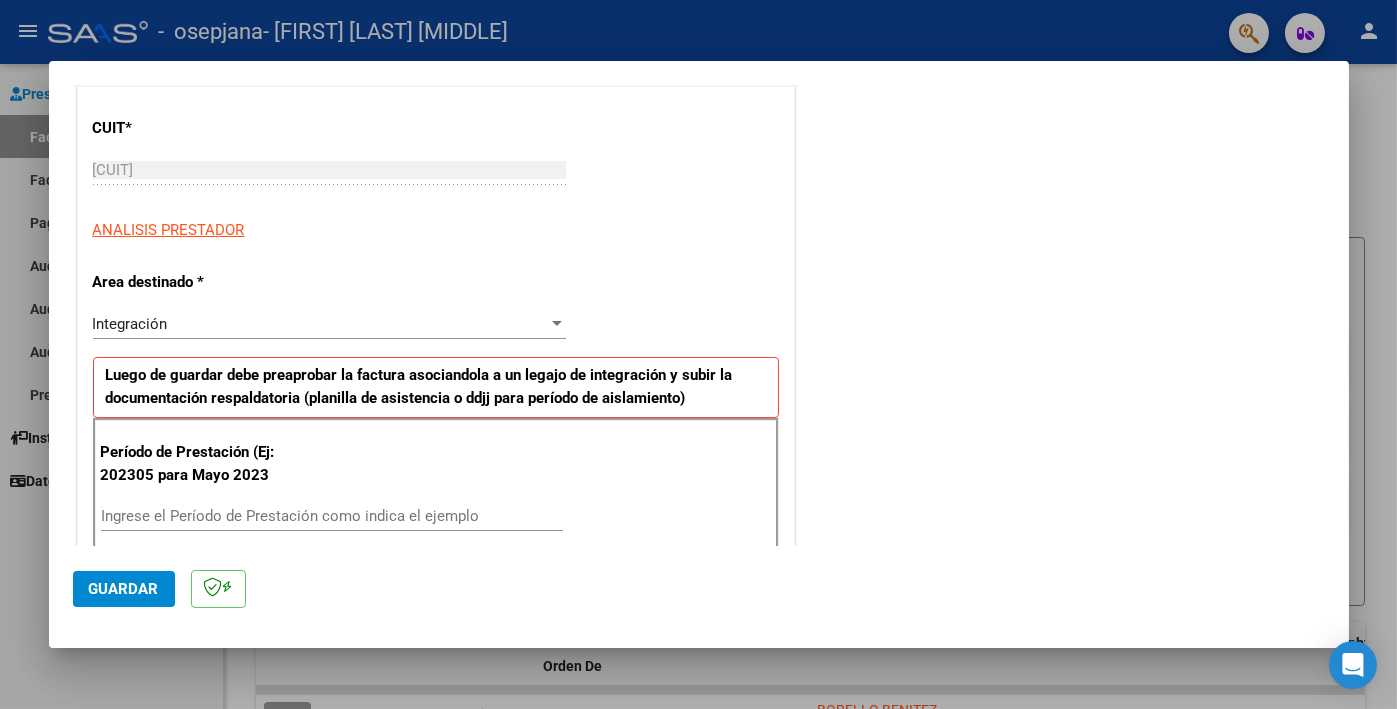 scroll, scrollTop: 300, scrollLeft: 0, axis: vertical 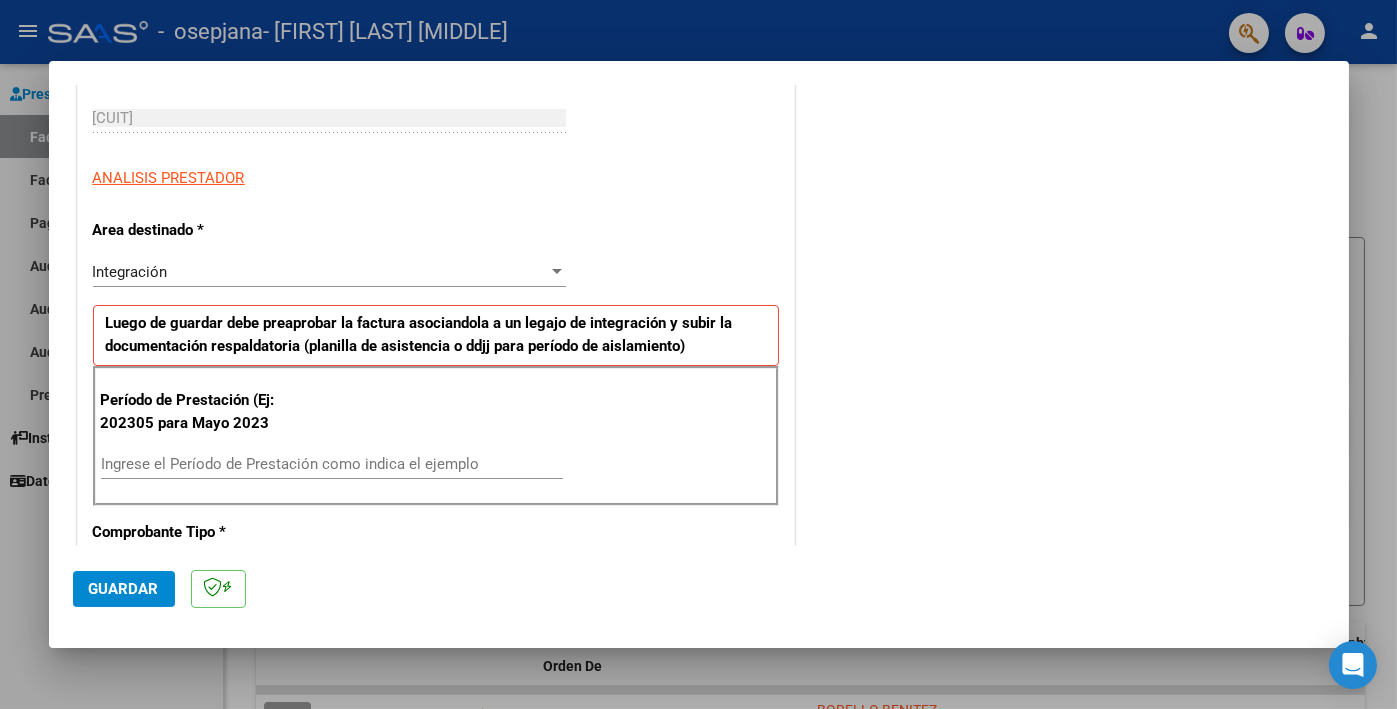 click on "Ingrese el Período de Prestación como indica el ejemplo" at bounding box center [332, 464] 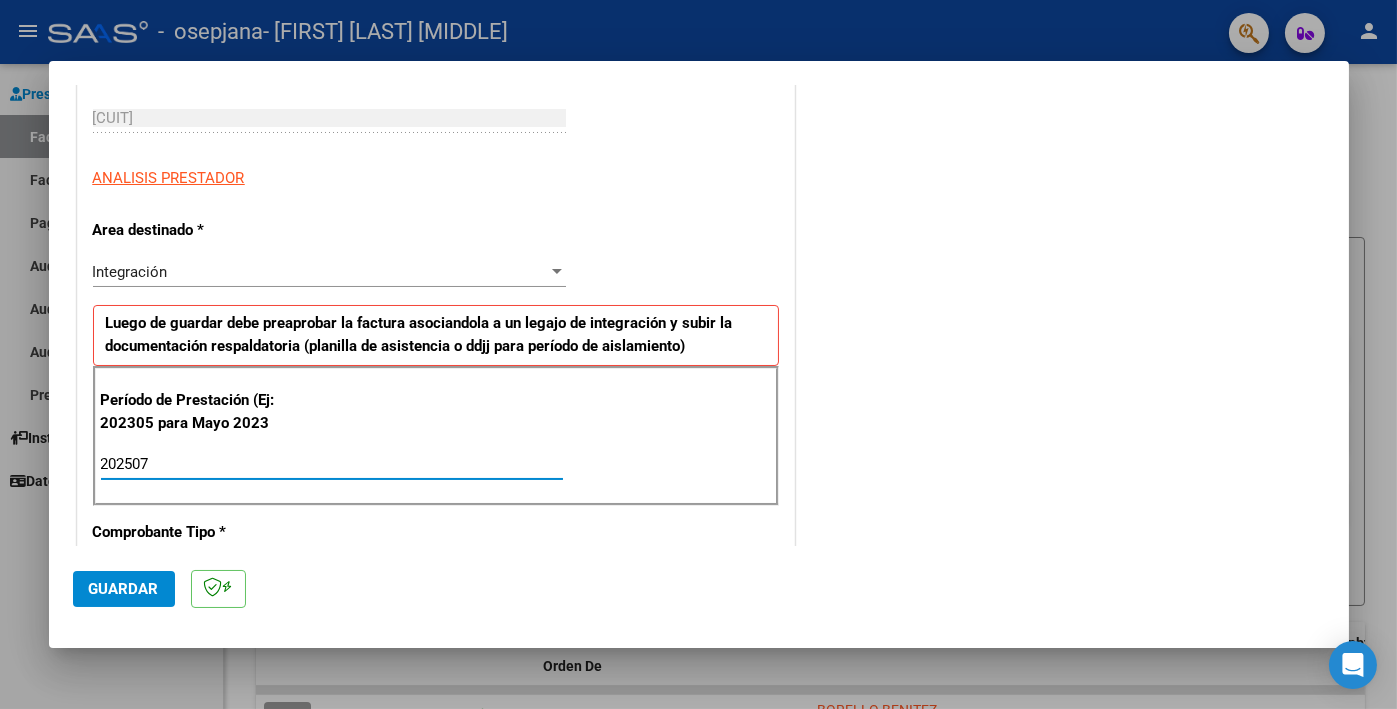 type on "202507" 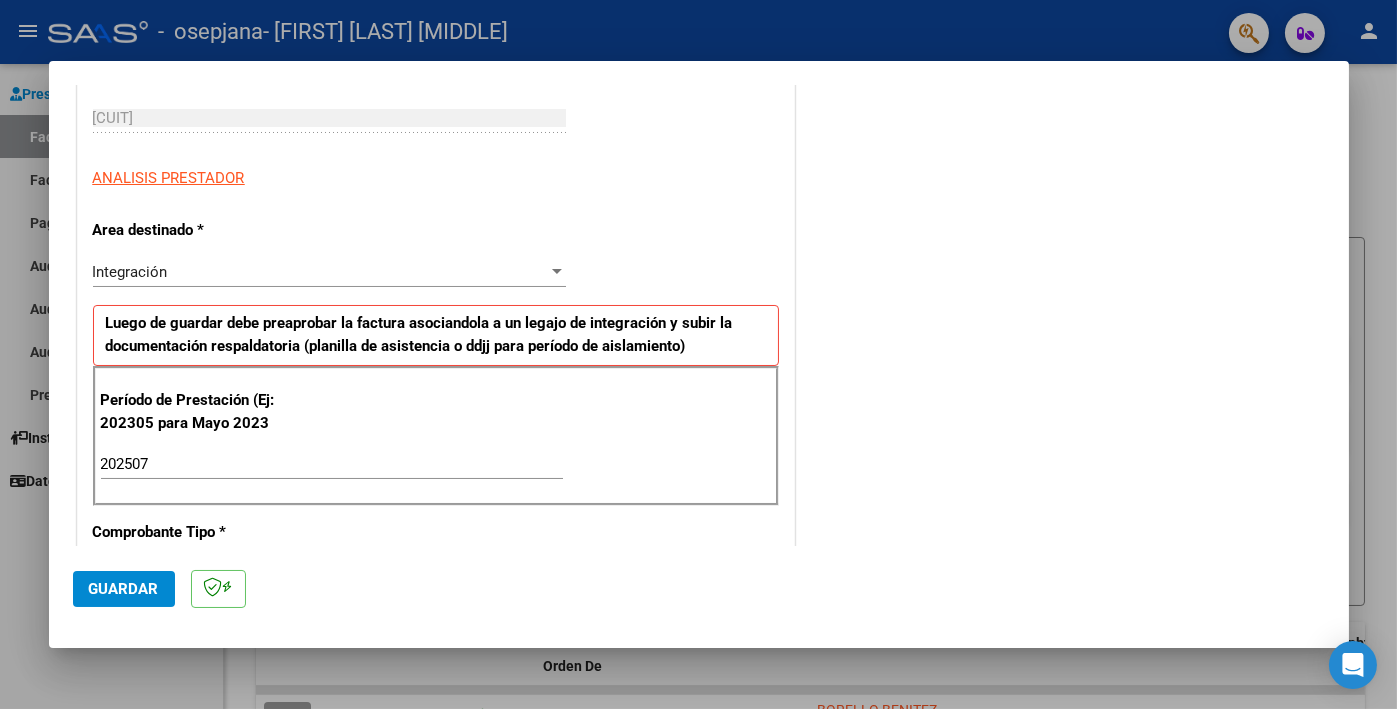 scroll, scrollTop: 1225, scrollLeft: 0, axis: vertical 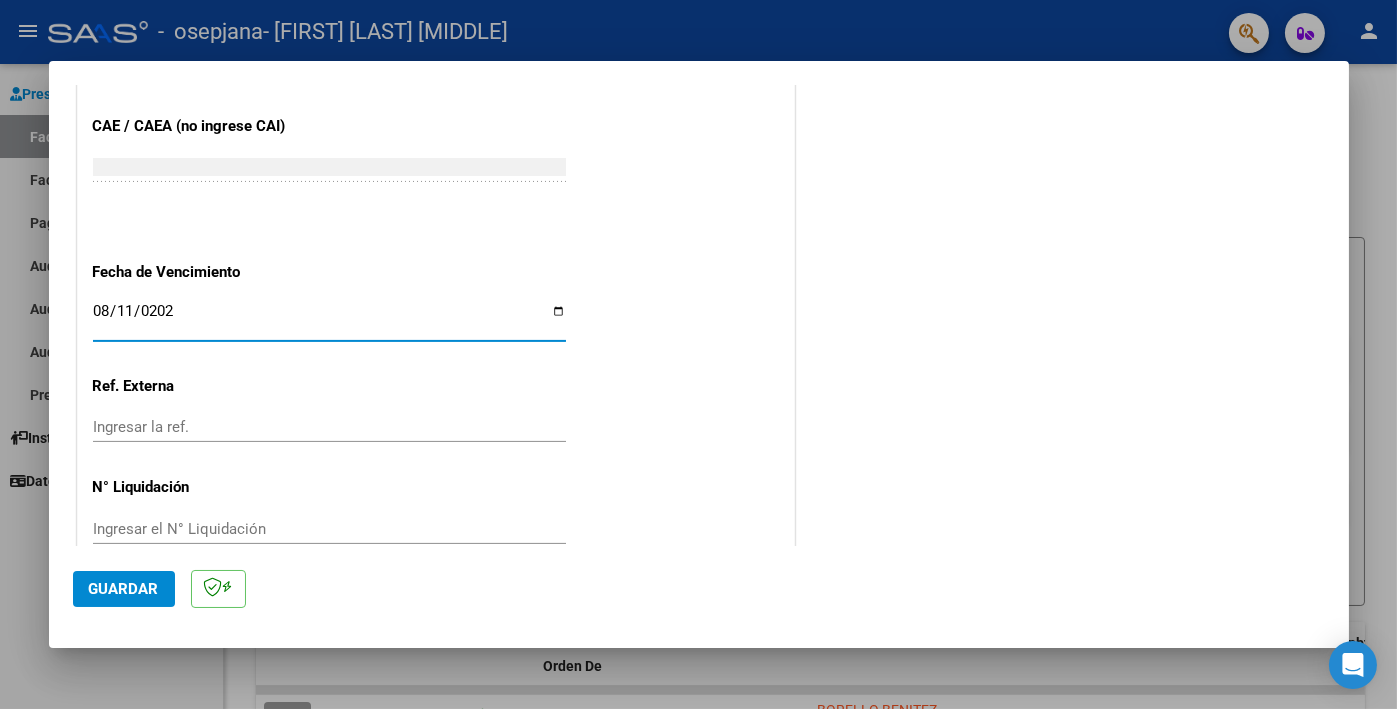 type on "2025-08-11" 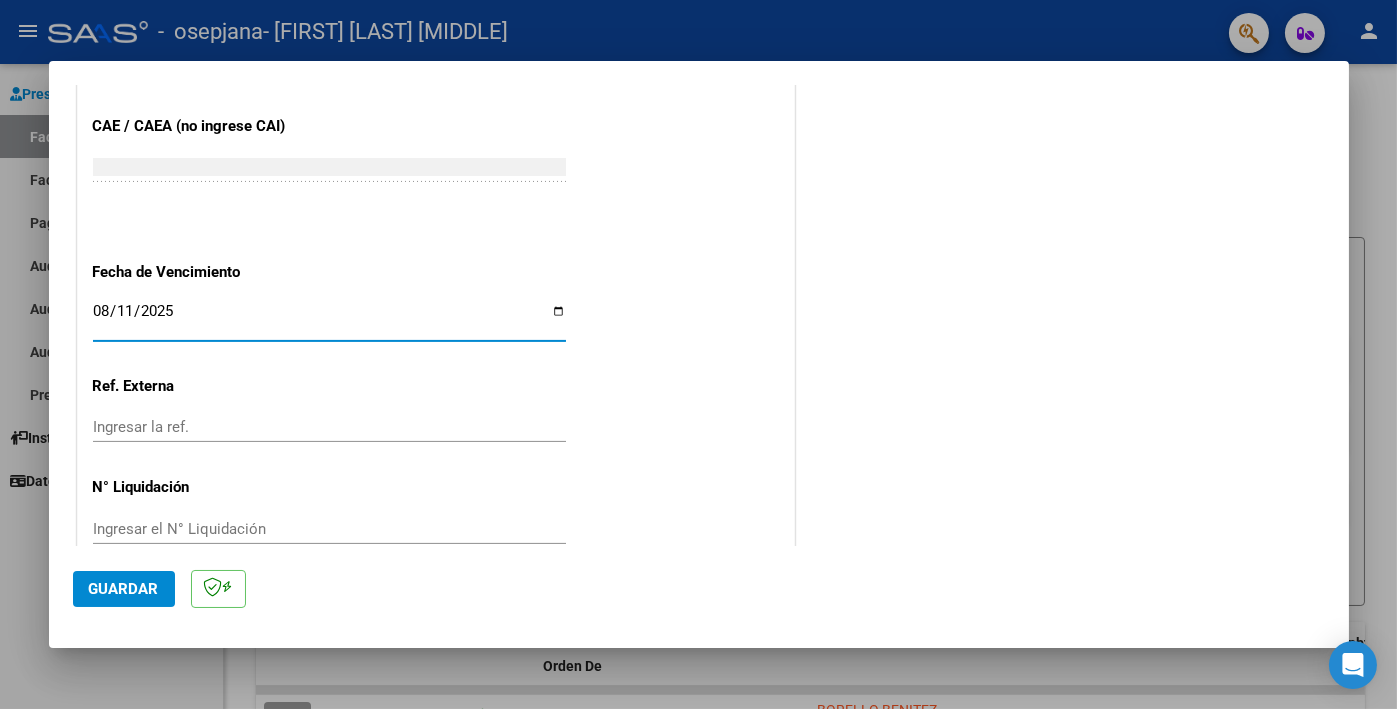 click on "Guardar" 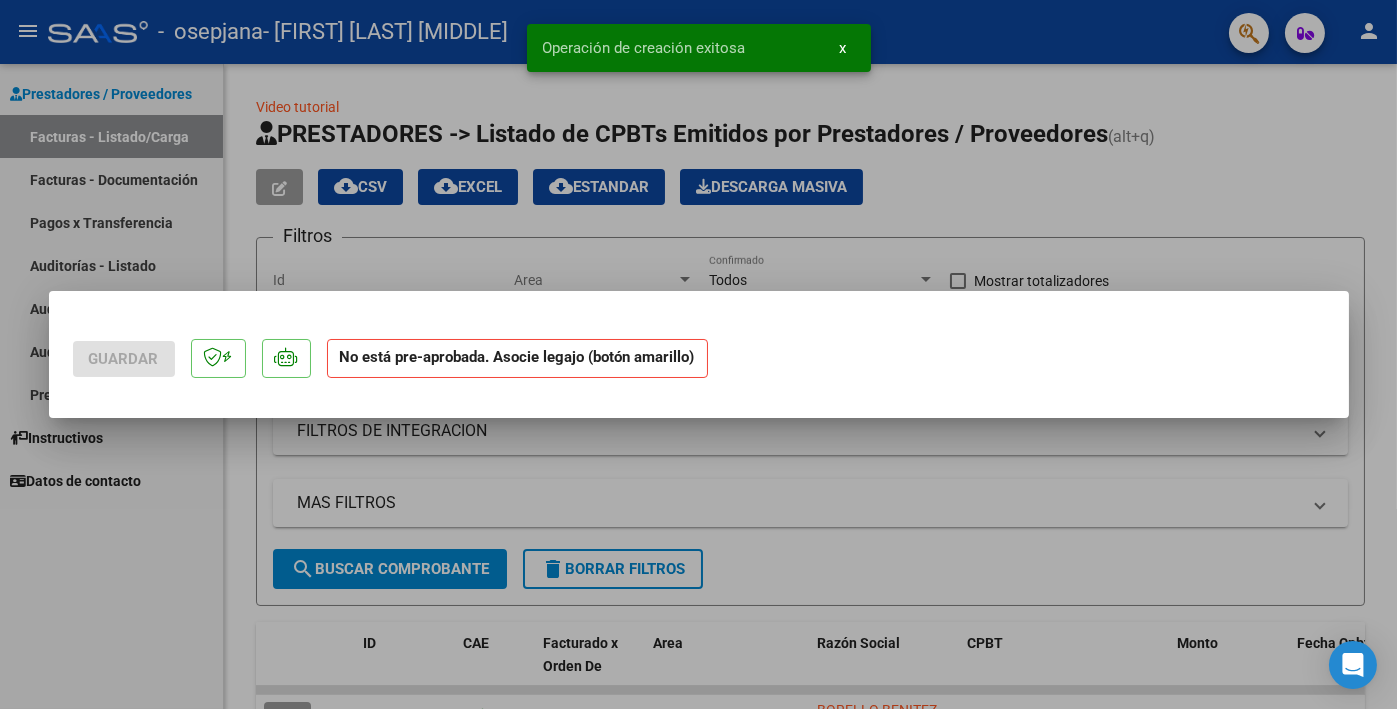 scroll, scrollTop: 0, scrollLeft: 0, axis: both 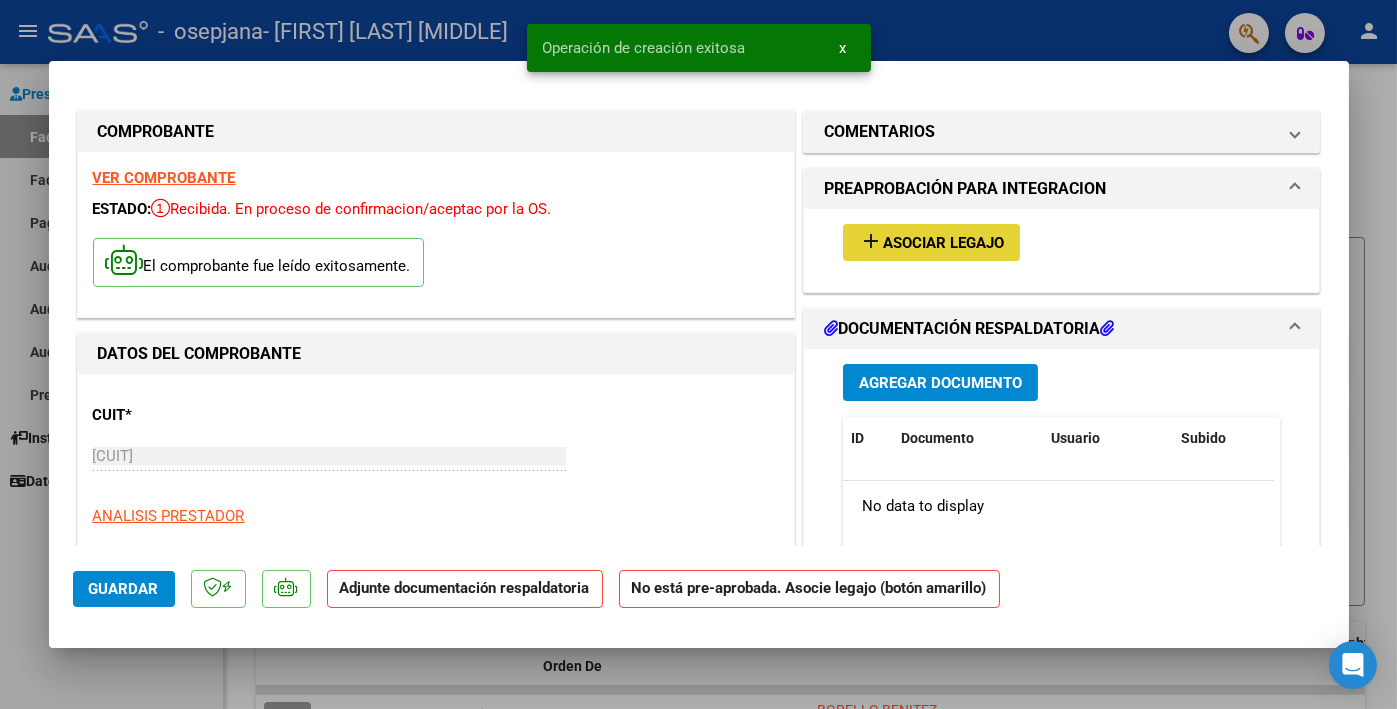 click on "Asociar Legajo" at bounding box center (943, 243) 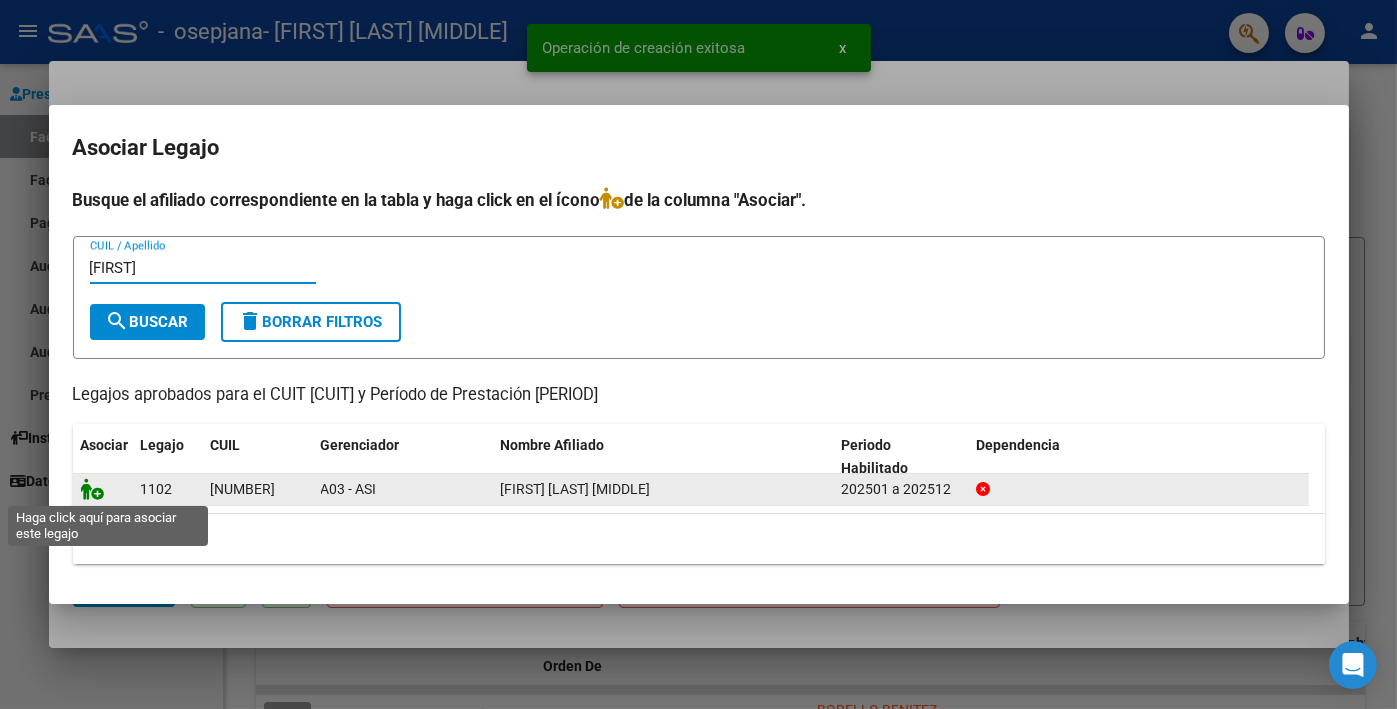 type on "[FIRST]" 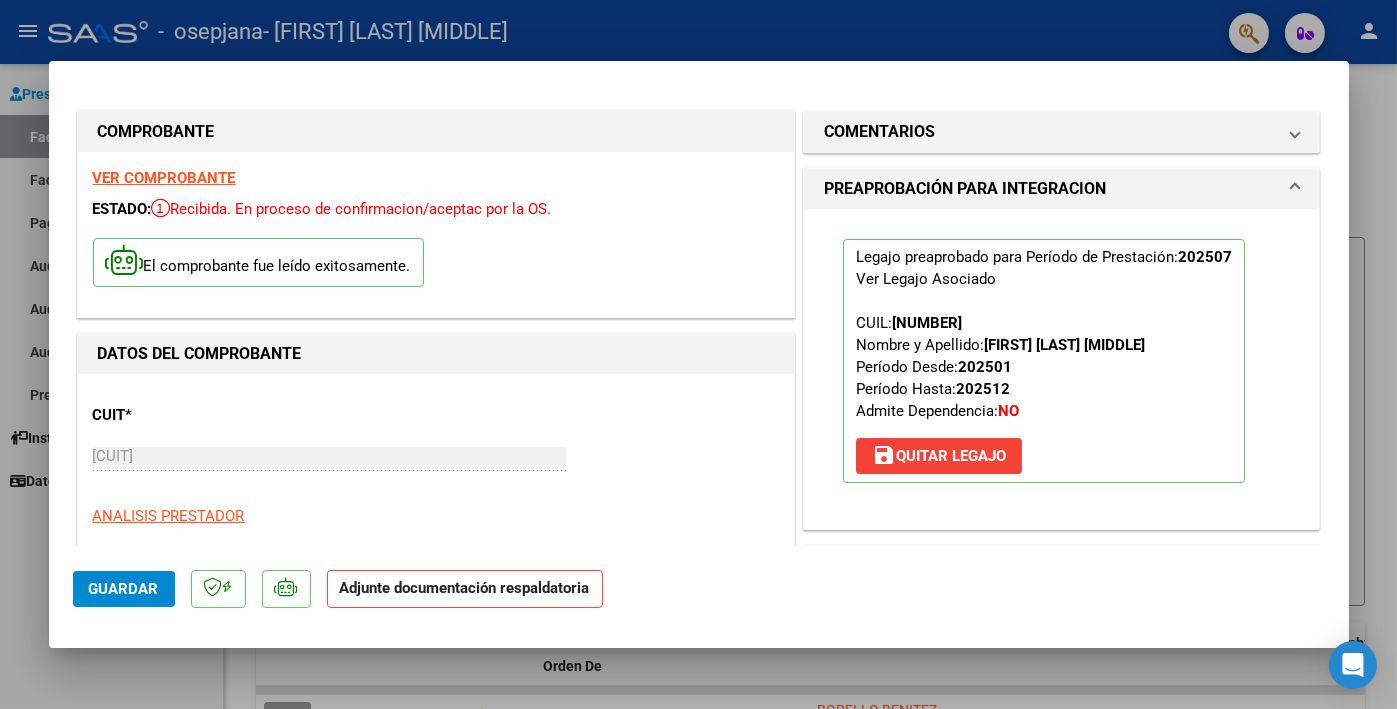 scroll, scrollTop: 300, scrollLeft: 0, axis: vertical 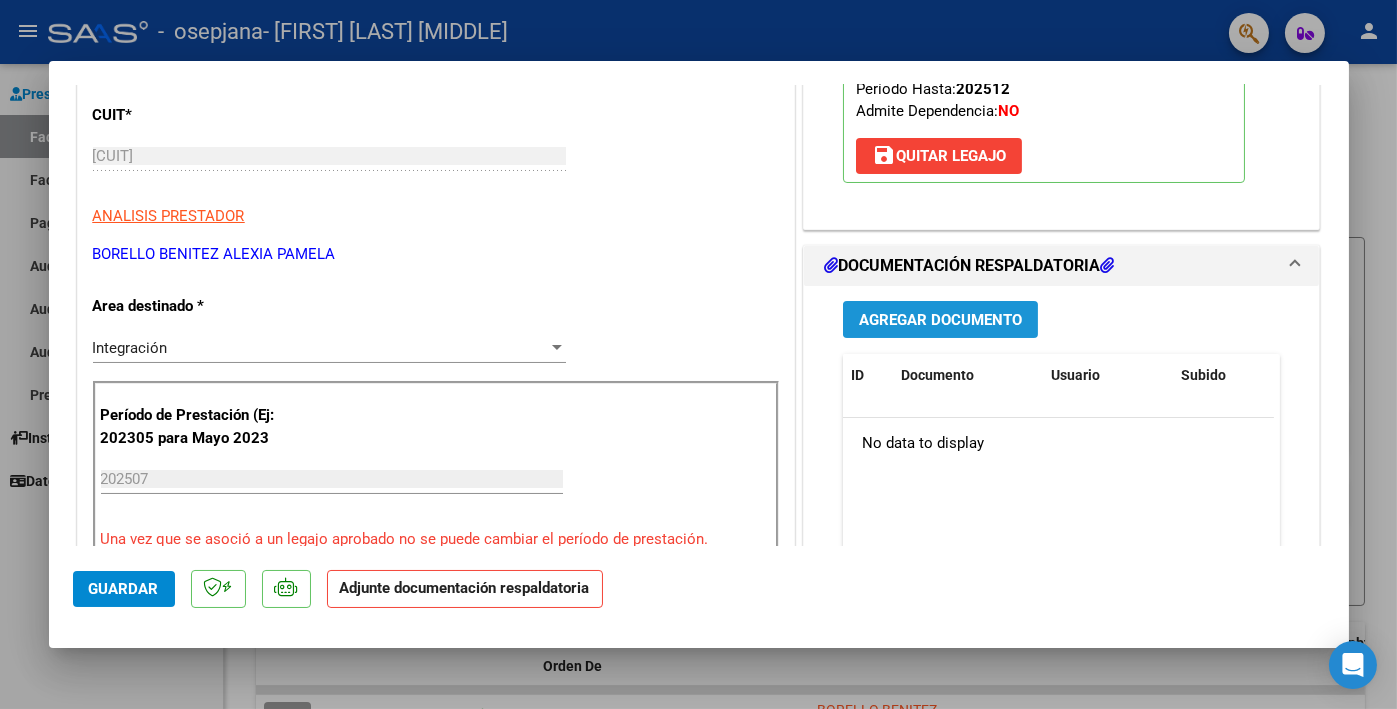 click on "Agregar Documento" at bounding box center (940, 320) 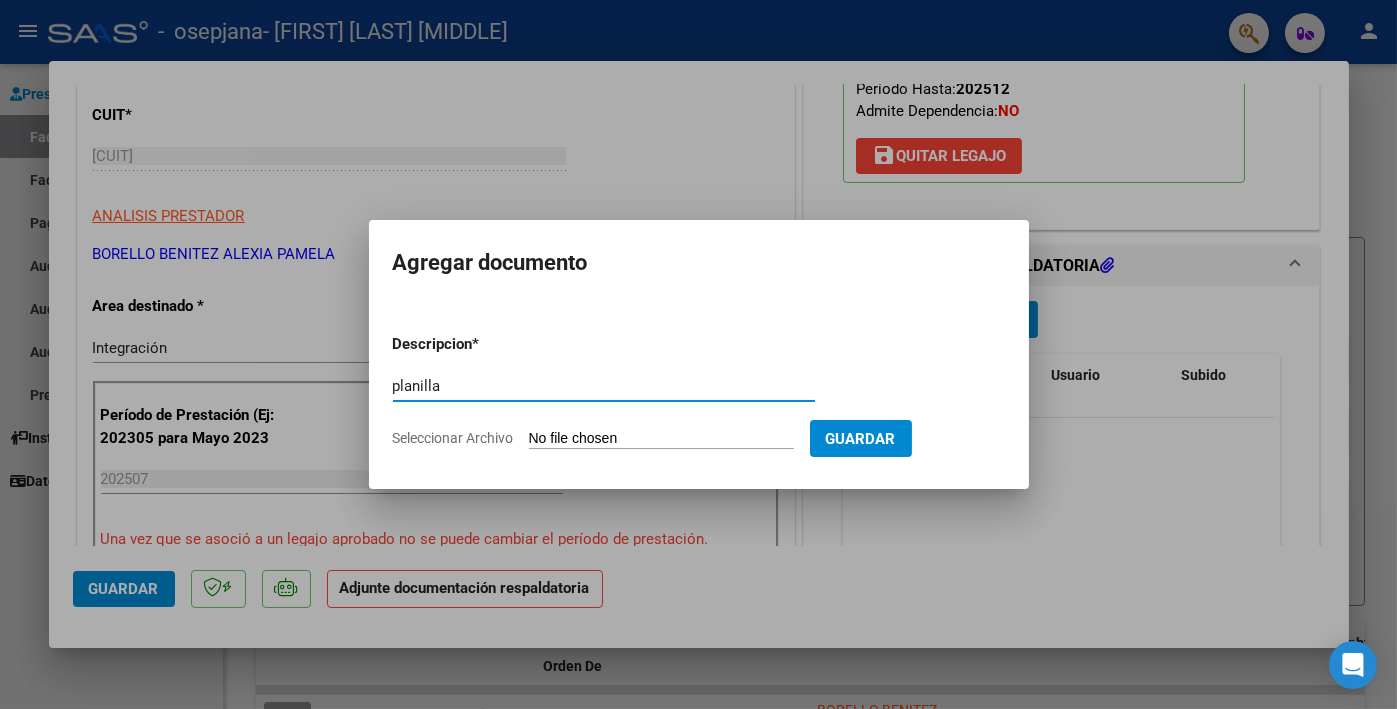 type on "planilla" 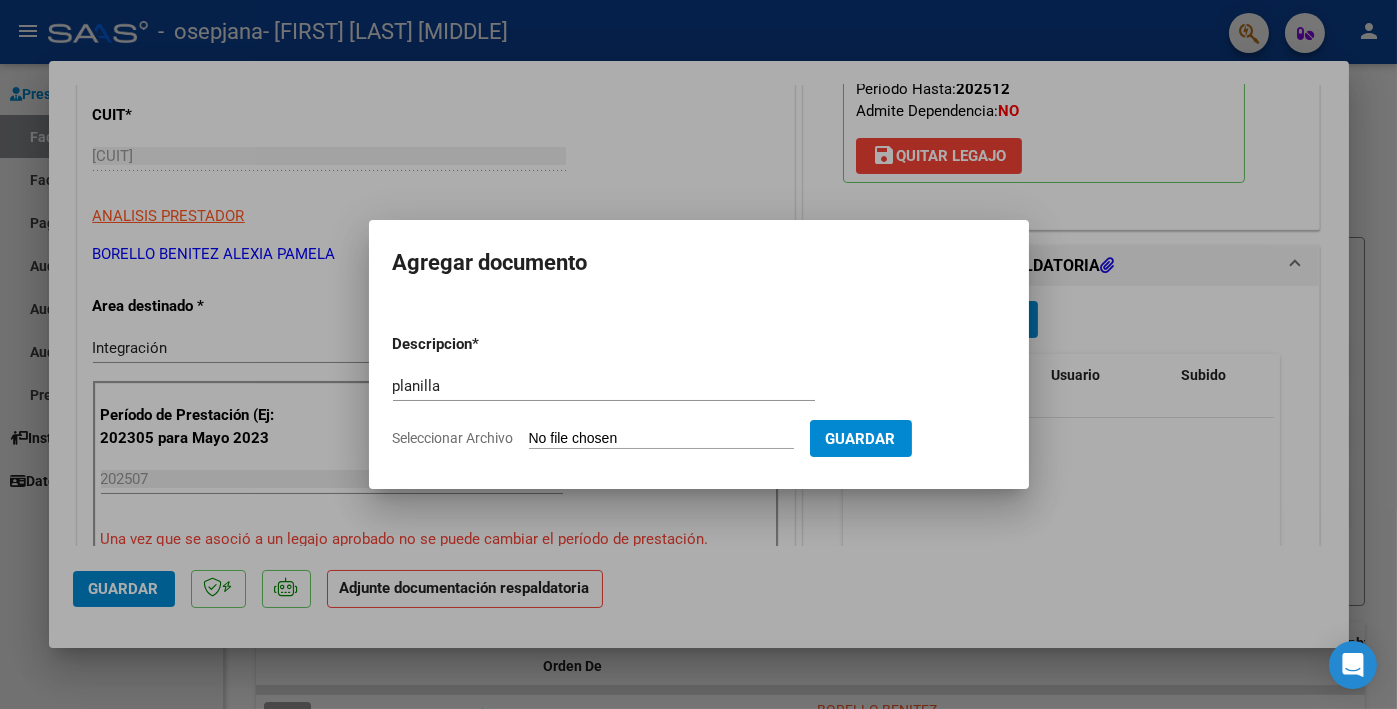 type on "C:\fakepath\[FIRST] [LAST] planilla.pdf" 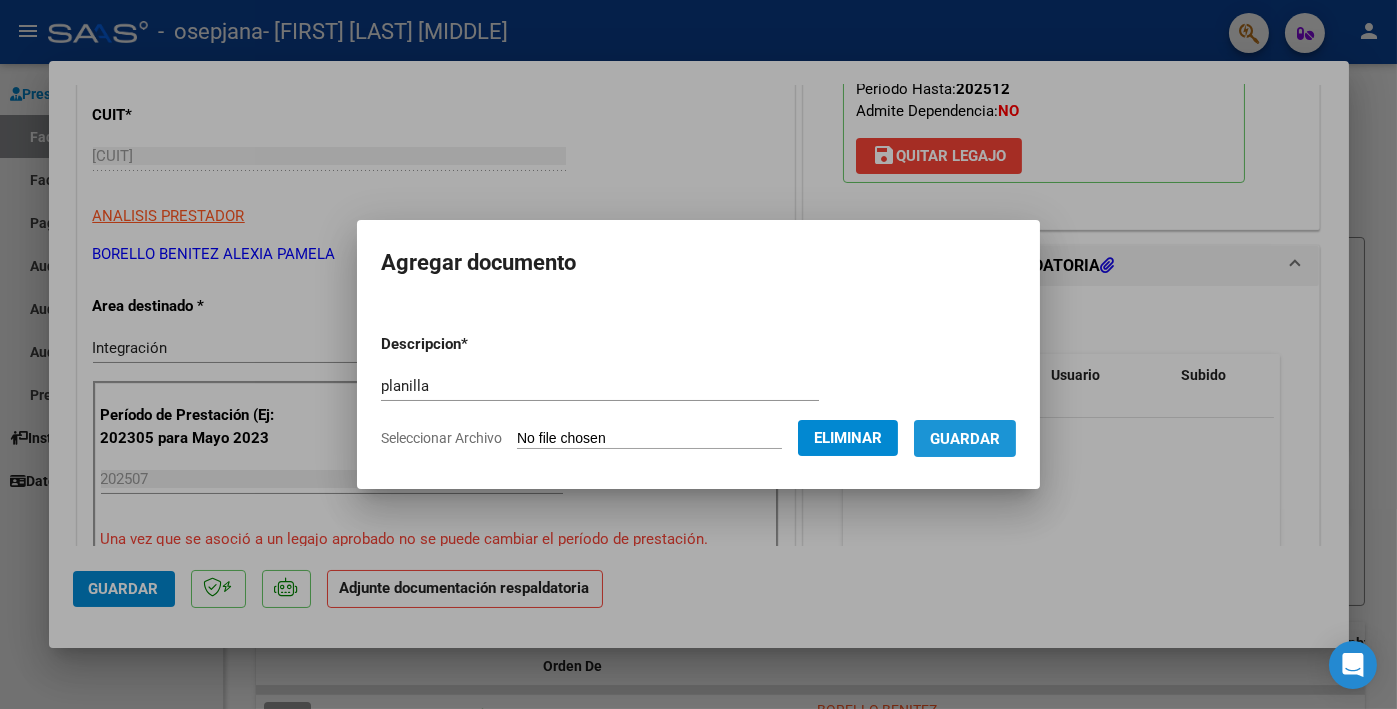 click on "Guardar" at bounding box center [965, 439] 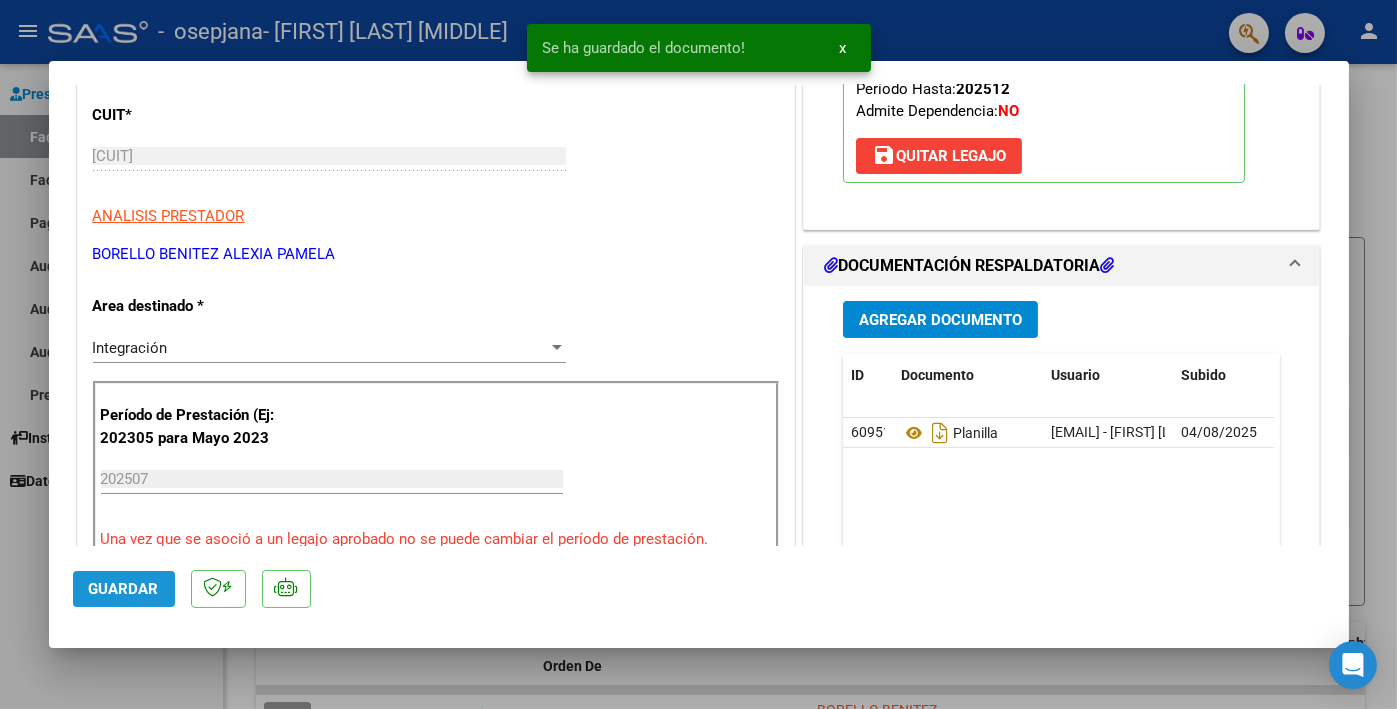 click on "Guardar" 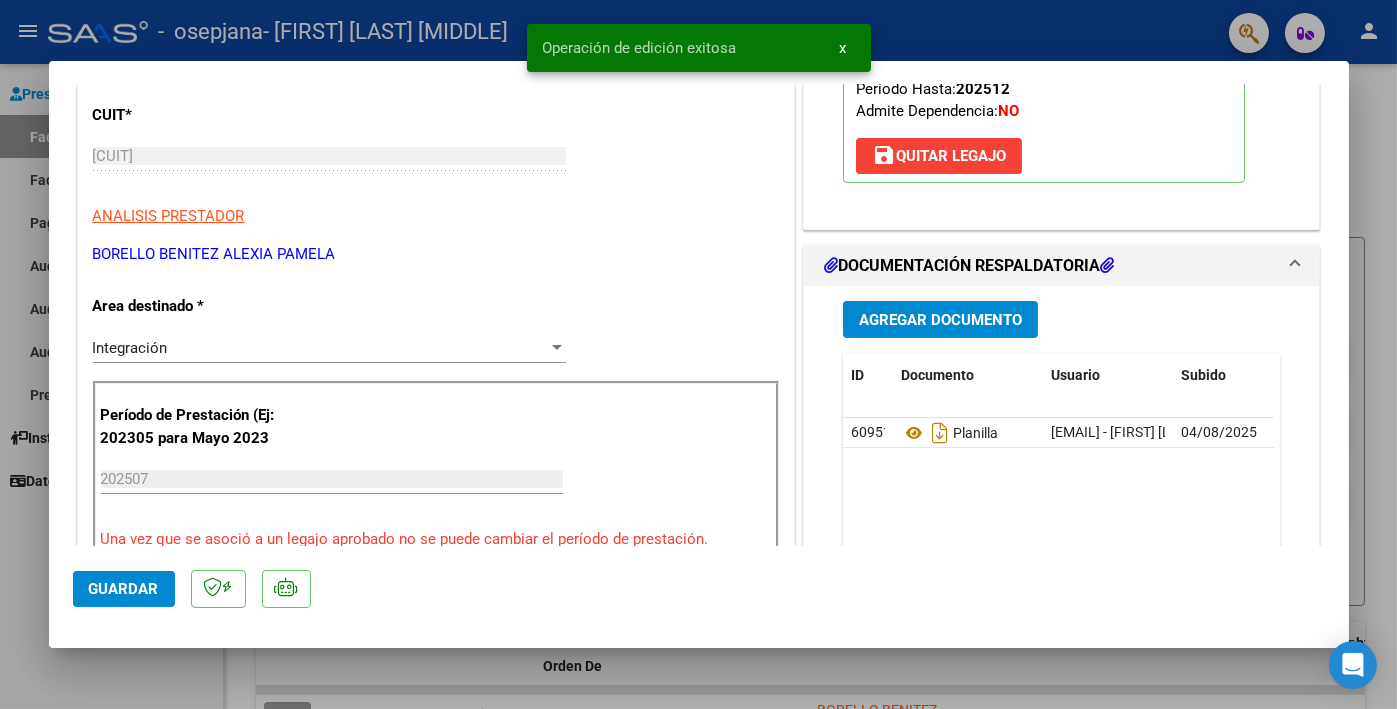 click at bounding box center [698, 354] 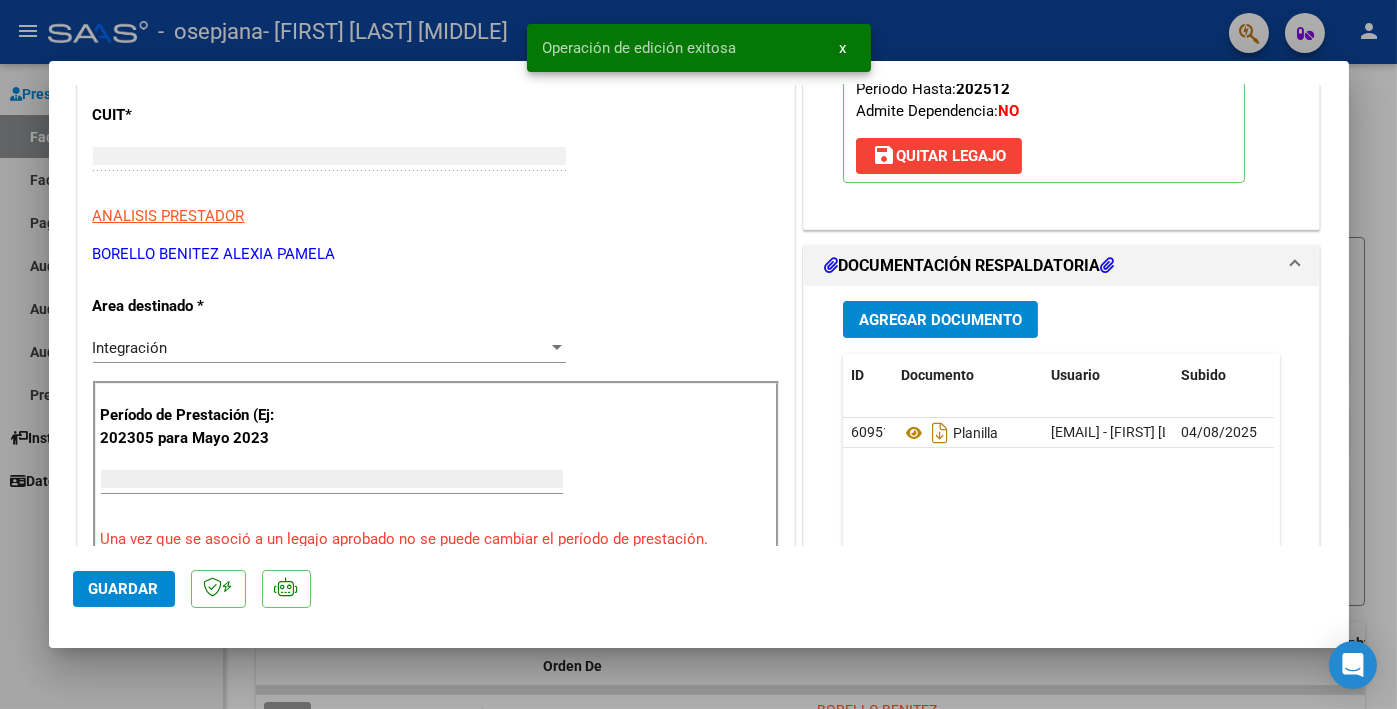 scroll, scrollTop: 240, scrollLeft: 0, axis: vertical 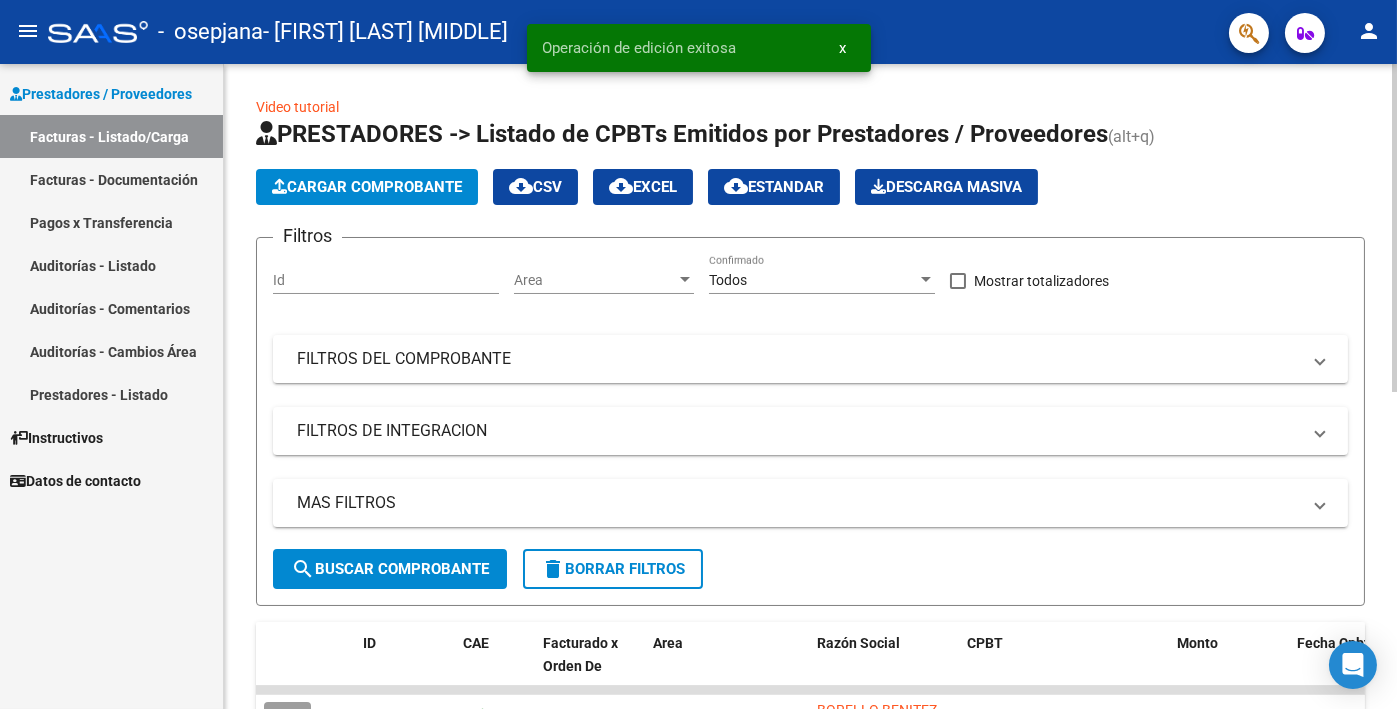 click on "Cargar Comprobante" 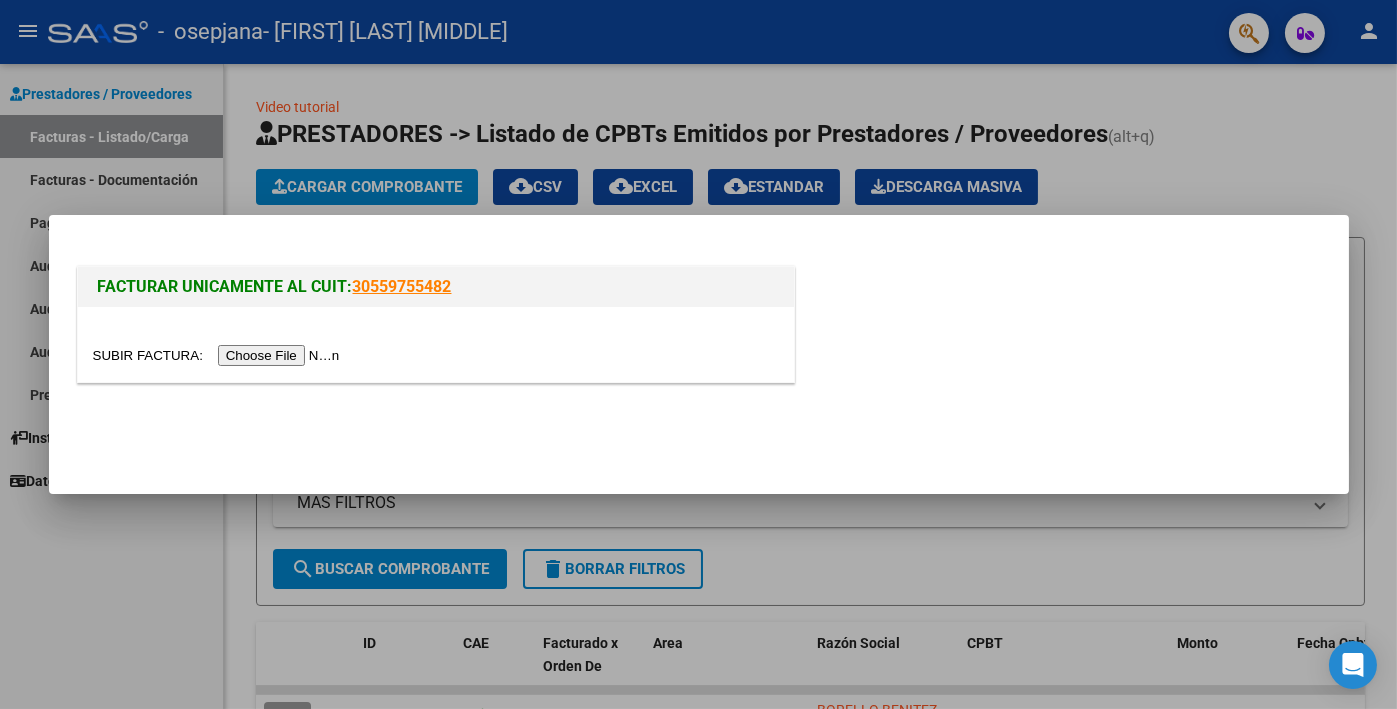click at bounding box center [219, 355] 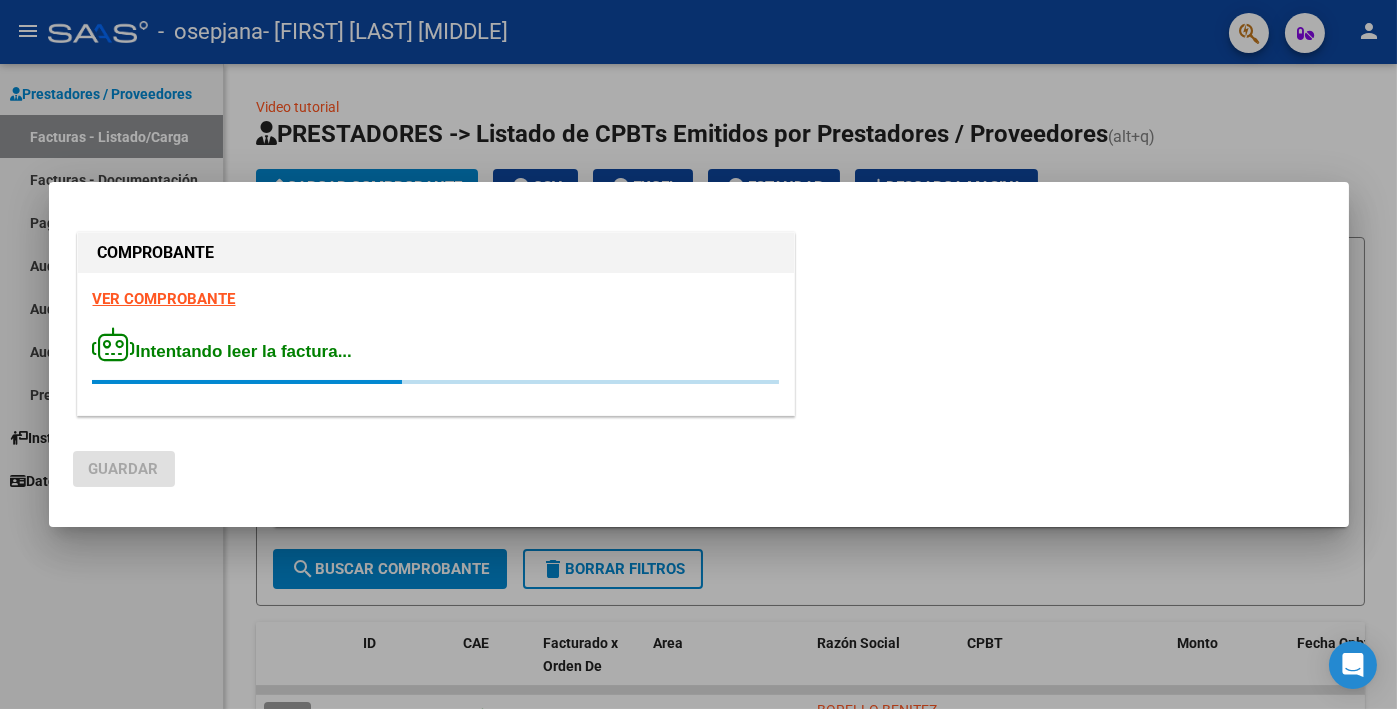 click on "VER COMPROBANTE" at bounding box center [164, 299] 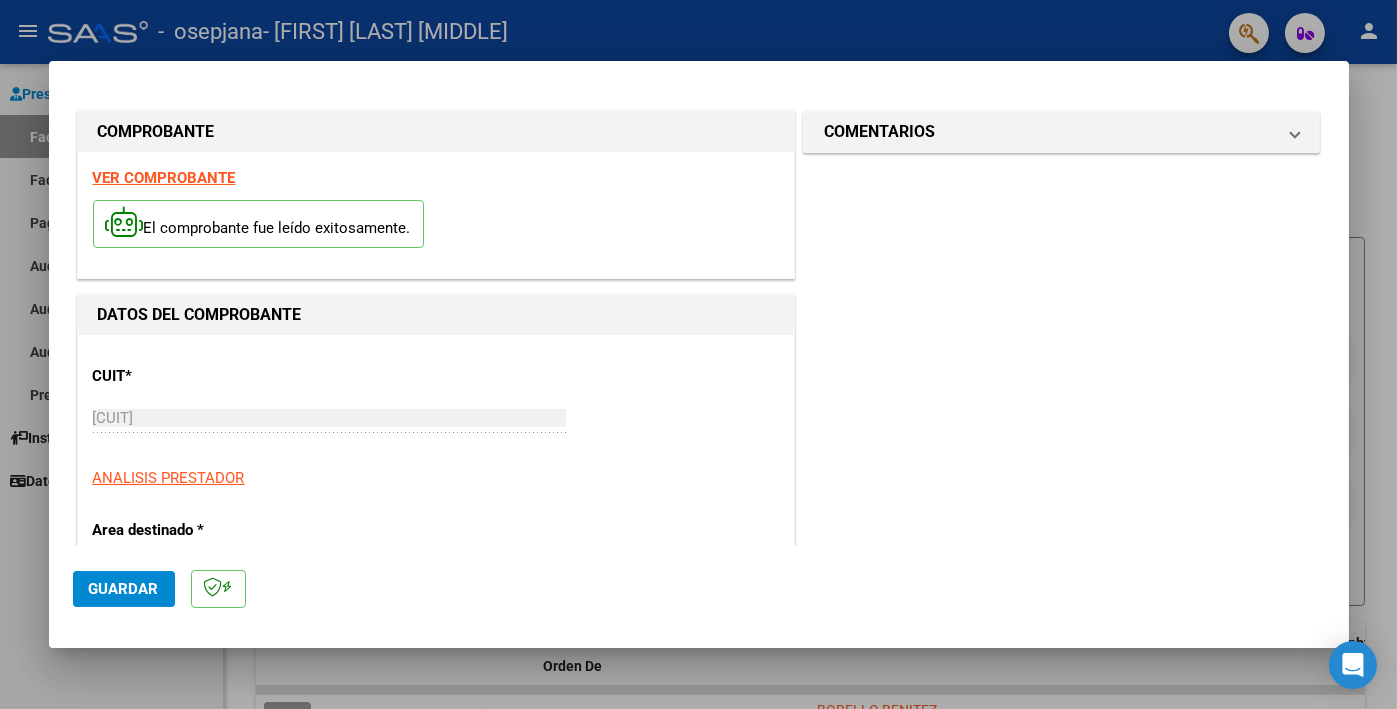 scroll, scrollTop: 400, scrollLeft: 0, axis: vertical 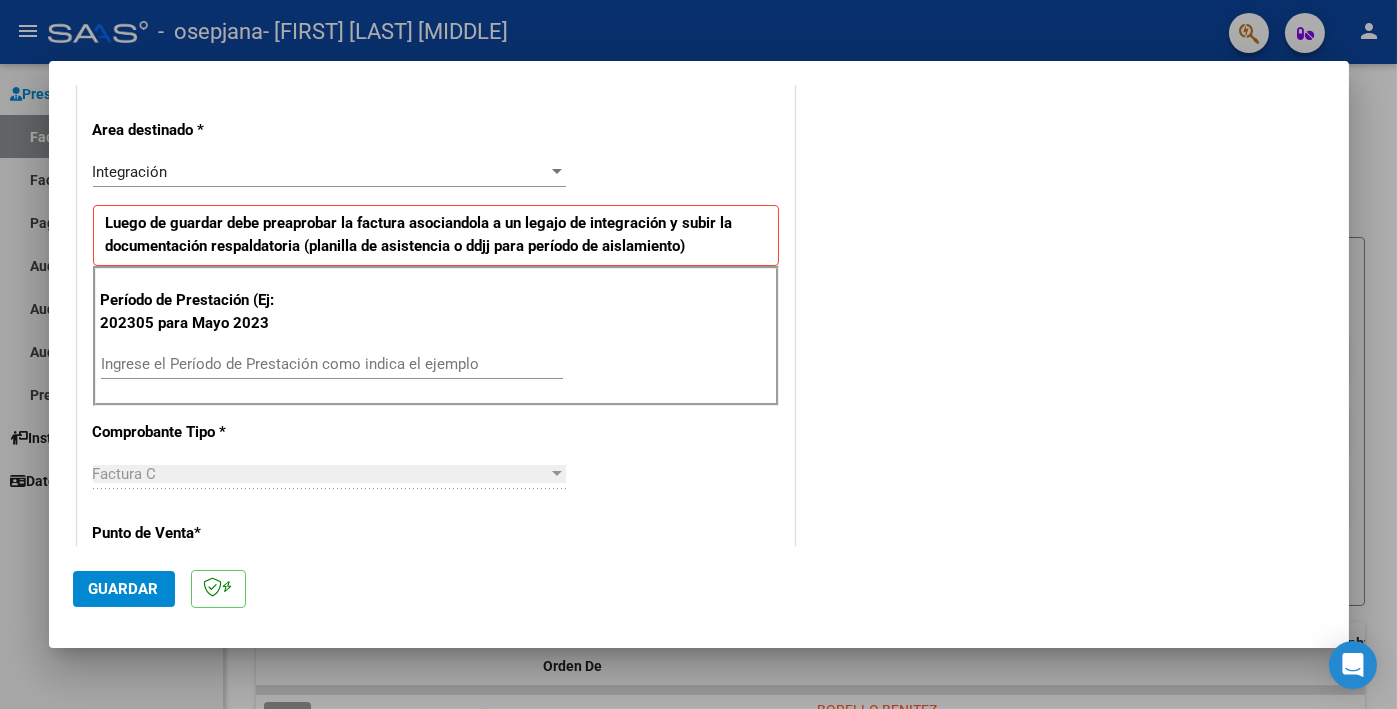 click on "Ingrese el Período de Prestación como indica el ejemplo" at bounding box center [332, 364] 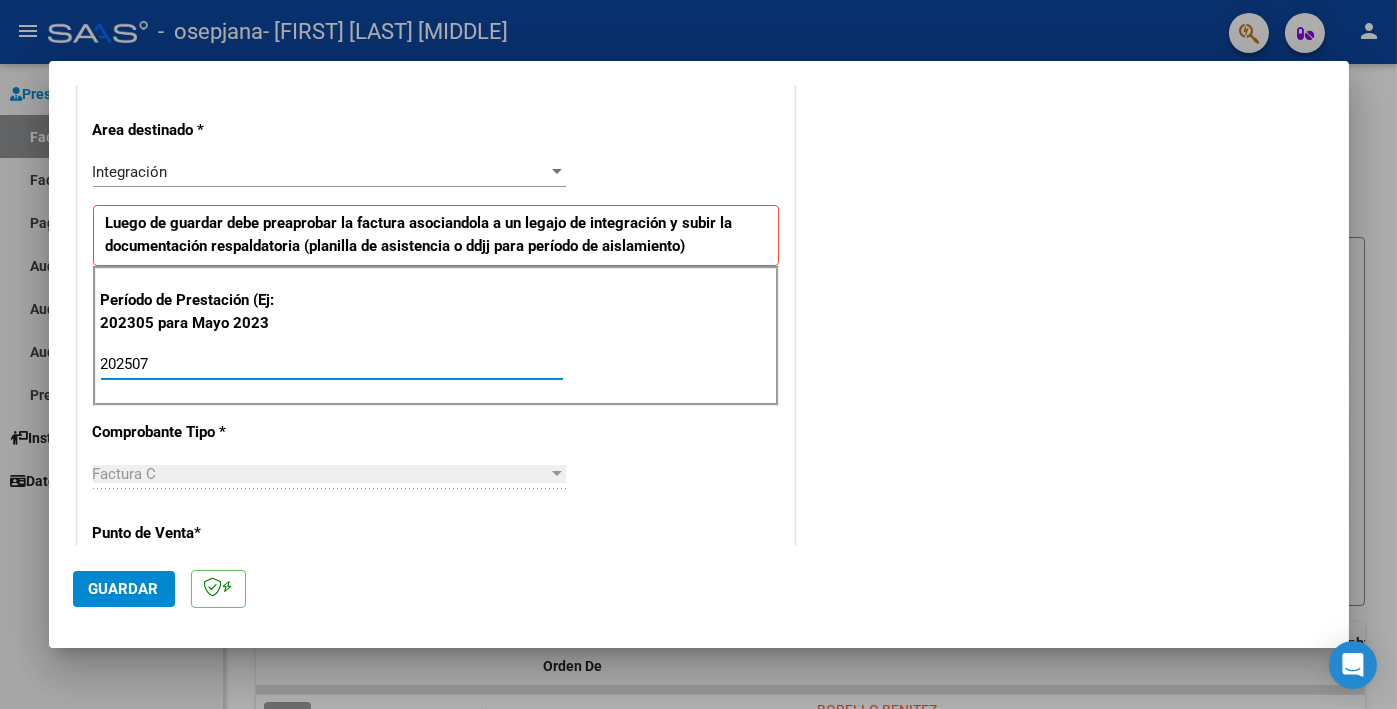 type on "202507" 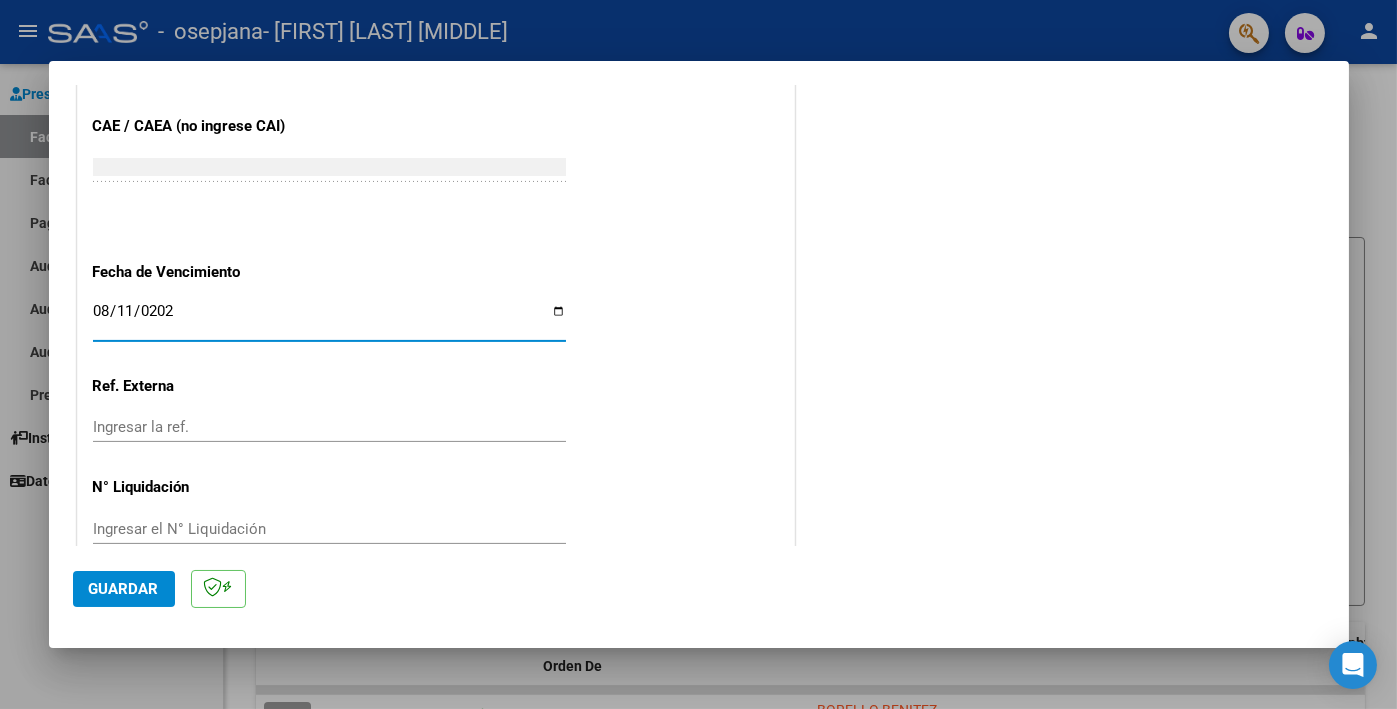 type on "2025-08-11" 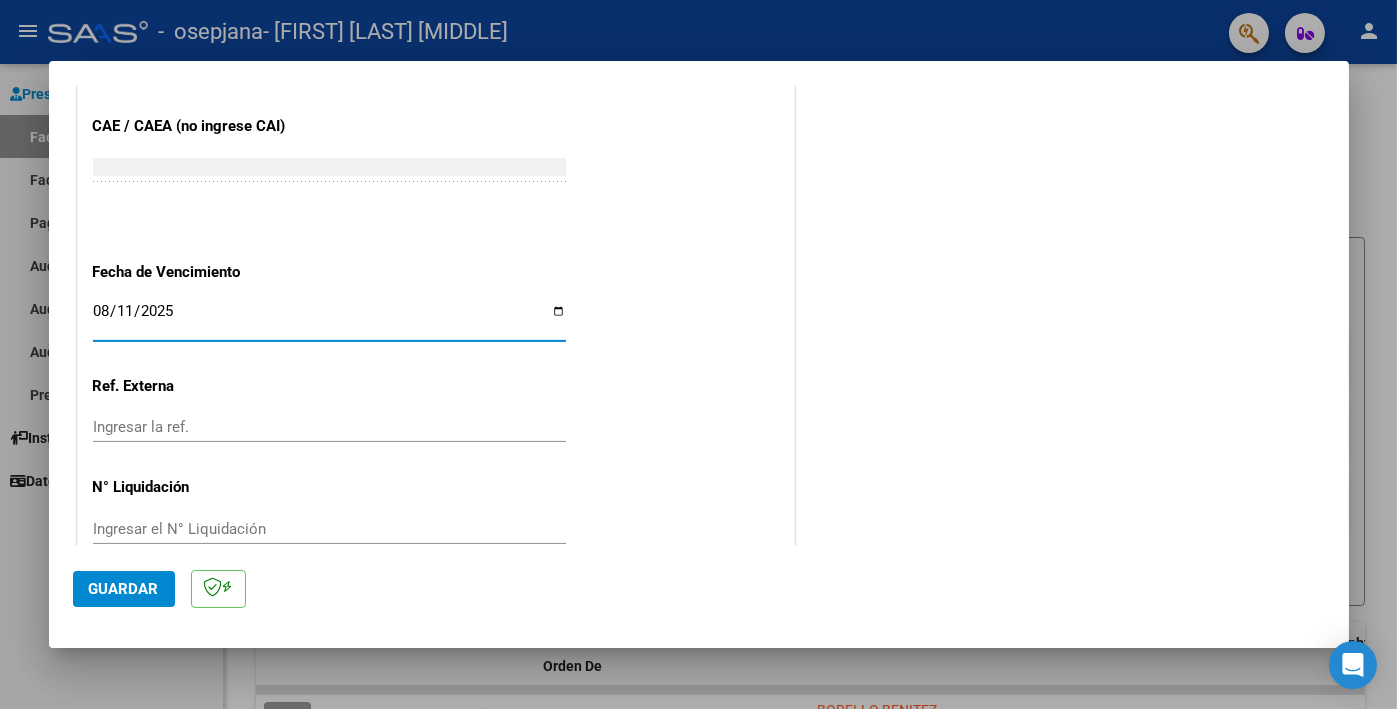 click on "Guardar" 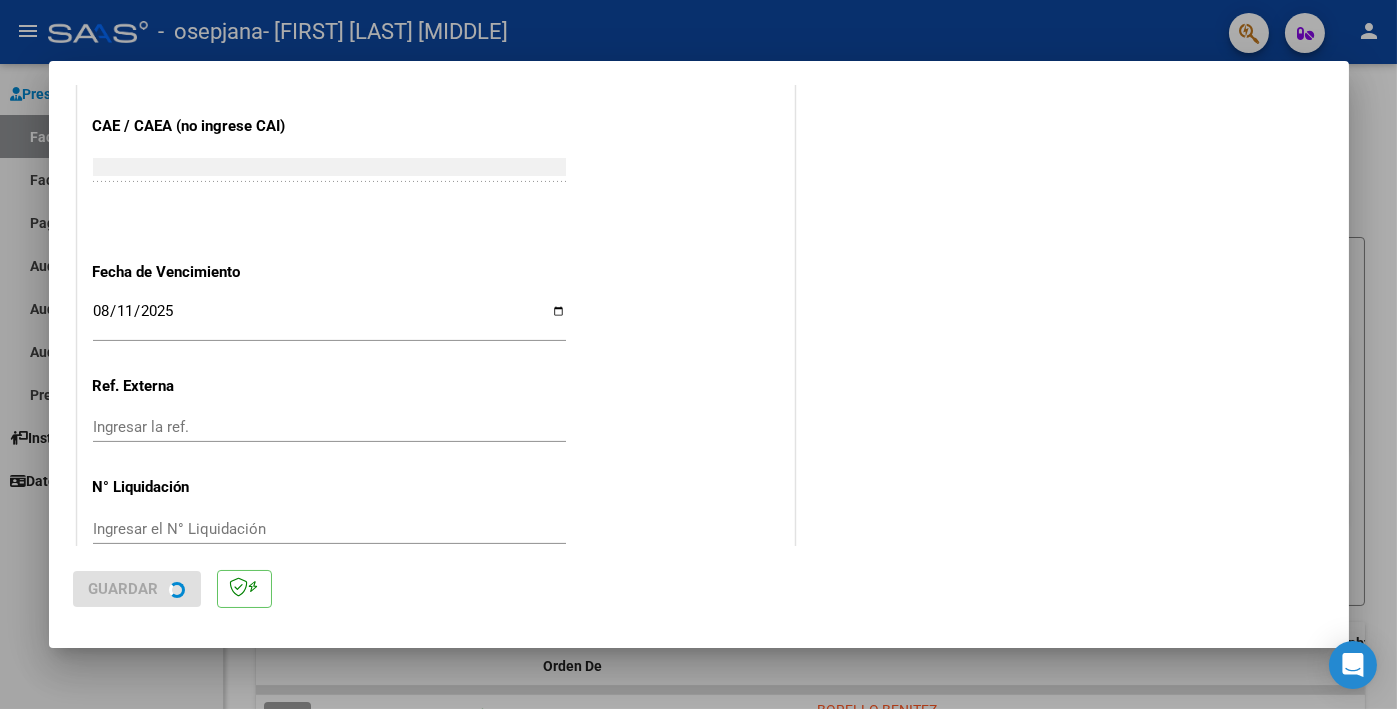 scroll, scrollTop: 0, scrollLeft: 0, axis: both 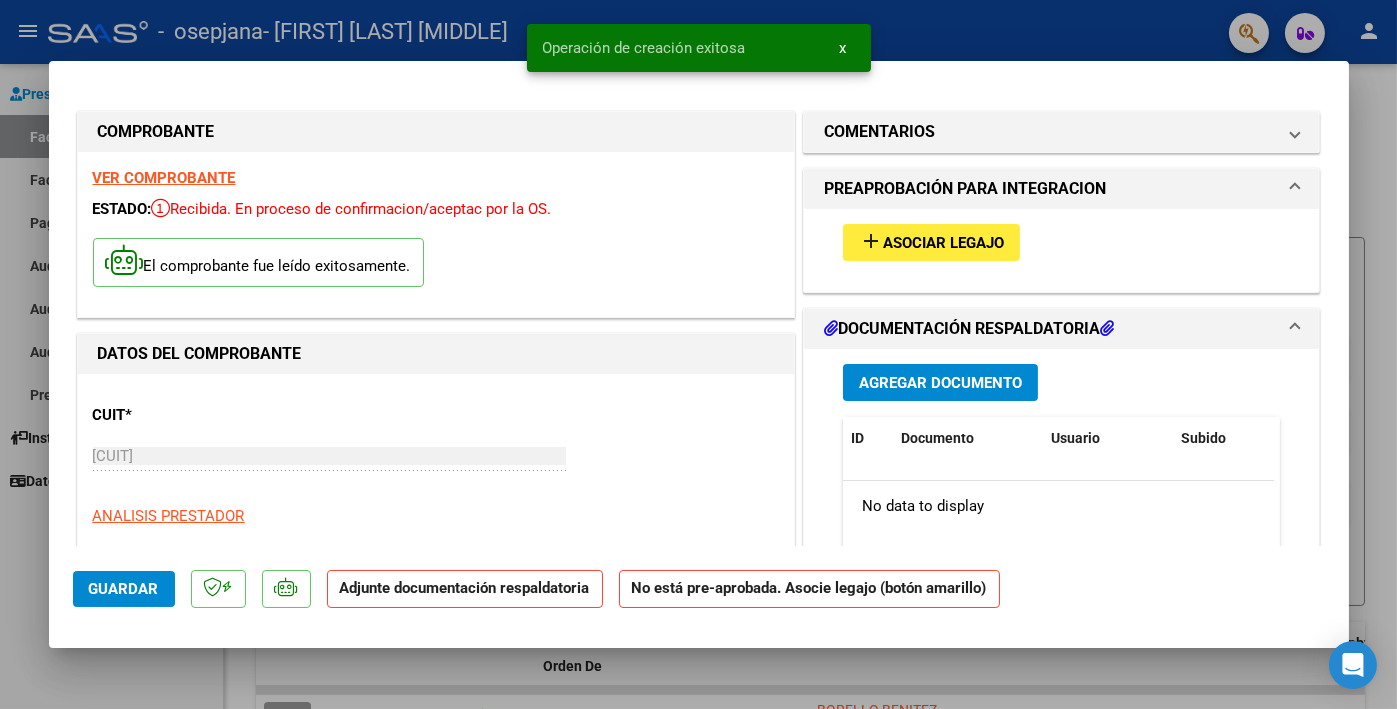click on "Asociar Legajo" at bounding box center [943, 243] 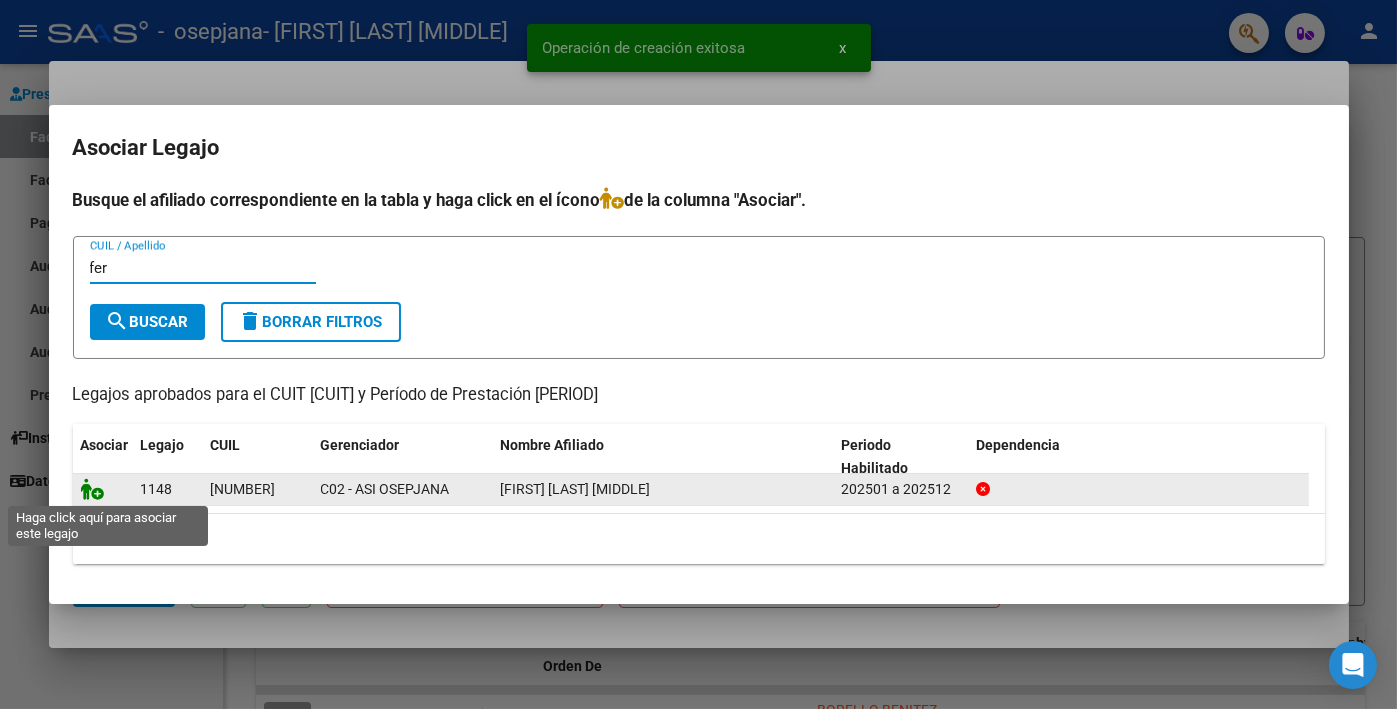 type on "fer" 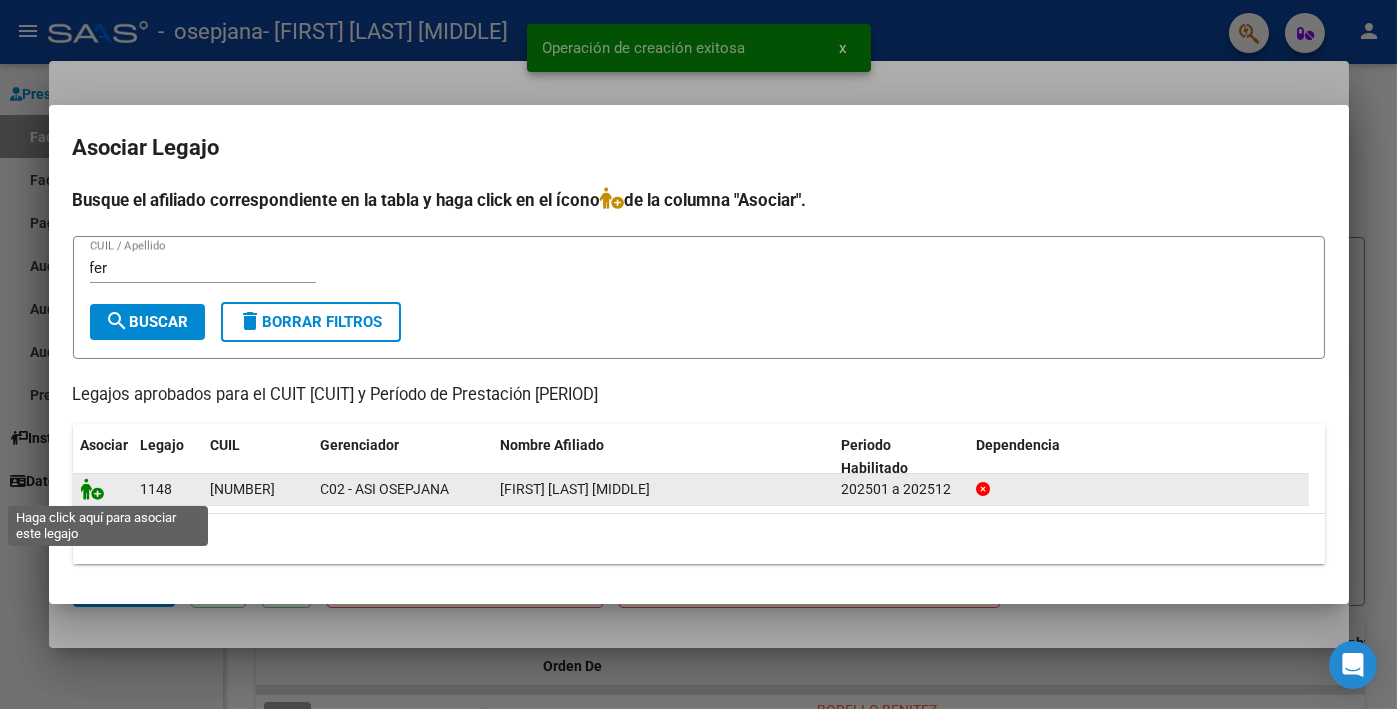 click 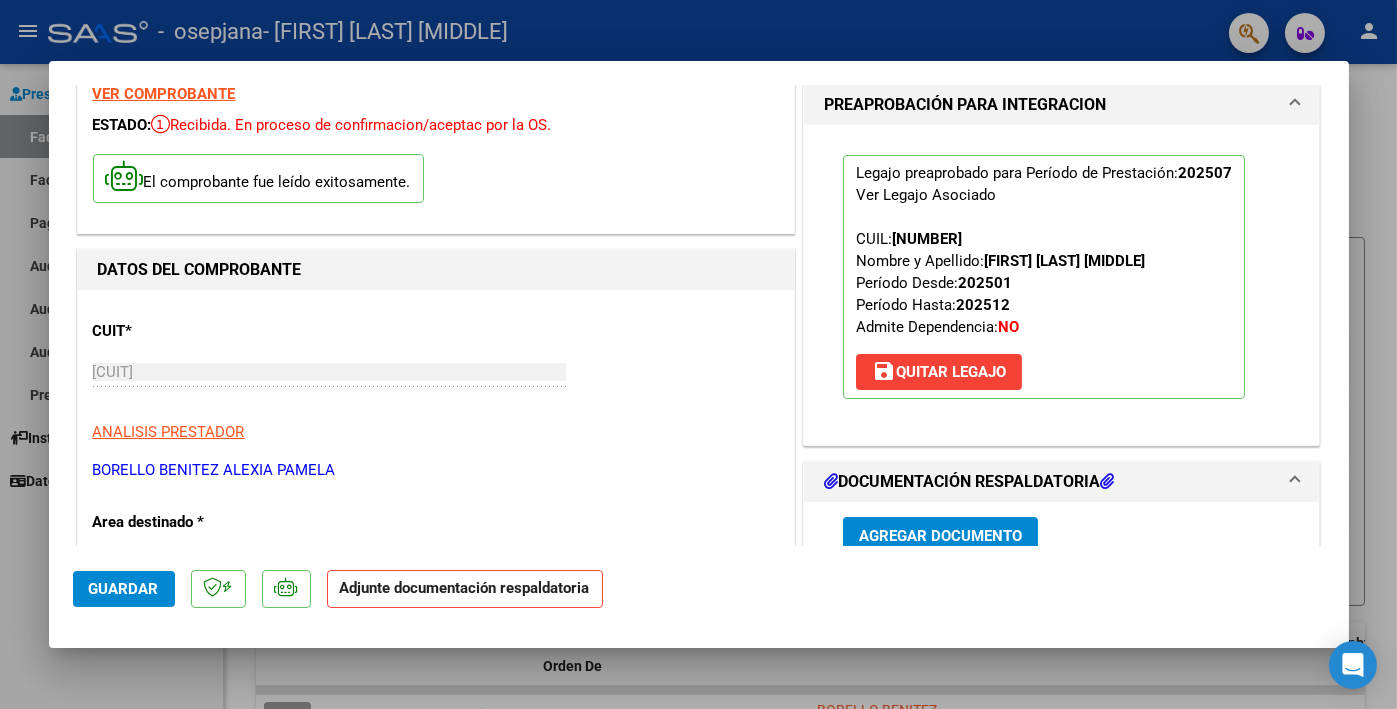 scroll, scrollTop: 200, scrollLeft: 0, axis: vertical 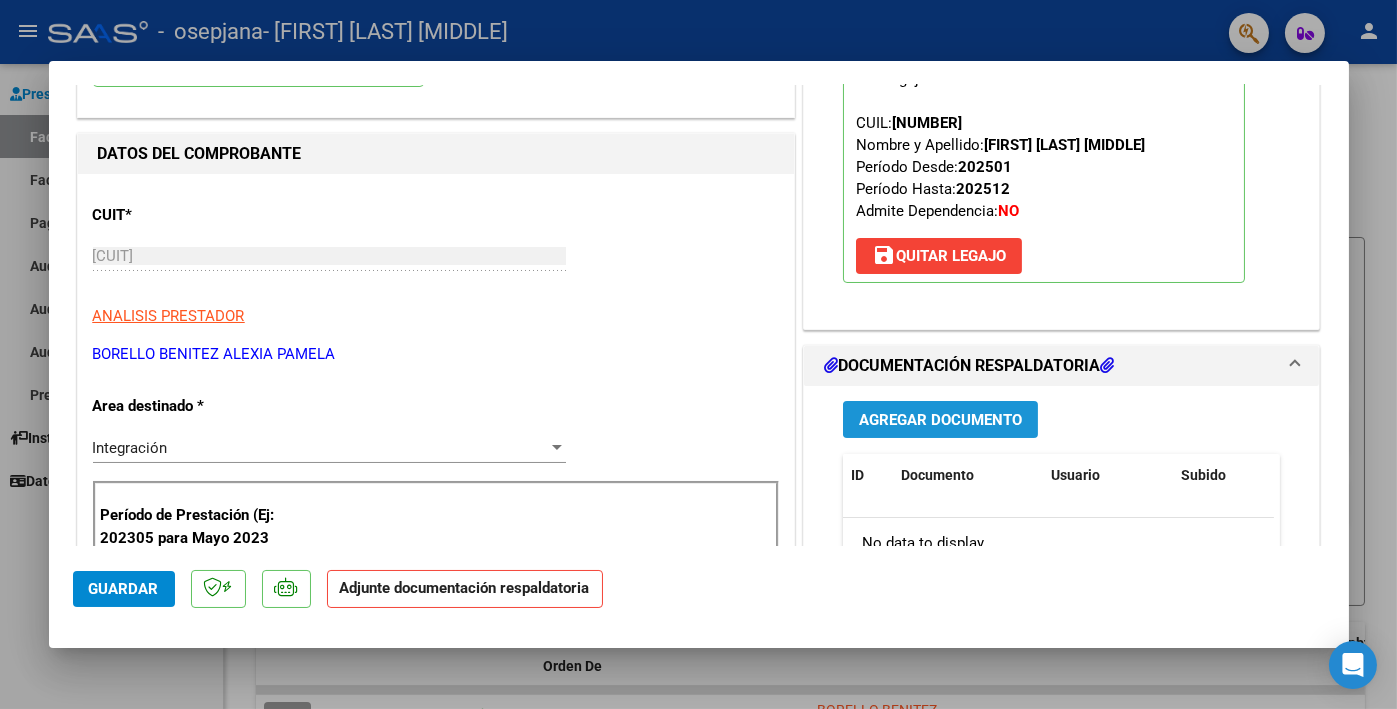 click on "Agregar Documento" at bounding box center [940, 420] 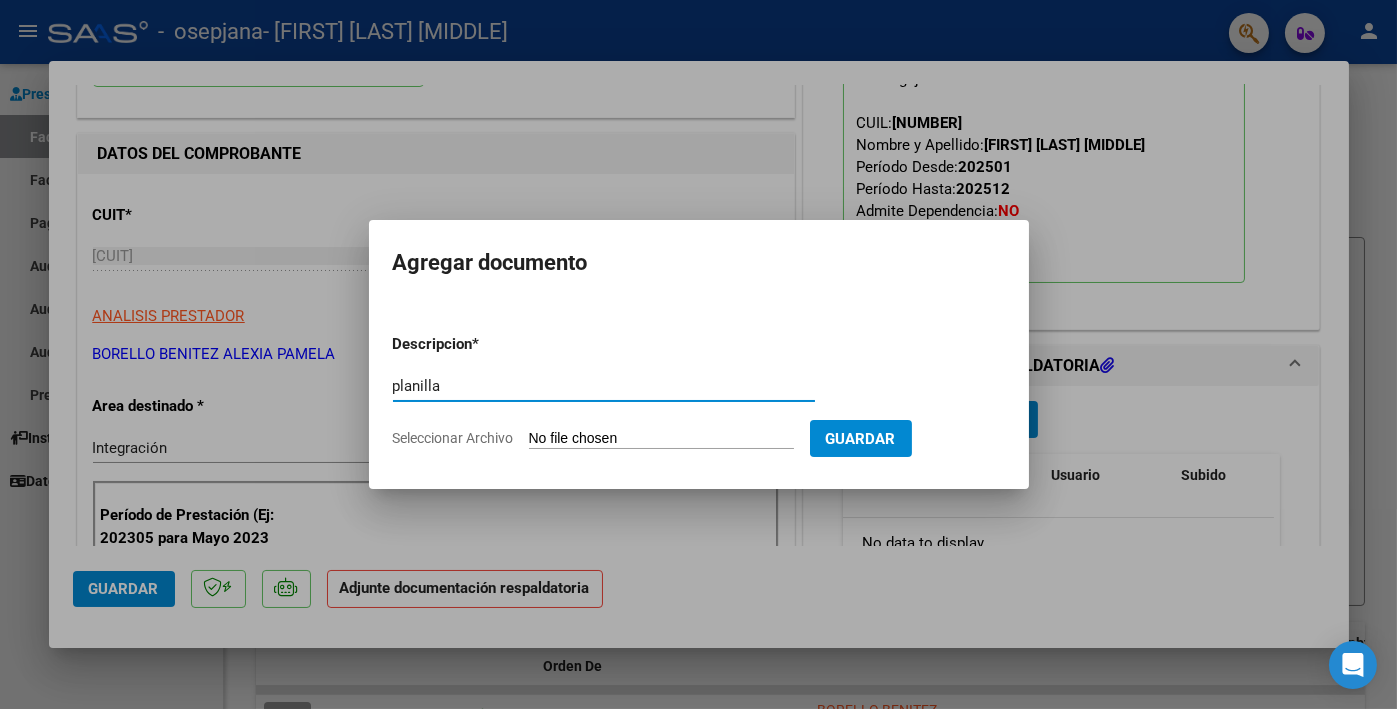 type on "planilla" 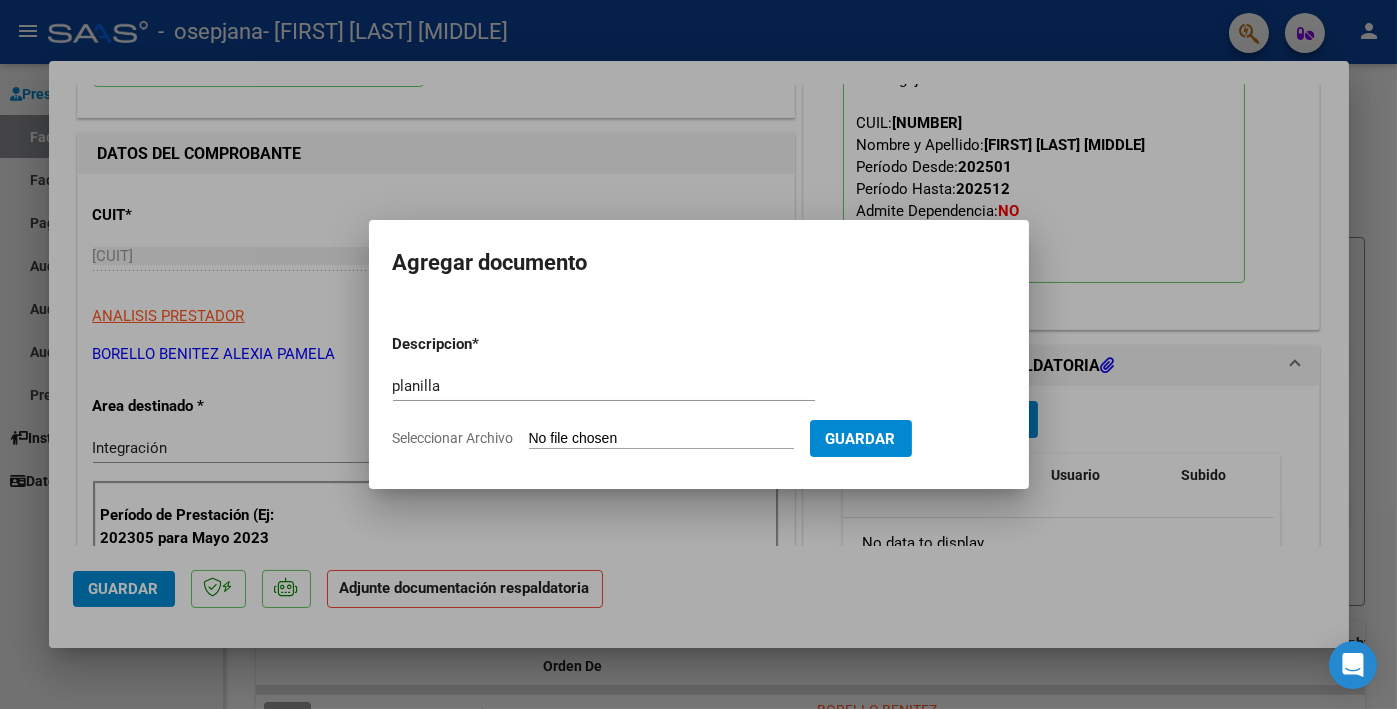 type on "C:\fakepath\[FIRST] [LAST] planilla.pdf" 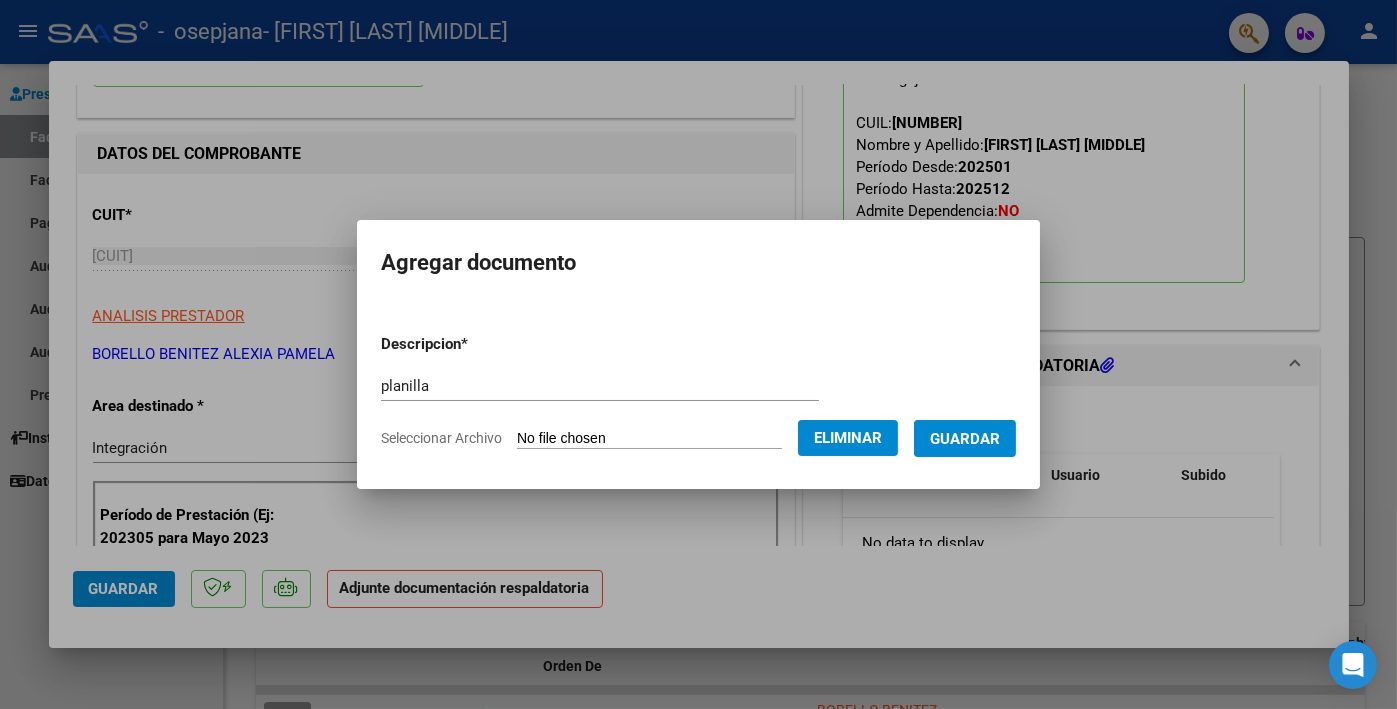 click on "Guardar" at bounding box center (965, 438) 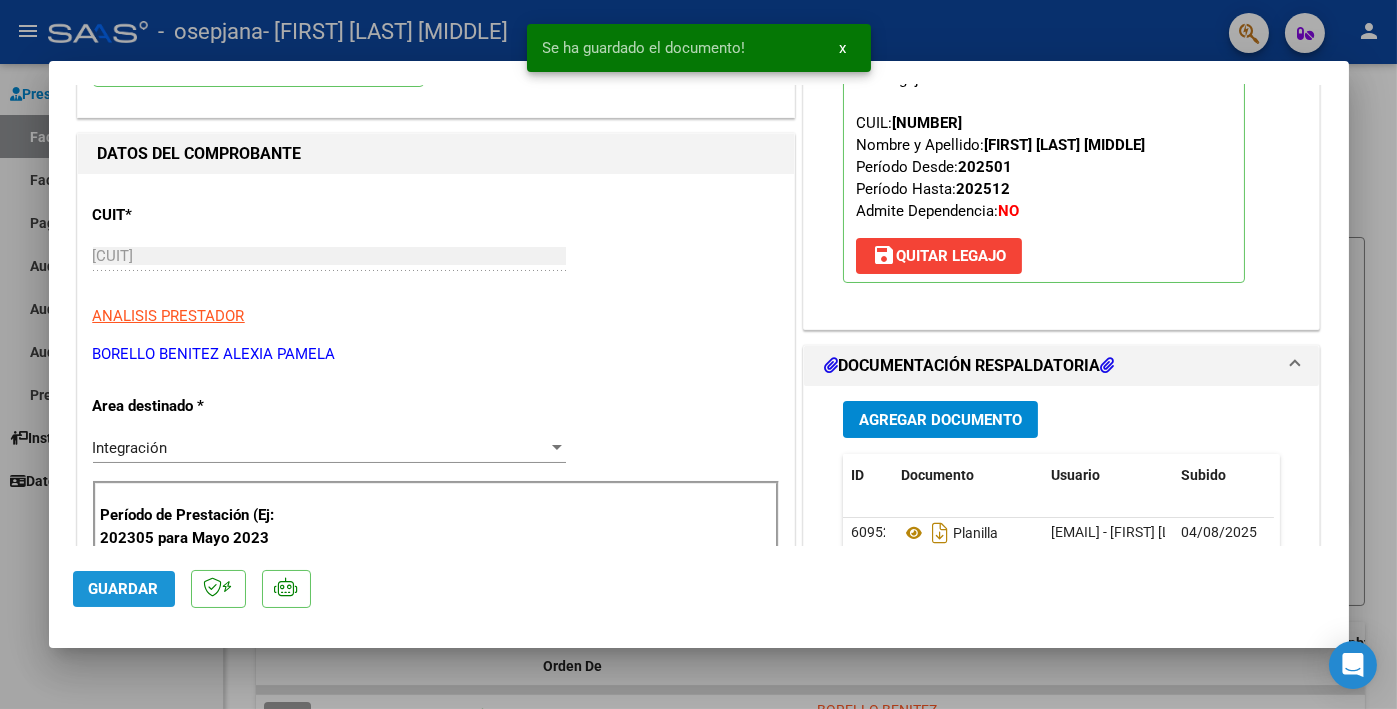 click on "Guardar" 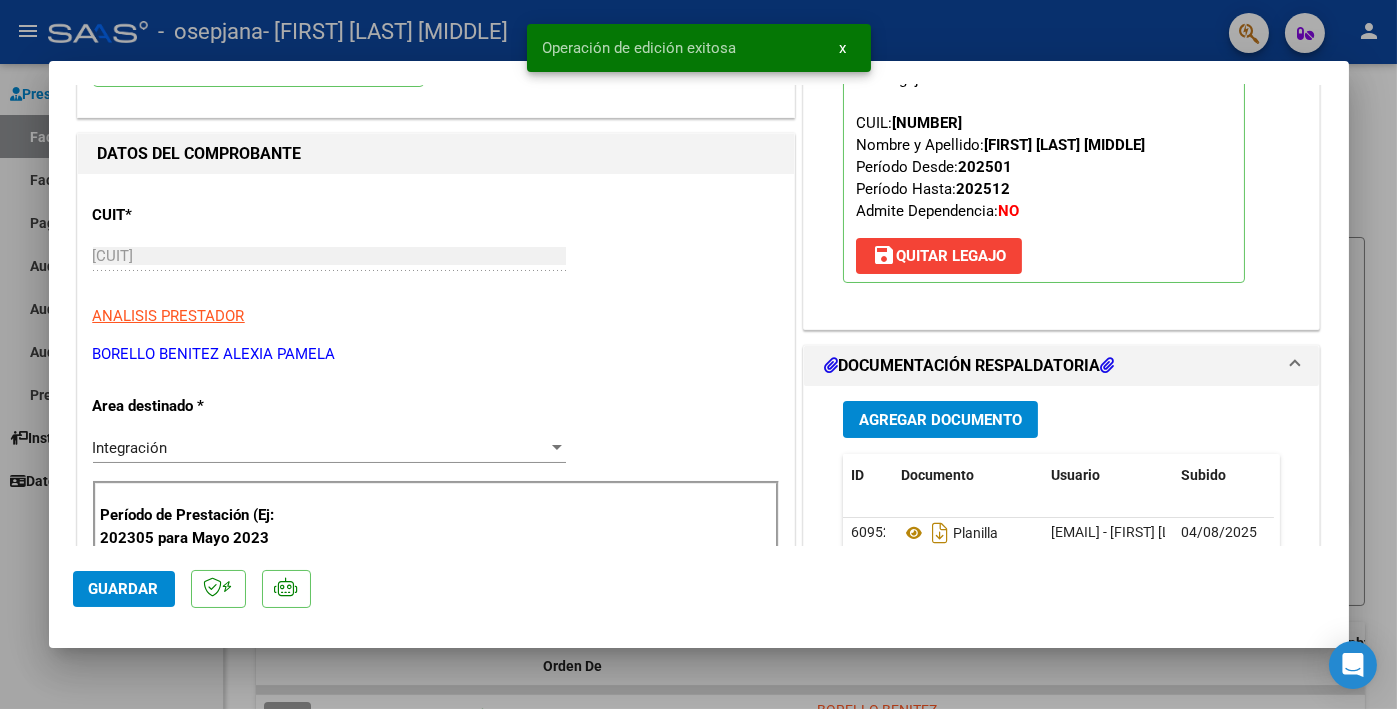 click at bounding box center [698, 354] 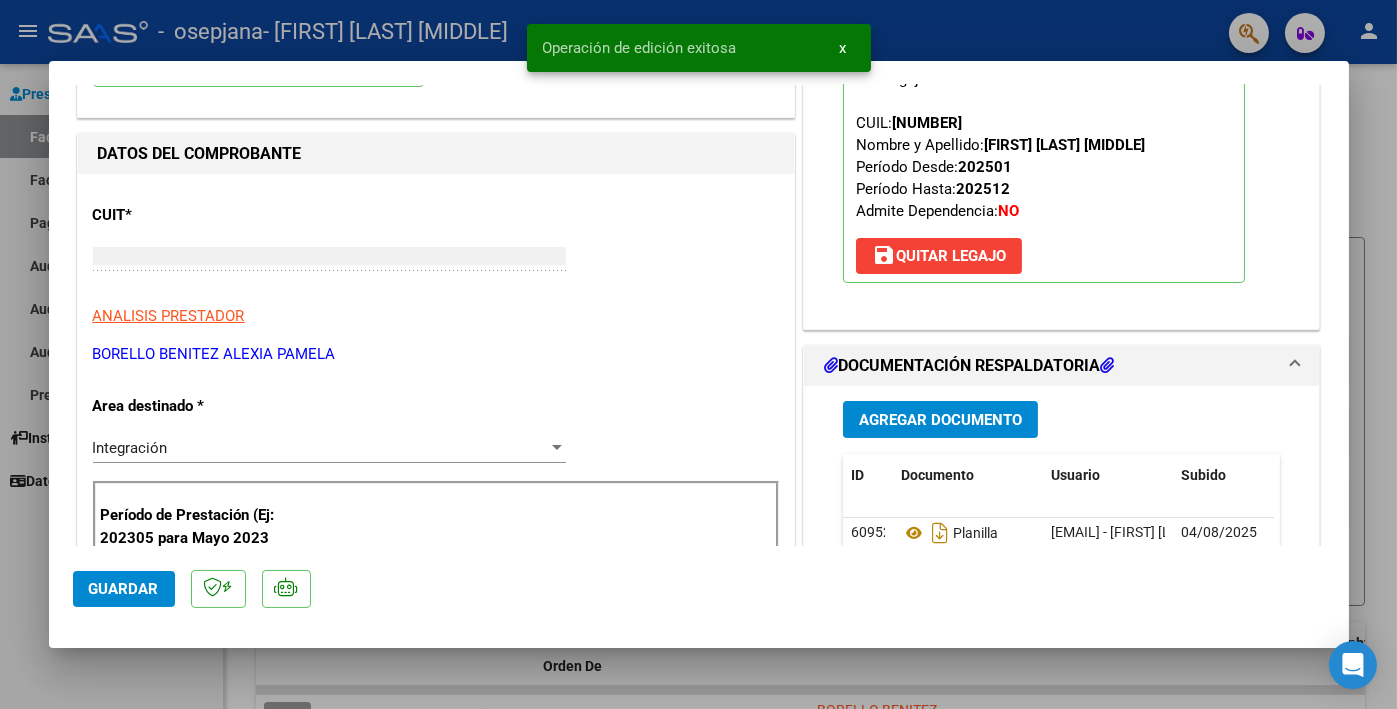 scroll, scrollTop: 212, scrollLeft: 0, axis: vertical 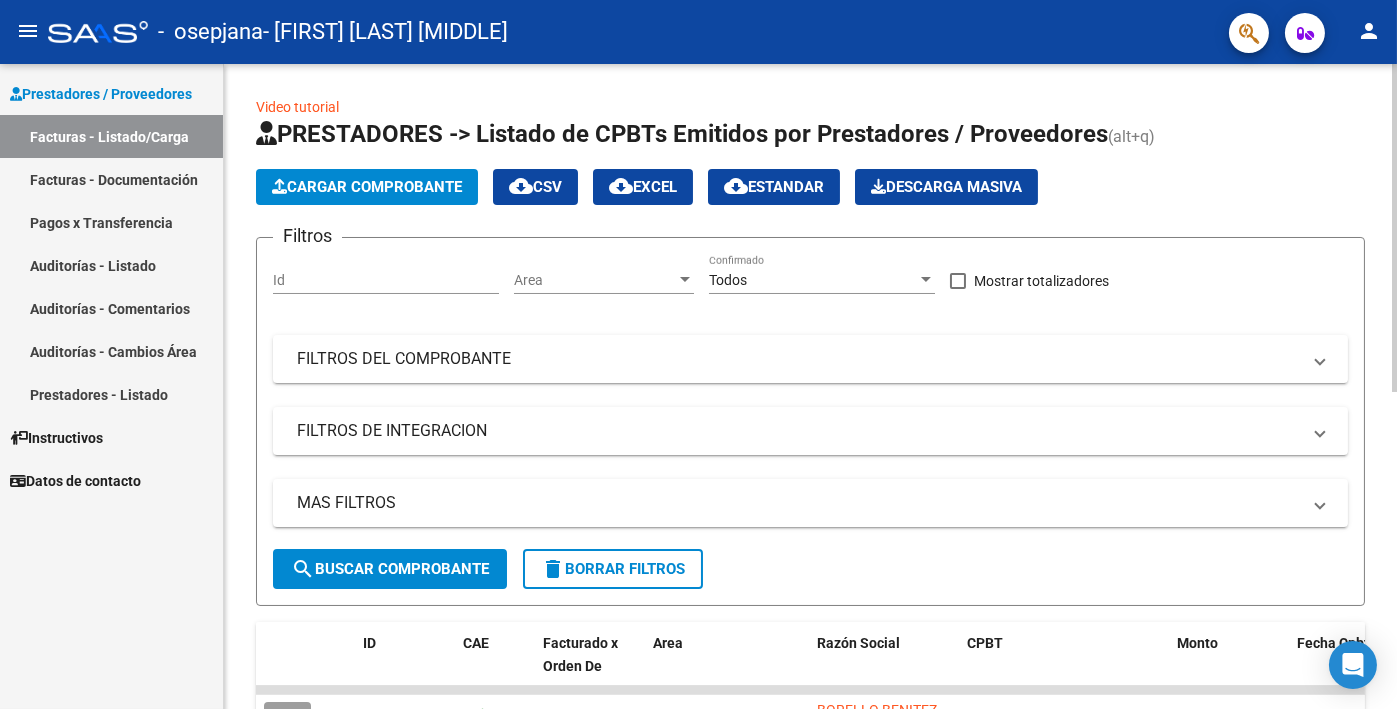 click on "Cargar Comprobante" 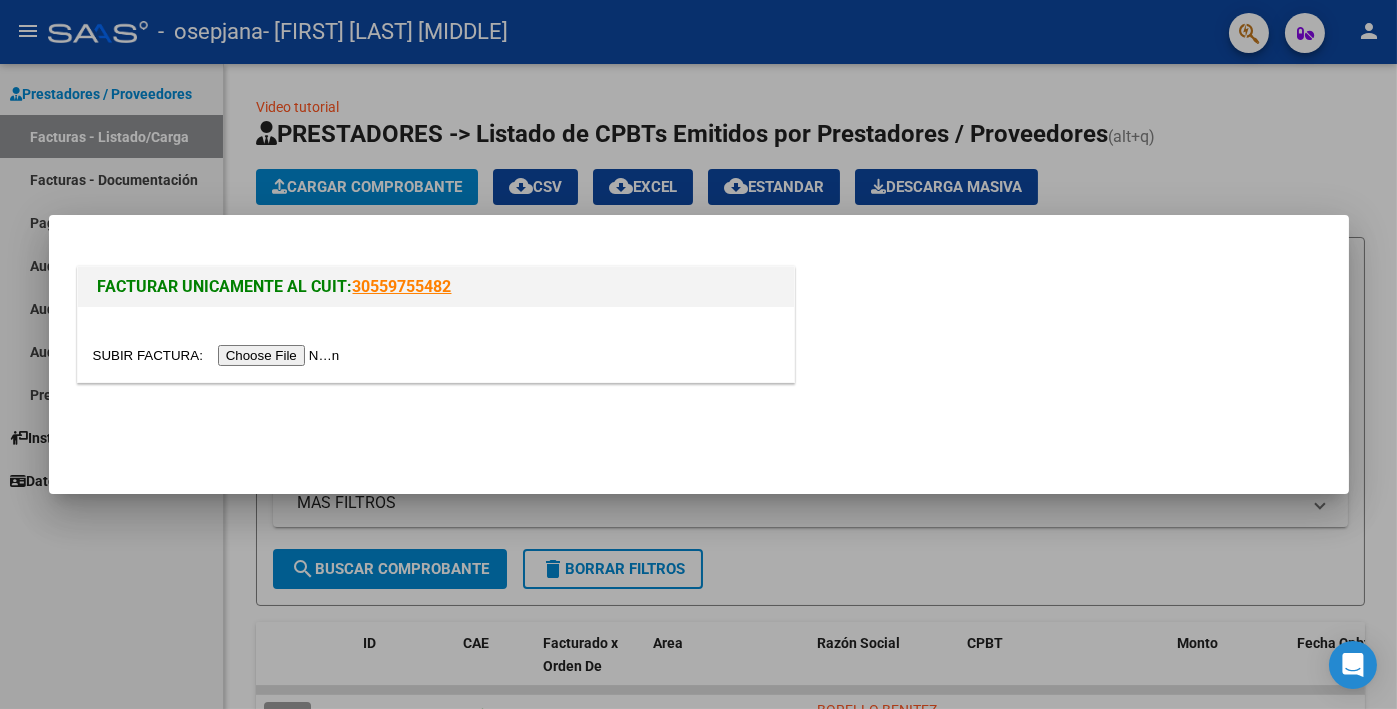 click at bounding box center (219, 355) 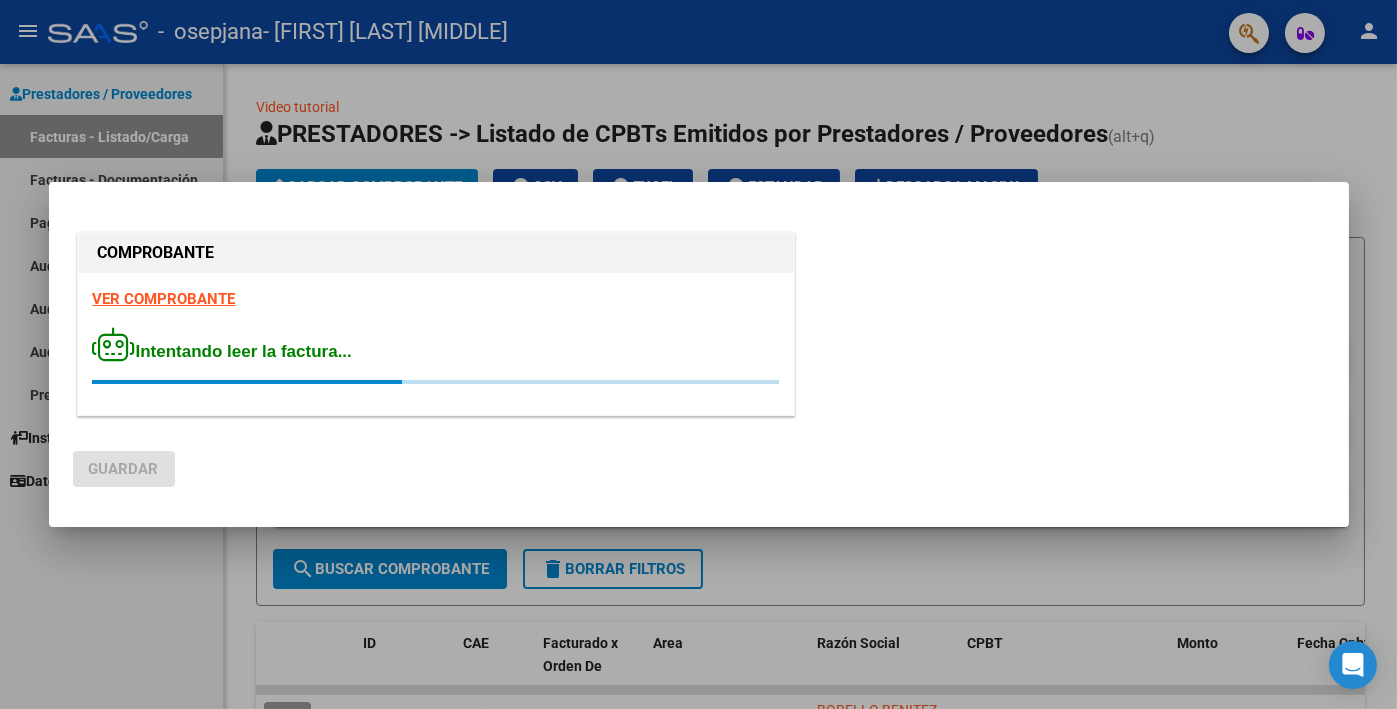 click on "VER COMPROBANTE" at bounding box center (164, 299) 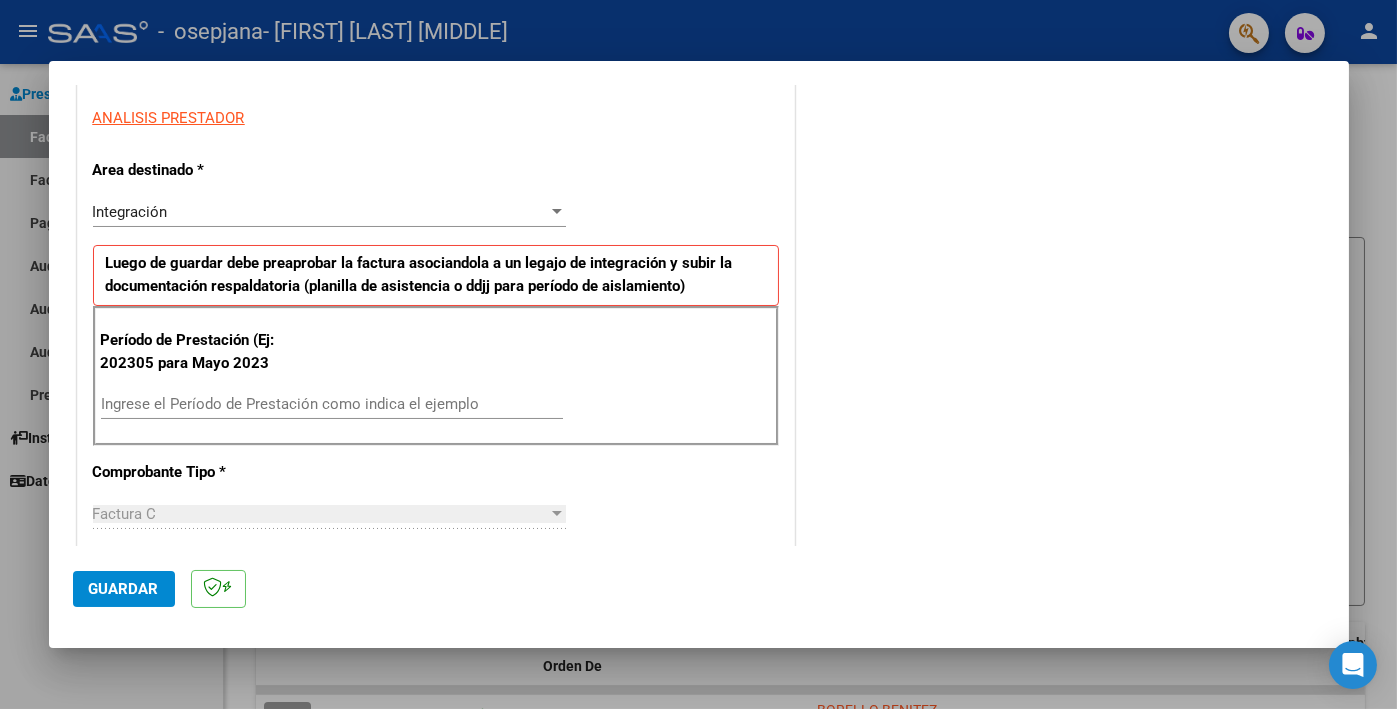 scroll, scrollTop: 400, scrollLeft: 0, axis: vertical 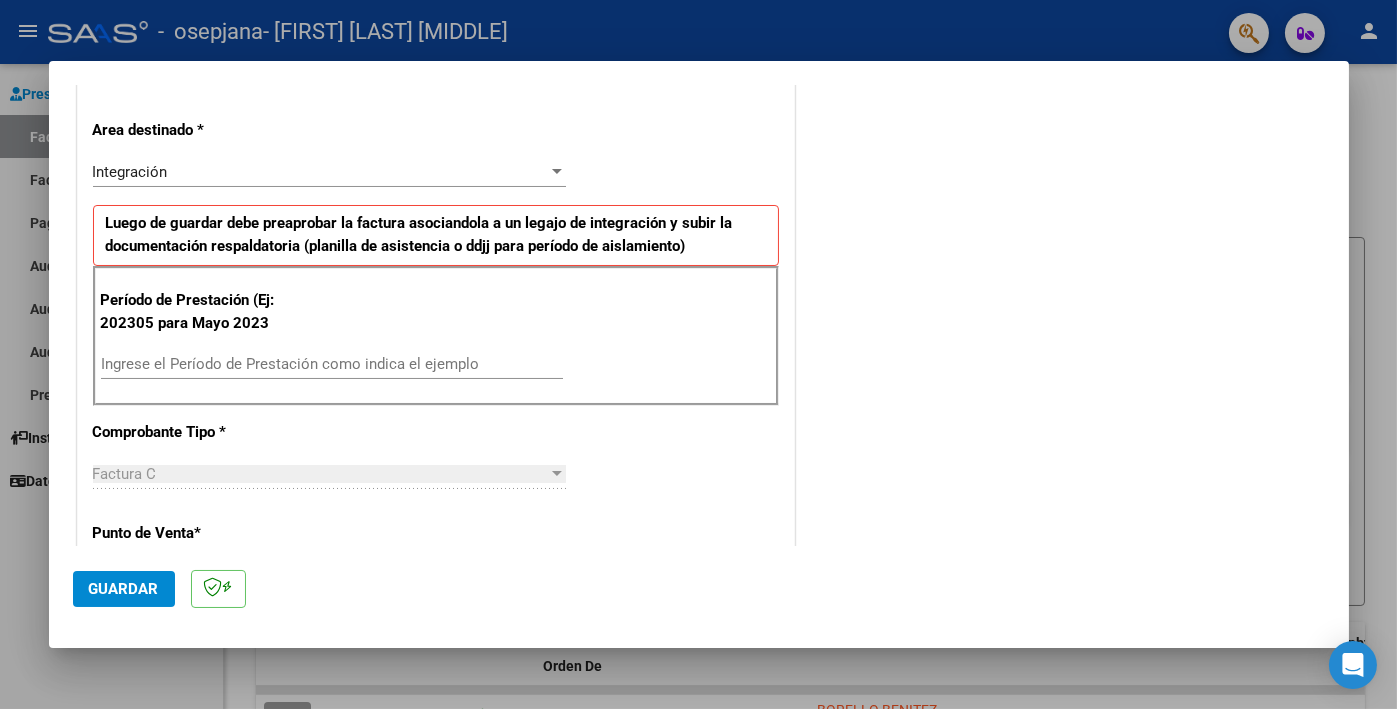 click on "Ingrese el Período de Prestación como indica el ejemplo" at bounding box center [332, 364] 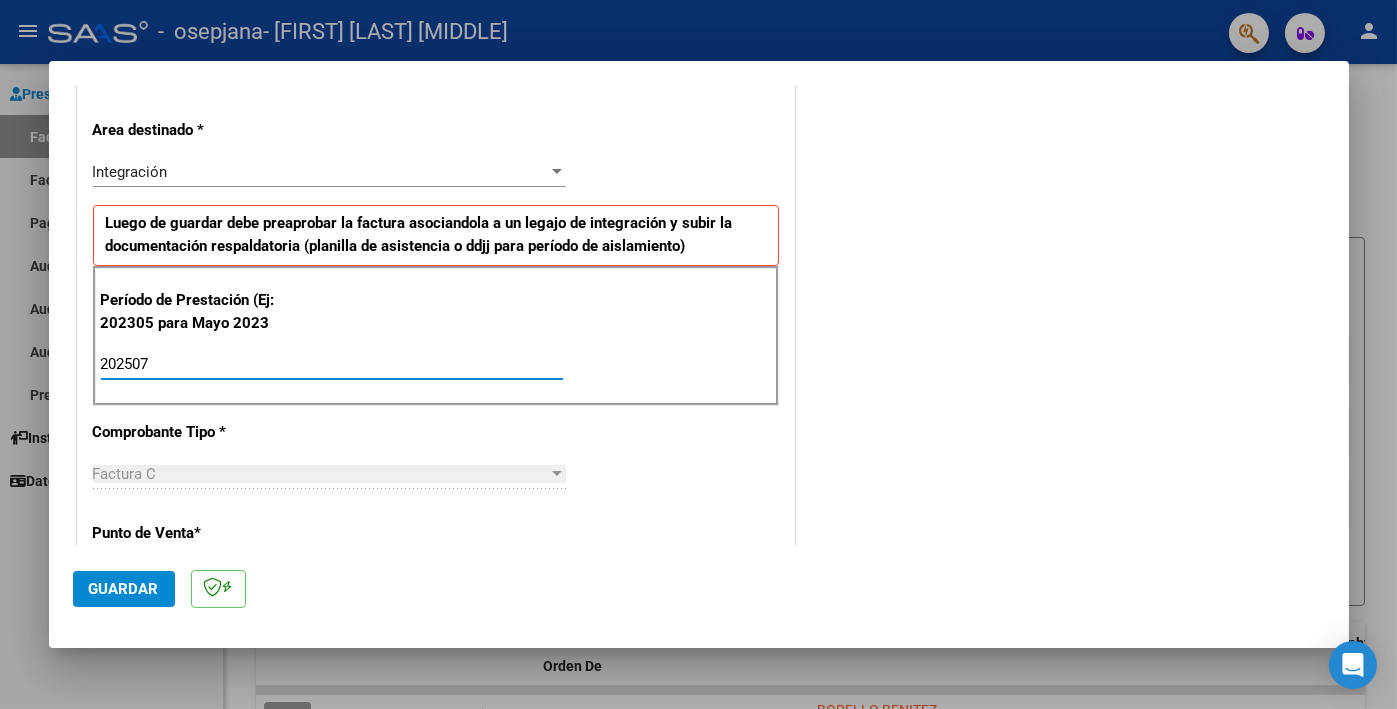 type on "202507" 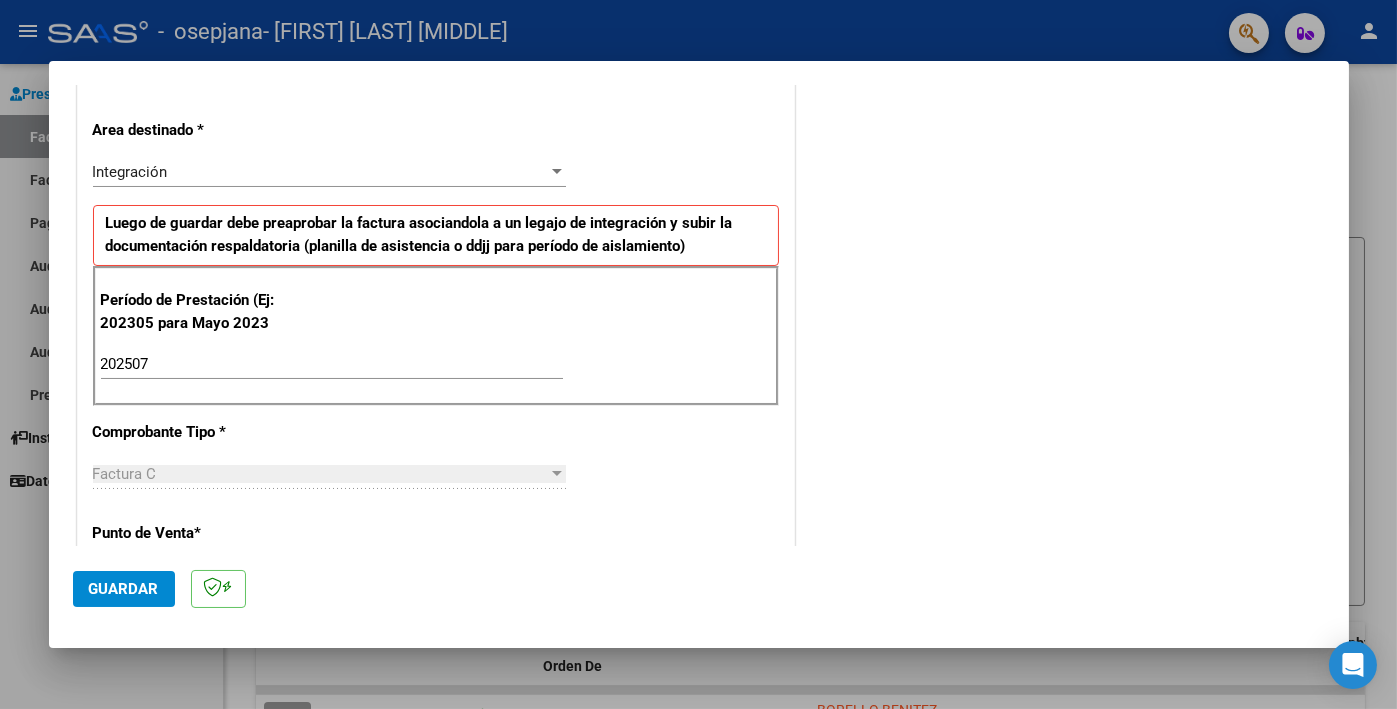 scroll, scrollTop: 1225, scrollLeft: 0, axis: vertical 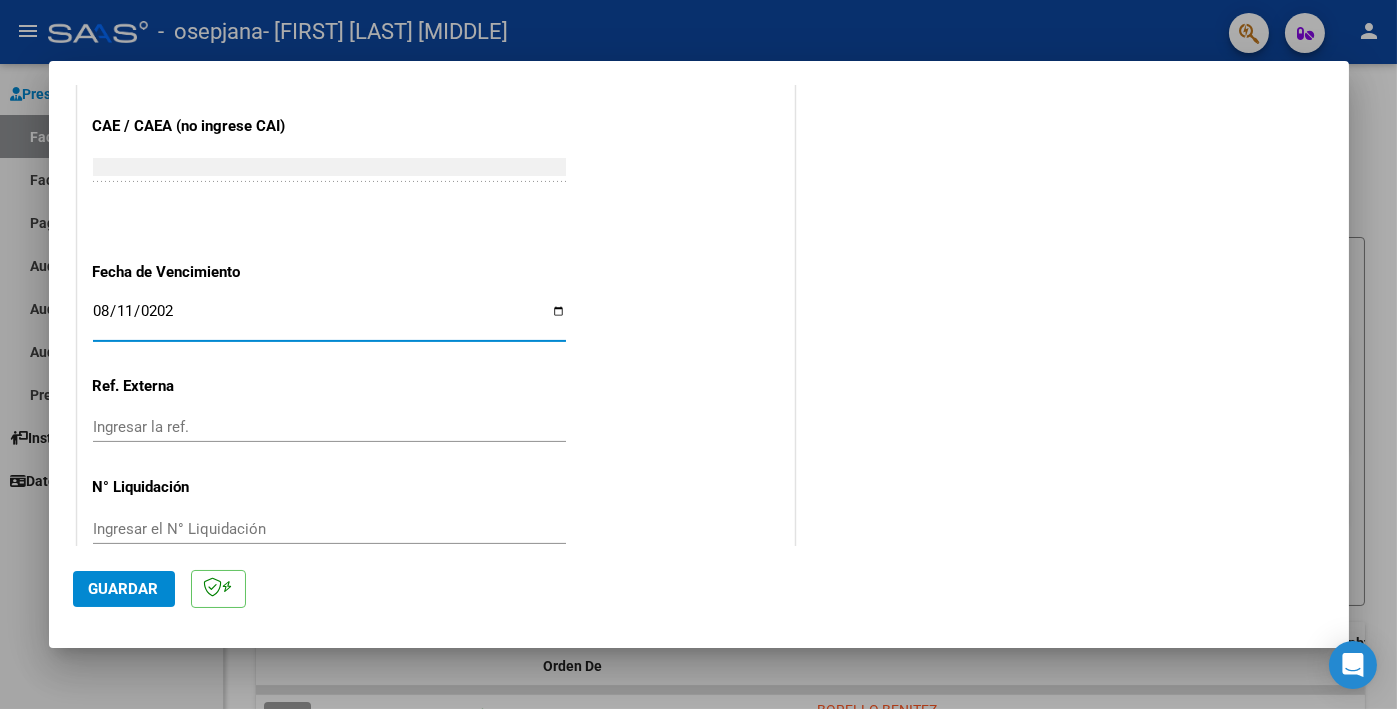 type on "2025-08-11" 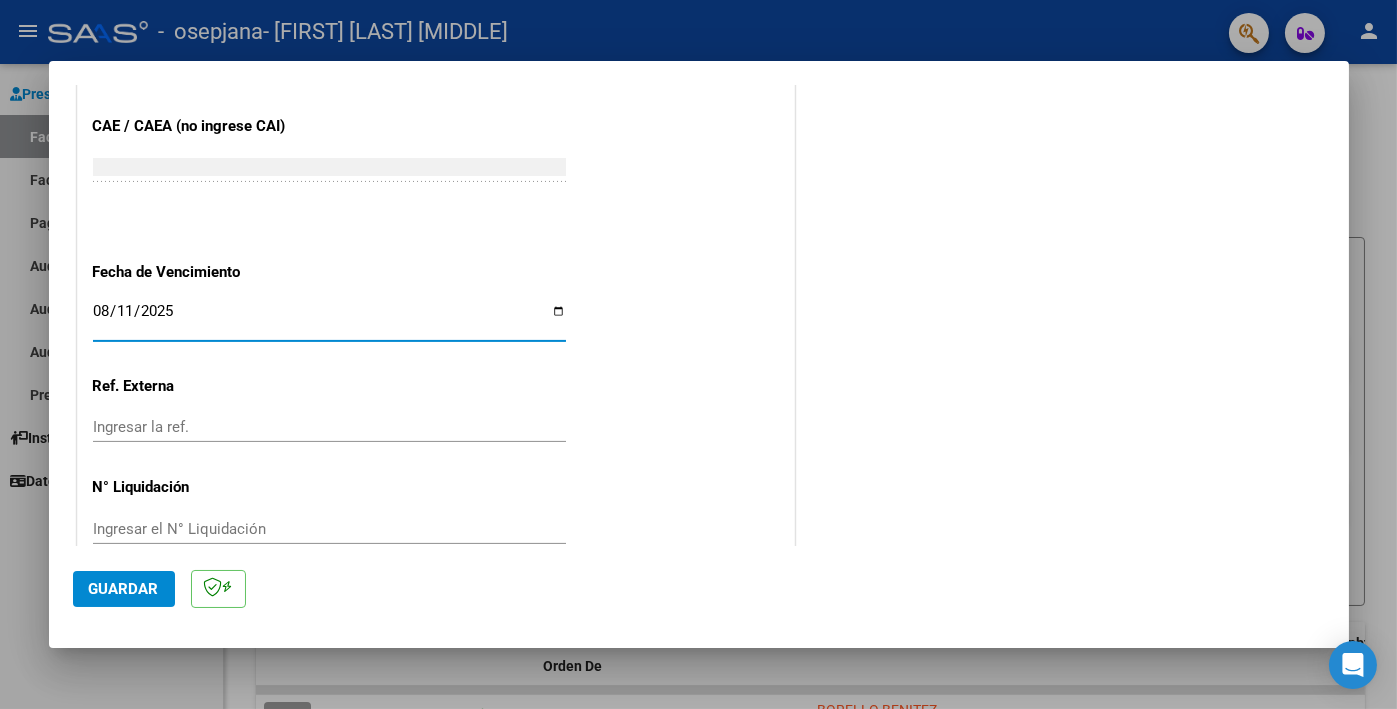 click on "Guardar" 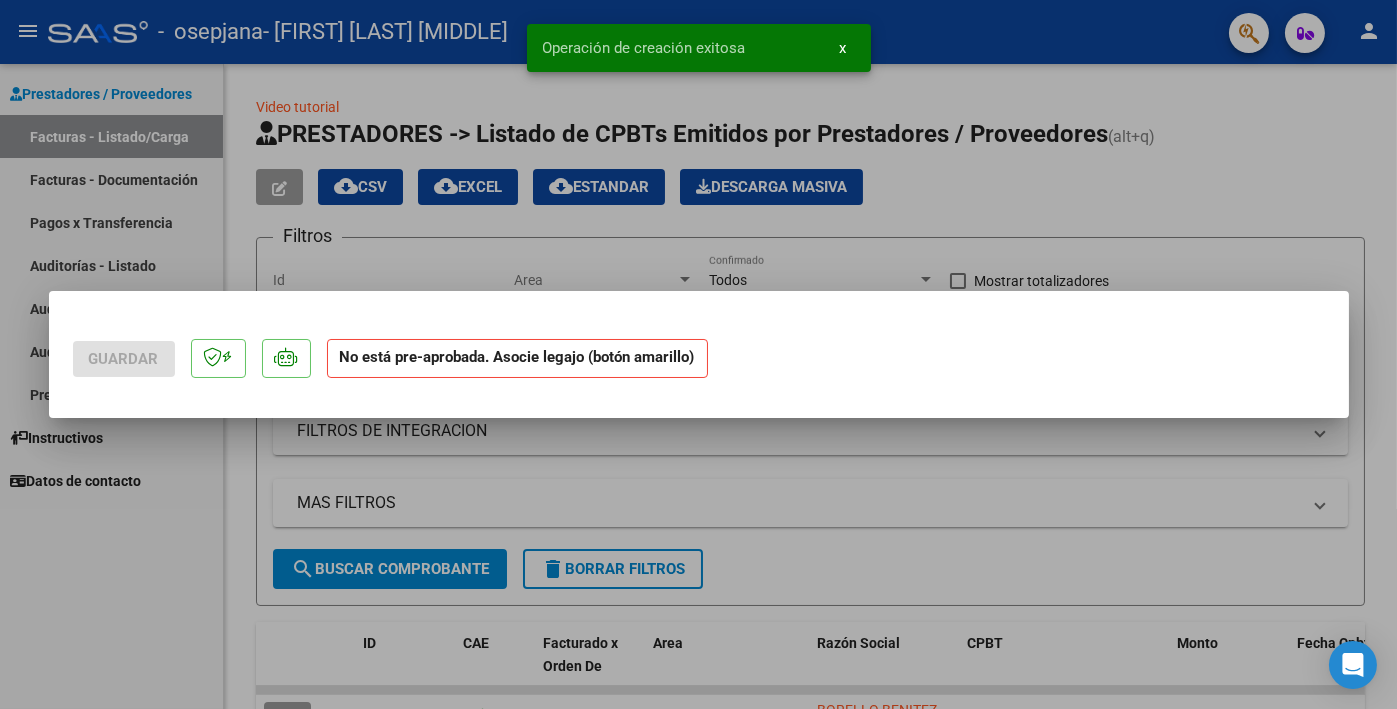 scroll, scrollTop: 0, scrollLeft: 0, axis: both 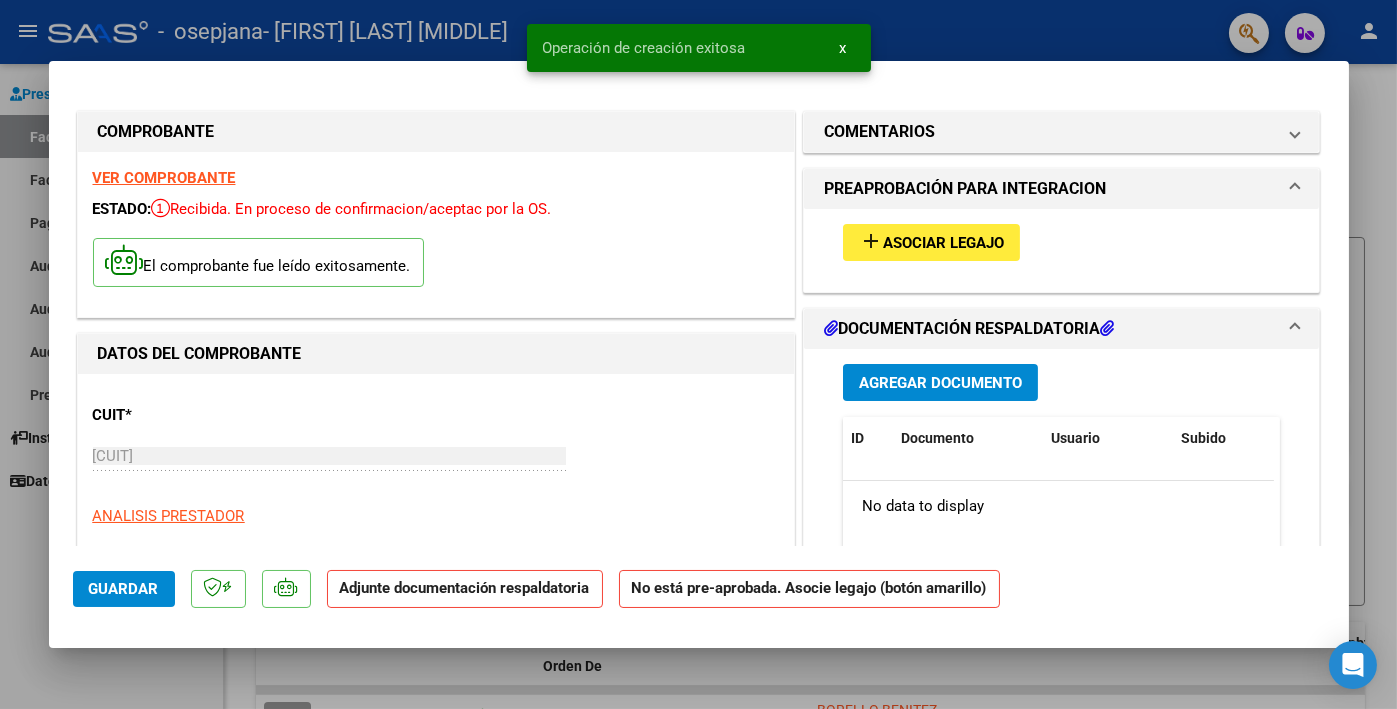 click on "Asociar Legajo" at bounding box center (943, 243) 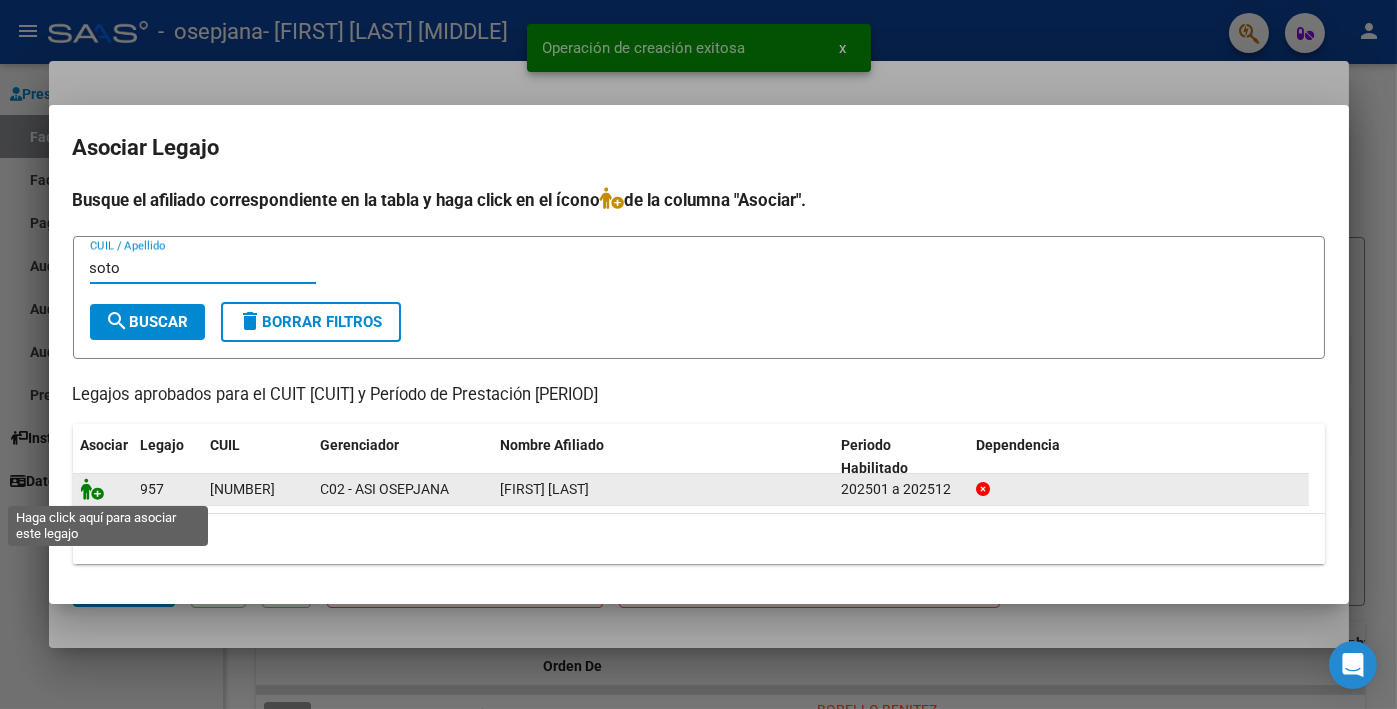type on "soto" 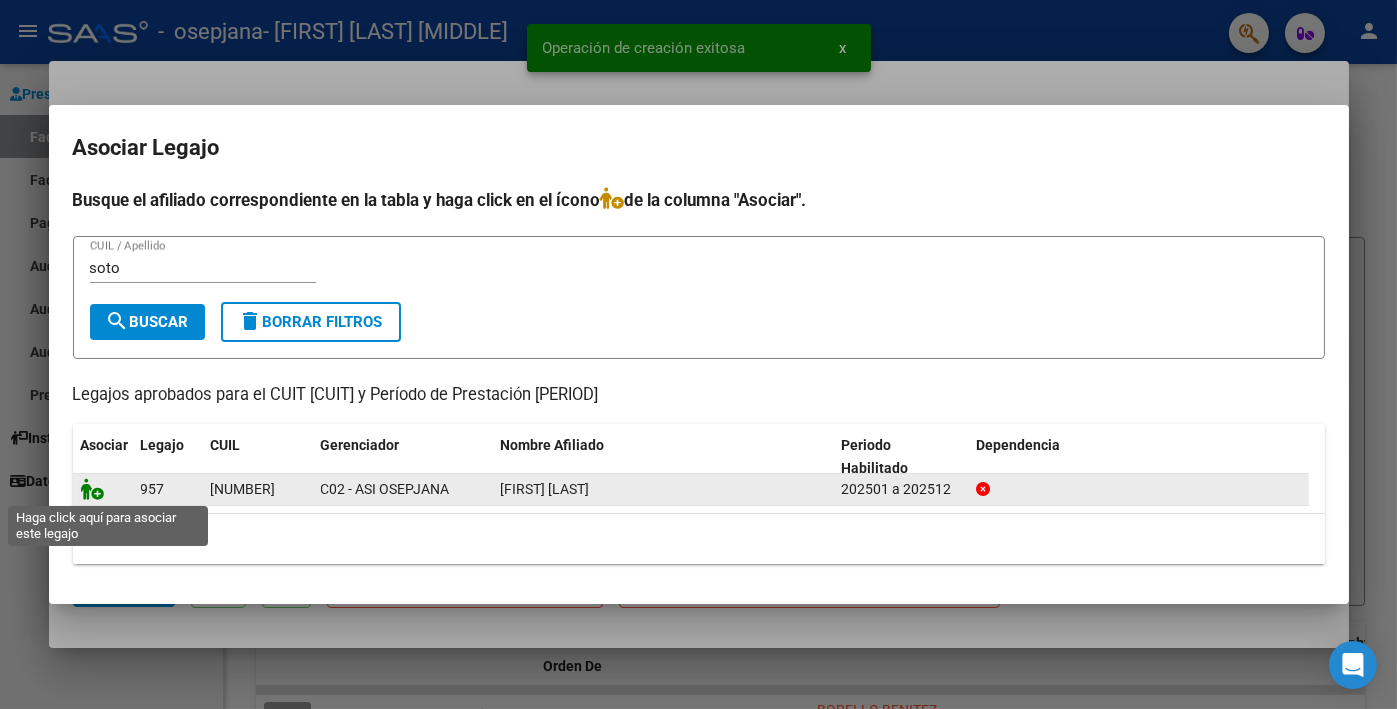 click 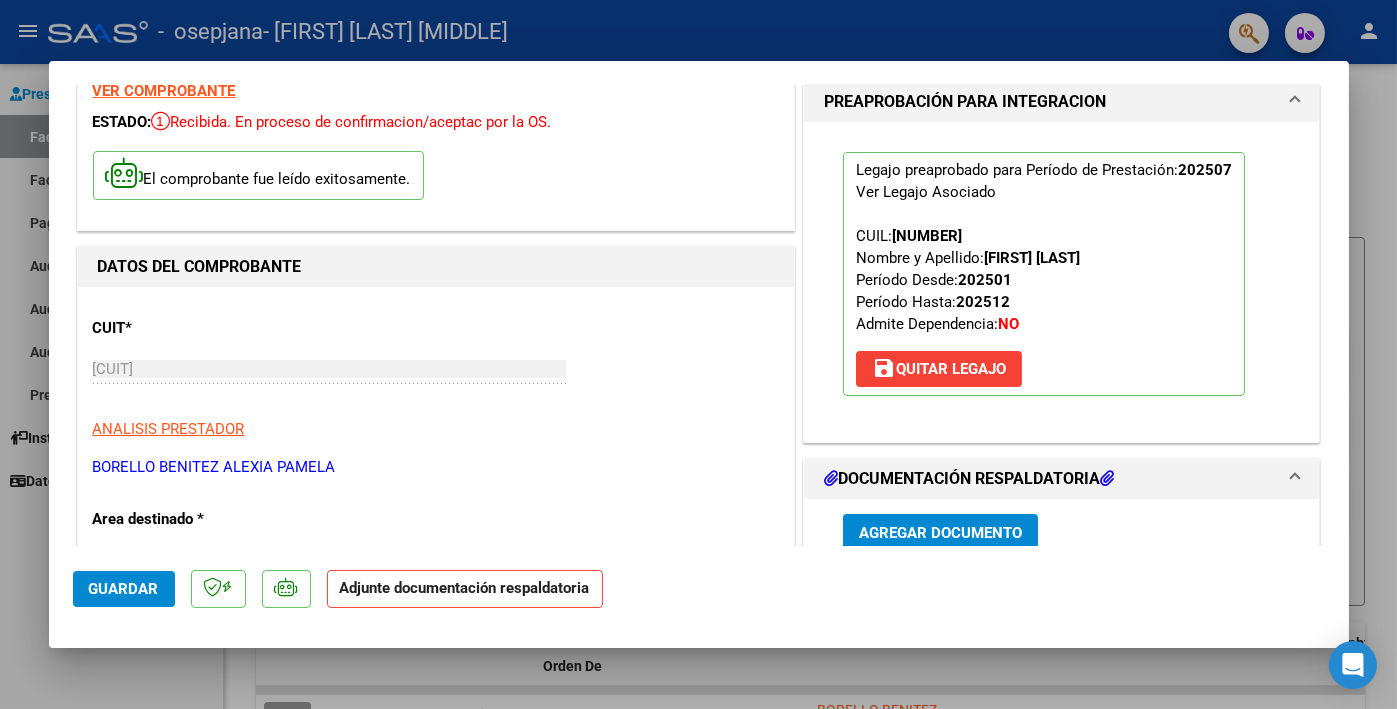 scroll, scrollTop: 200, scrollLeft: 0, axis: vertical 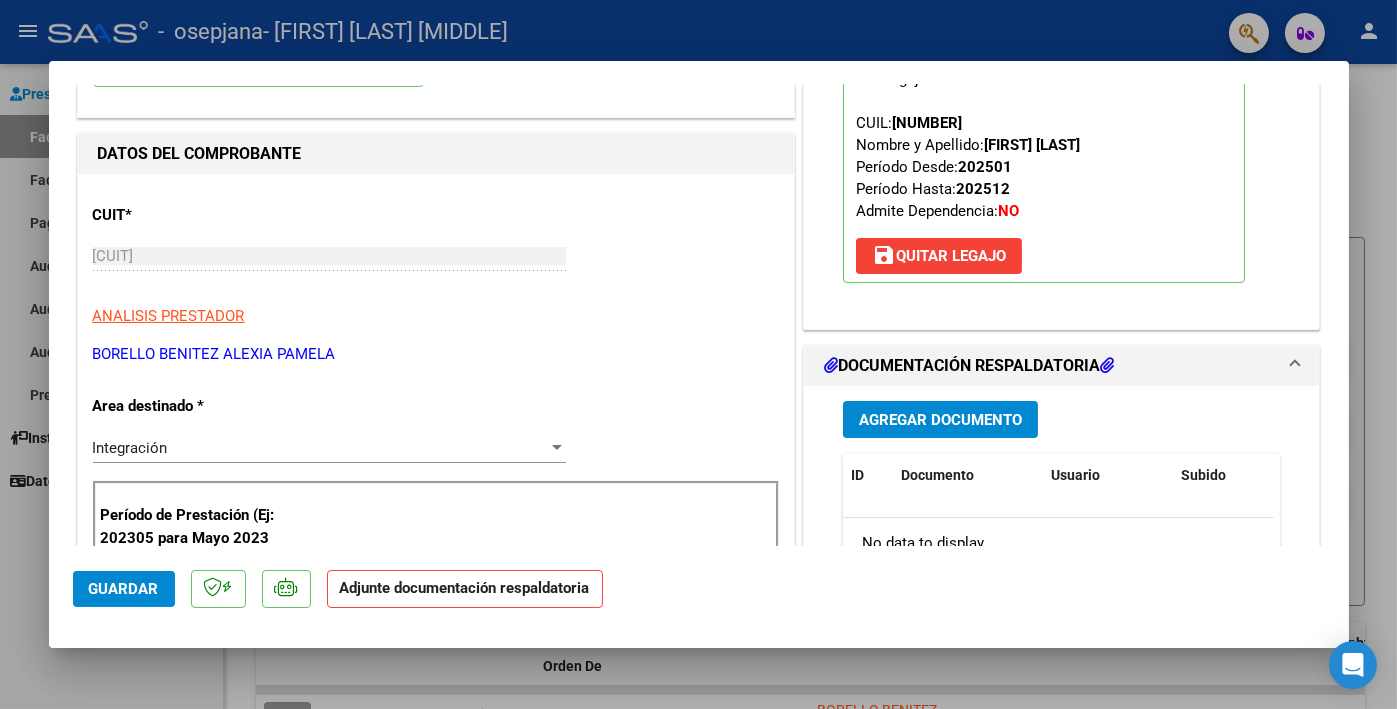 click on "Agregar Documento" at bounding box center [940, 420] 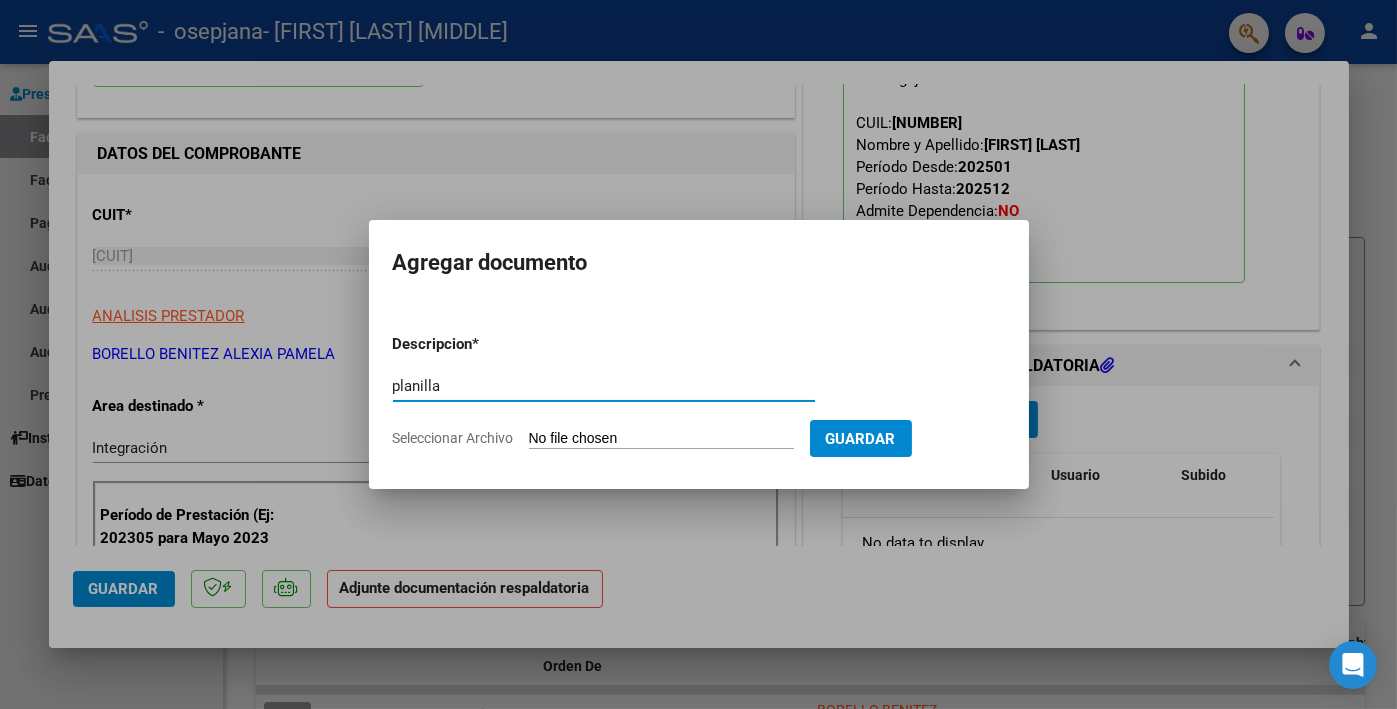 type on "planilla" 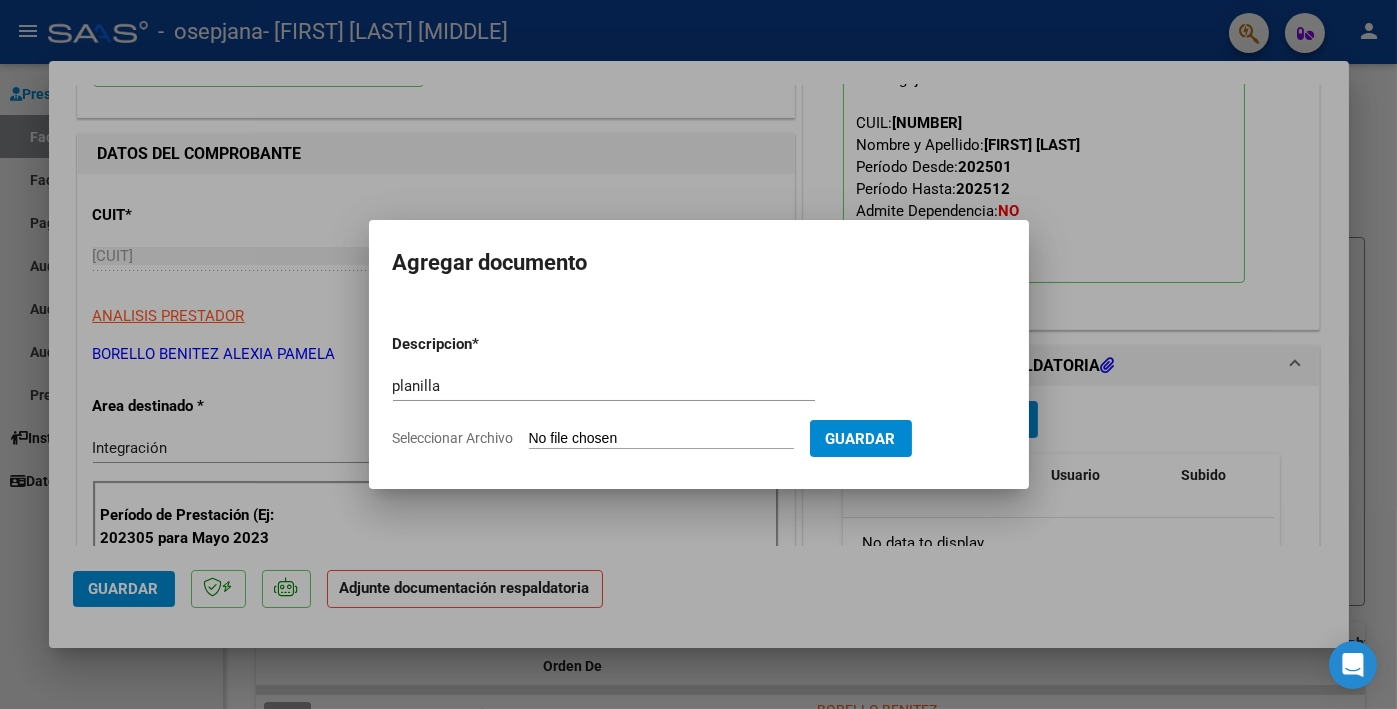 click on "Seleccionar Archivo" at bounding box center [661, 439] 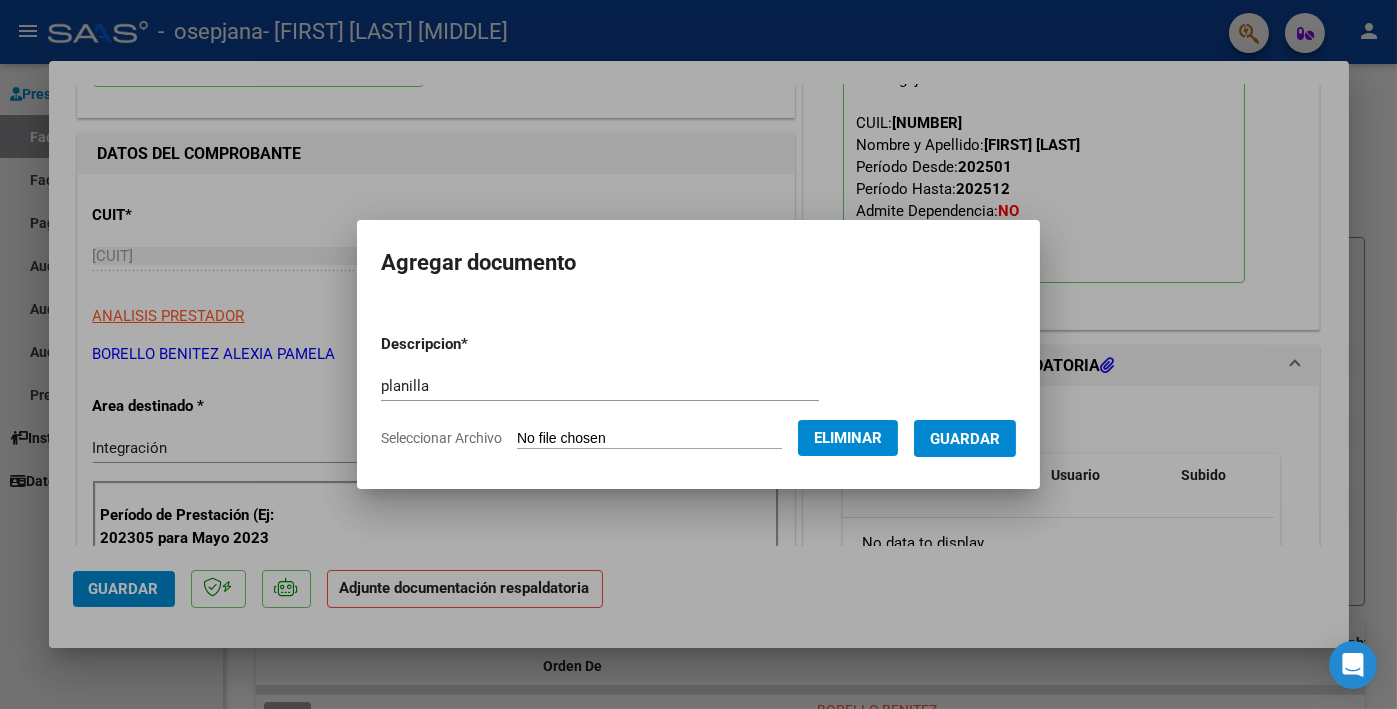 click on "Guardar" at bounding box center (965, 439) 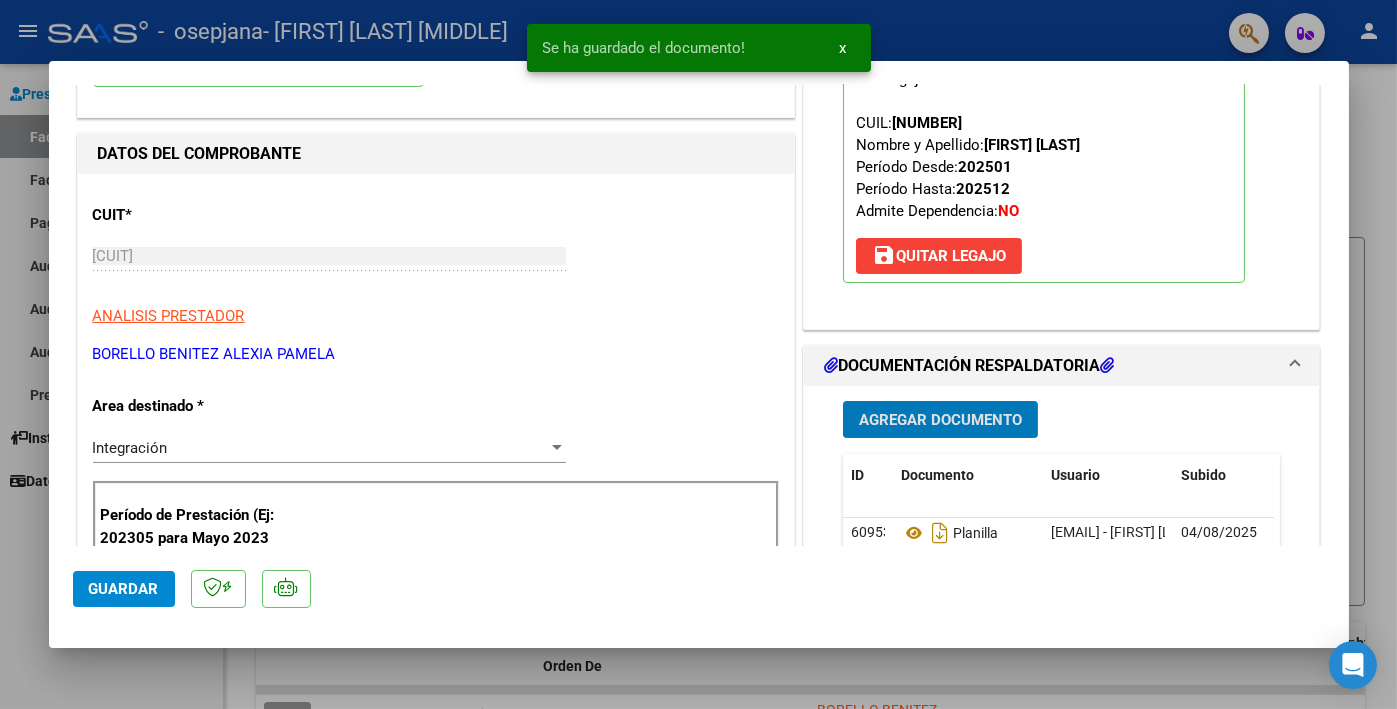 click on "Guardar" 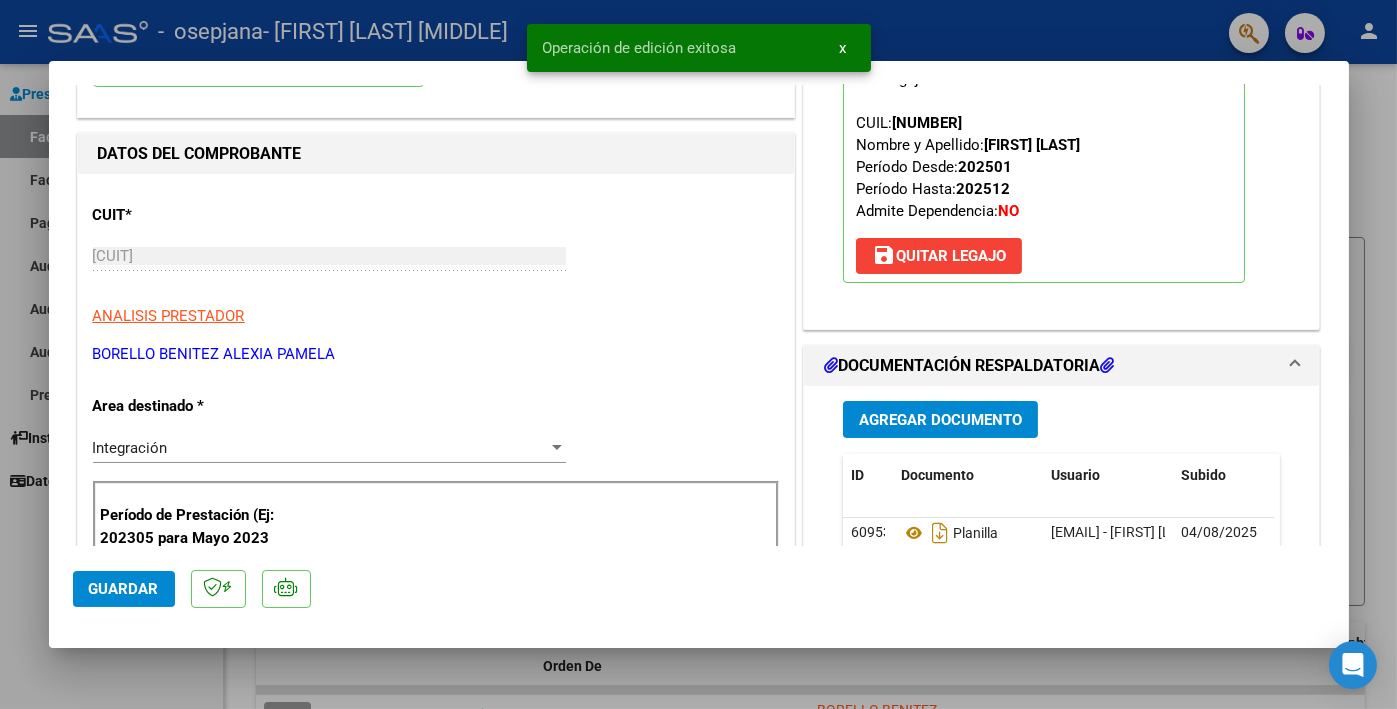 click at bounding box center (698, 354) 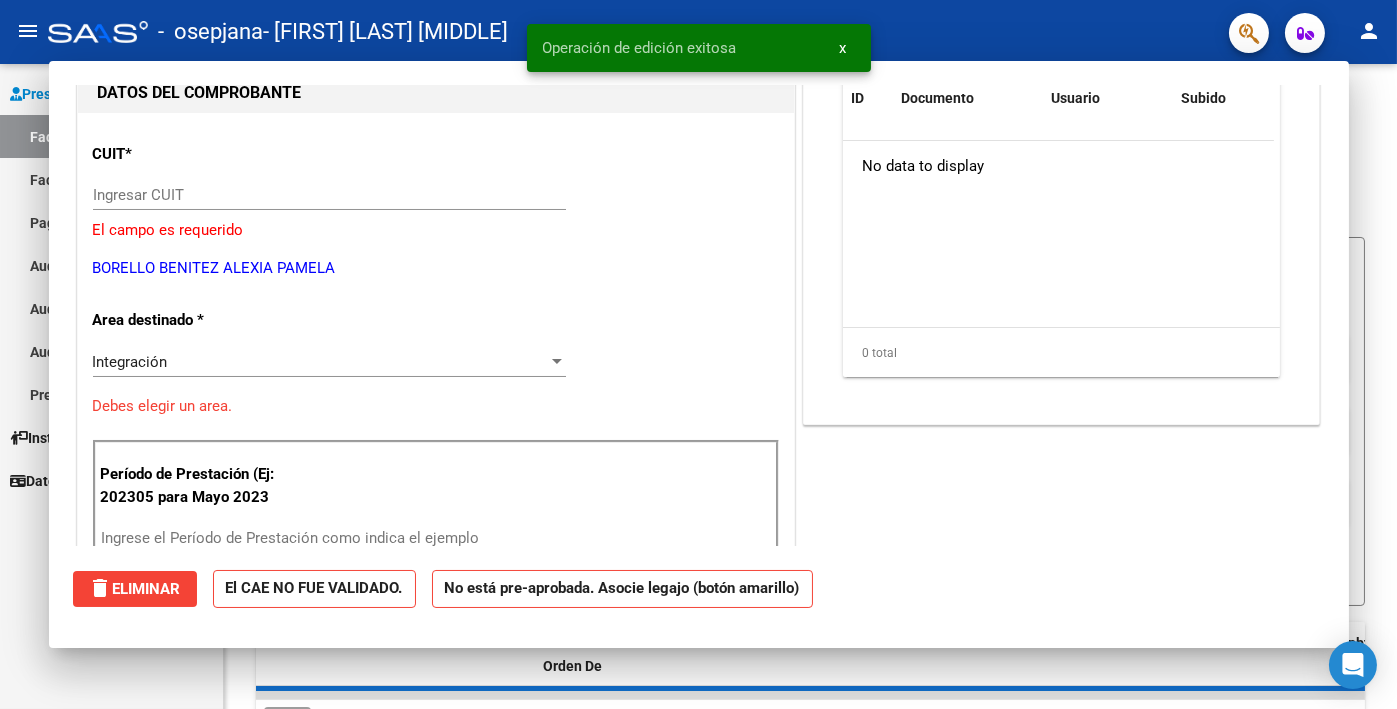 scroll, scrollTop: 212, scrollLeft: 0, axis: vertical 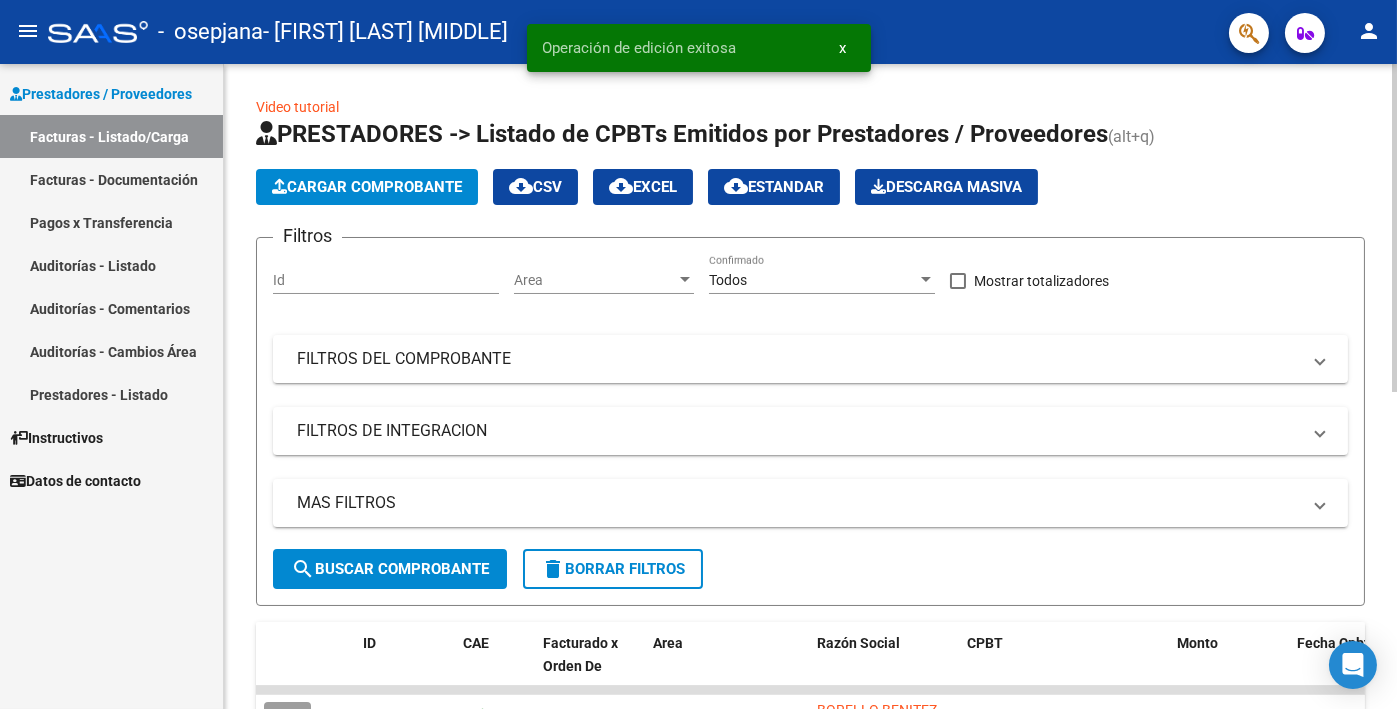 click on "Cargar Comprobante" 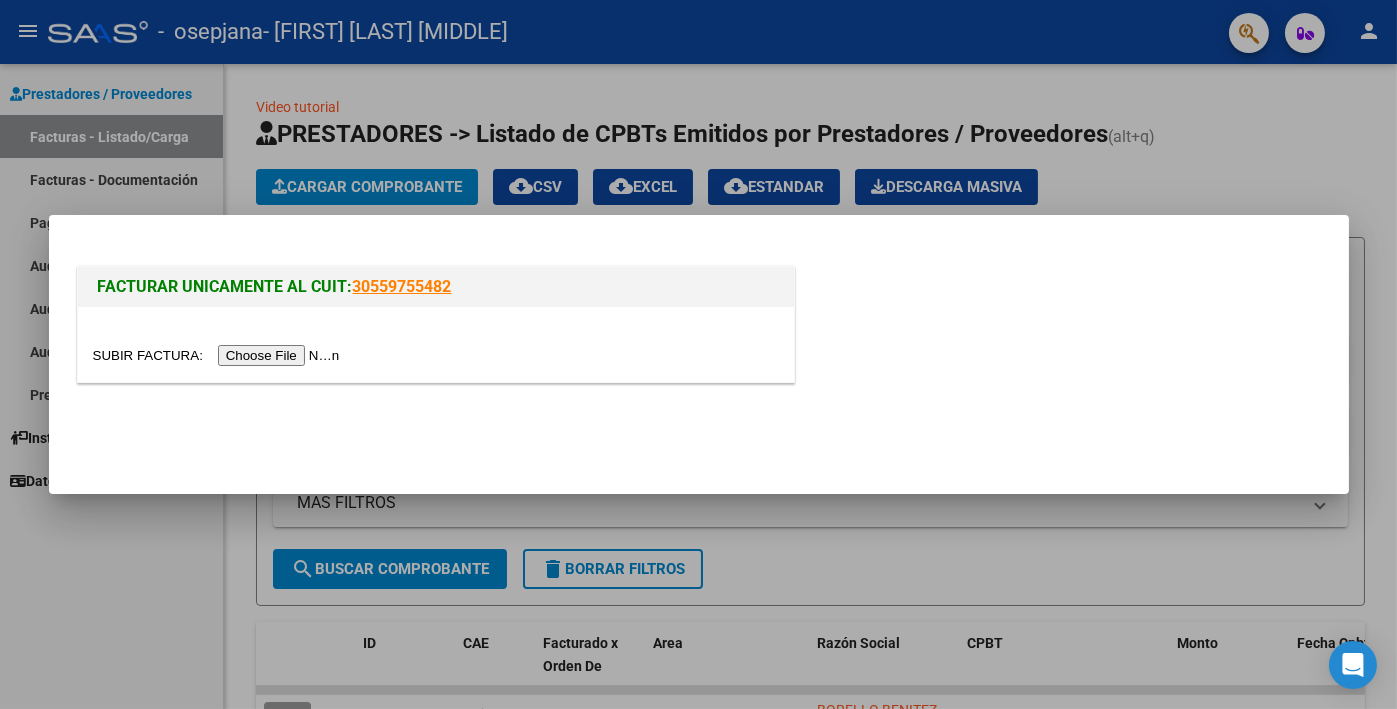 click at bounding box center [219, 355] 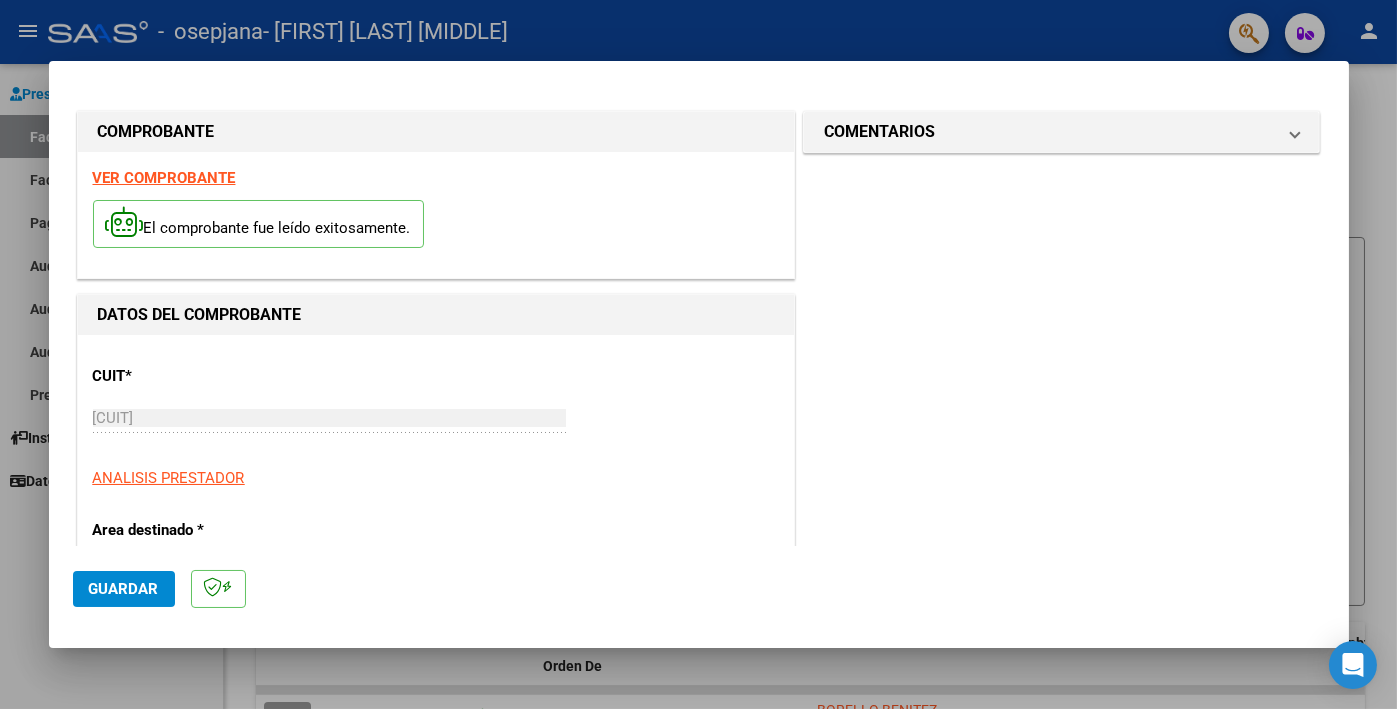 click on "VER COMPROBANTE" at bounding box center (164, 178) 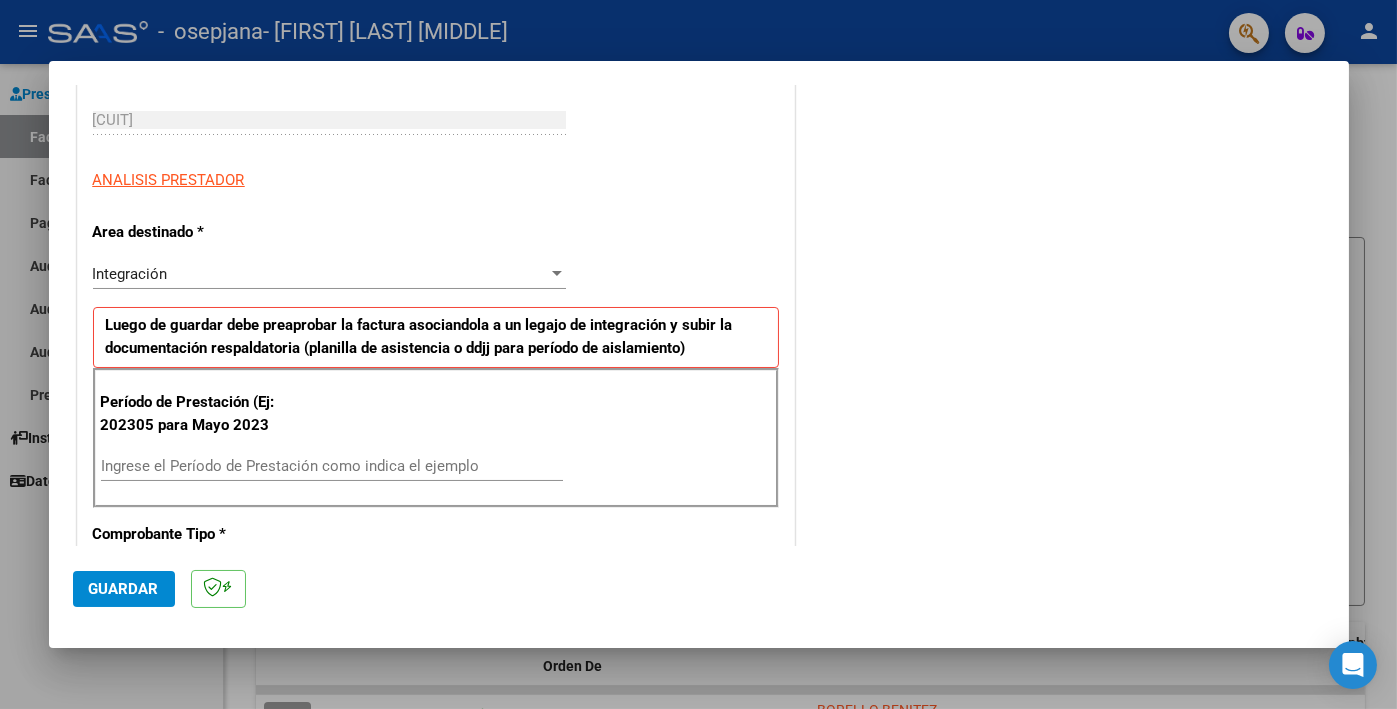 scroll, scrollTop: 400, scrollLeft: 0, axis: vertical 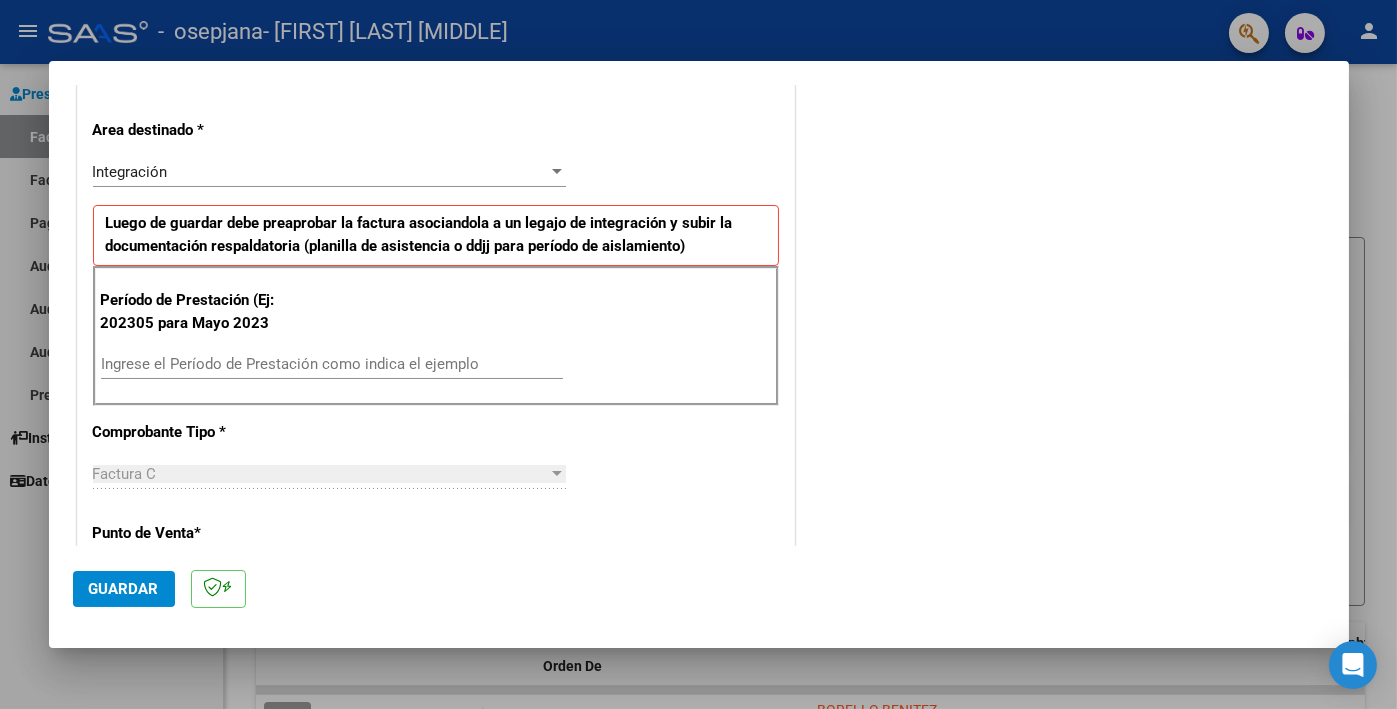 click on "Ingrese el Período de Prestación como indica el ejemplo" at bounding box center (332, 364) 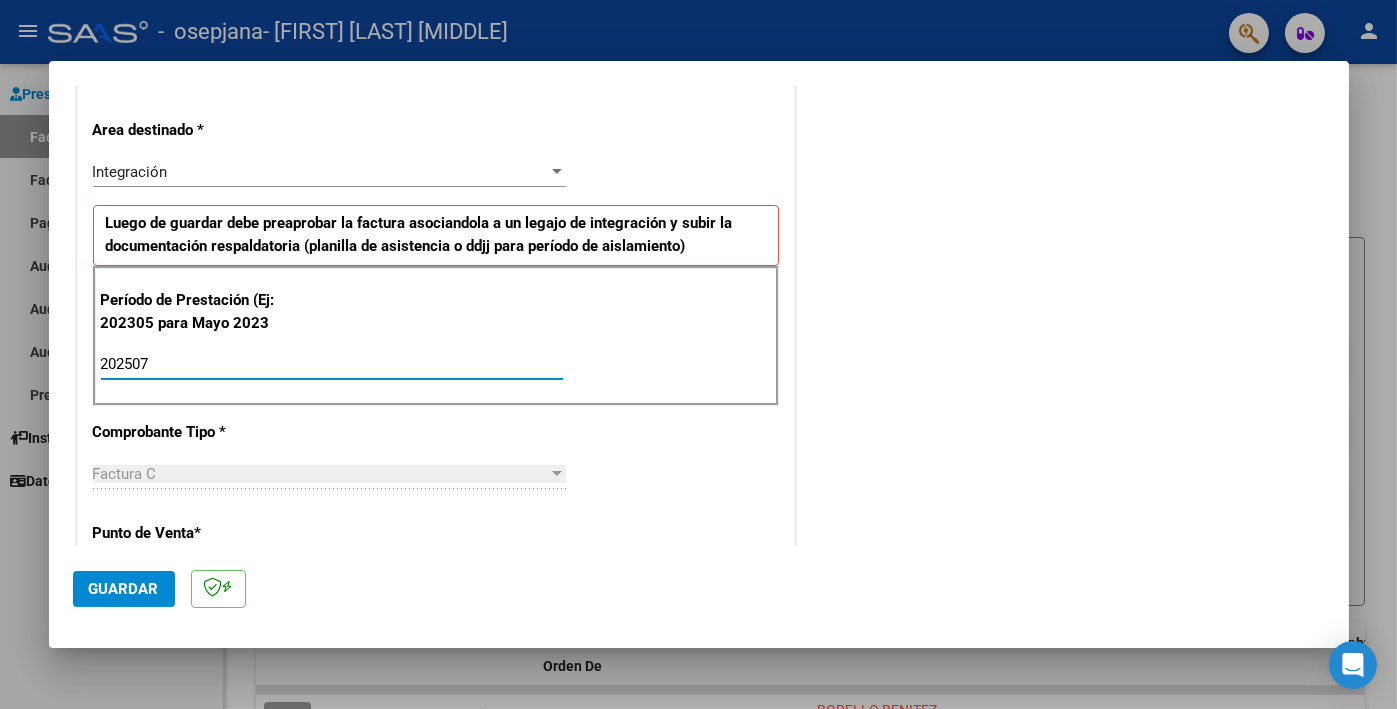 type on "202507" 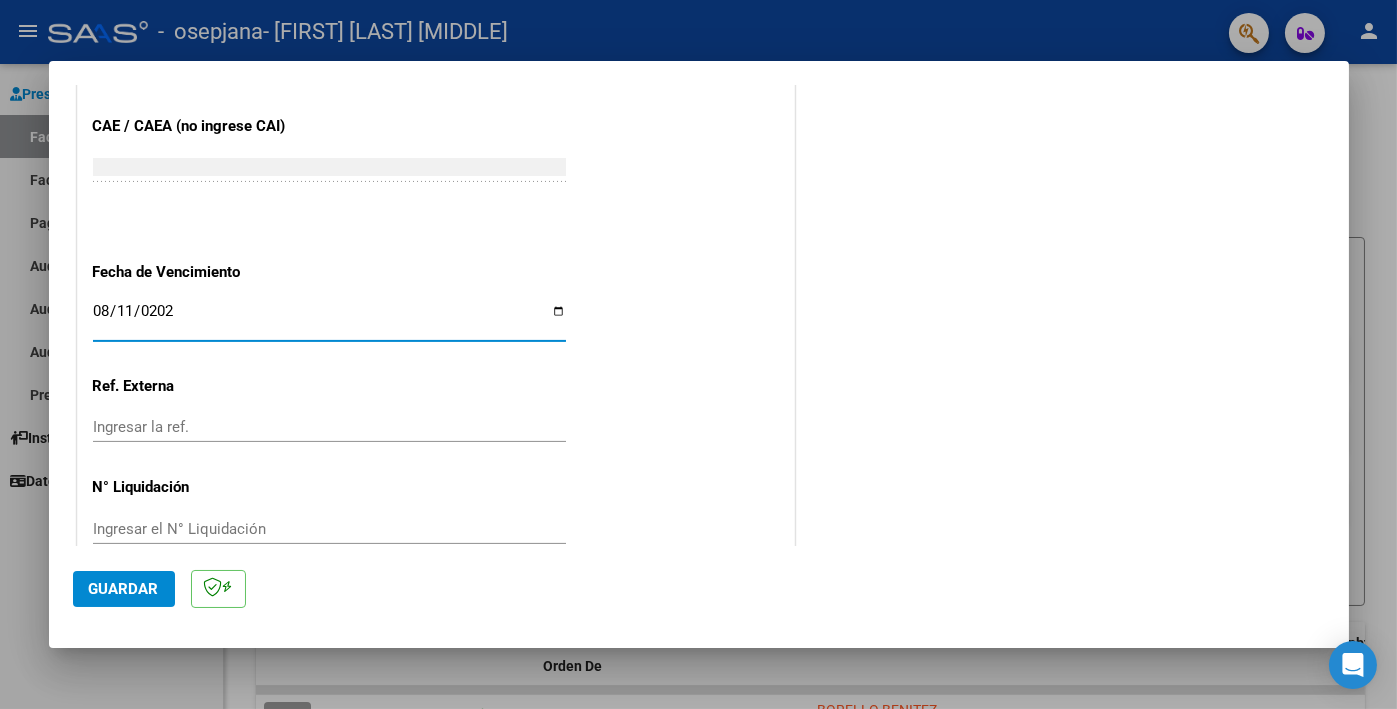 type on "2025-08-11" 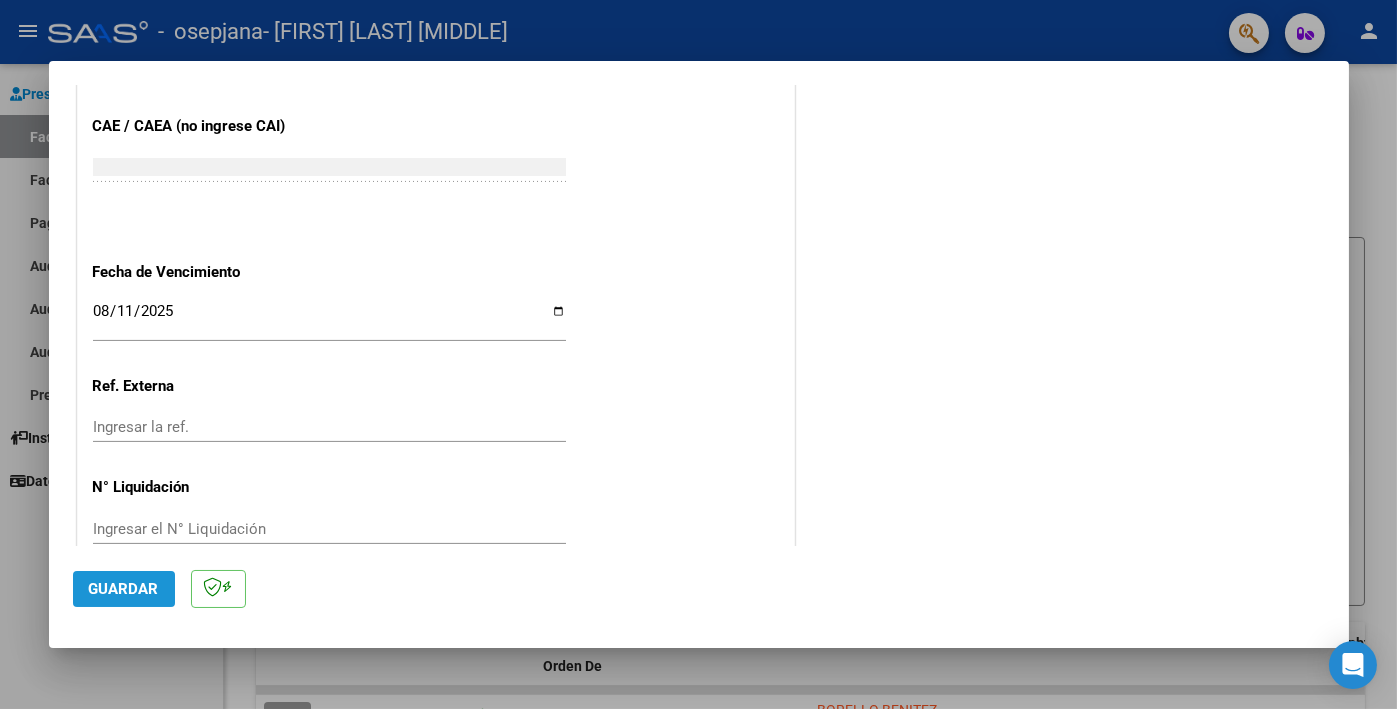 click on "Guardar" 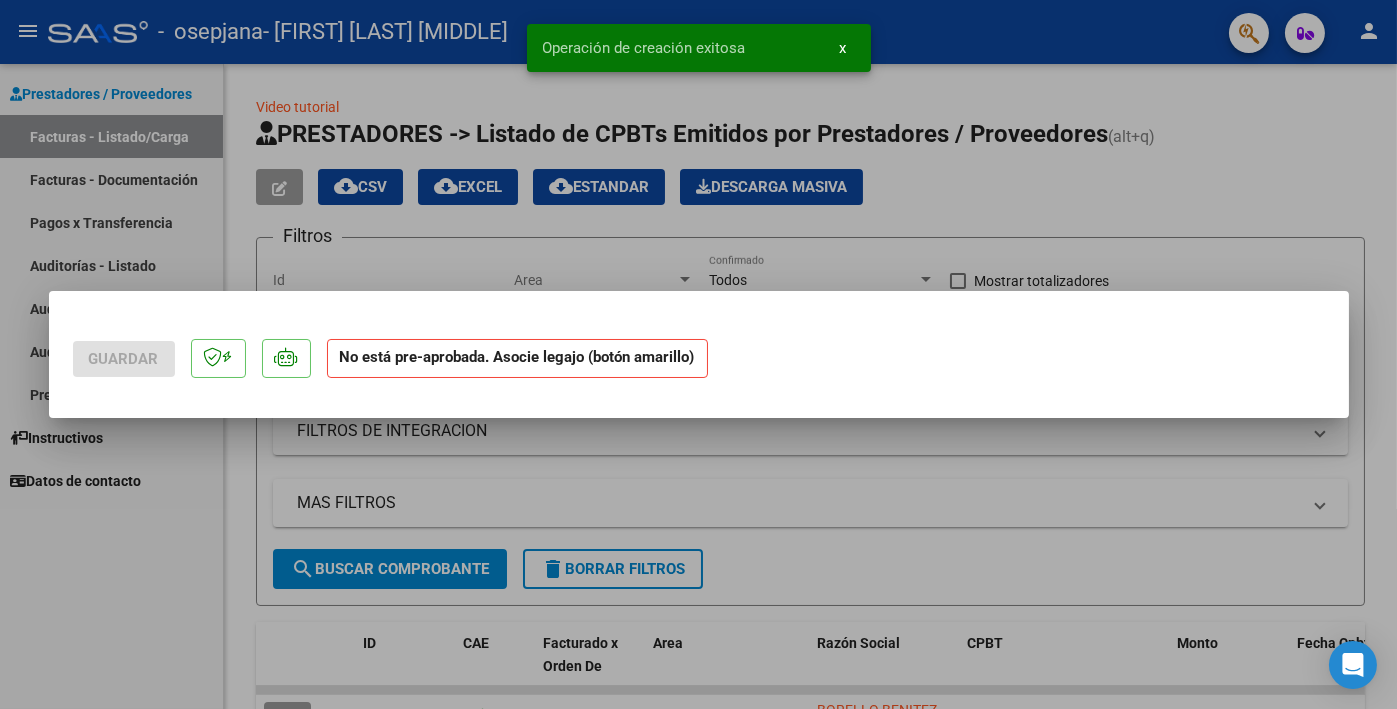 scroll, scrollTop: 0, scrollLeft: 0, axis: both 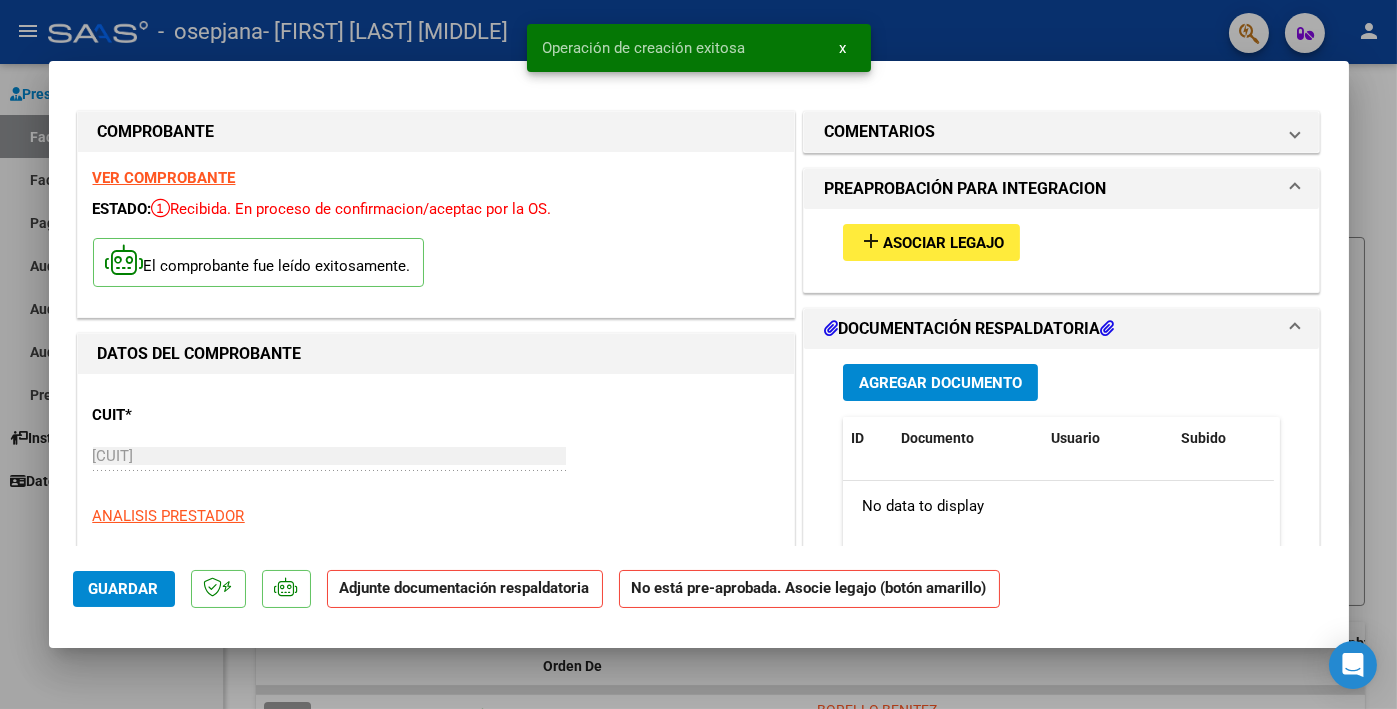 click on "Asociar Legajo" at bounding box center [943, 243] 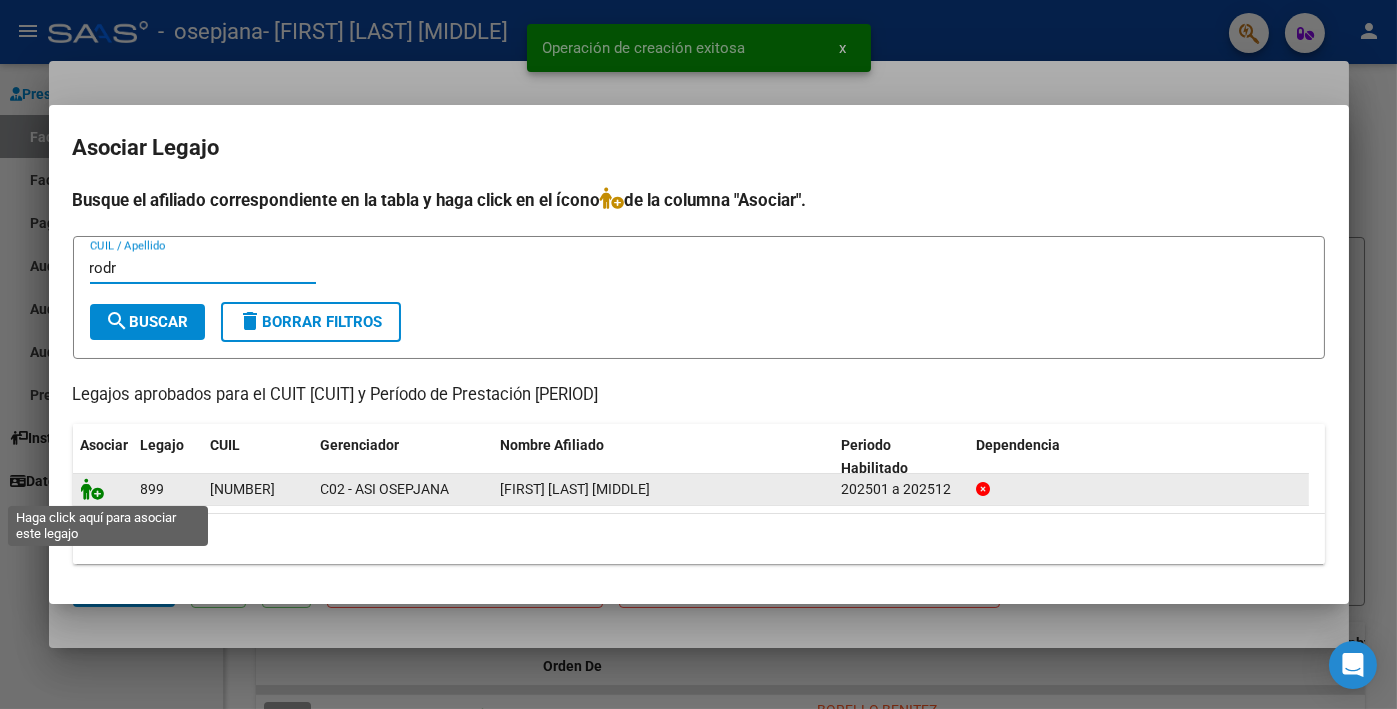 type on "rodr" 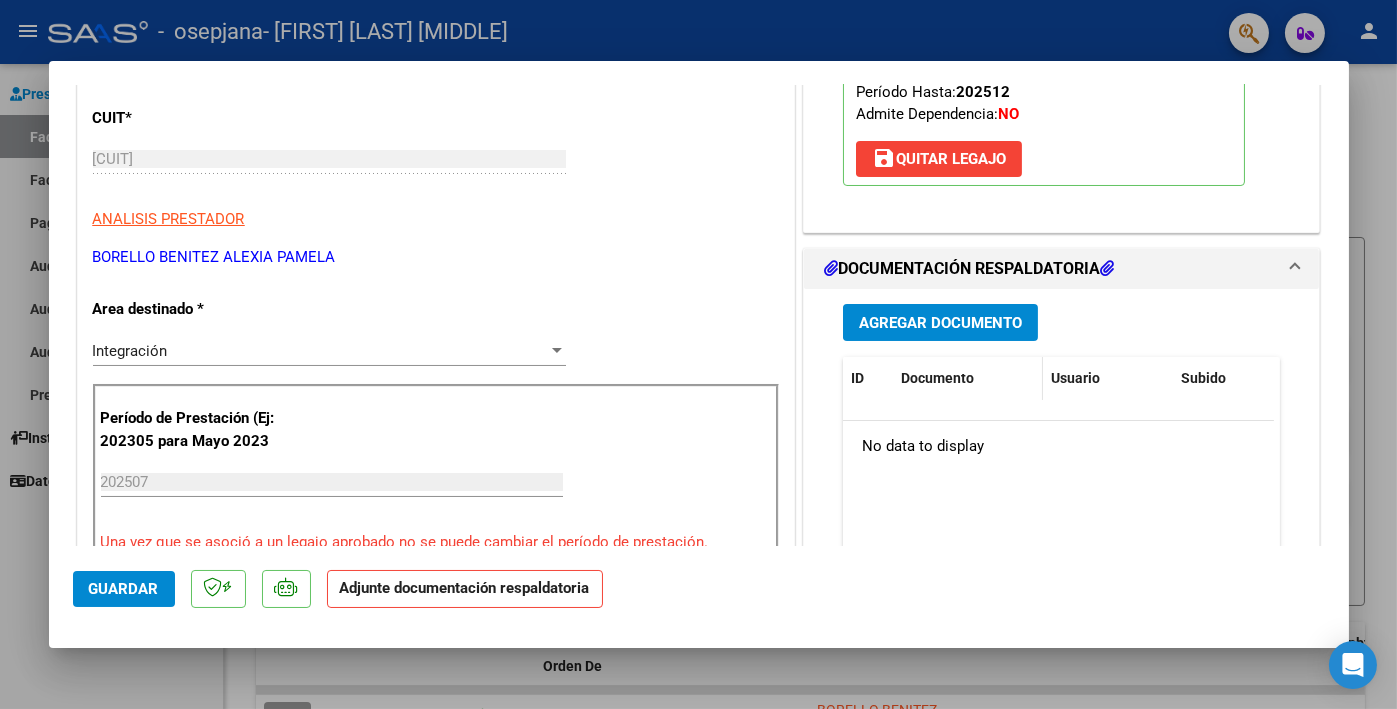 scroll, scrollTop: 300, scrollLeft: 0, axis: vertical 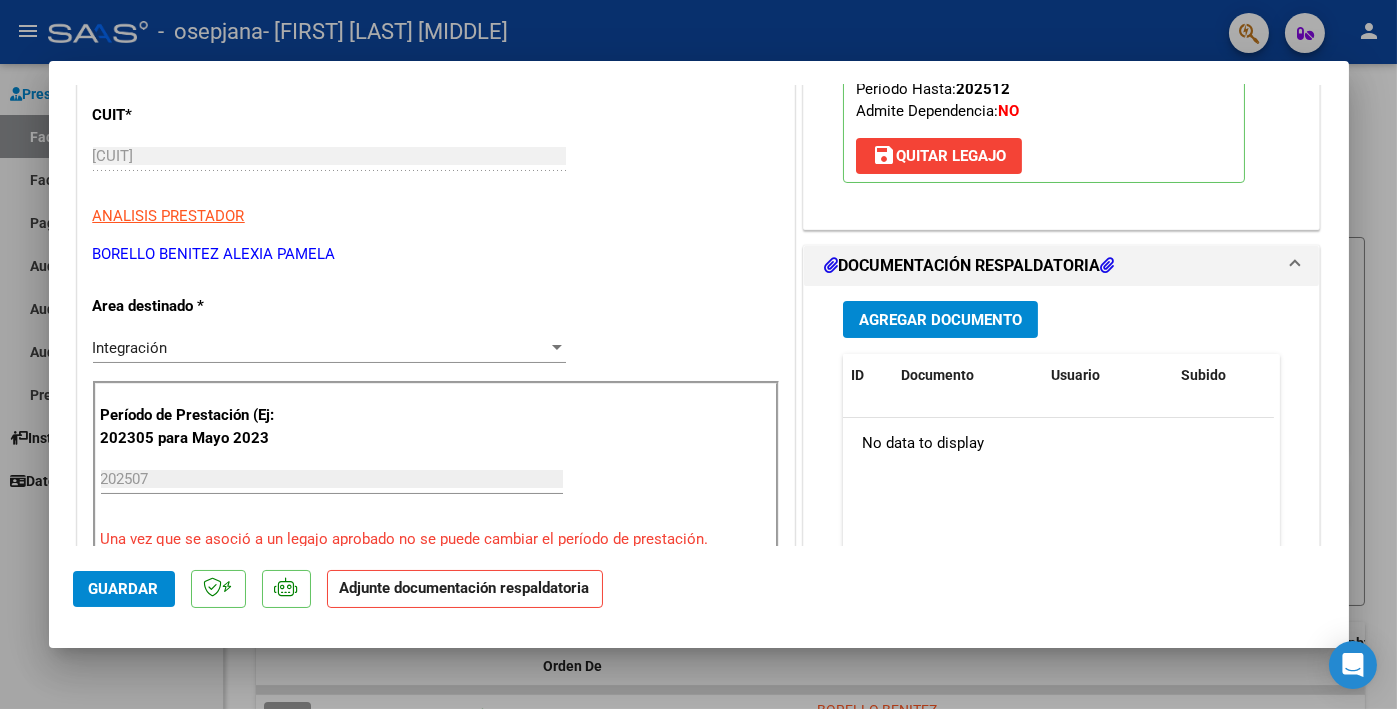 click on "Agregar Documento" at bounding box center [940, 320] 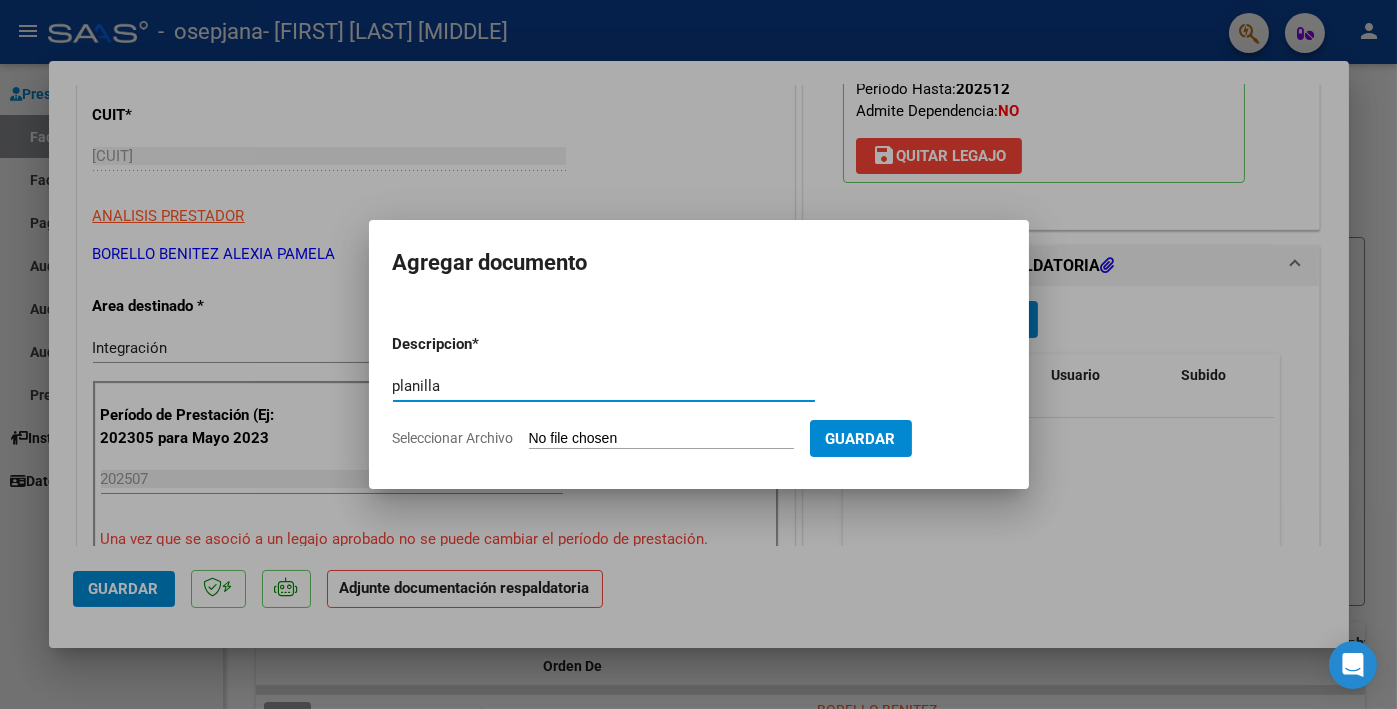 type on "planilla" 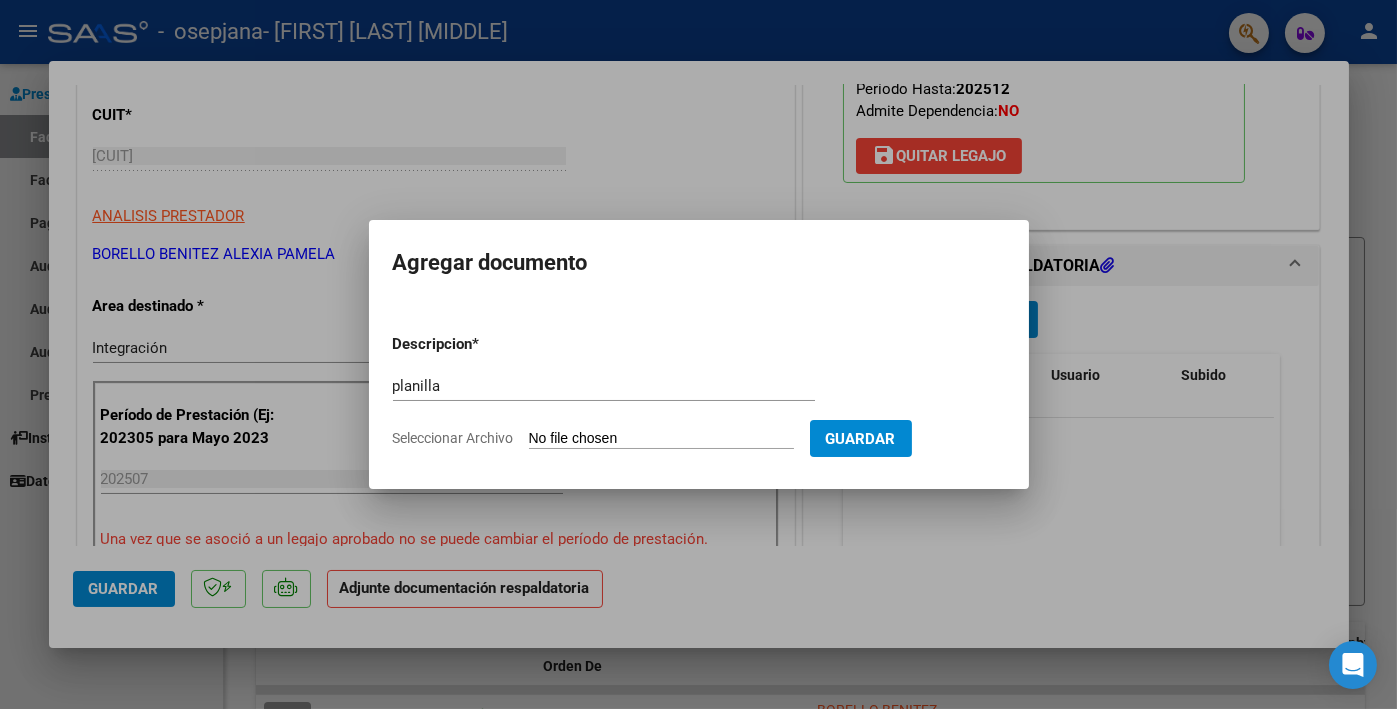 click on "Seleccionar Archivo" at bounding box center (661, 439) 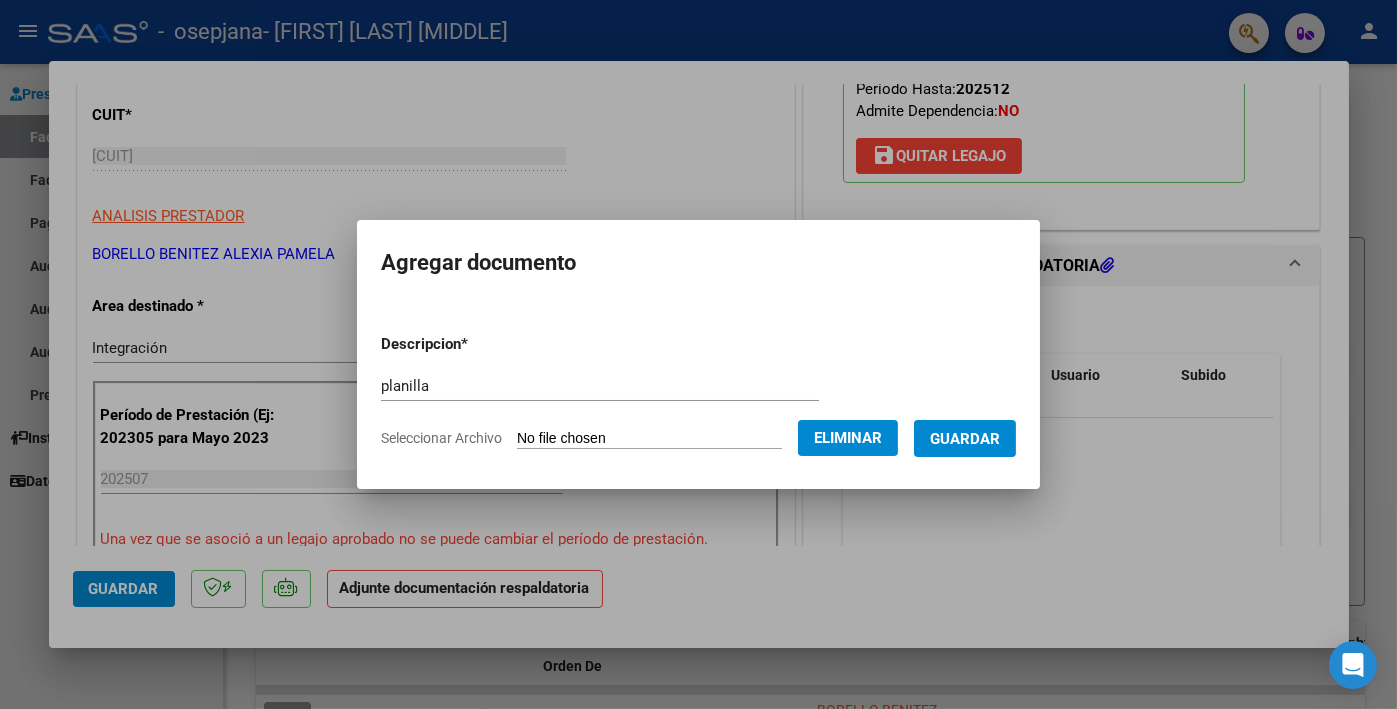 click on "Guardar" at bounding box center (965, 439) 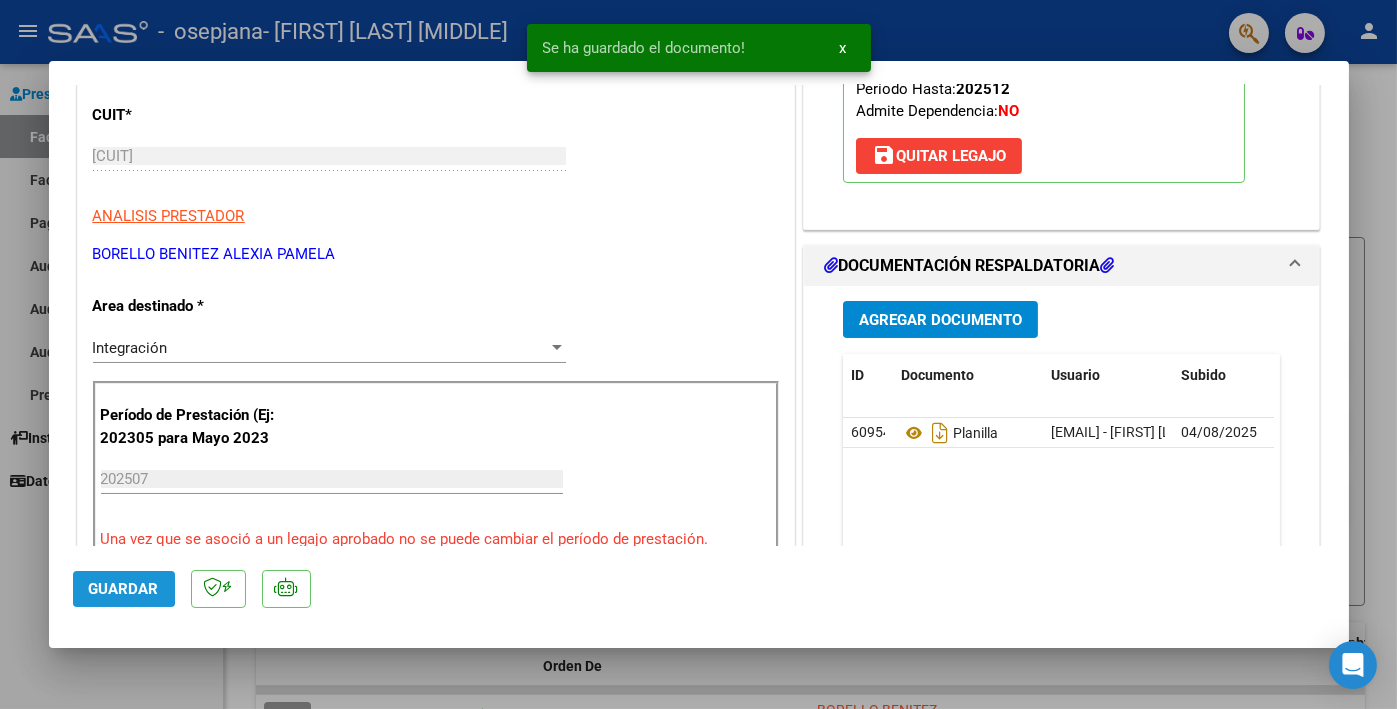 click on "Guardar" 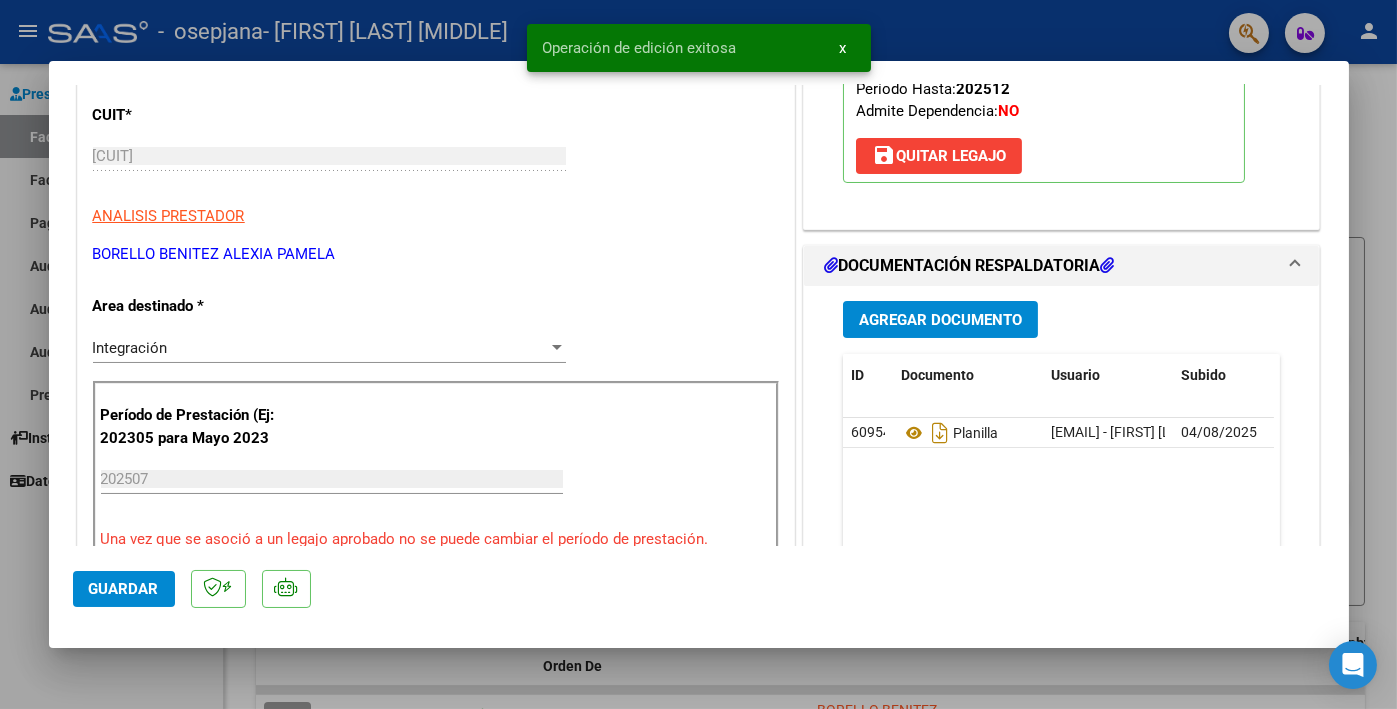 click at bounding box center [698, 354] 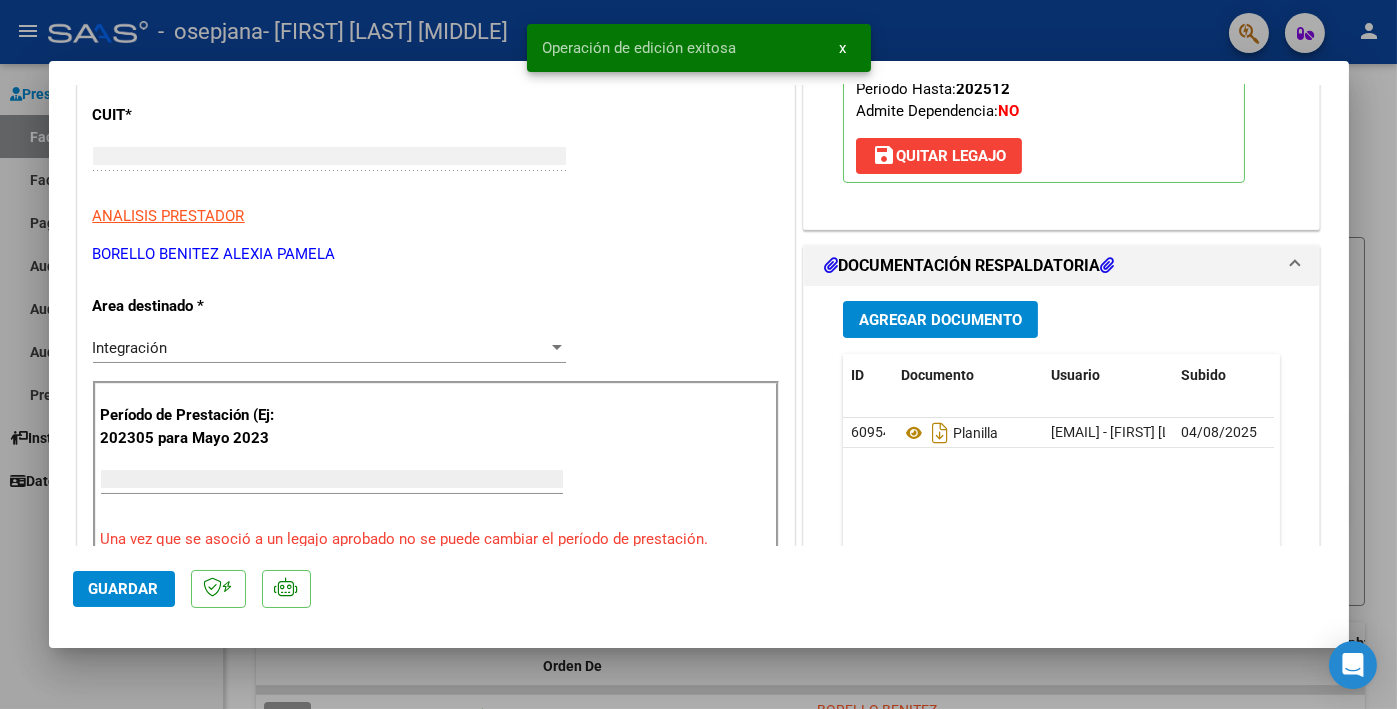 scroll, scrollTop: 0, scrollLeft: 0, axis: both 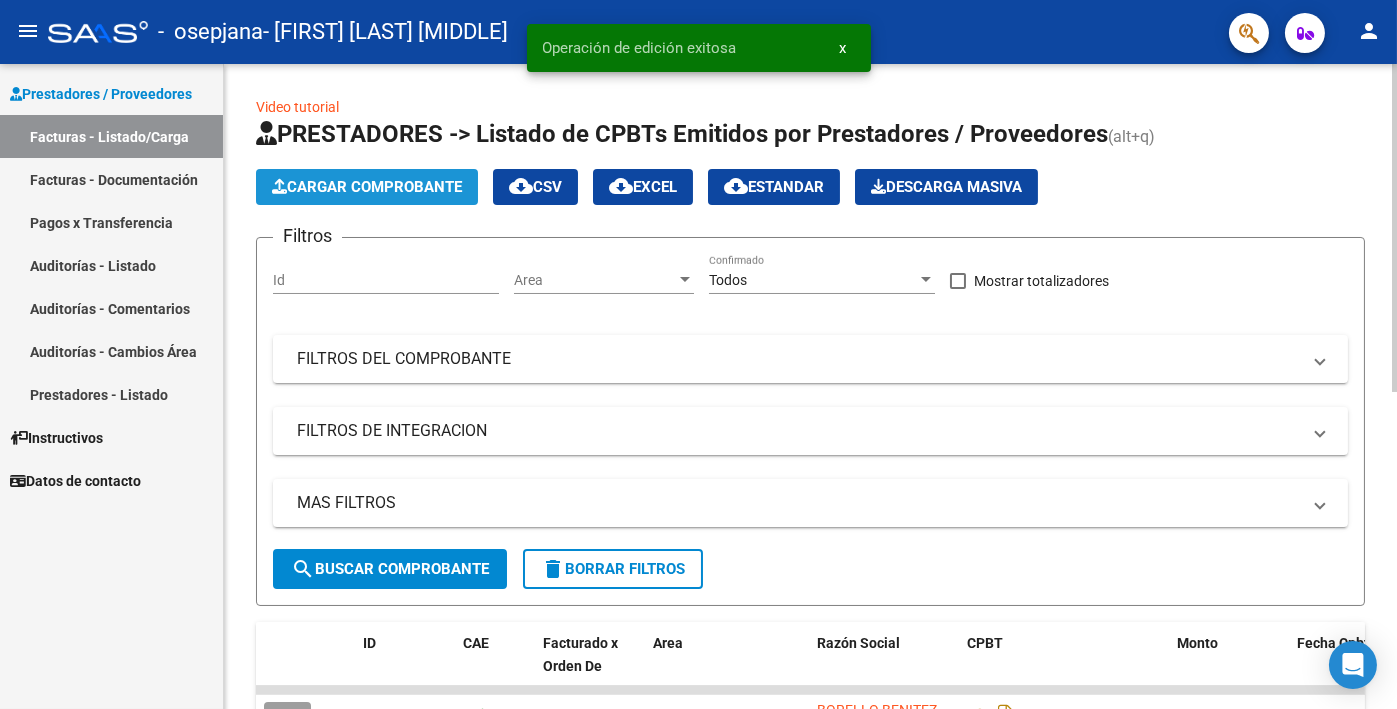 click on "Cargar Comprobante" 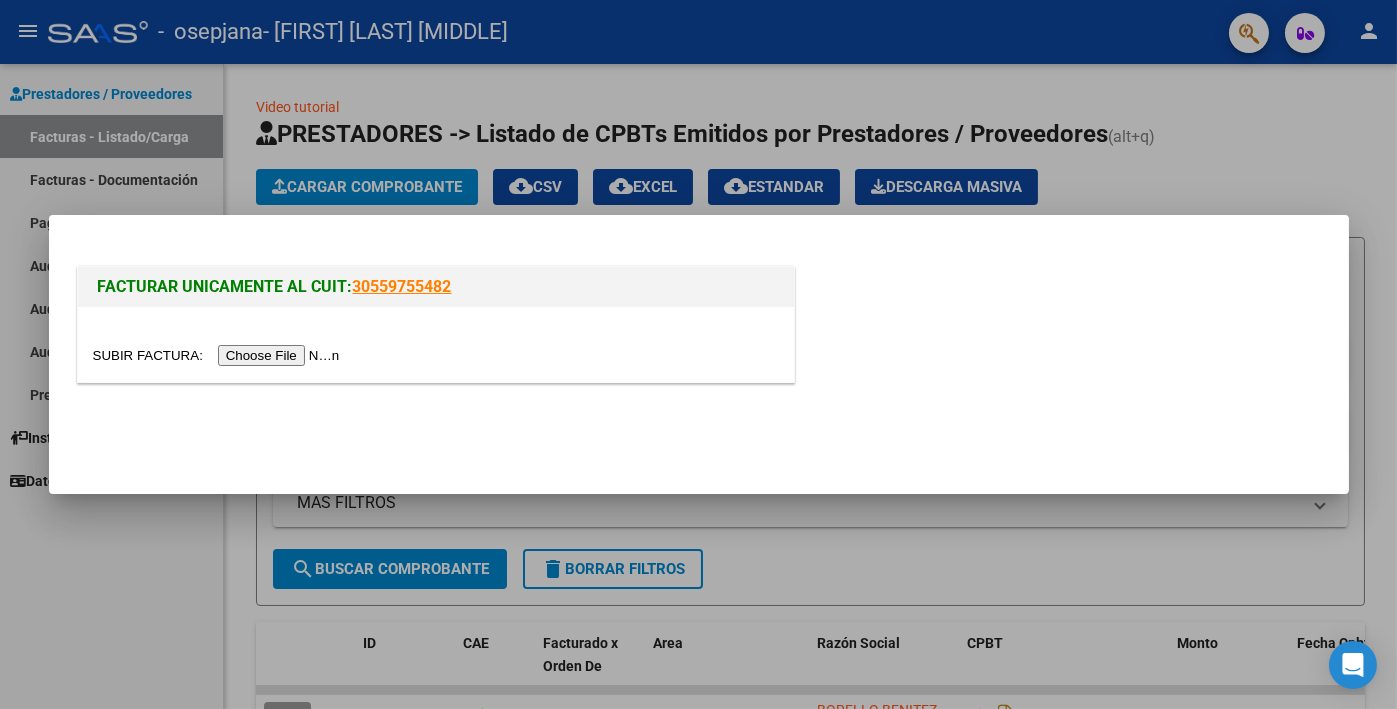 click at bounding box center (219, 355) 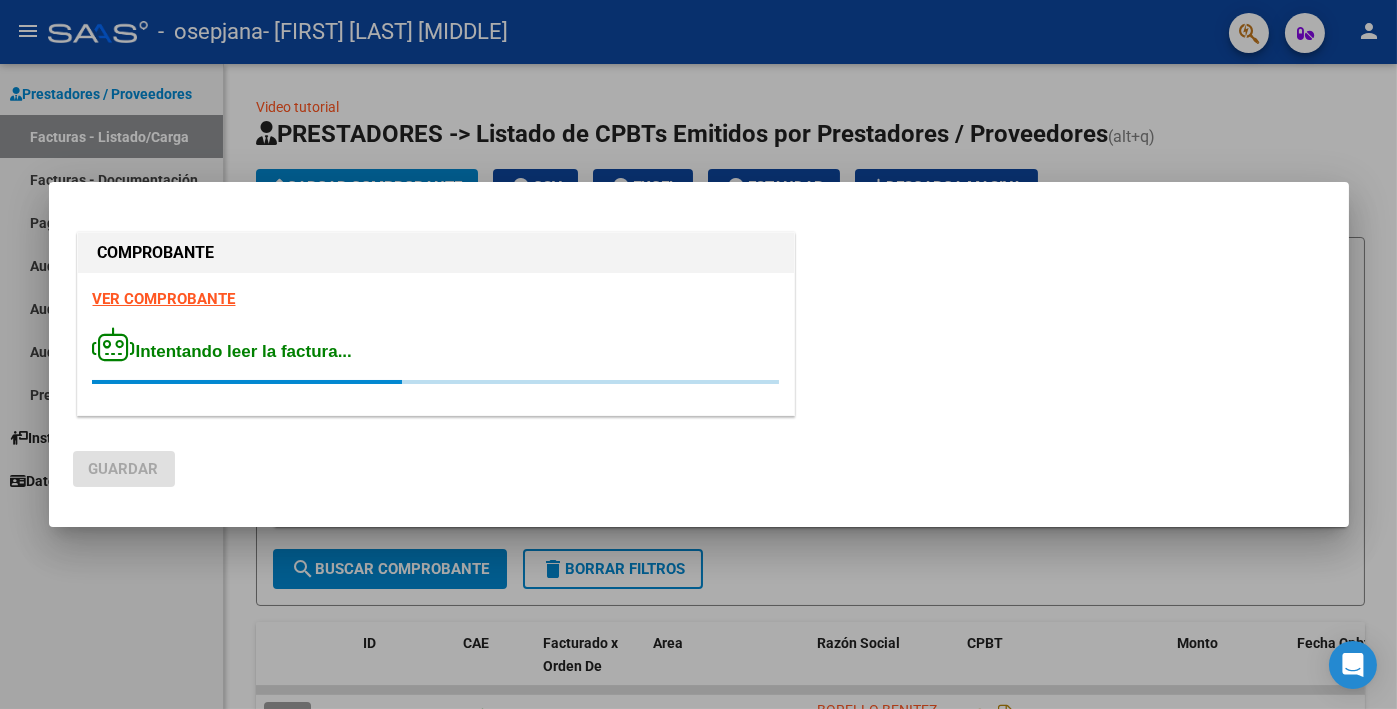 click on "VER COMPROBANTE" at bounding box center (164, 299) 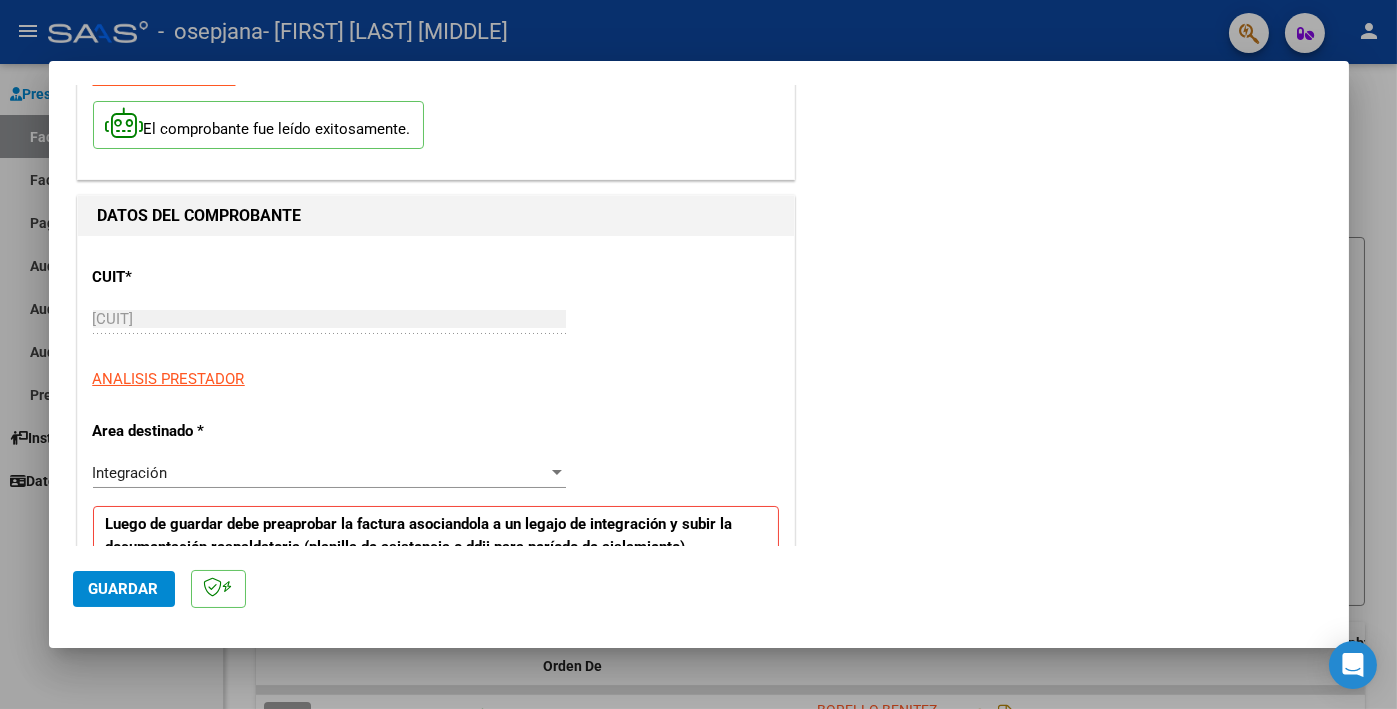 scroll, scrollTop: 300, scrollLeft: 0, axis: vertical 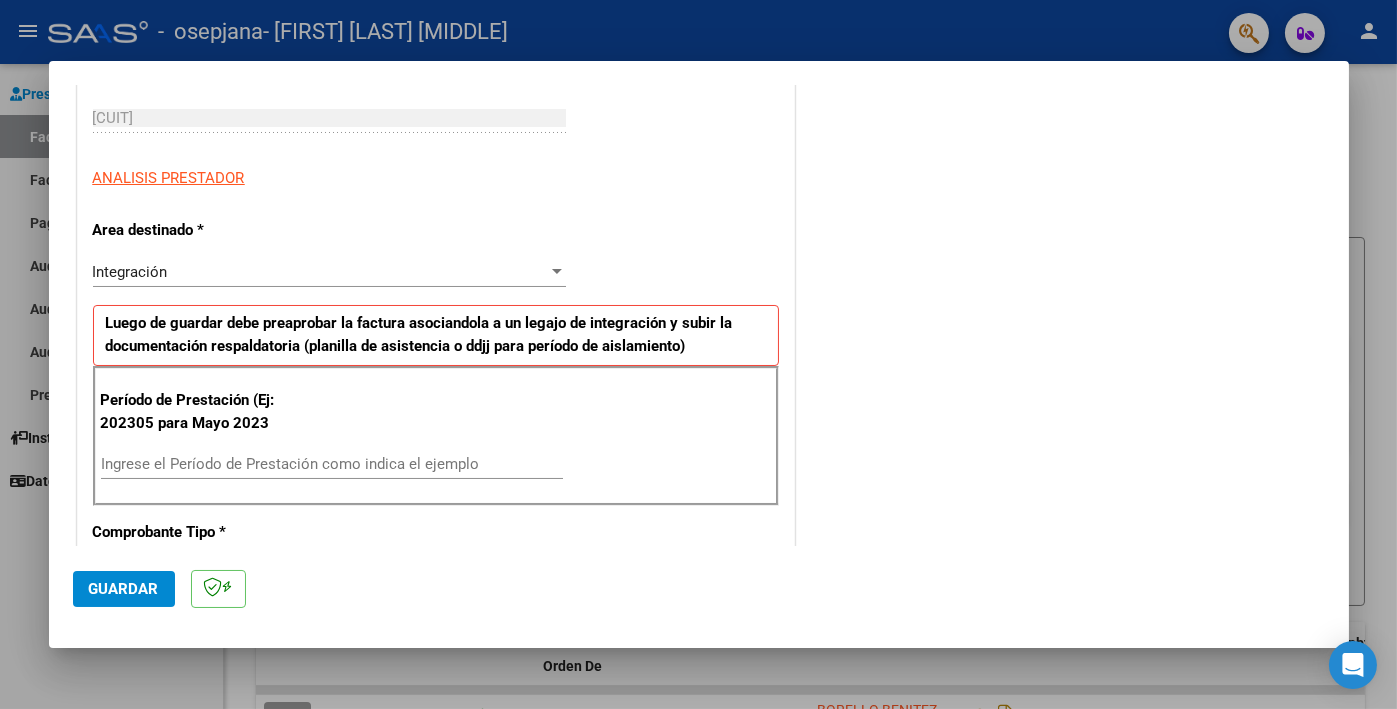 click on "Ingrese el Período de Prestación como indica el ejemplo" at bounding box center (332, 464) 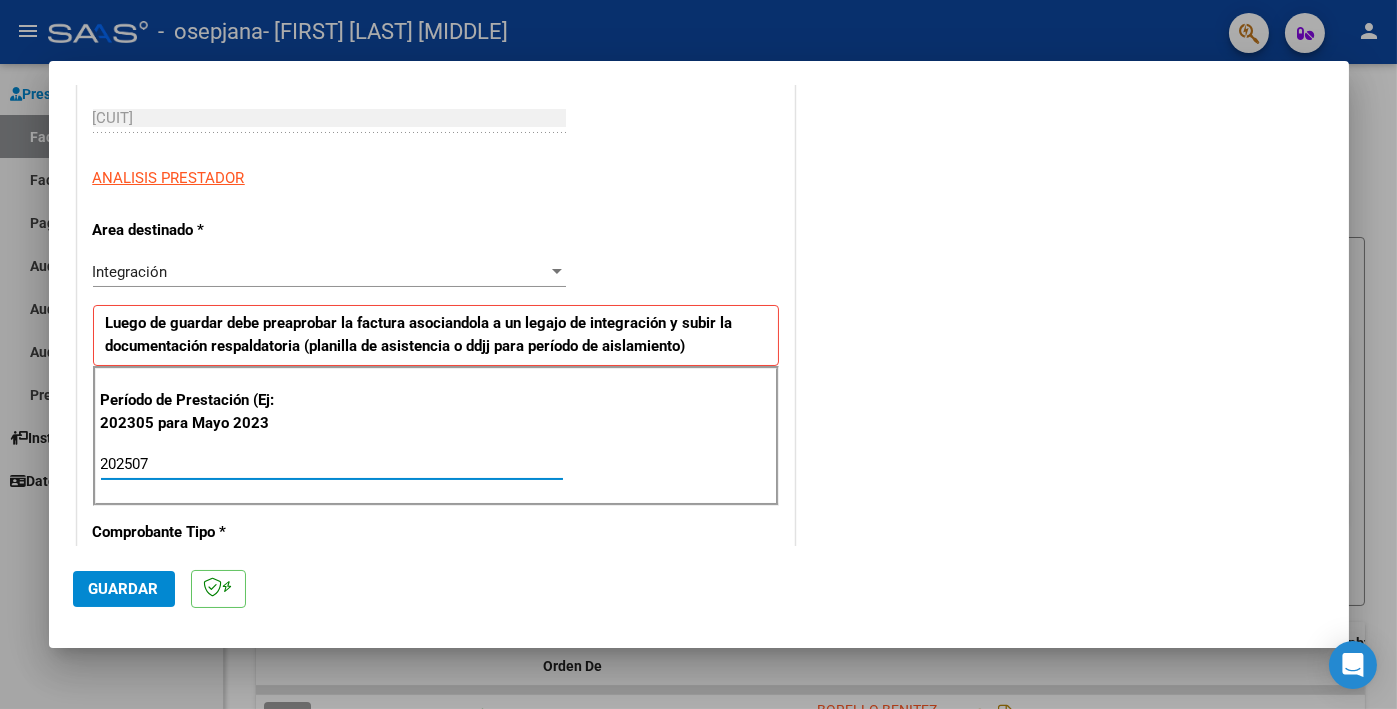 type on "202507" 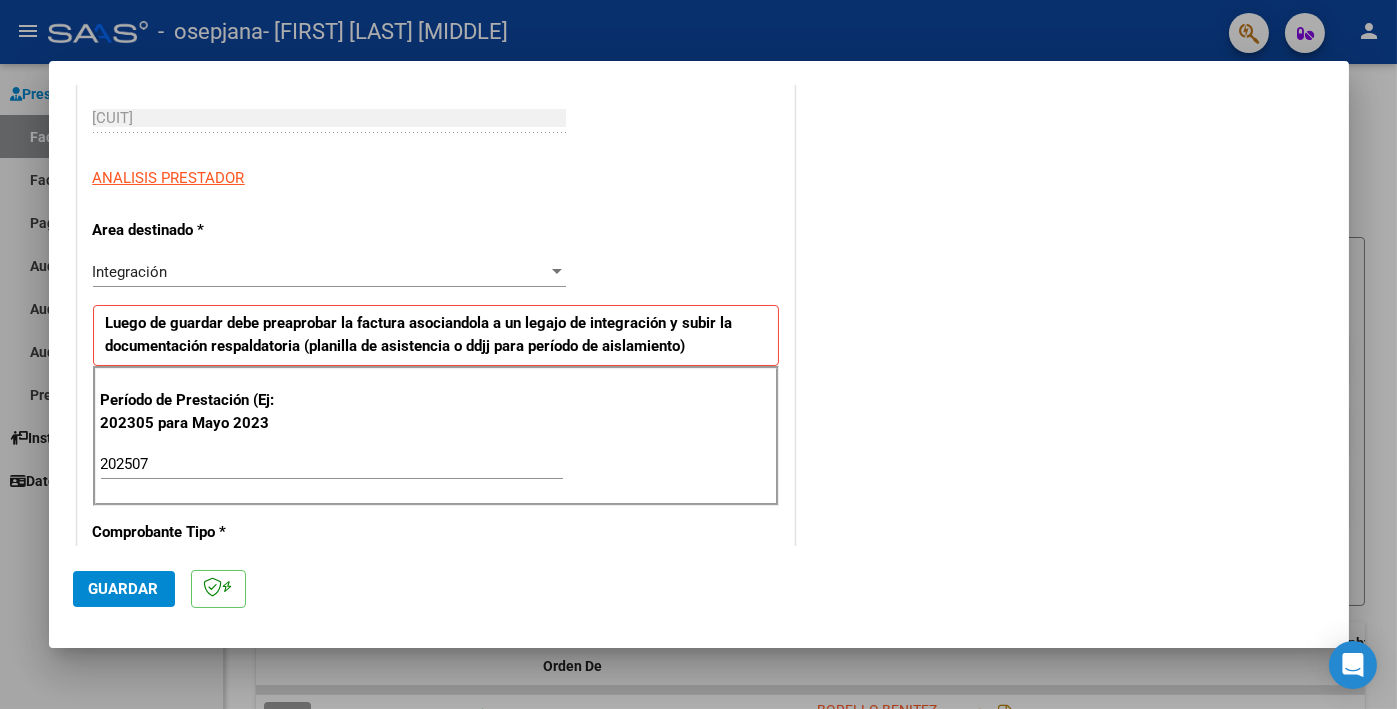 scroll, scrollTop: 1225, scrollLeft: 0, axis: vertical 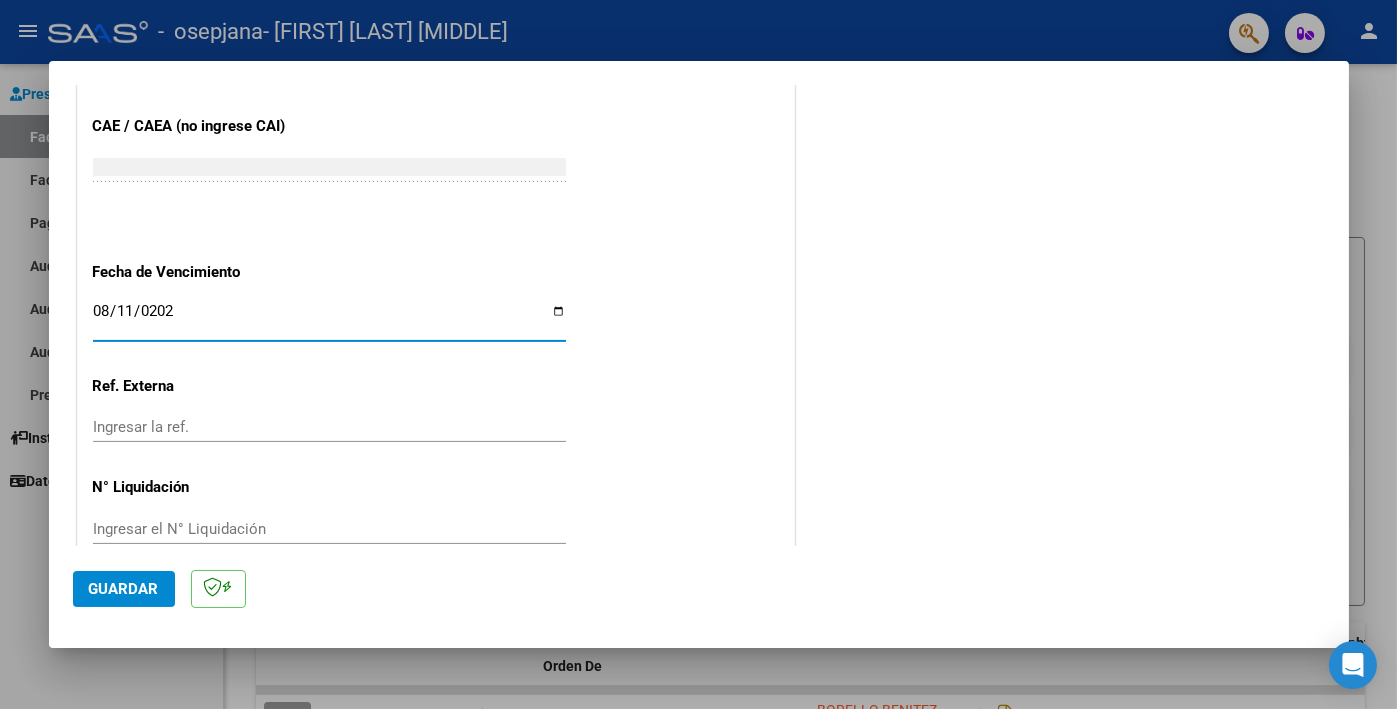 type on "2025-08-11" 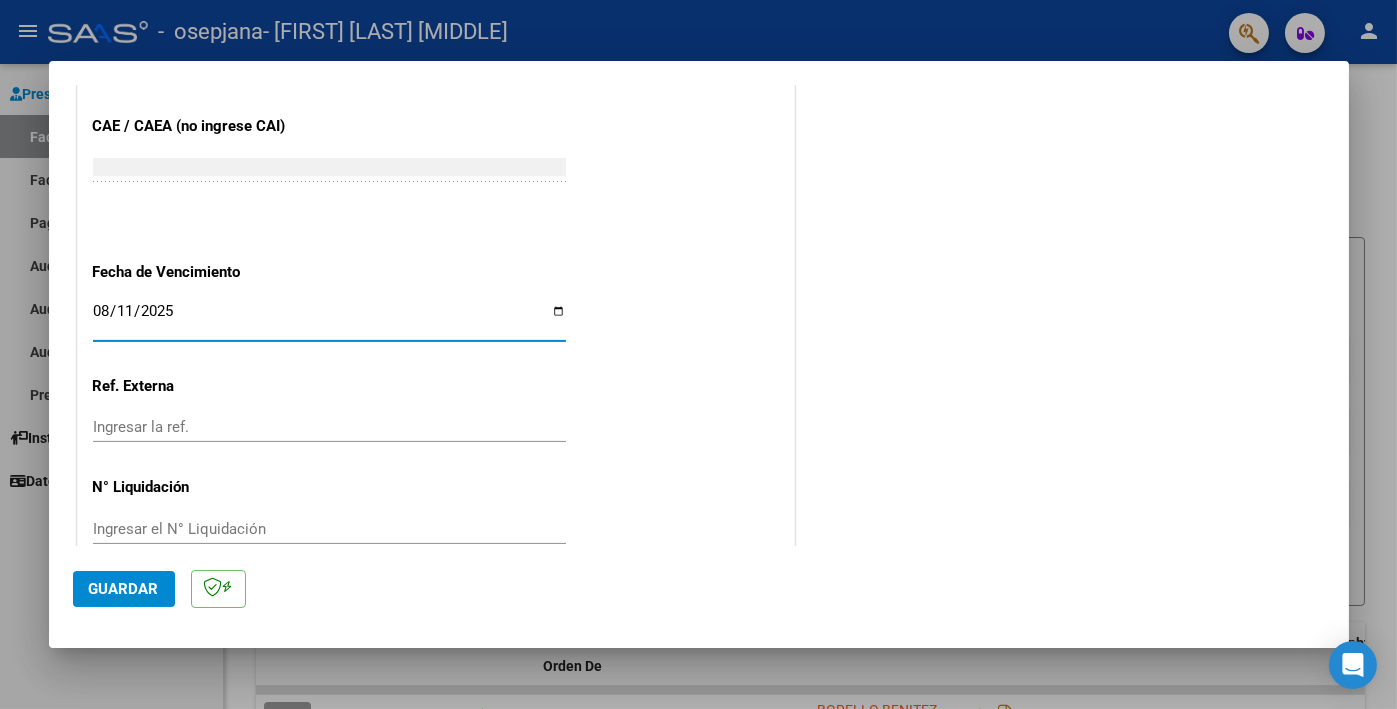 click on "Guardar" 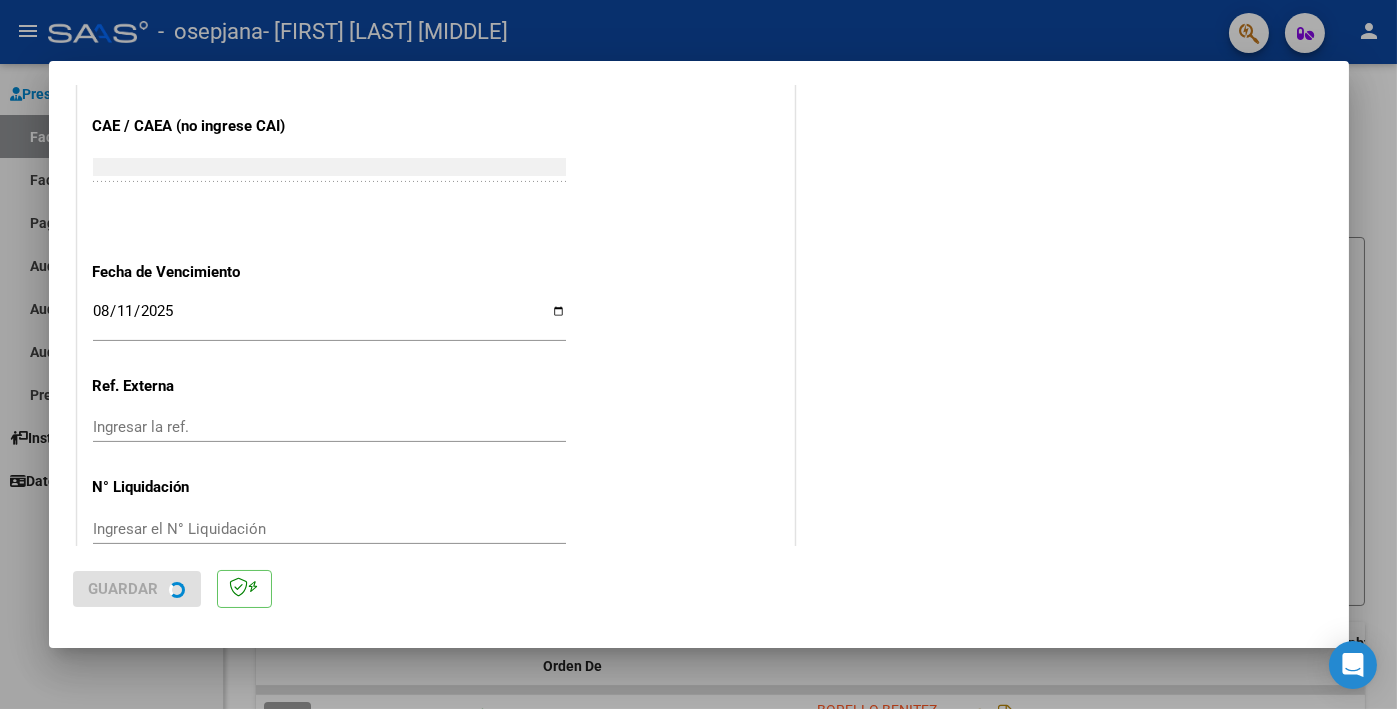 scroll, scrollTop: 0, scrollLeft: 0, axis: both 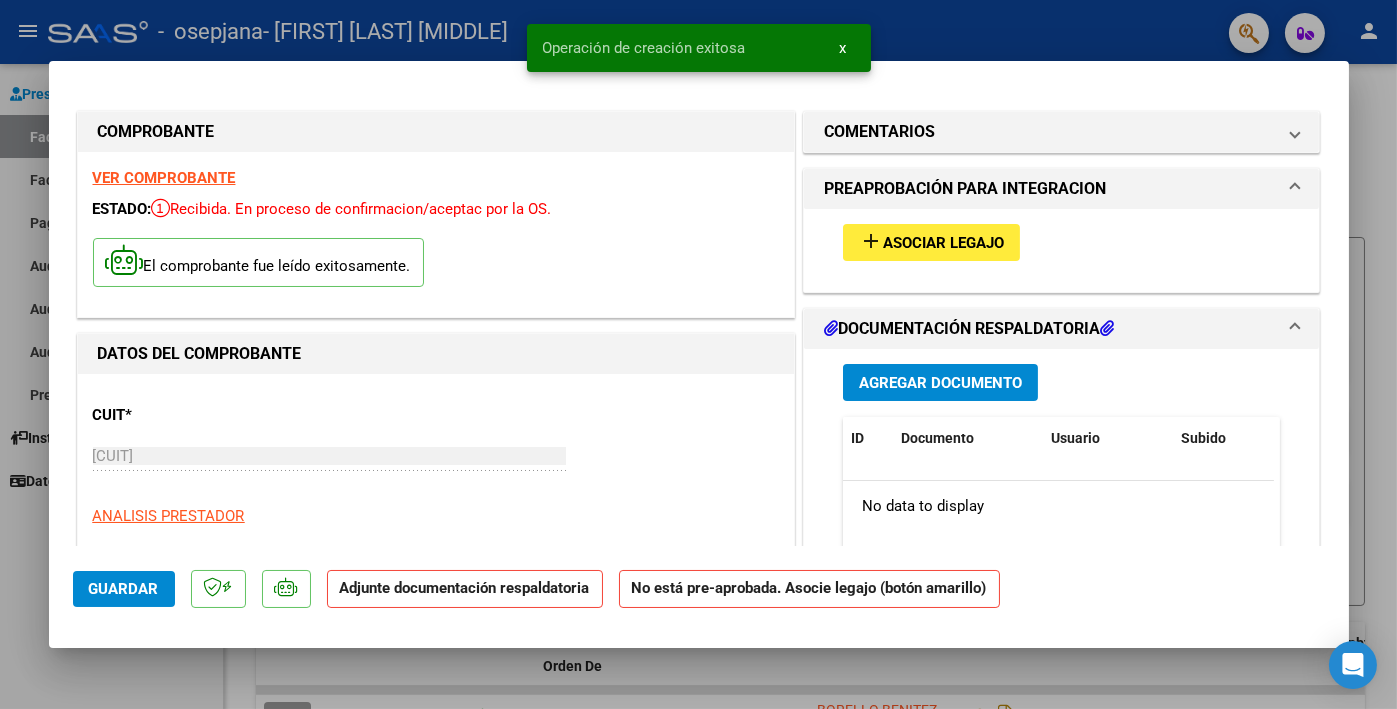 click on "add" at bounding box center [871, 241] 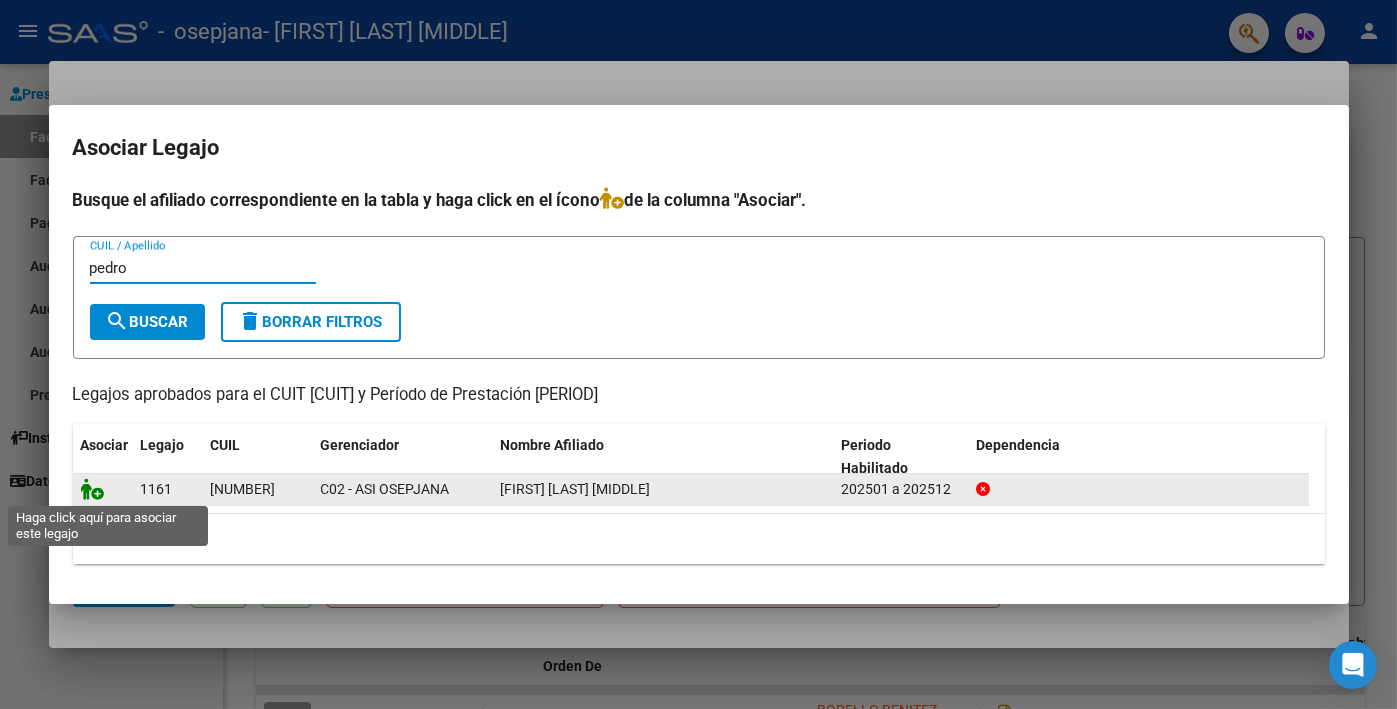 type on "pedro" 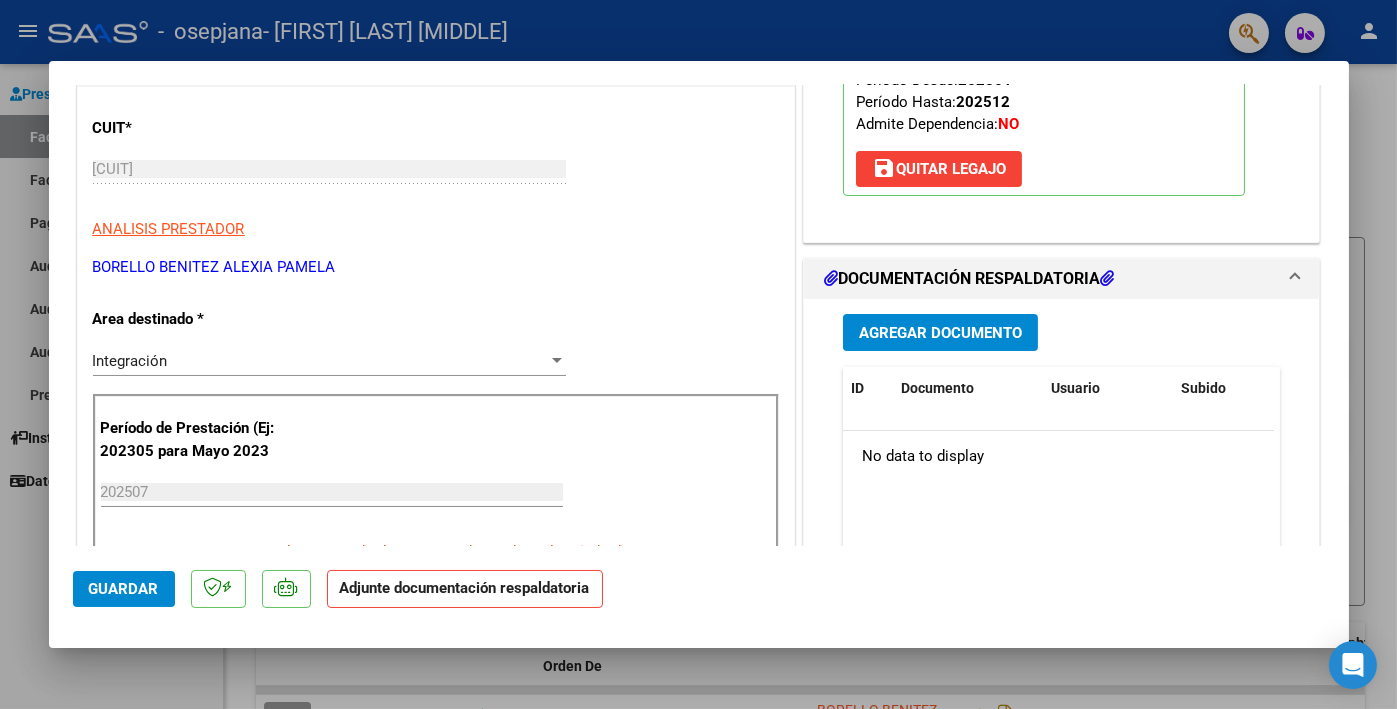 scroll, scrollTop: 300, scrollLeft: 0, axis: vertical 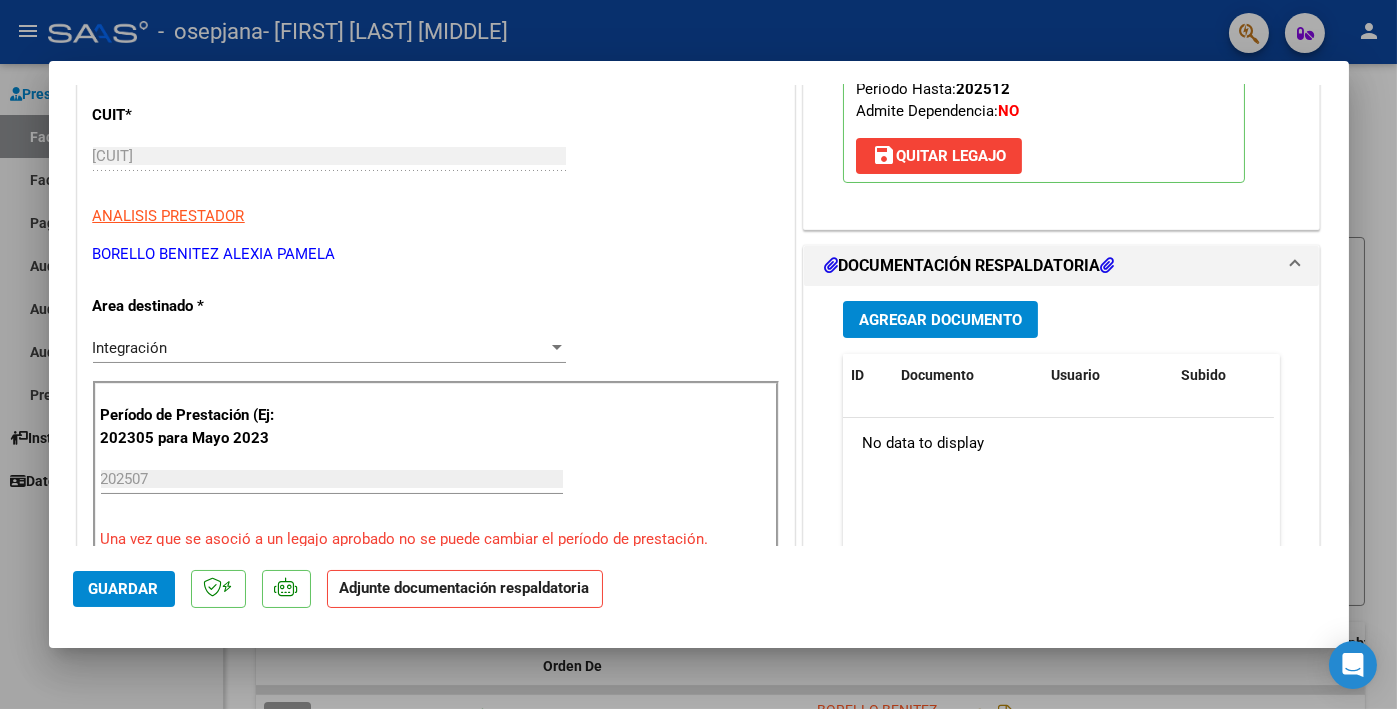 click on "Agregar Documento" at bounding box center (940, 319) 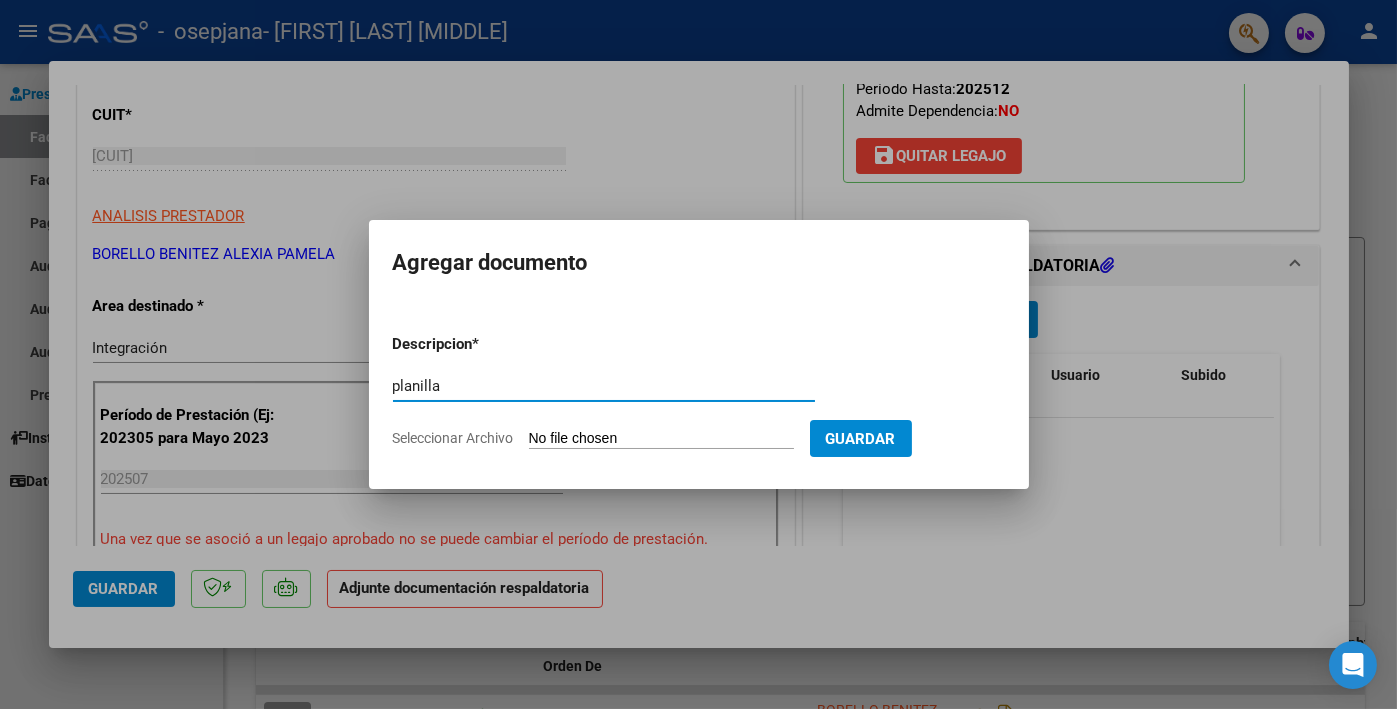 type on "planilla" 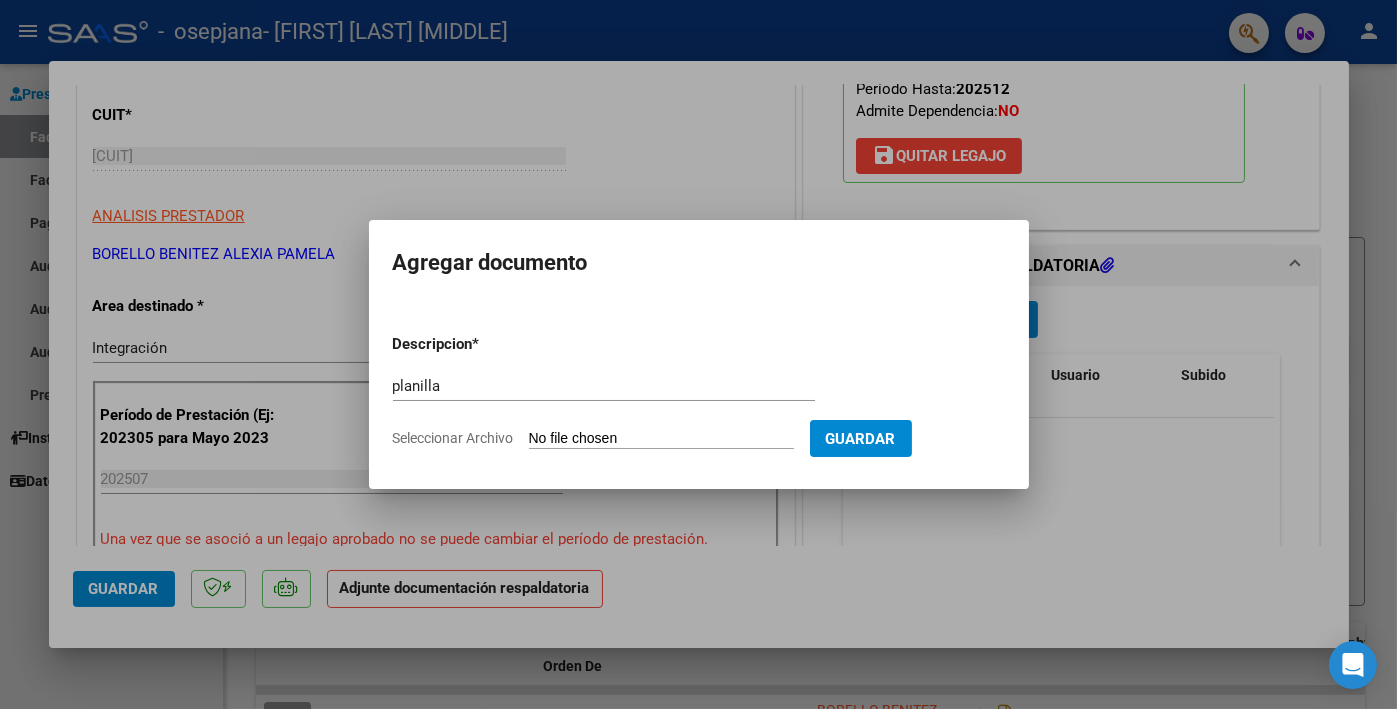 click on "Seleccionar Archivo" at bounding box center (661, 439) 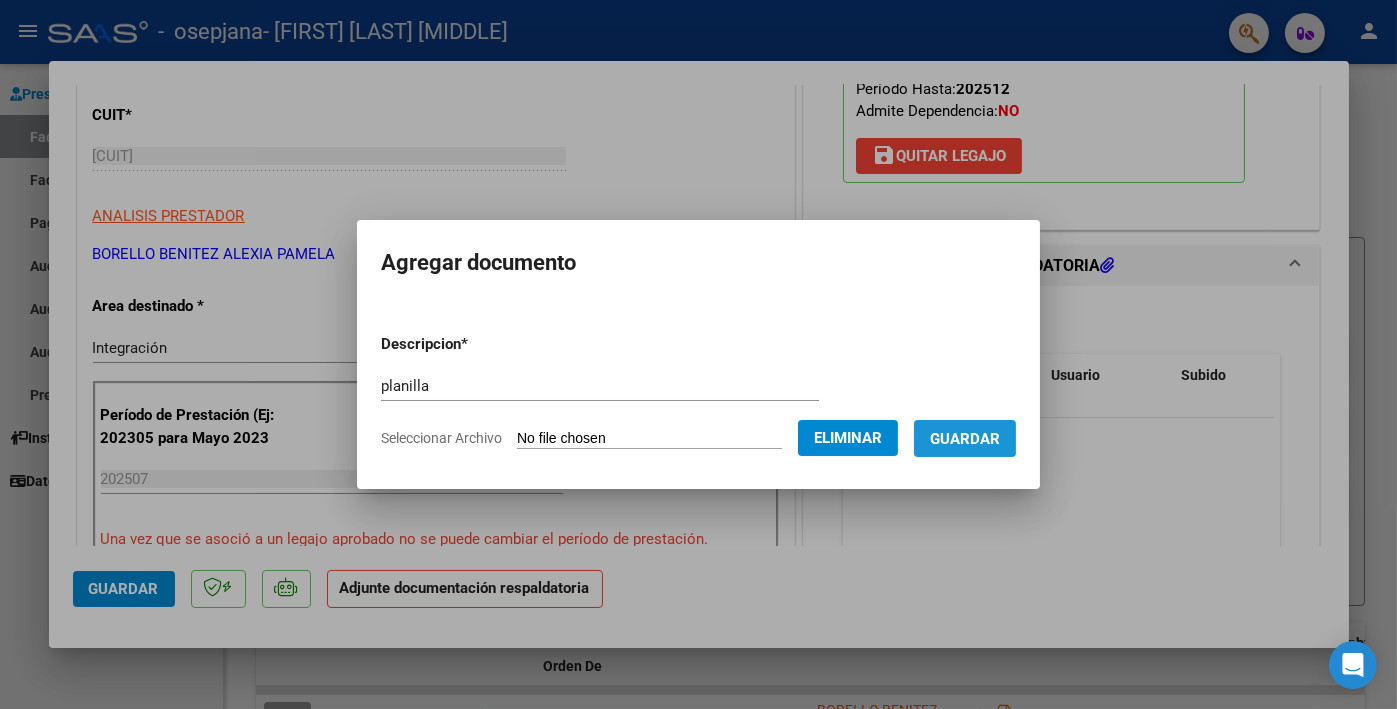 click on "Guardar" at bounding box center [965, 439] 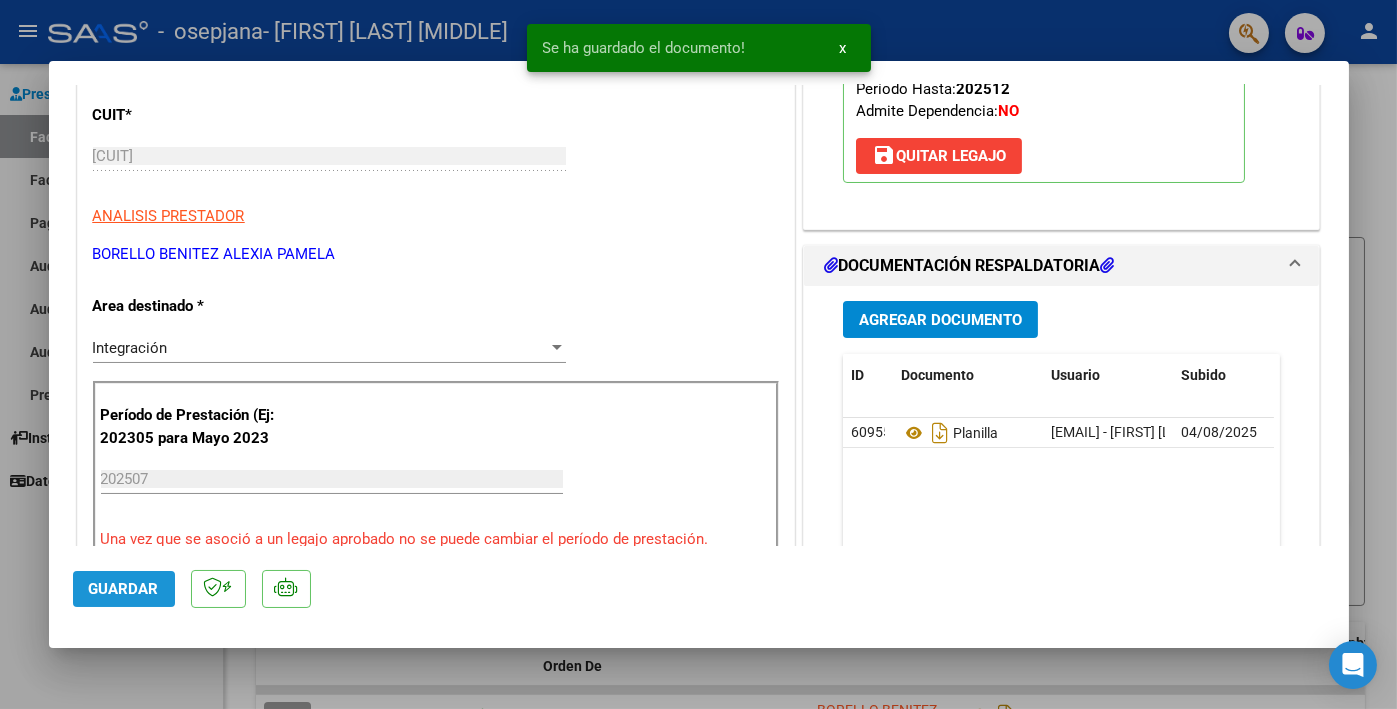 click on "Guardar" 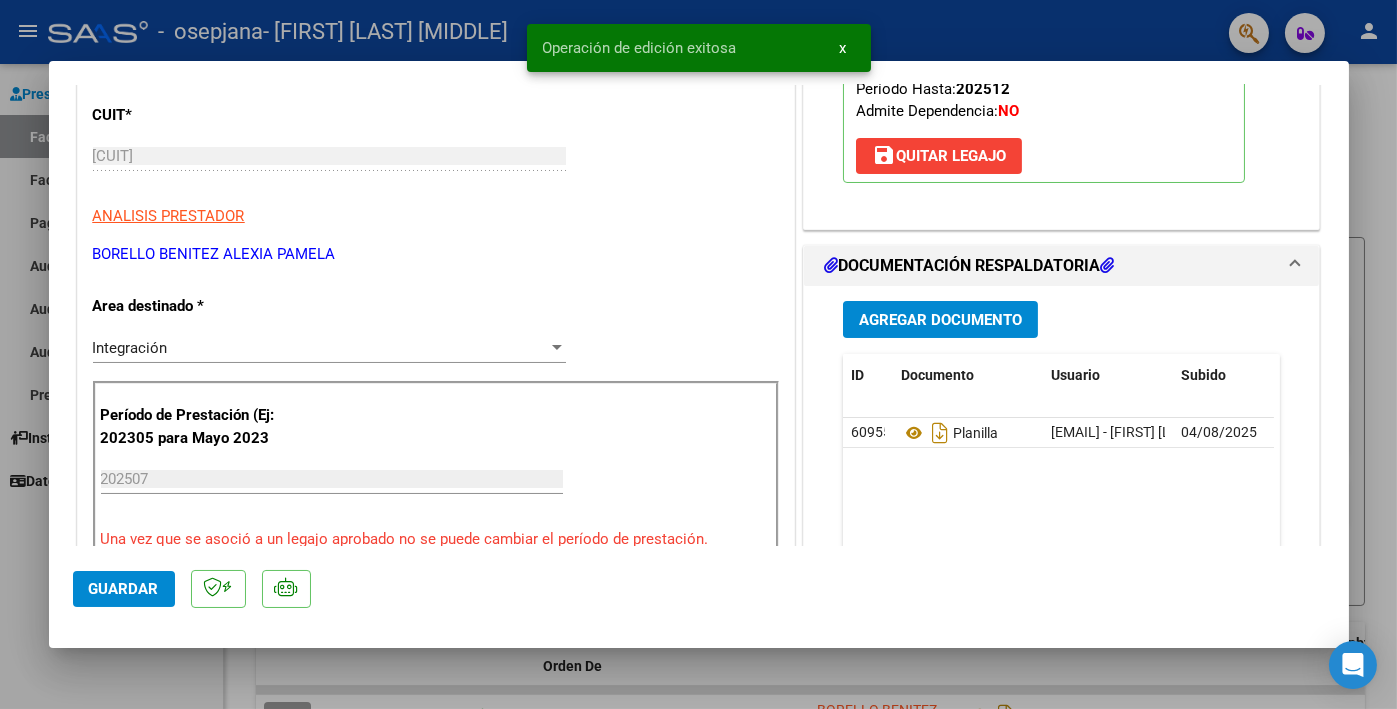 click at bounding box center (698, 354) 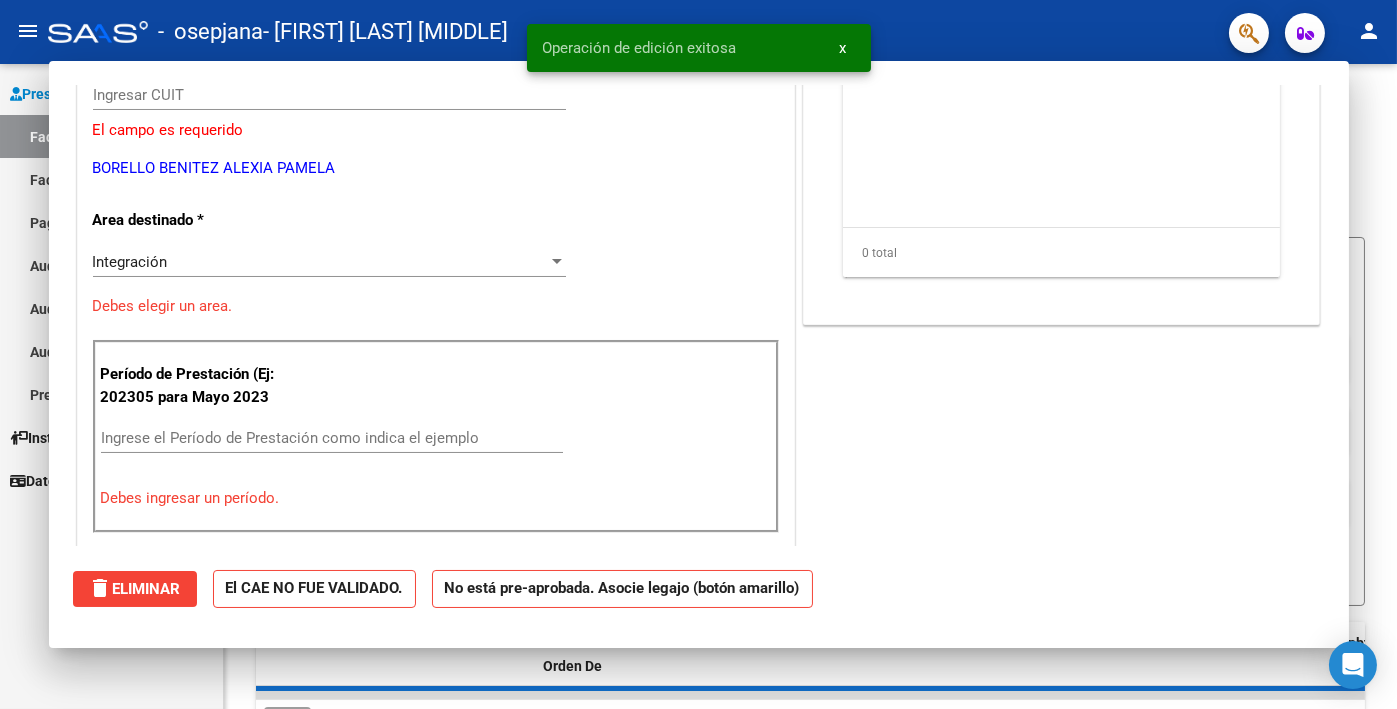 scroll, scrollTop: 0, scrollLeft: 0, axis: both 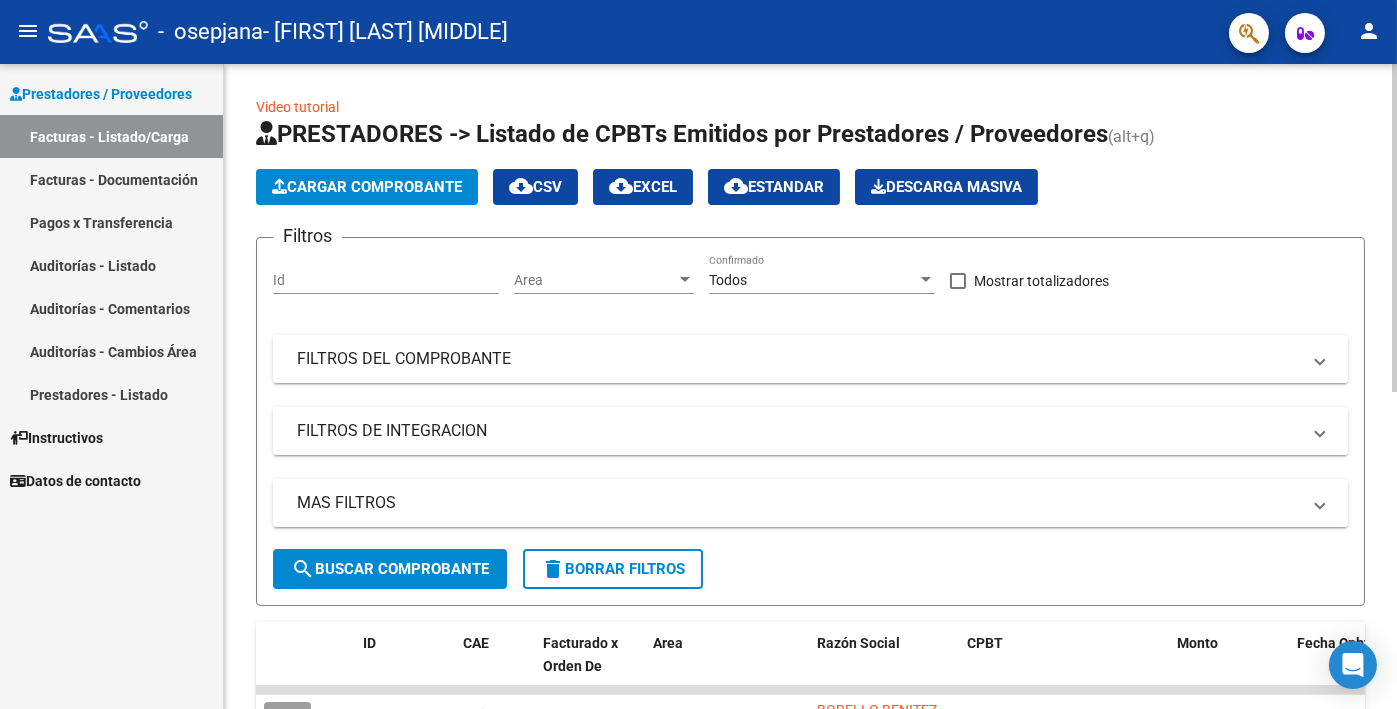 click on "Cargar Comprobante" 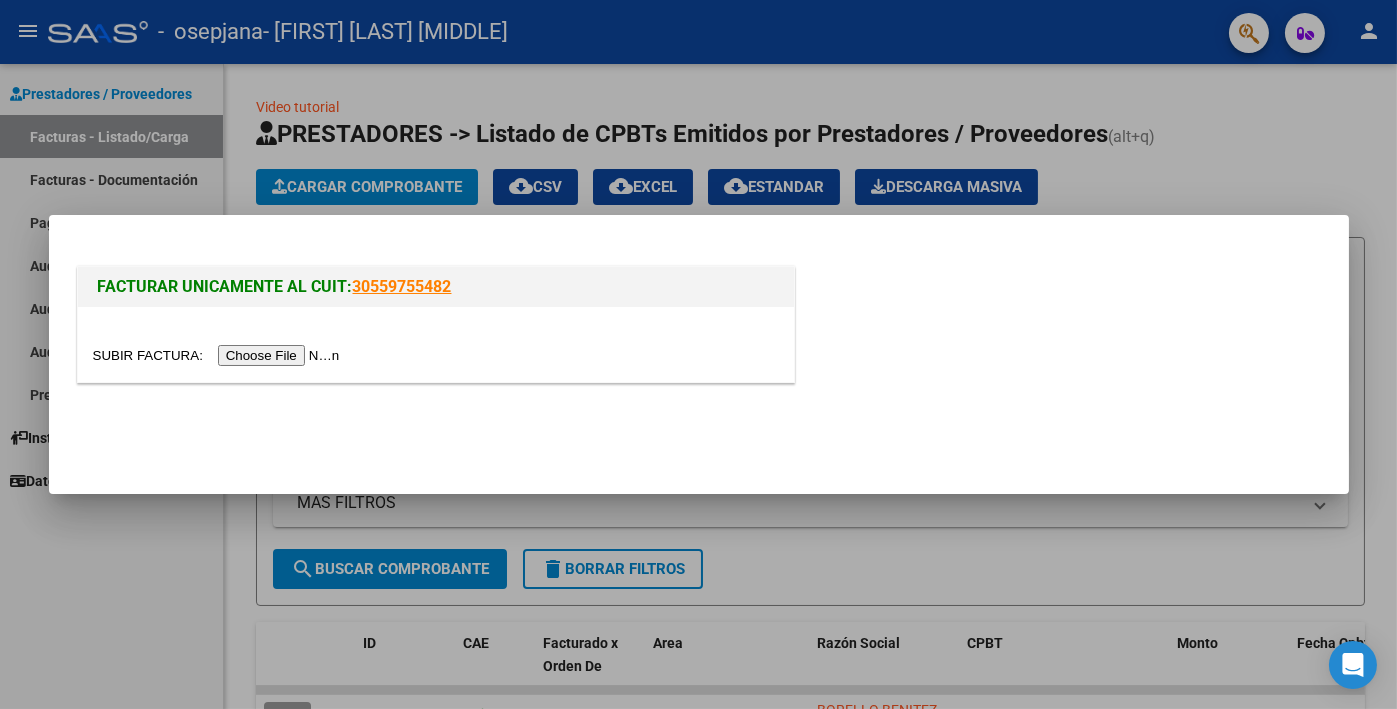 click at bounding box center [219, 355] 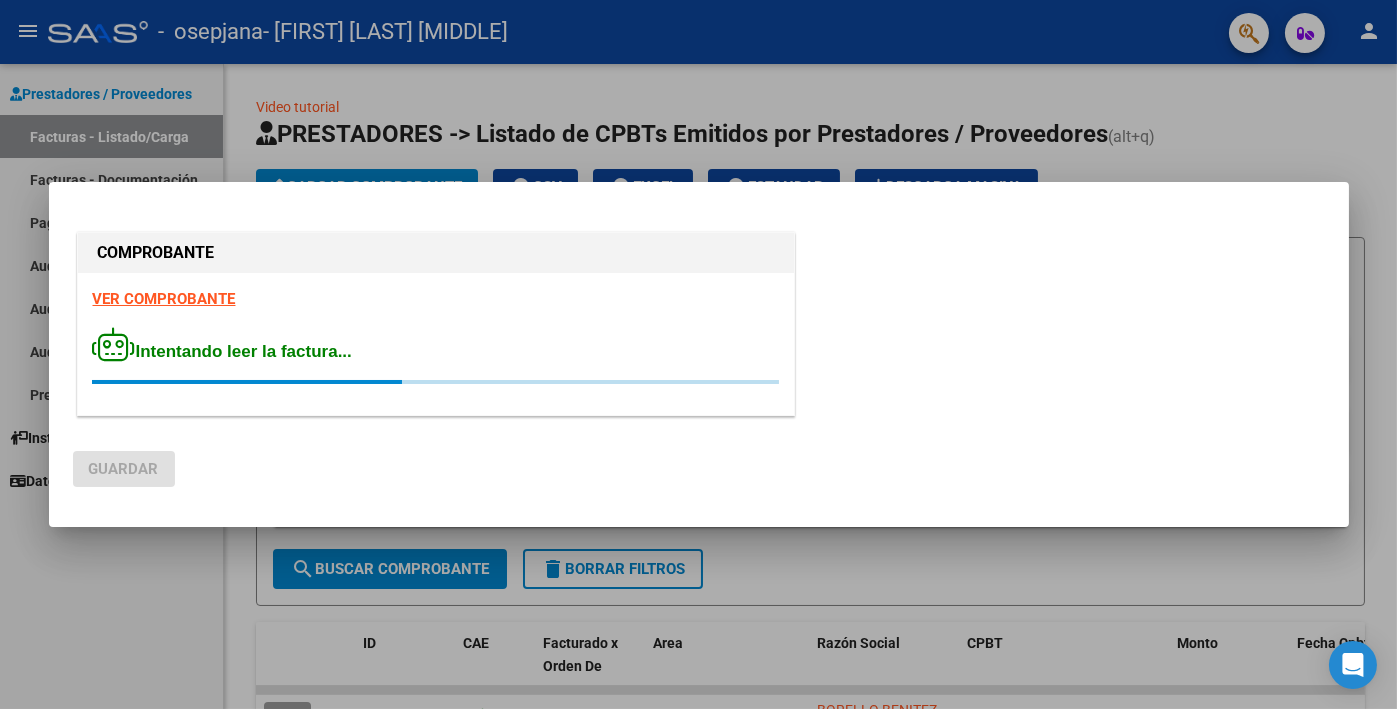 click on "VER COMPROBANTE" at bounding box center (164, 299) 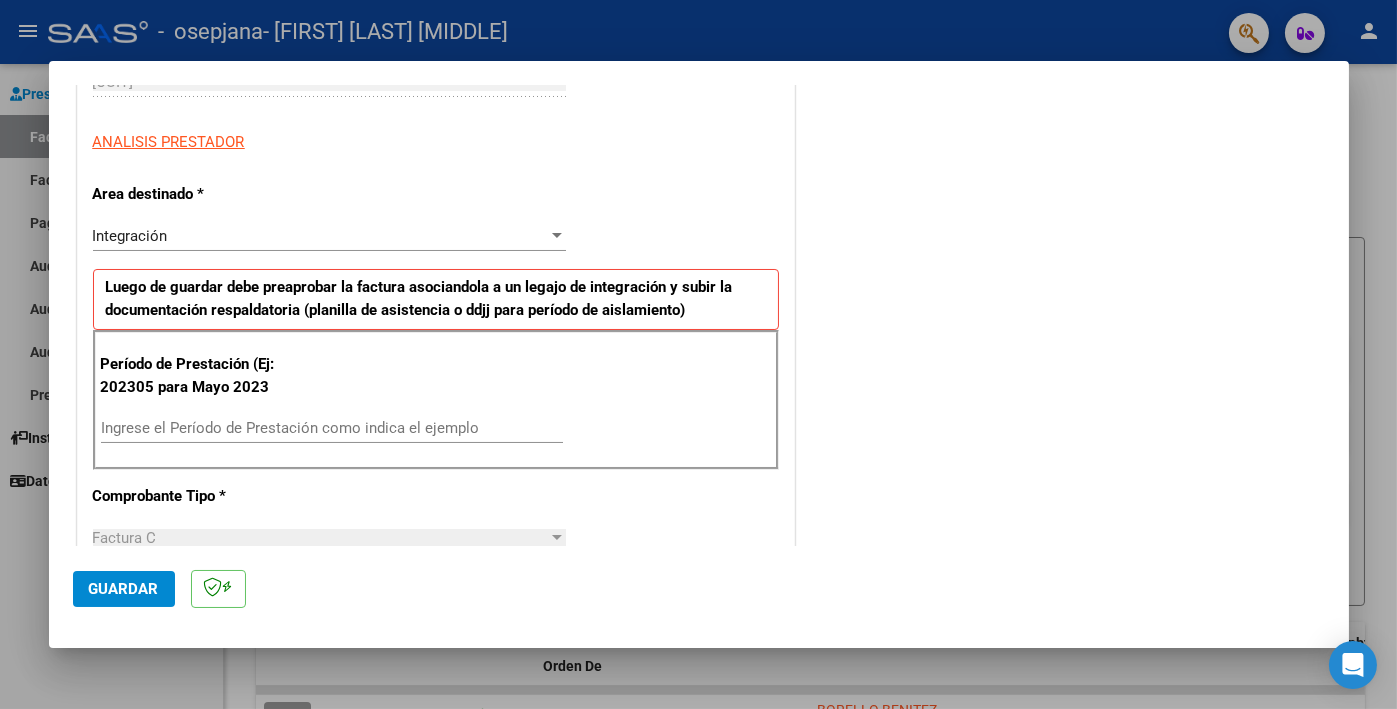 scroll, scrollTop: 400, scrollLeft: 0, axis: vertical 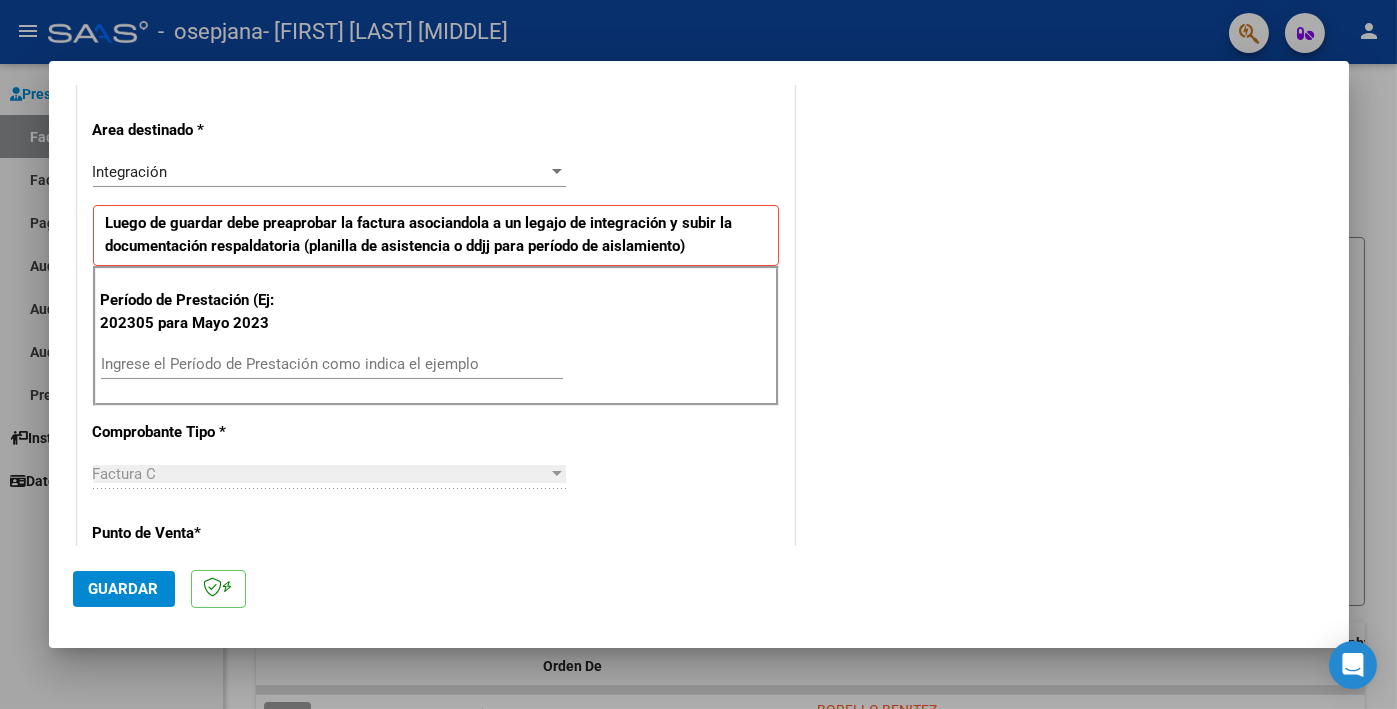 click on "Ingrese el Período de Prestación como indica el ejemplo" at bounding box center (332, 364) 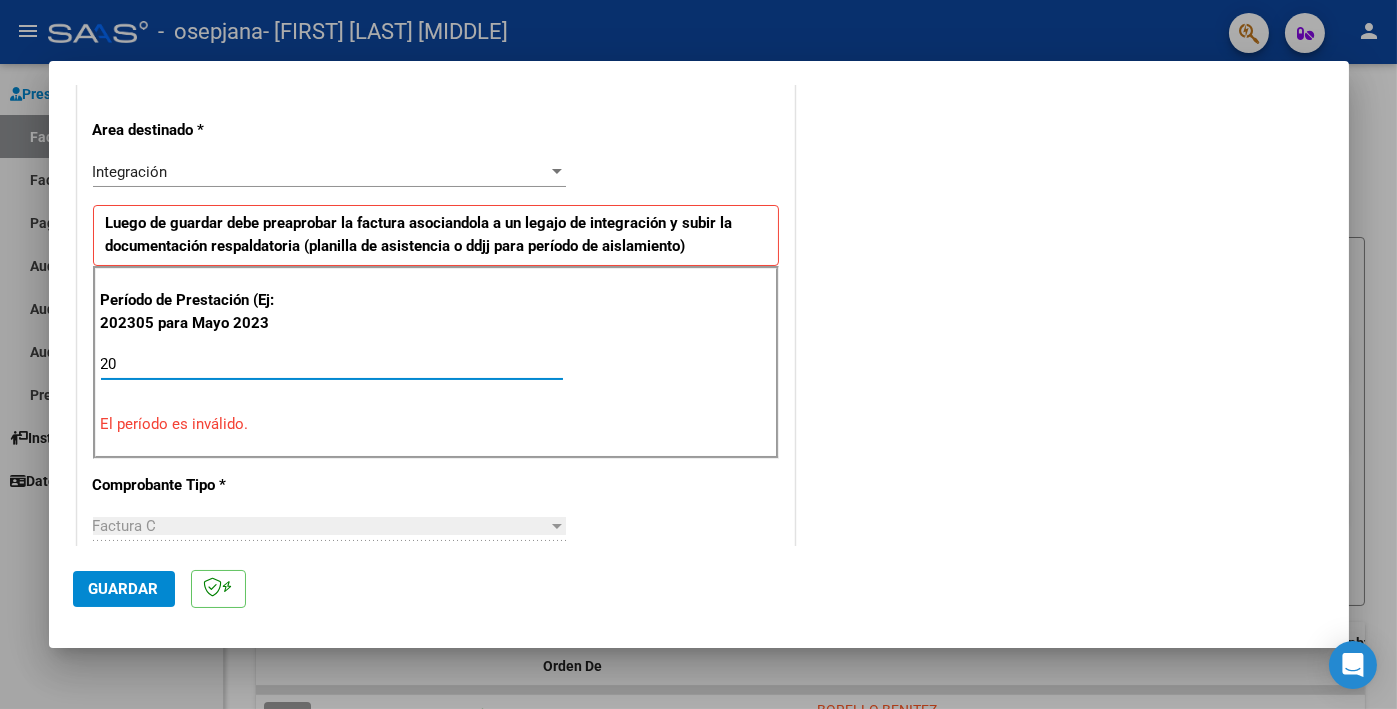 type on "2" 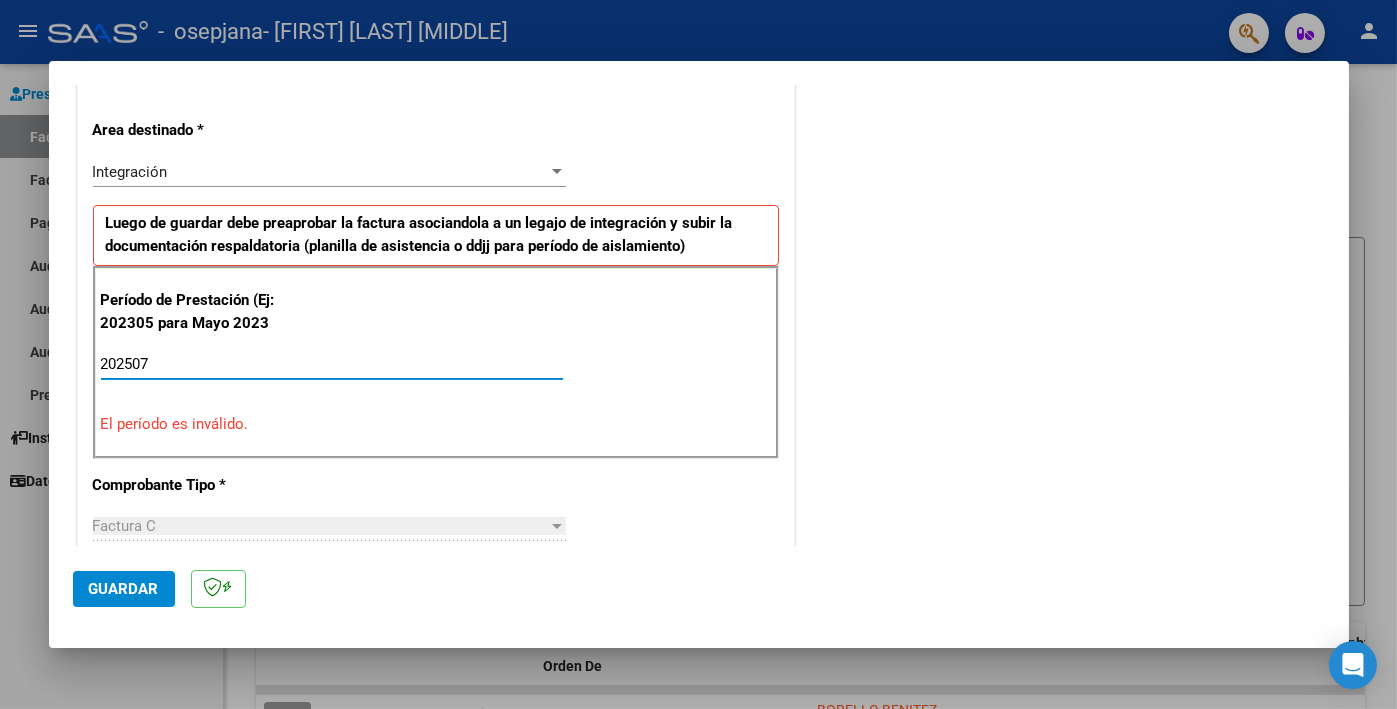 type on "202507" 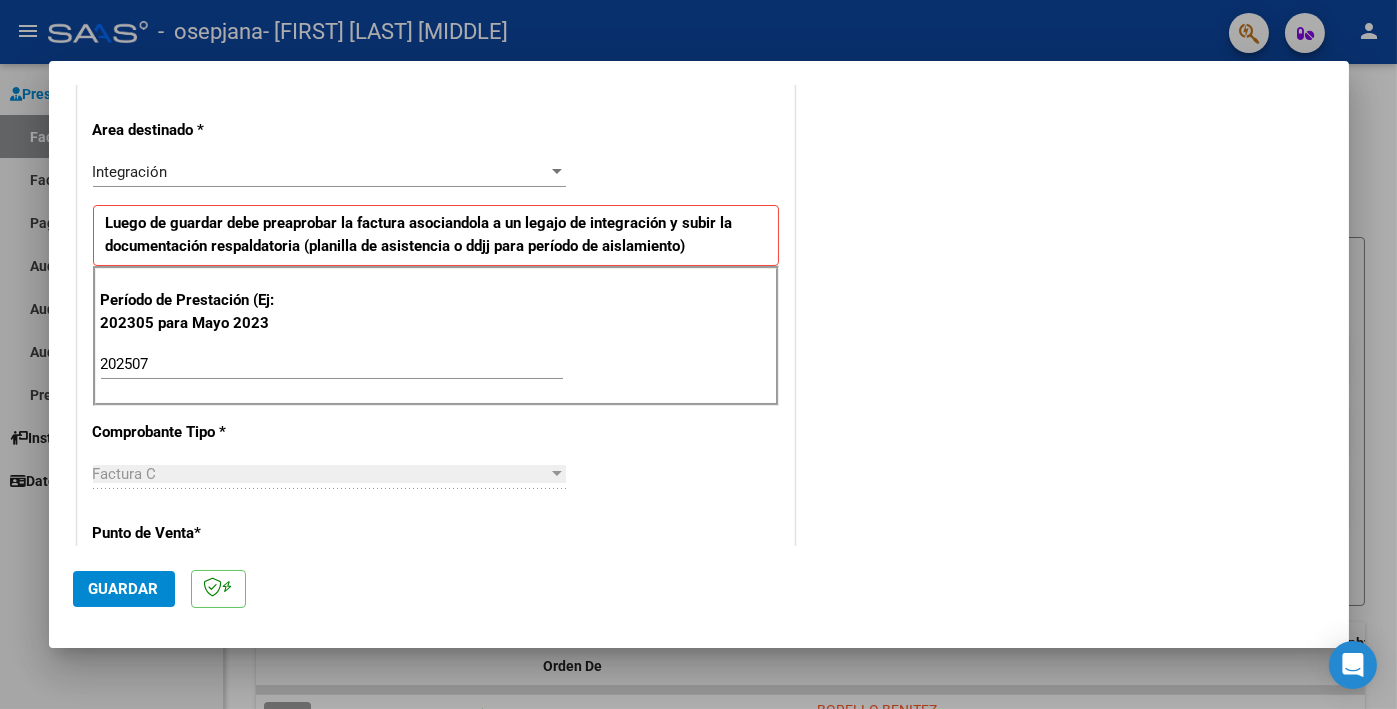 scroll, scrollTop: 1225, scrollLeft: 0, axis: vertical 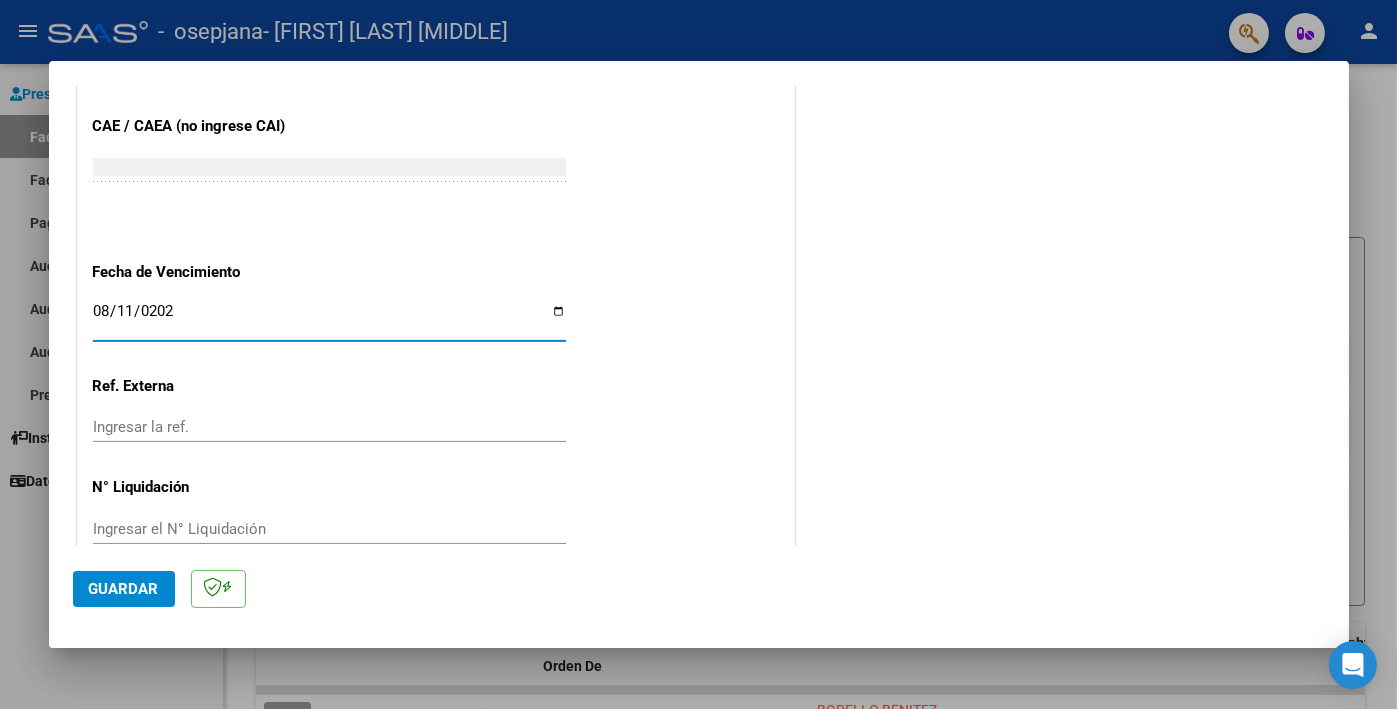 type on "2025-08-11" 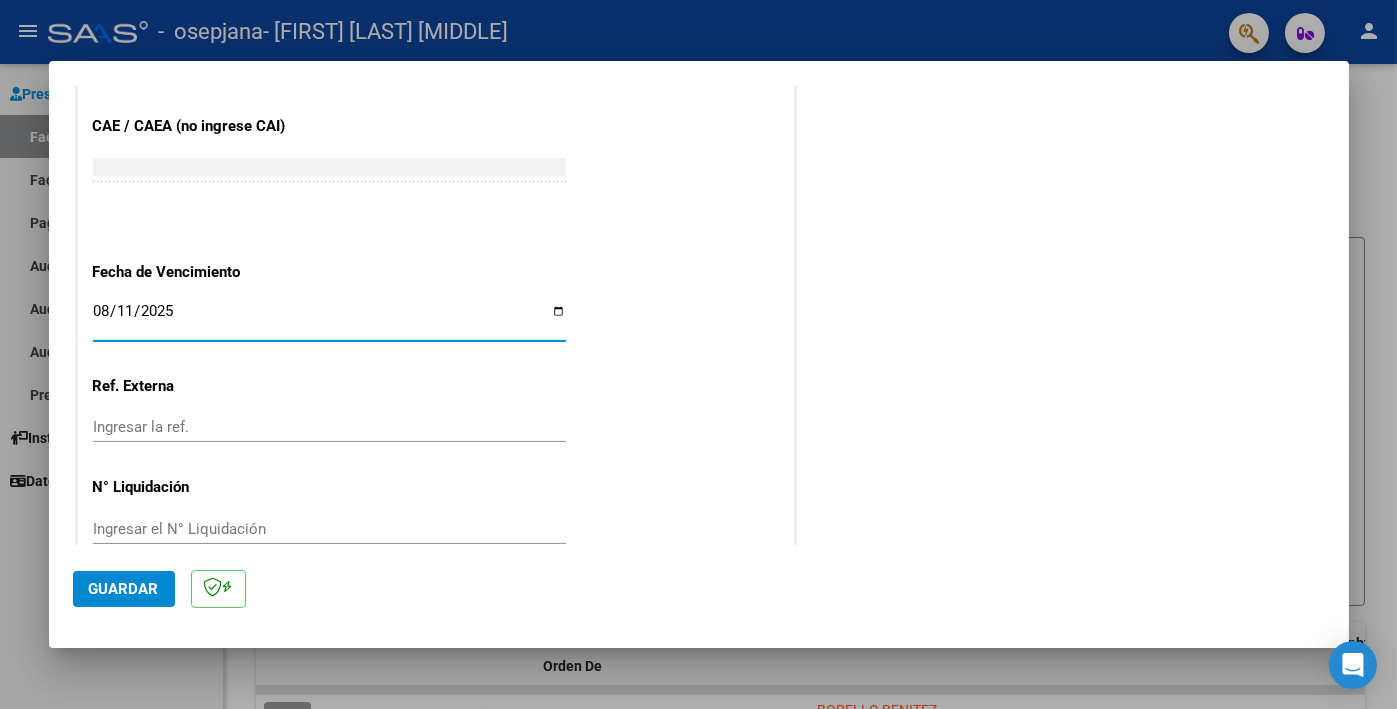 click on "Guardar" 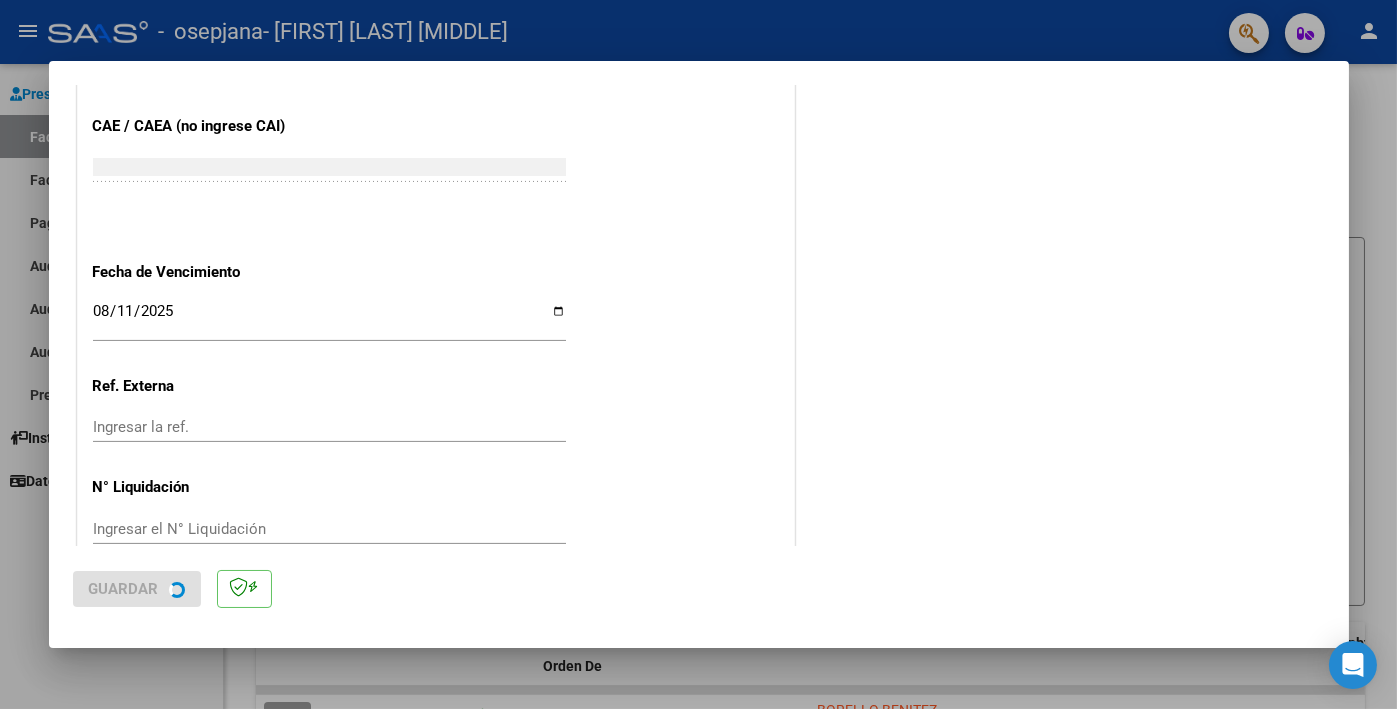 scroll, scrollTop: 0, scrollLeft: 0, axis: both 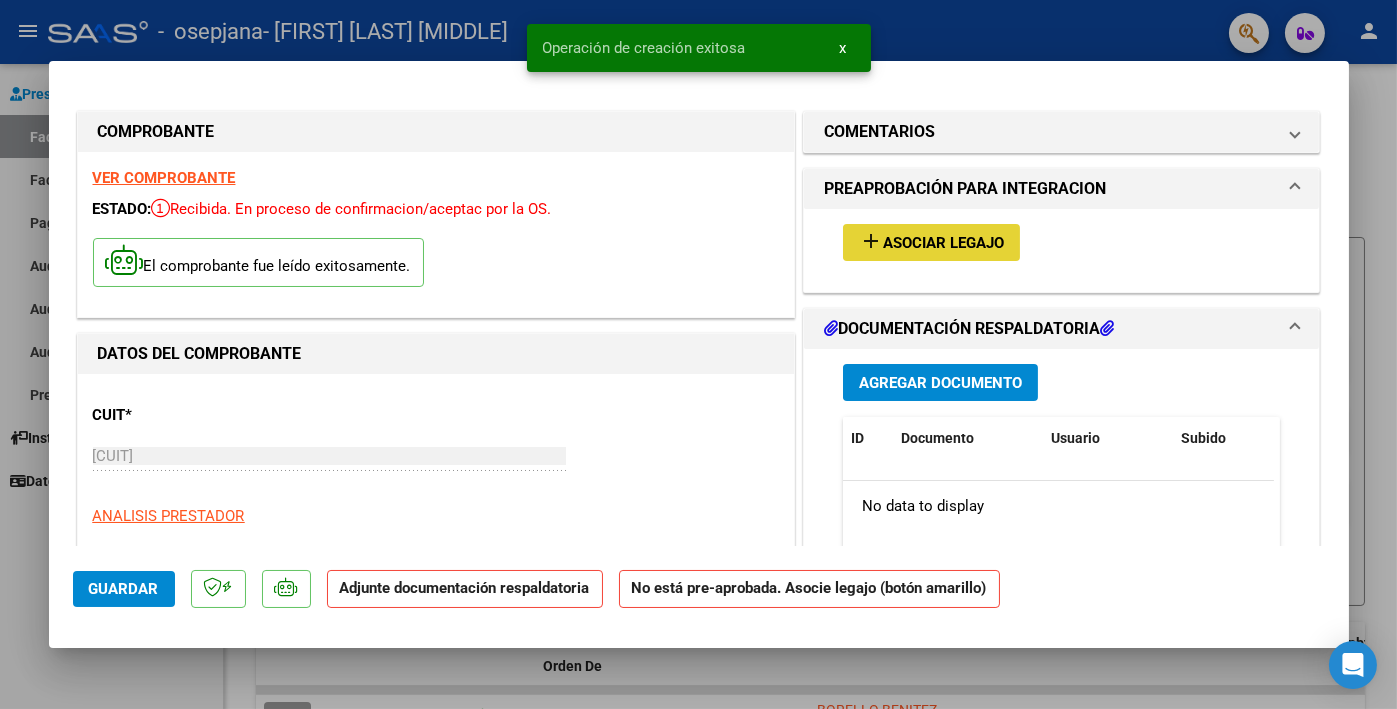 click on "Asociar Legajo" at bounding box center (943, 243) 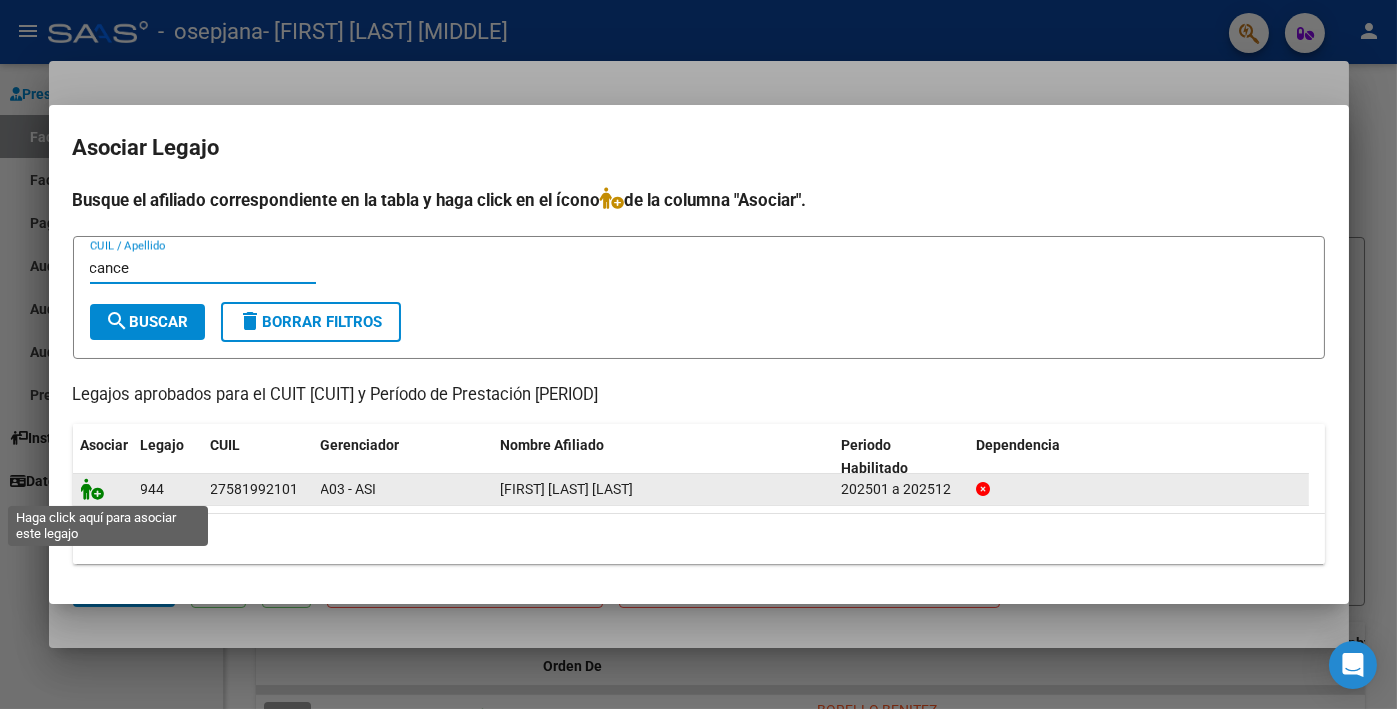 type on "cance" 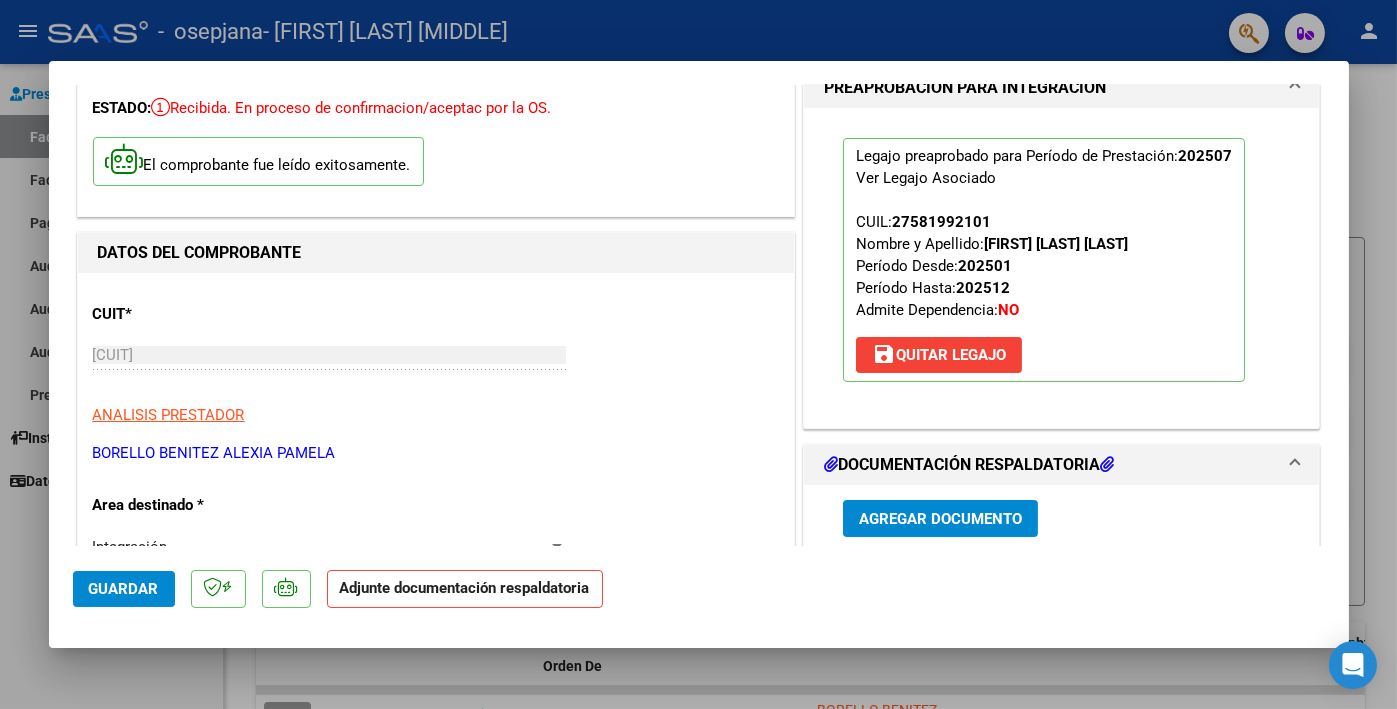 scroll, scrollTop: 300, scrollLeft: 0, axis: vertical 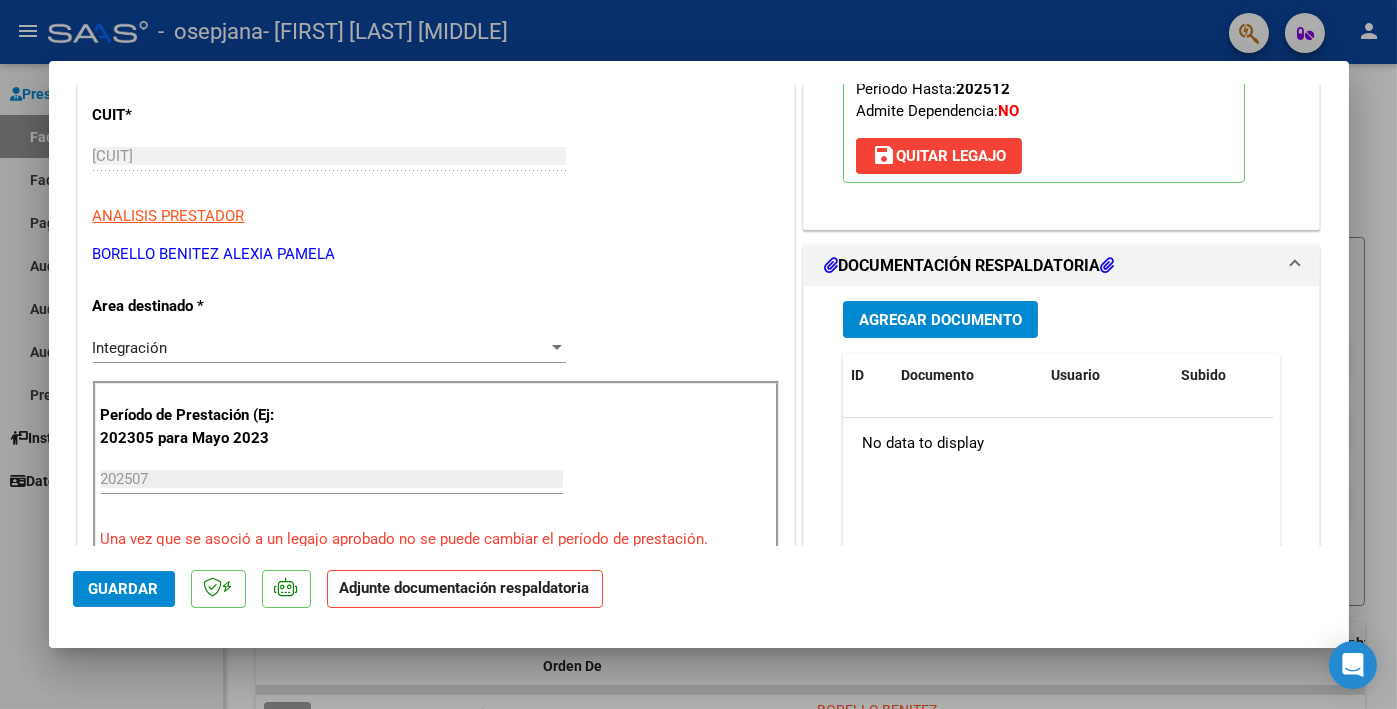 click on "Agregar Documento" at bounding box center (940, 320) 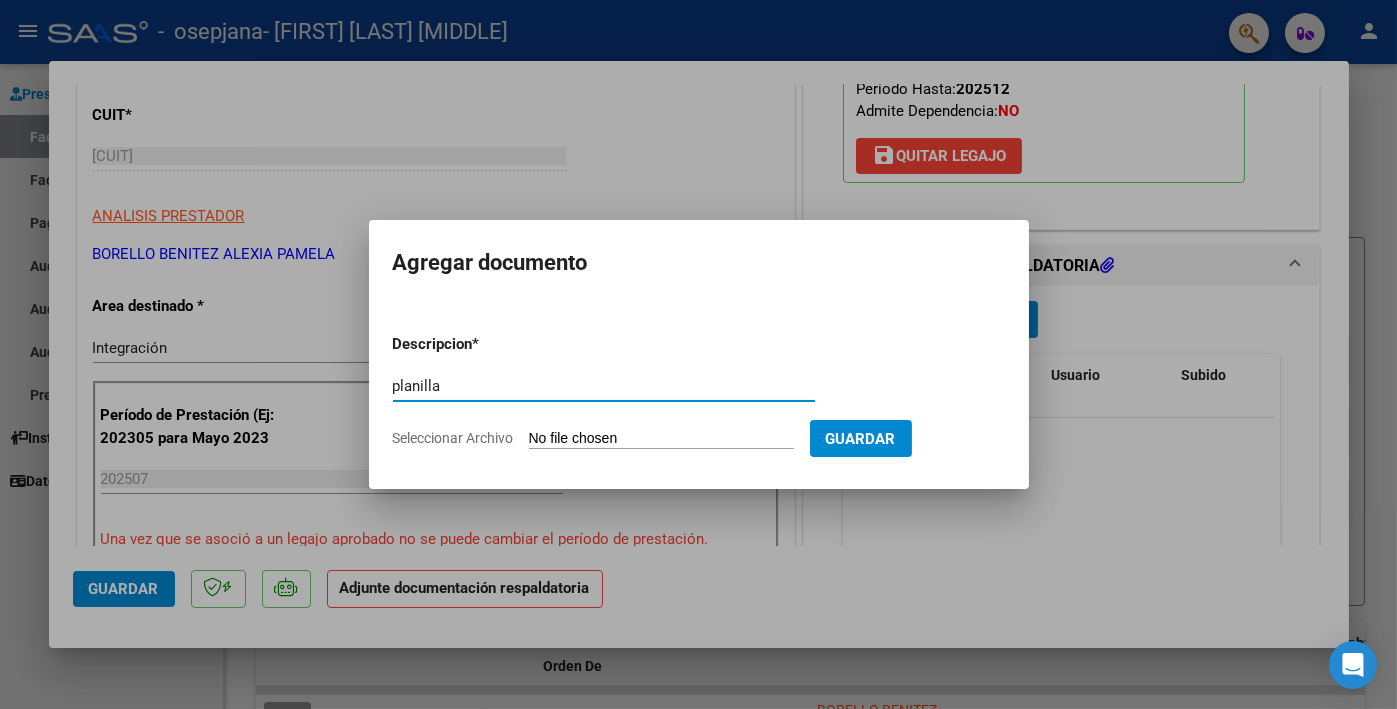 type on "planilla" 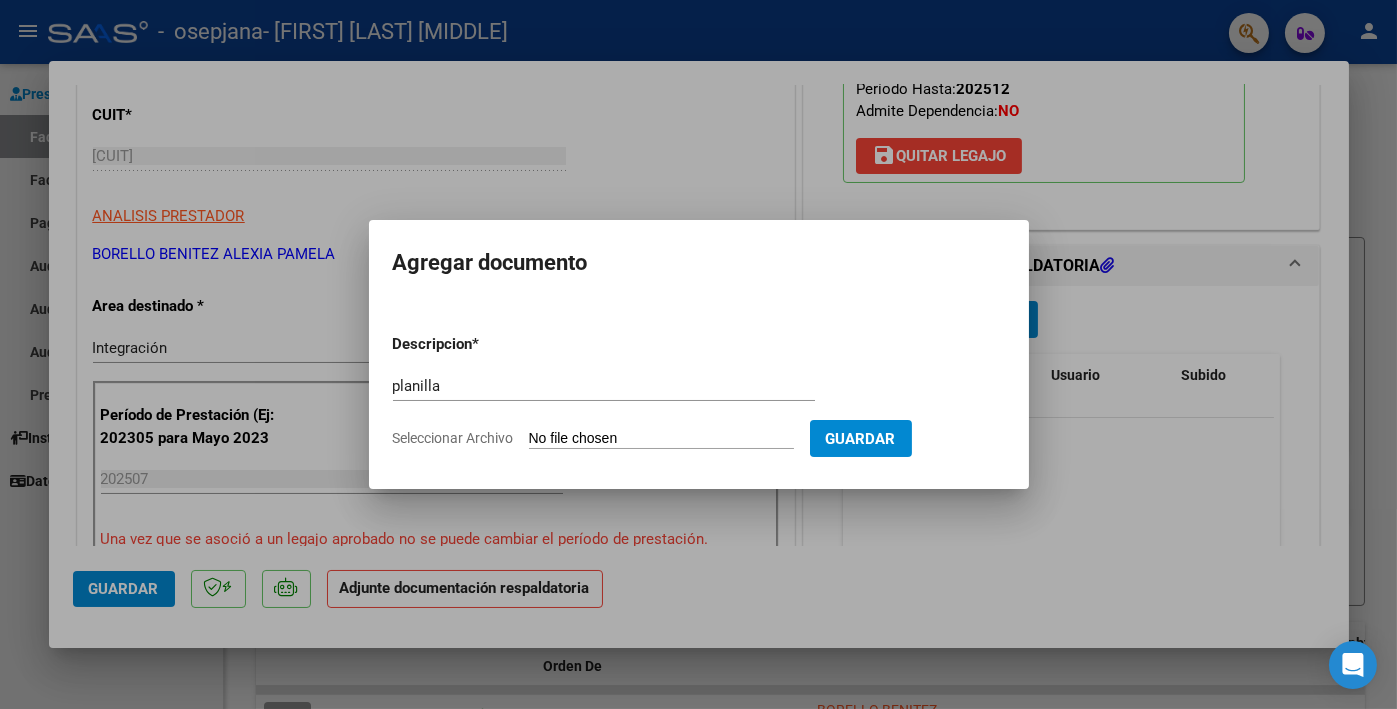 click on "Seleccionar Archivo" at bounding box center (661, 439) 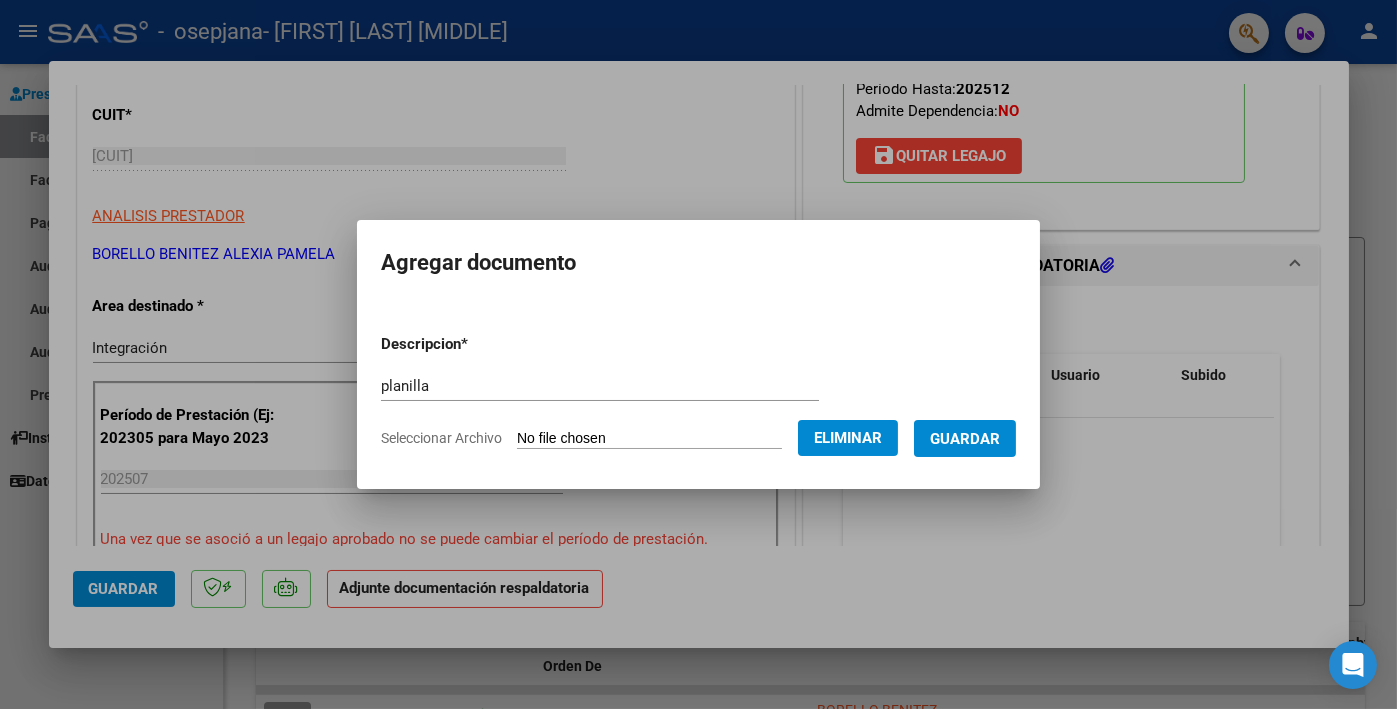 click on "Guardar" at bounding box center [965, 439] 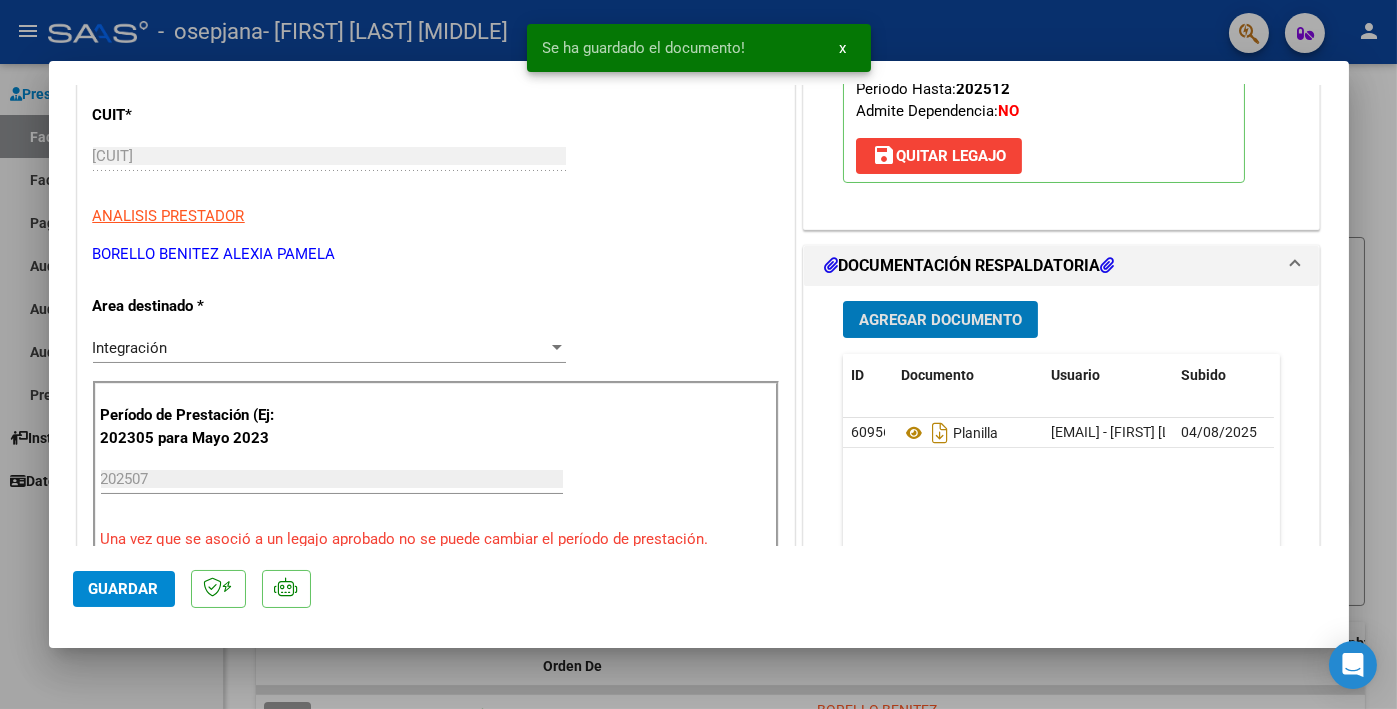 scroll, scrollTop: 400, scrollLeft: 0, axis: vertical 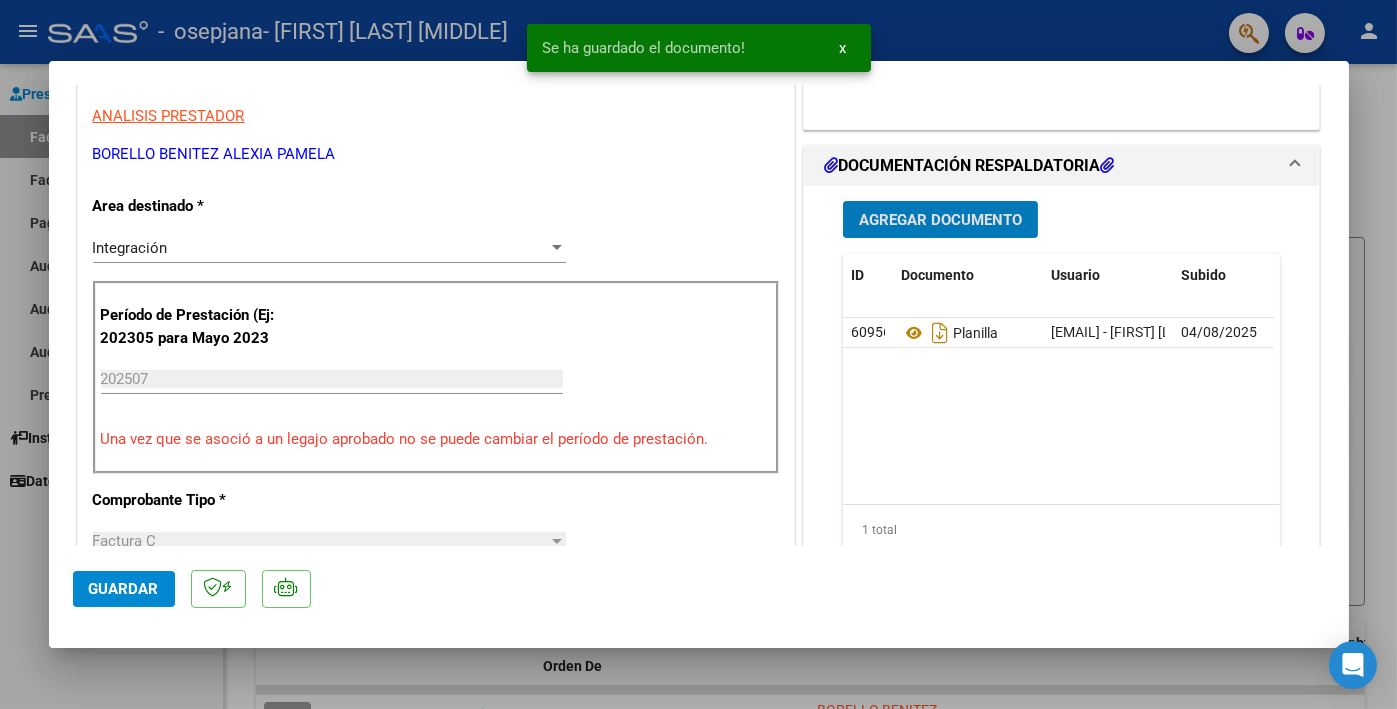 click on "Guardar" 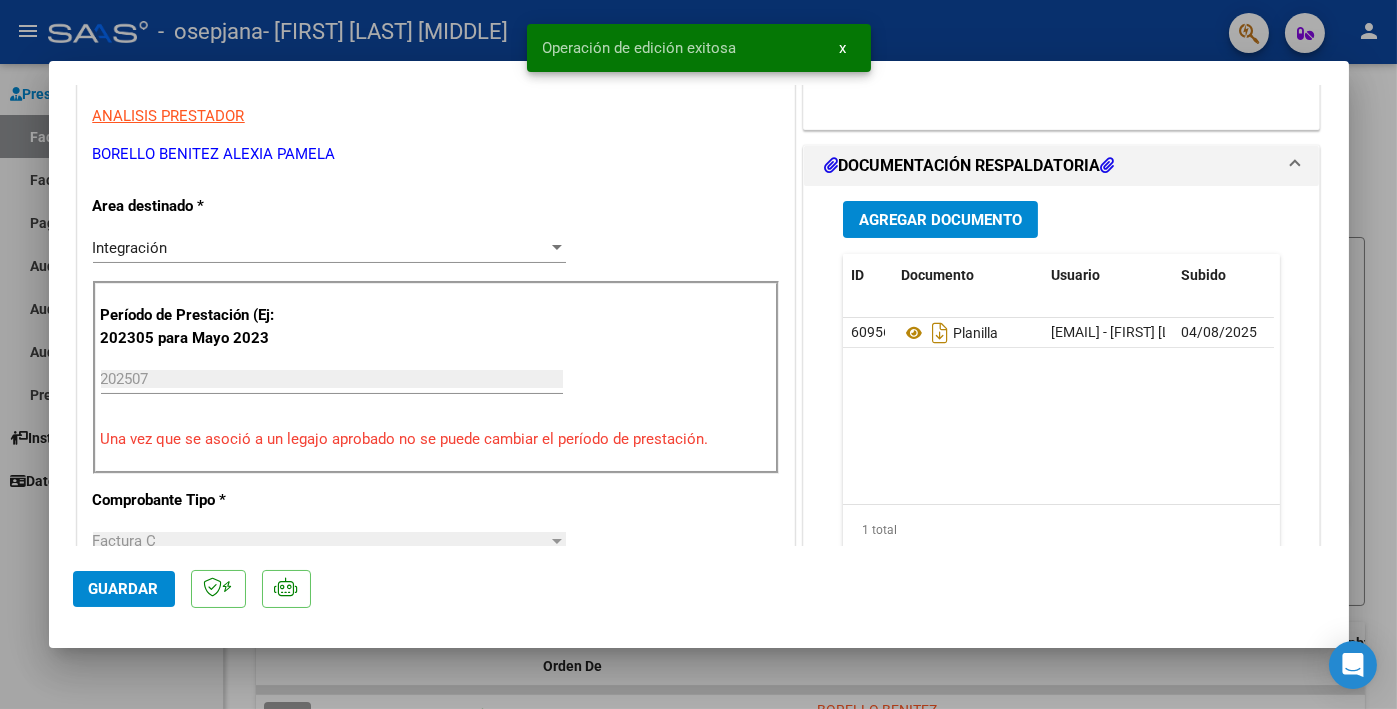 click at bounding box center [698, 354] 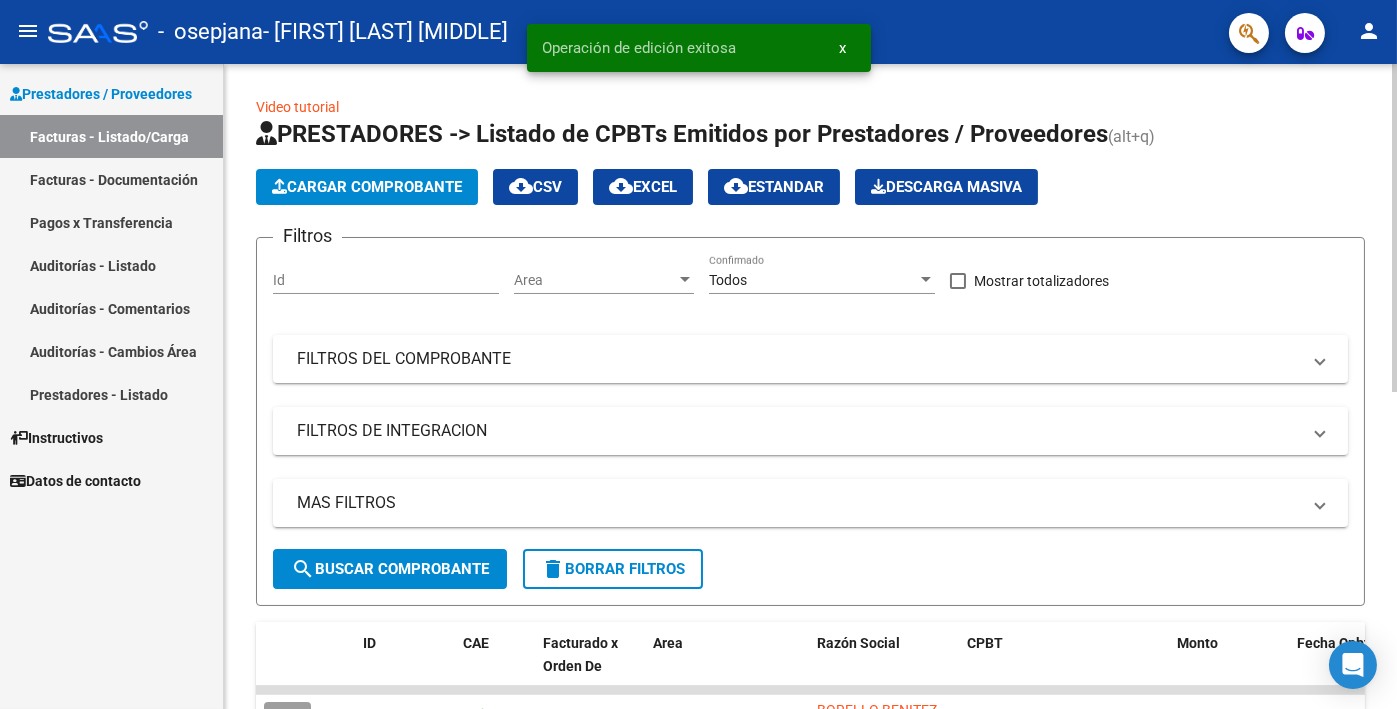 click on "Cargar Comprobante" 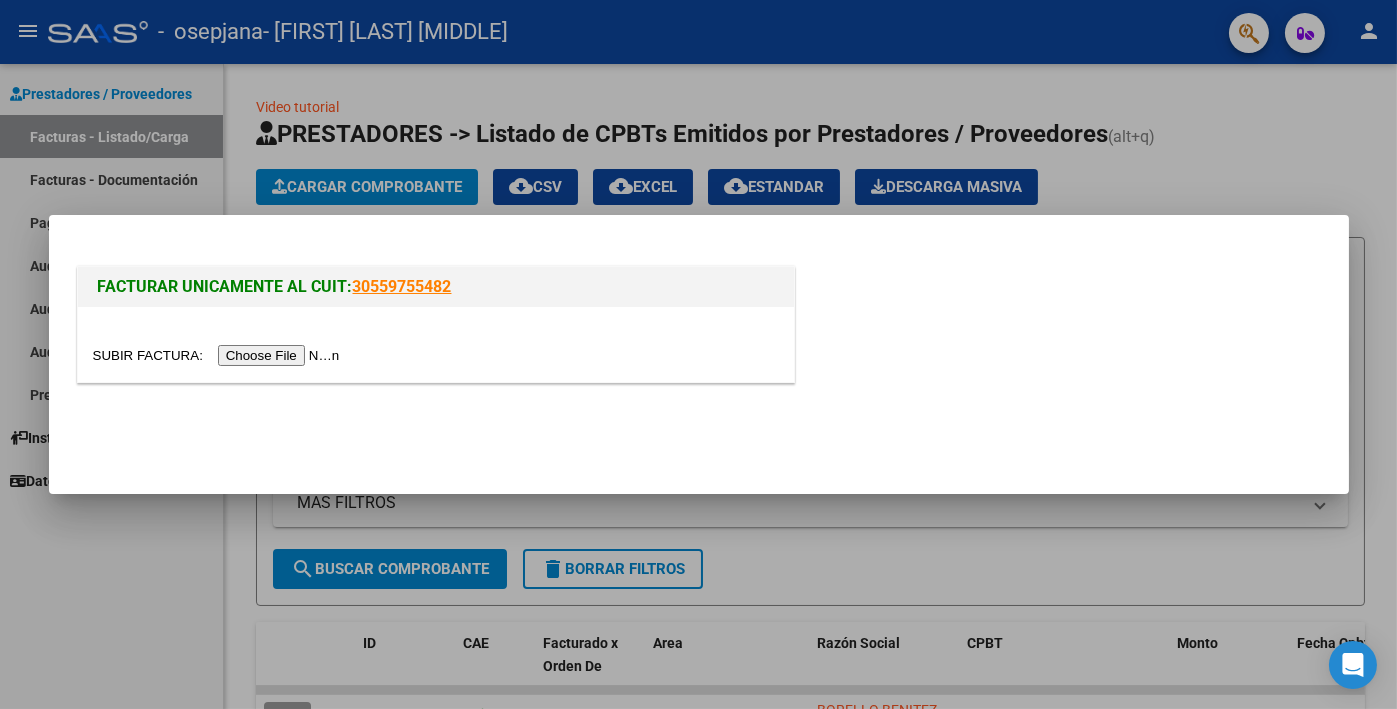 click at bounding box center [436, 344] 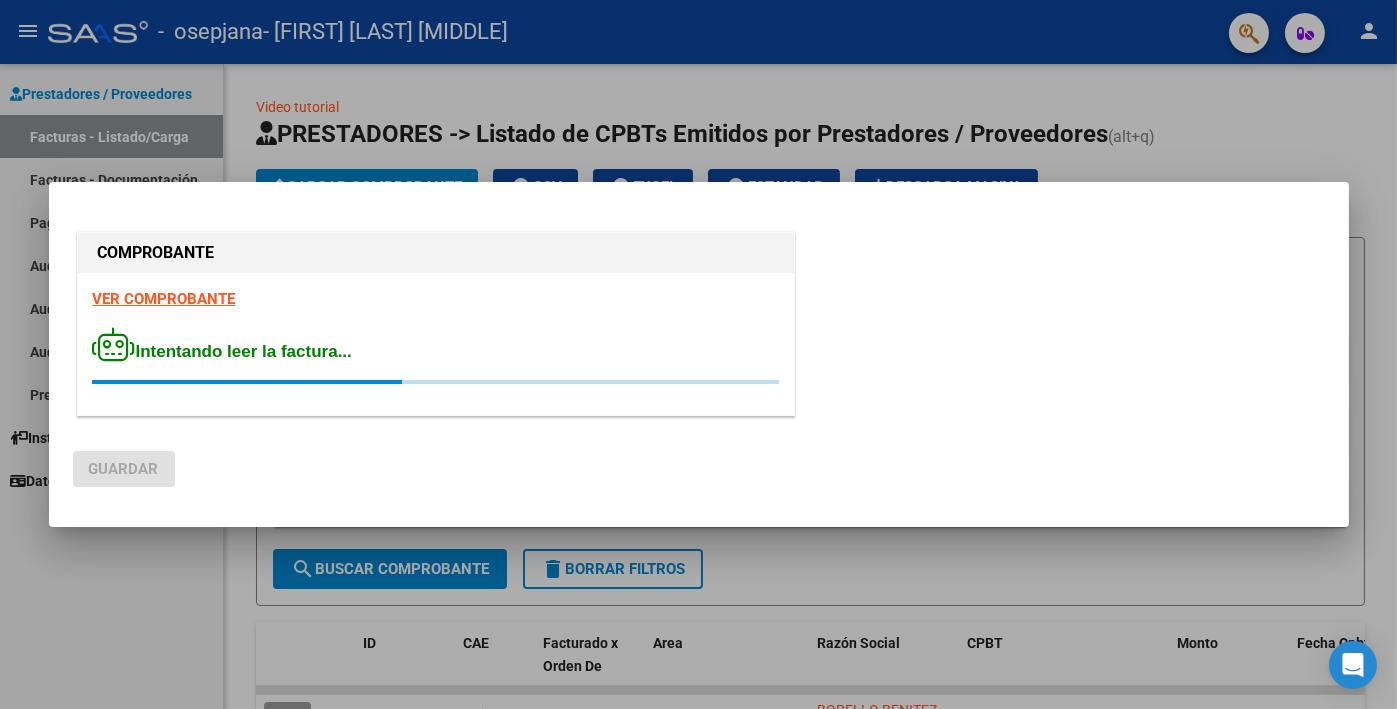 click on "VER COMPROBANTE" at bounding box center (164, 299) 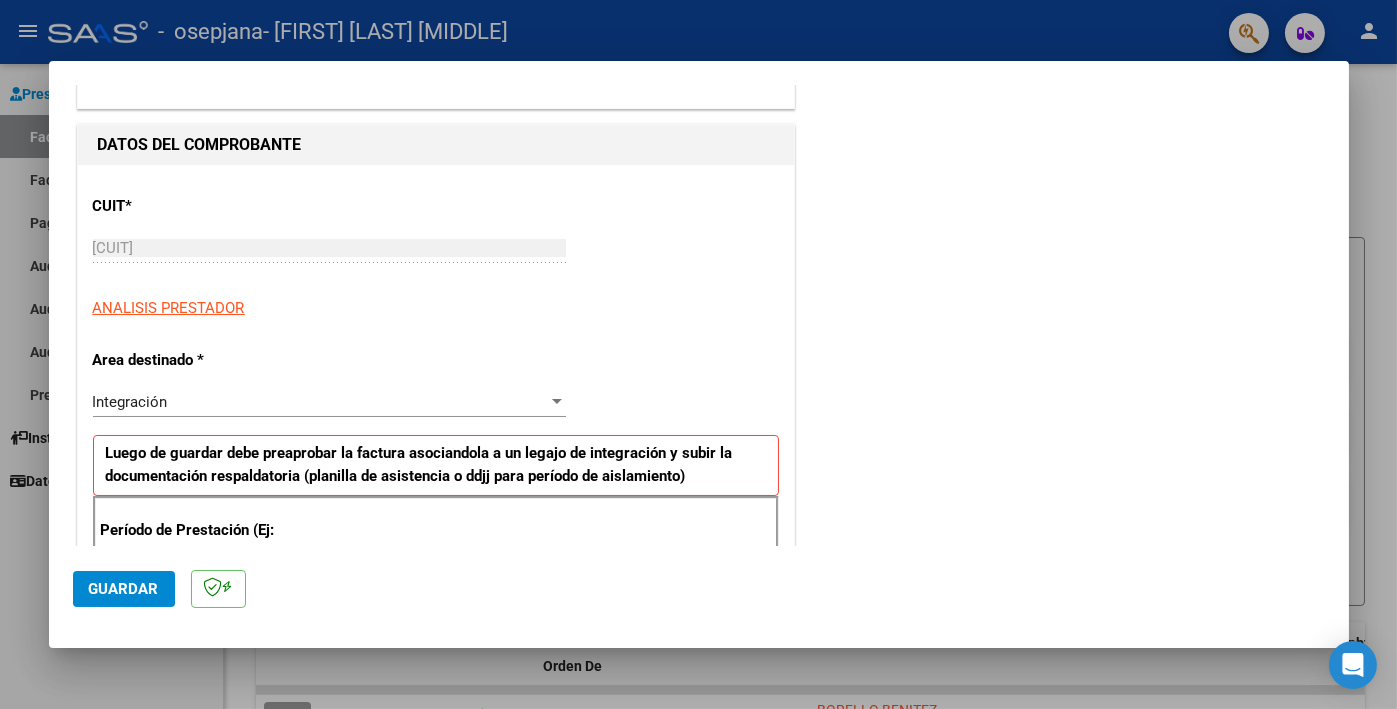 scroll, scrollTop: 400, scrollLeft: 0, axis: vertical 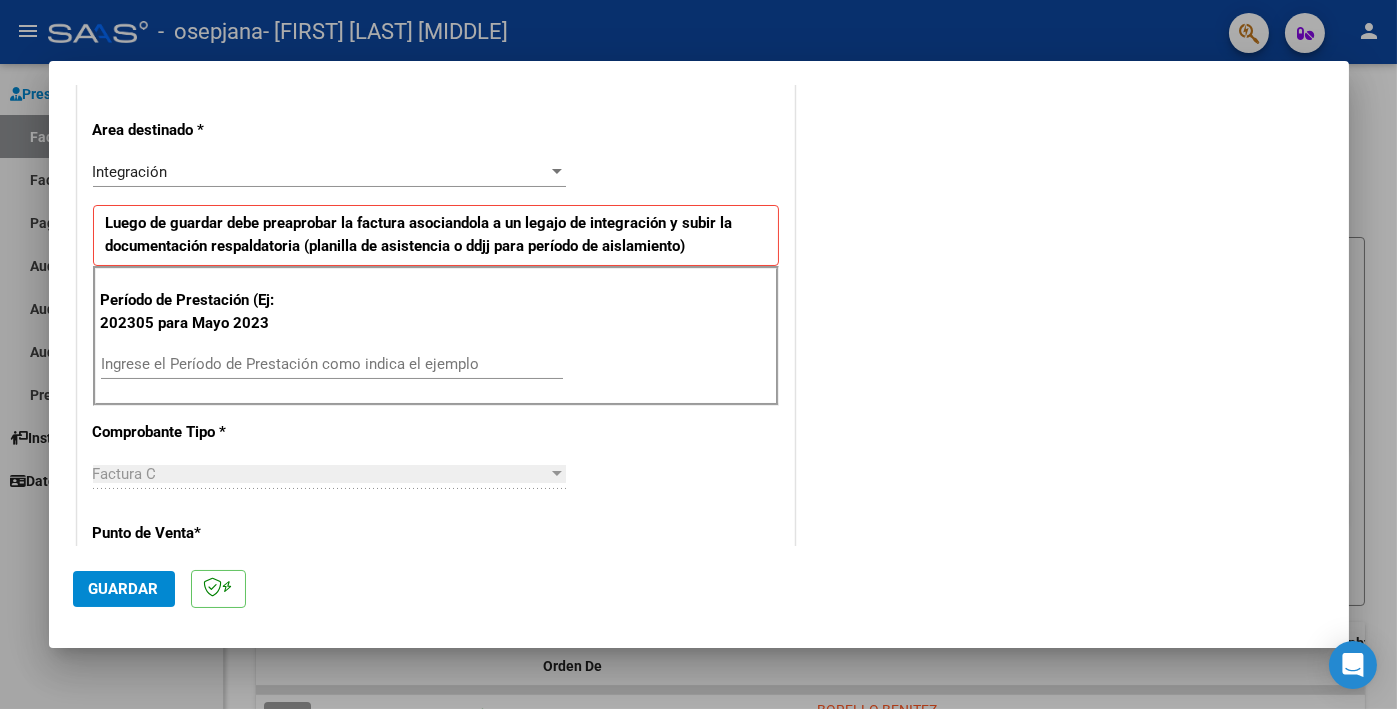 click on "Ingrese el Período de Prestación como indica el ejemplo" at bounding box center [332, 364] 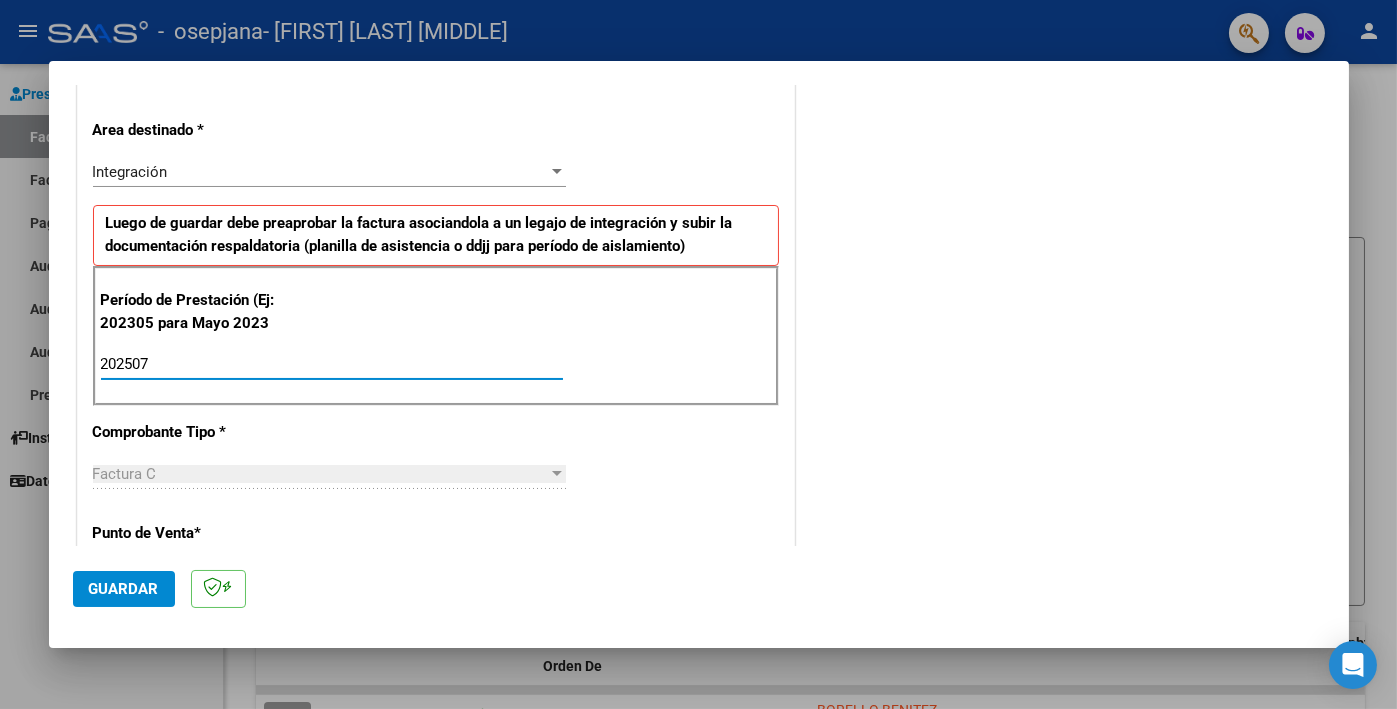 type on "202507" 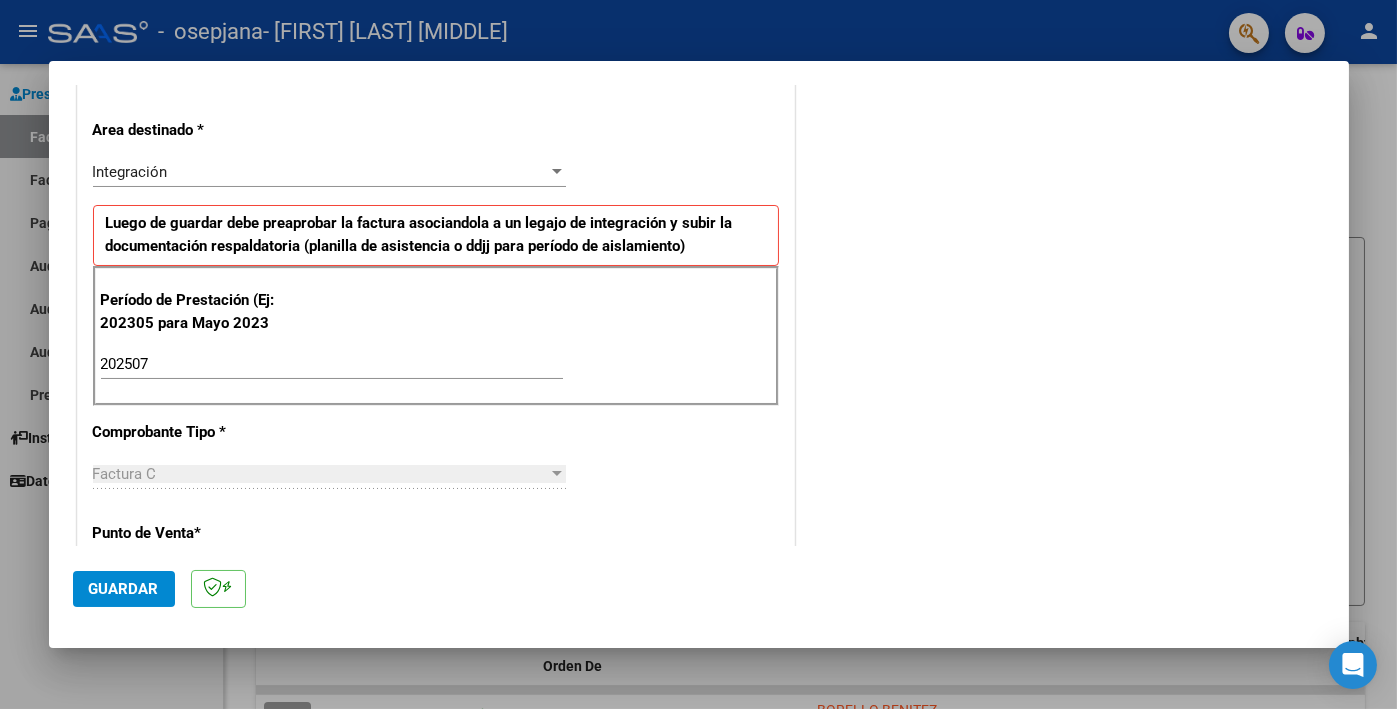 scroll, scrollTop: 1225, scrollLeft: 0, axis: vertical 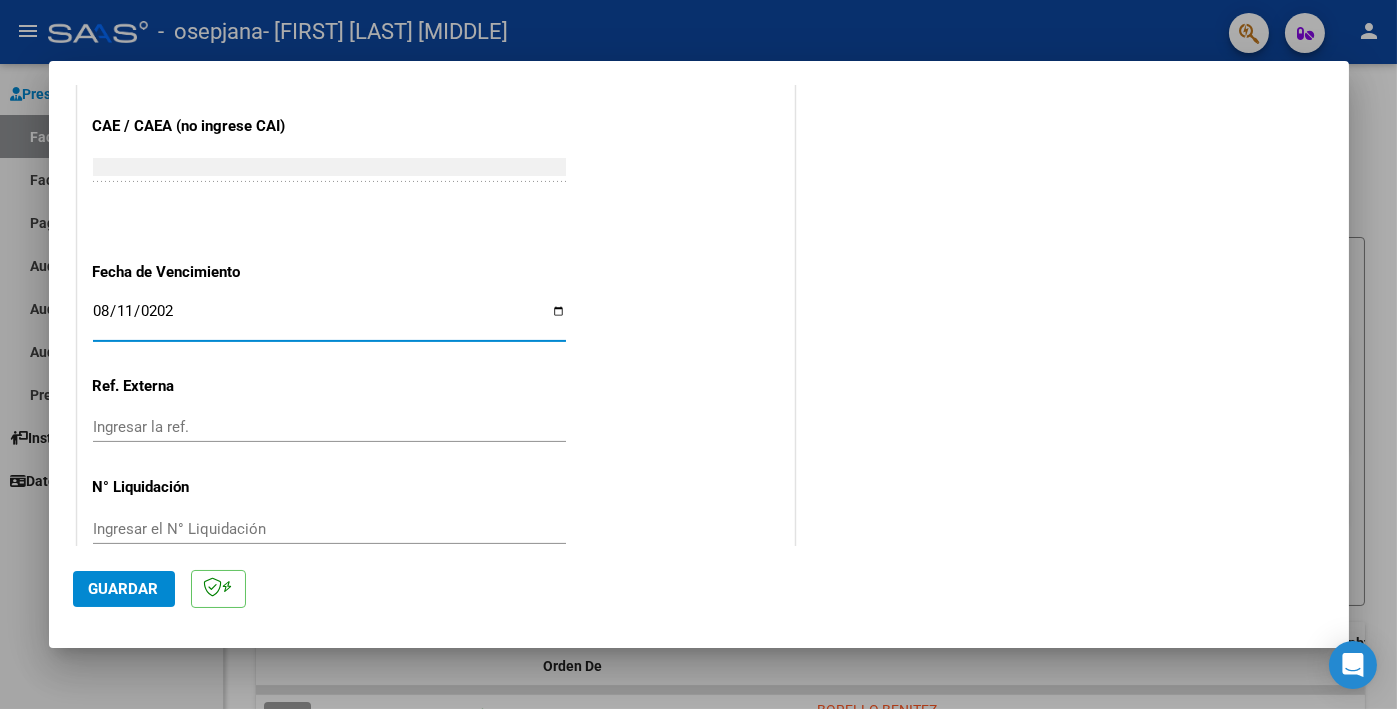 type on "2025-08-11" 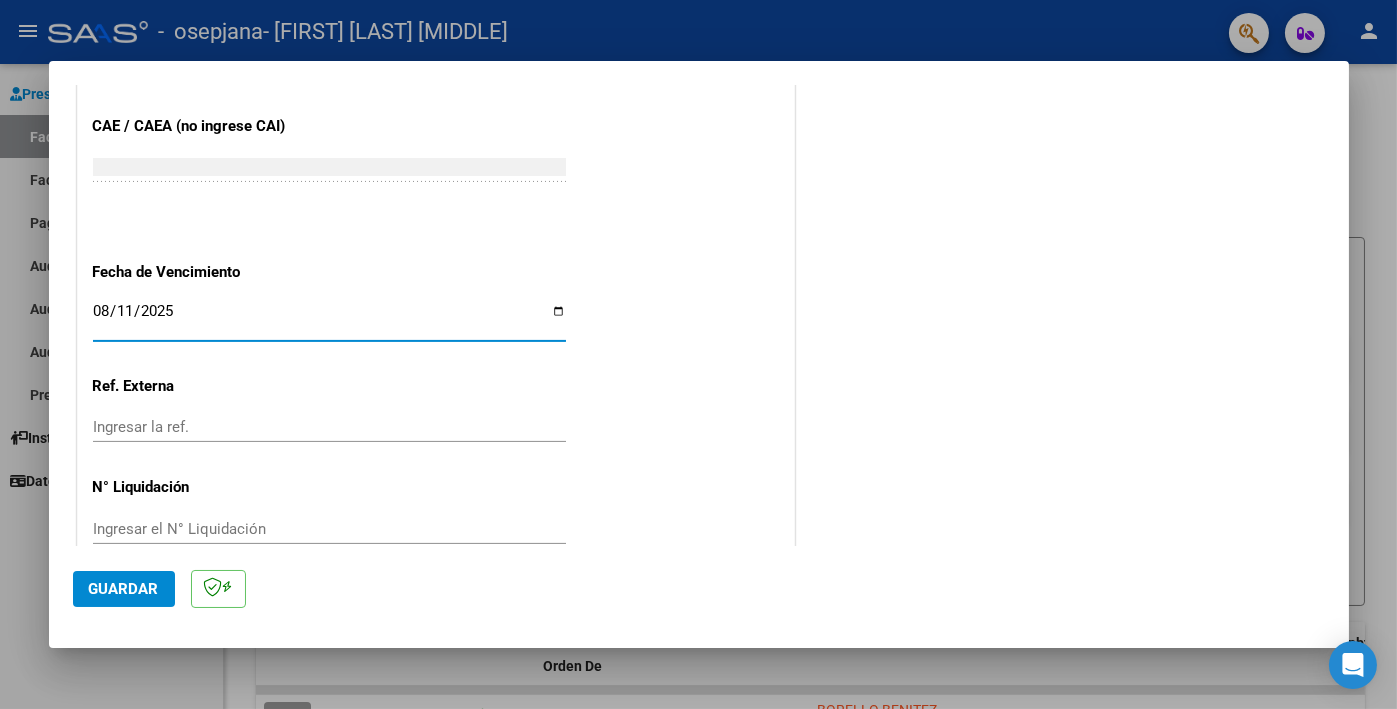click on "Guardar" 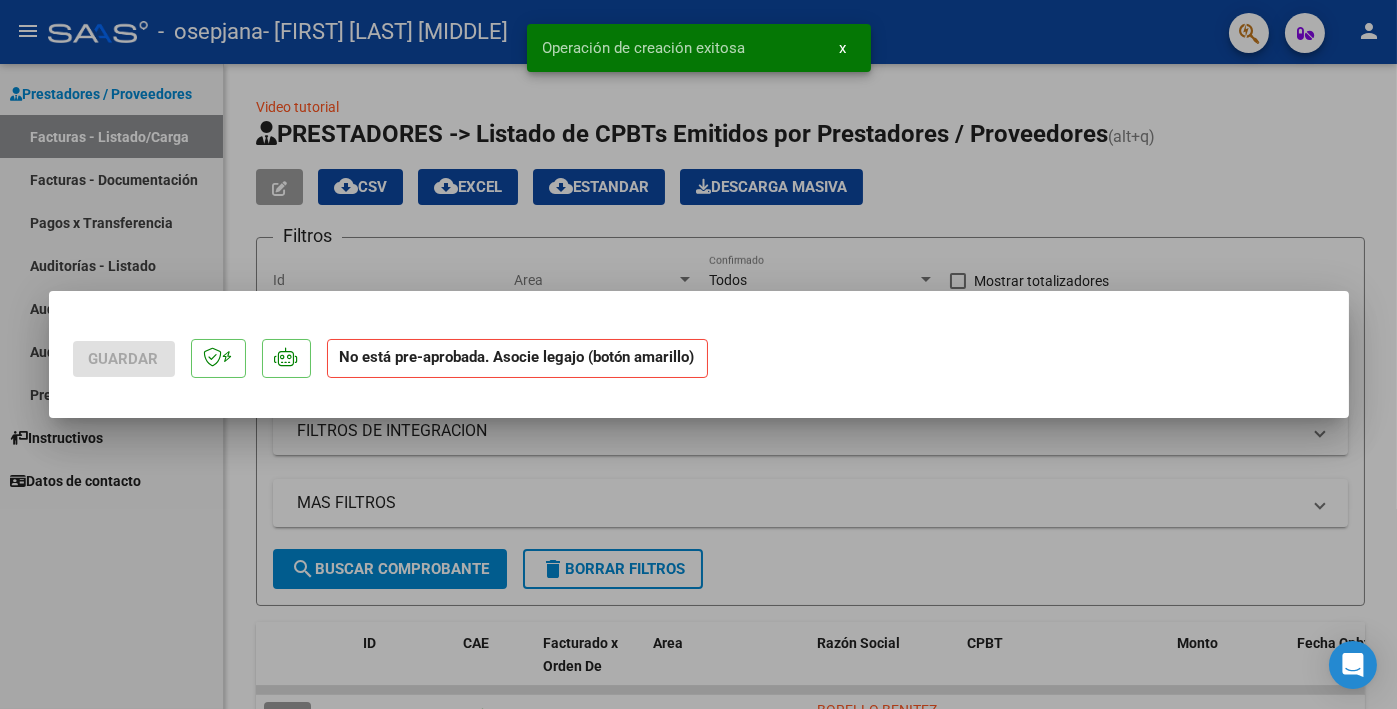 scroll, scrollTop: 0, scrollLeft: 0, axis: both 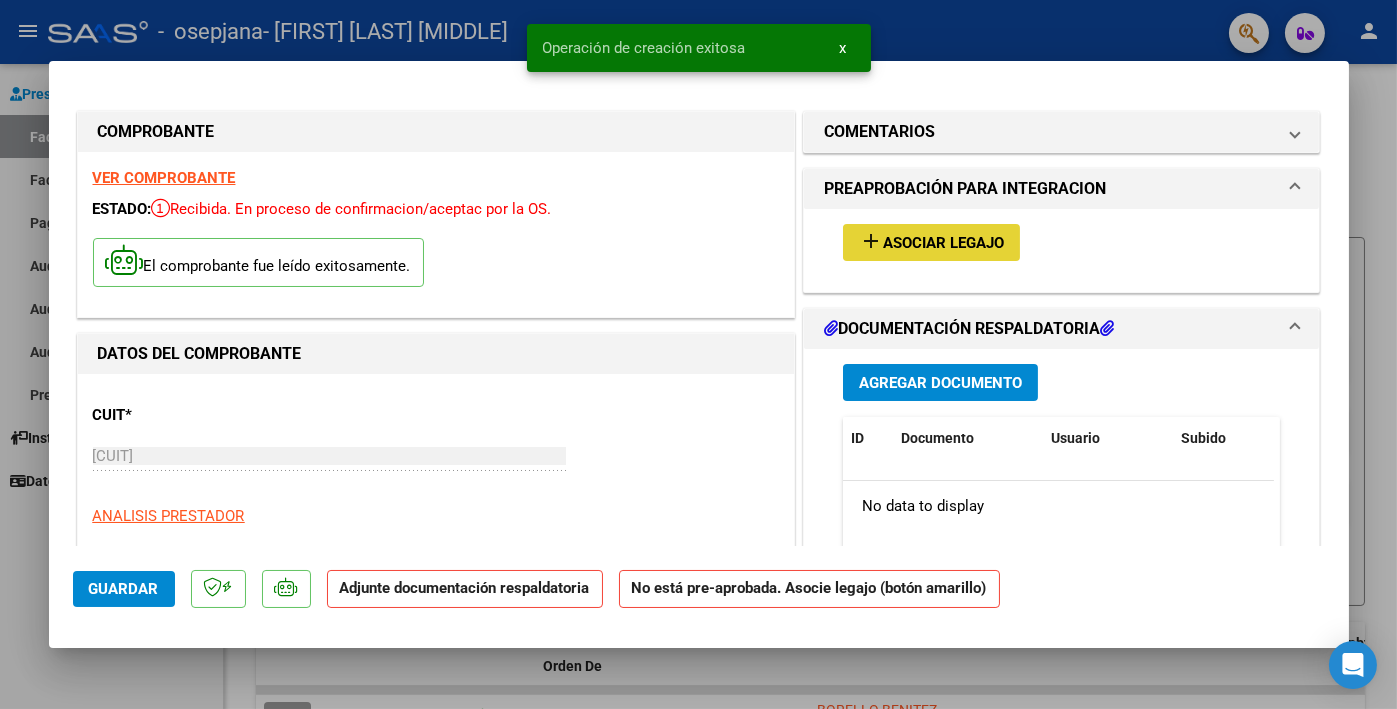 click on "Asociar Legajo" at bounding box center [943, 243] 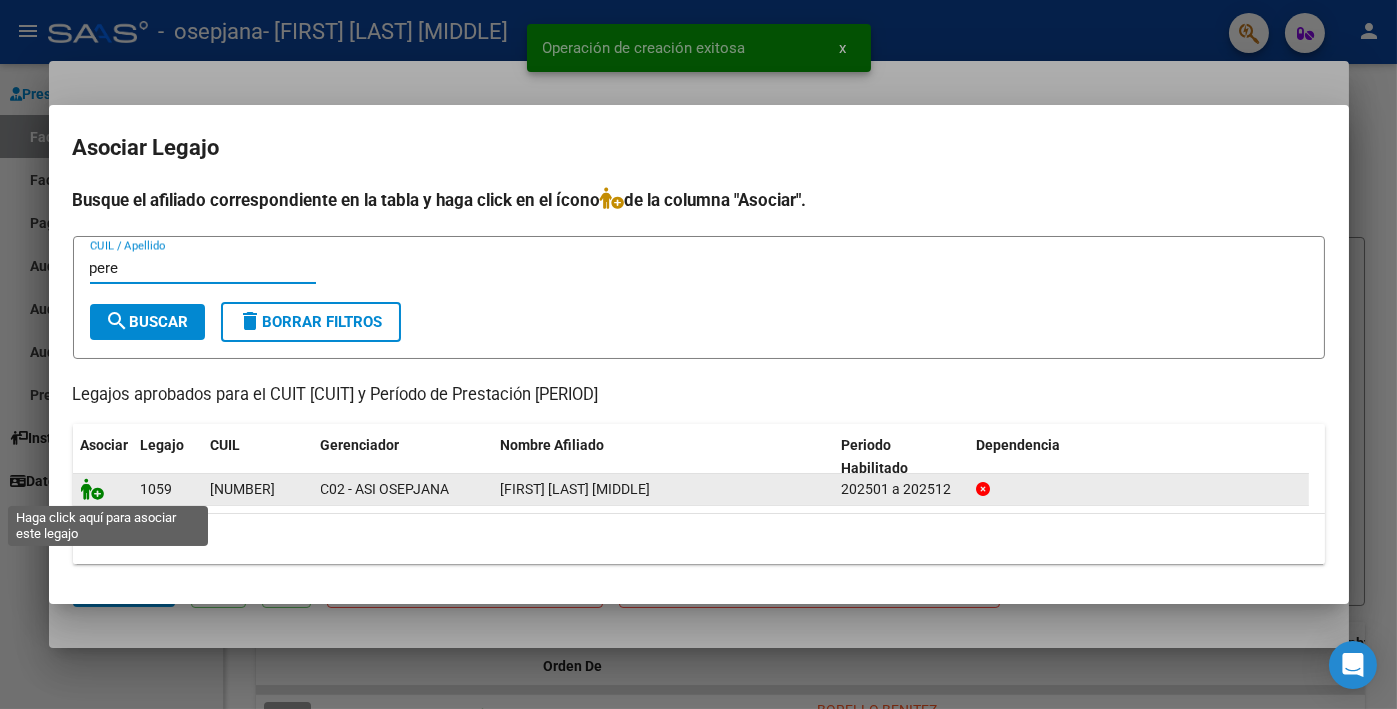 type on "pere" 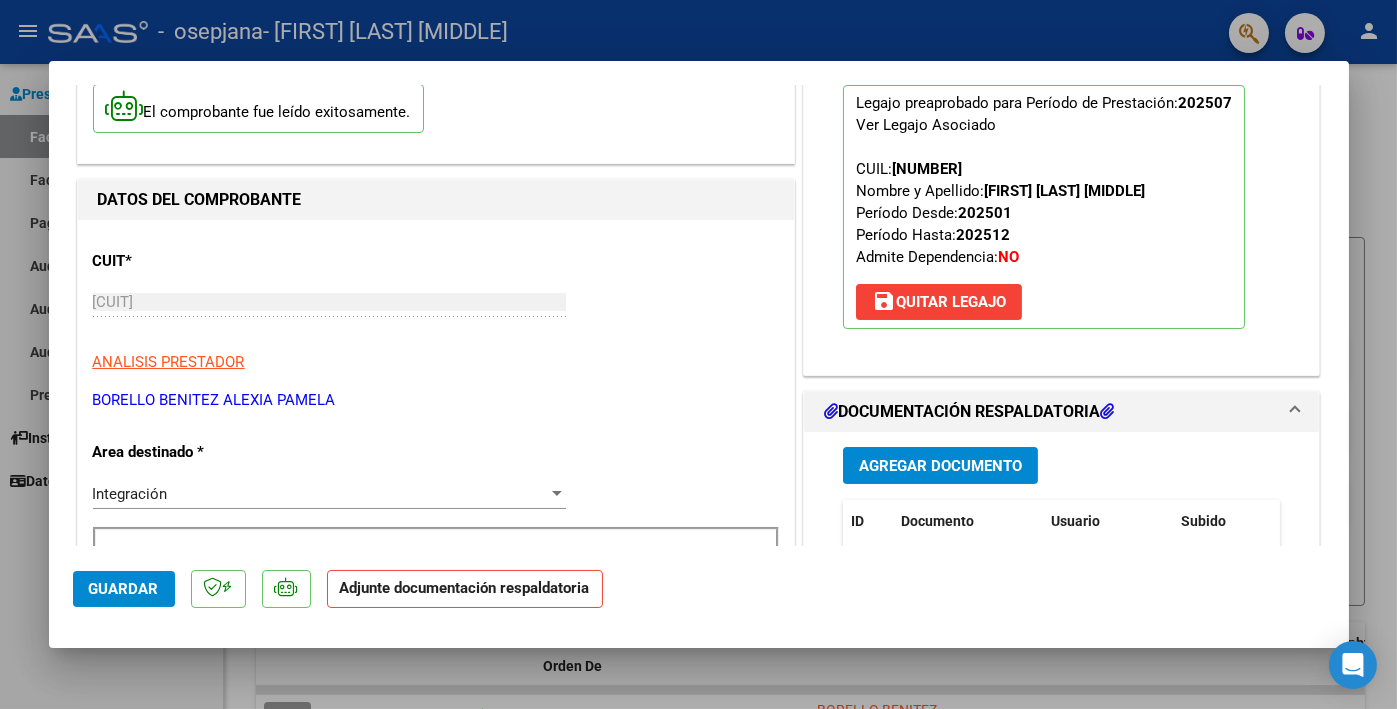 scroll, scrollTop: 400, scrollLeft: 0, axis: vertical 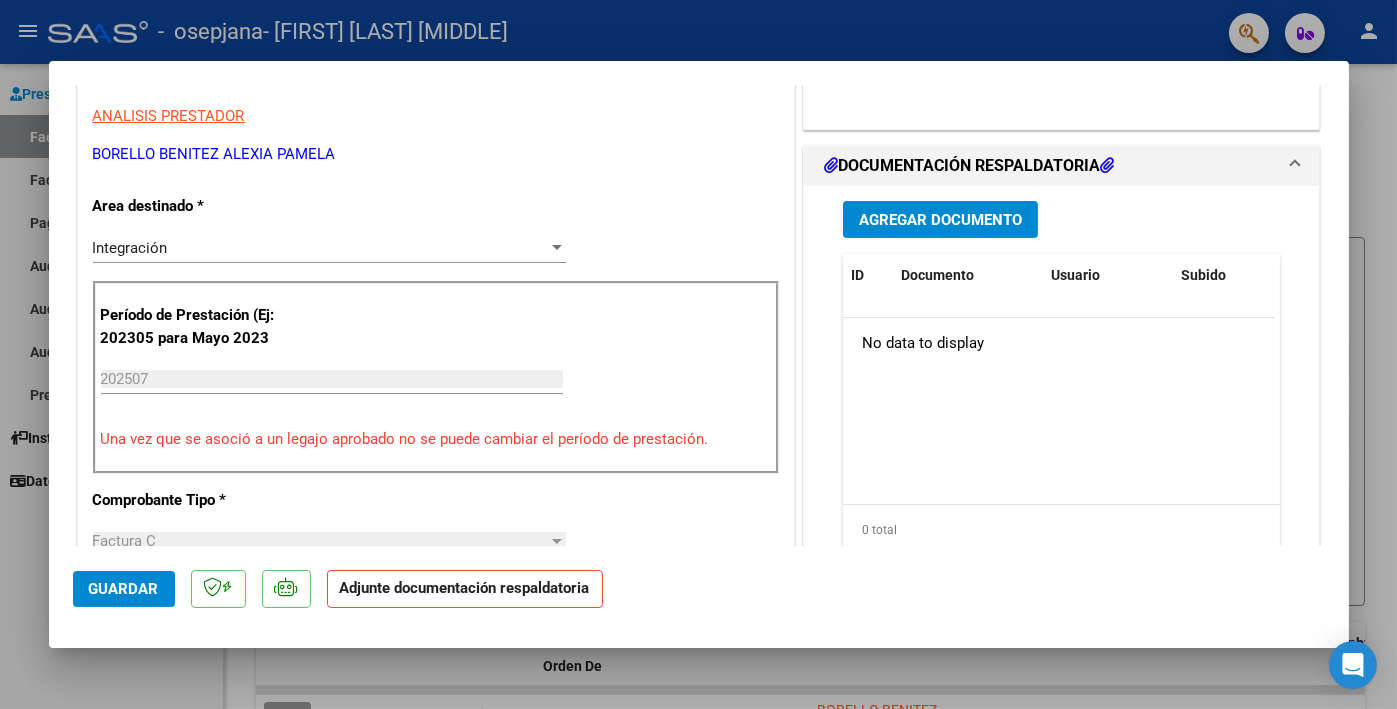click on "Agregar Documento" at bounding box center [940, 220] 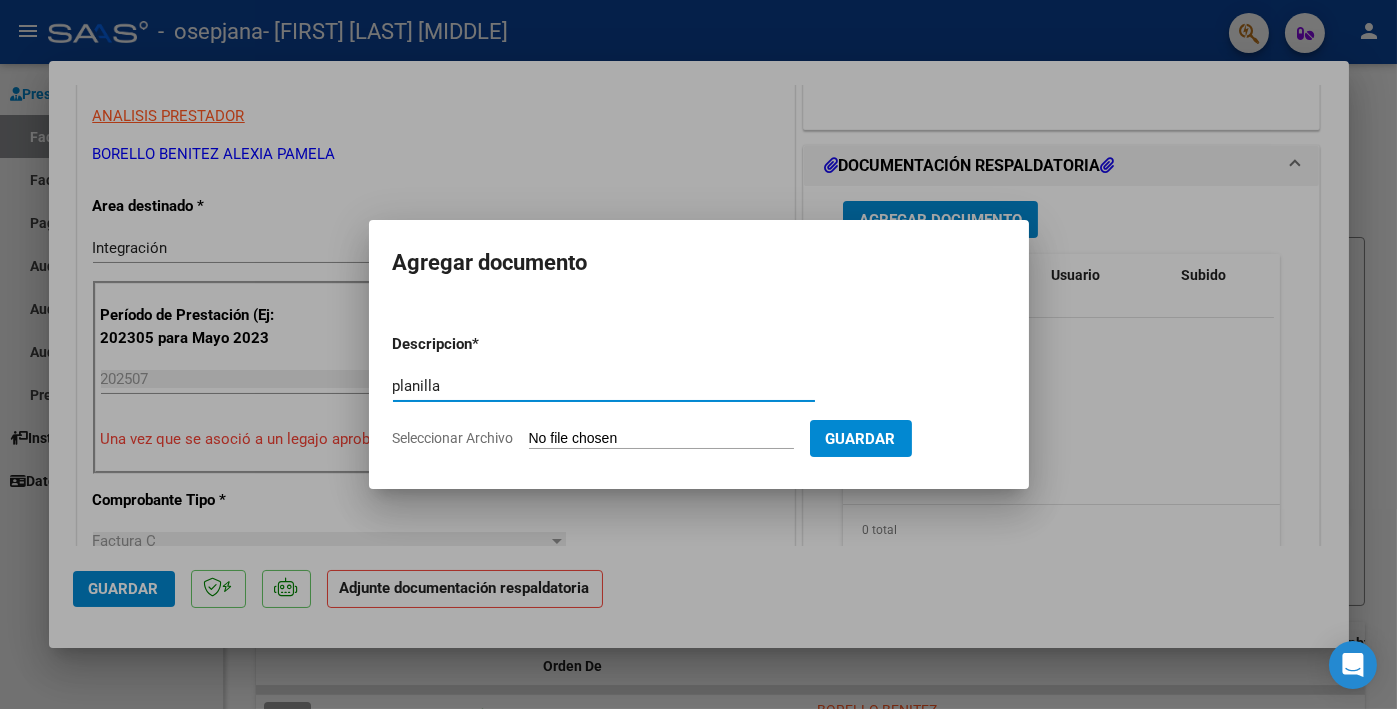 type on "planilla" 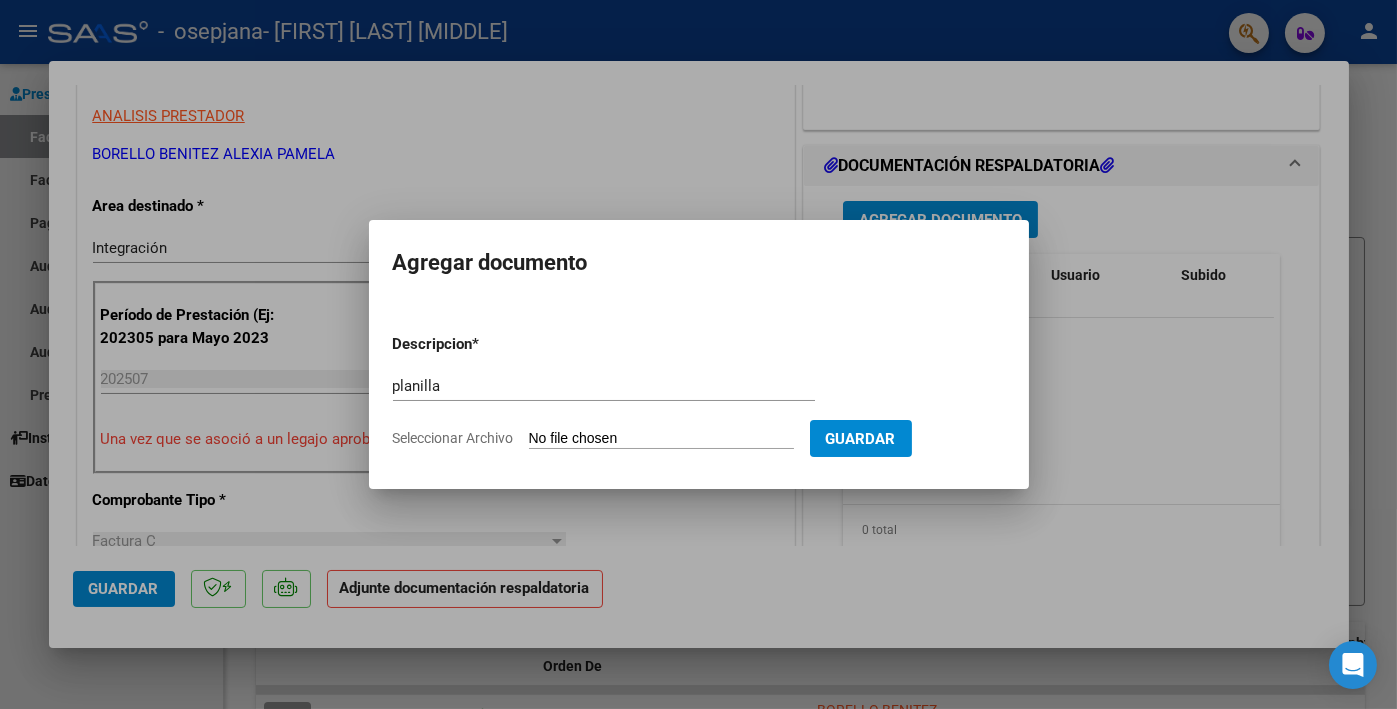 click on "Seleccionar Archivo" at bounding box center [661, 439] 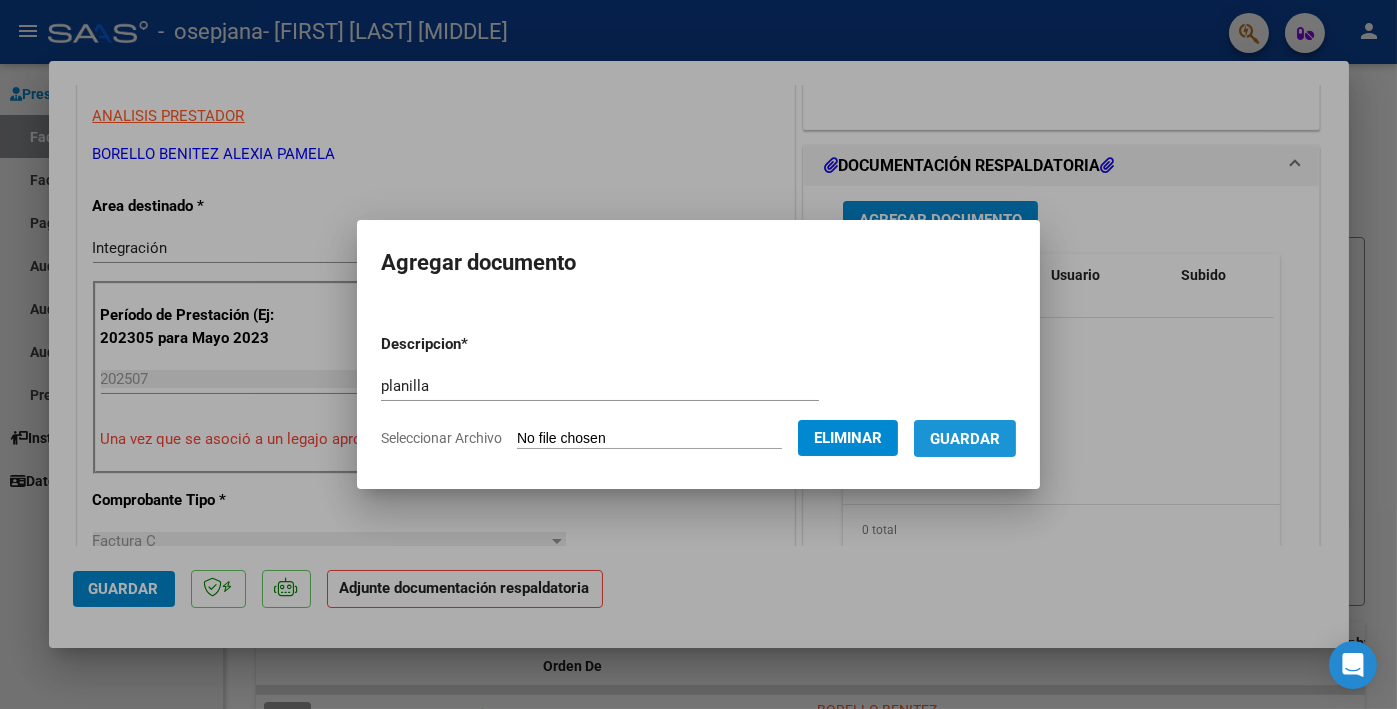 click on "Guardar" at bounding box center (965, 439) 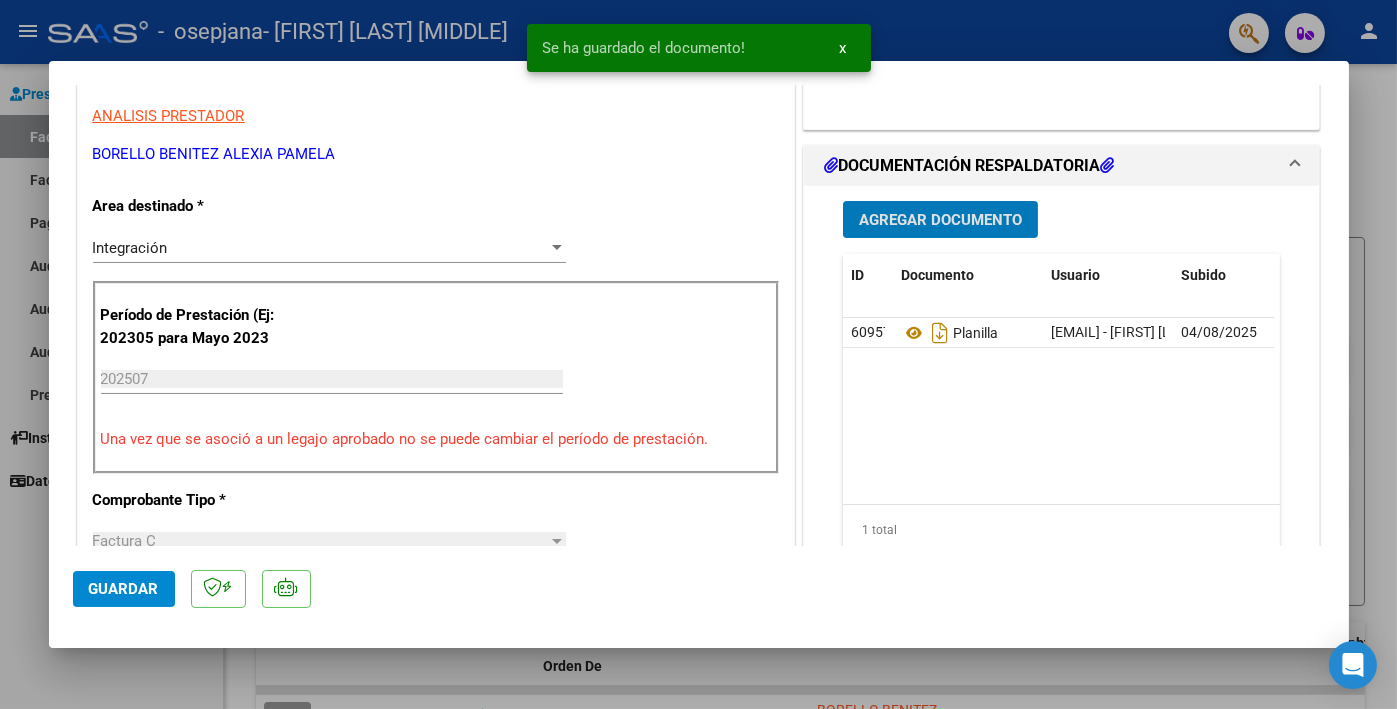 click on "Guardar" 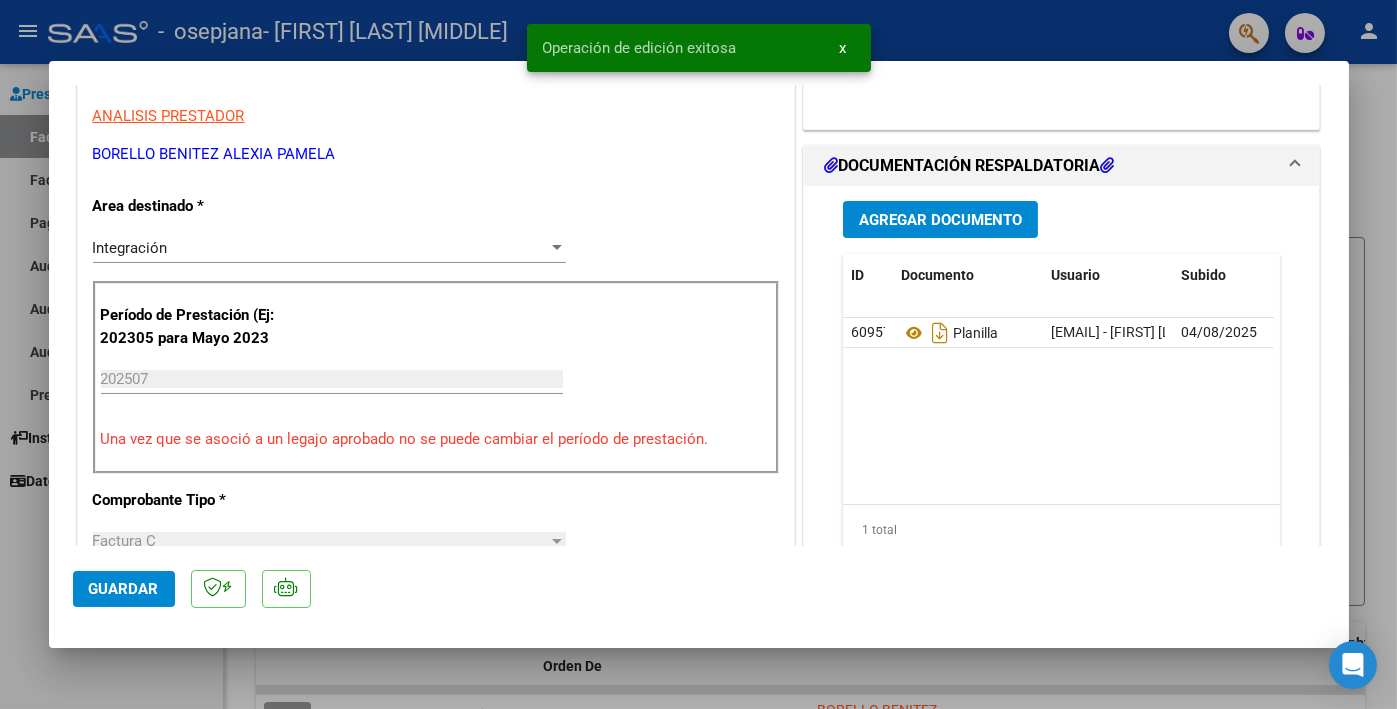 click at bounding box center (698, 354) 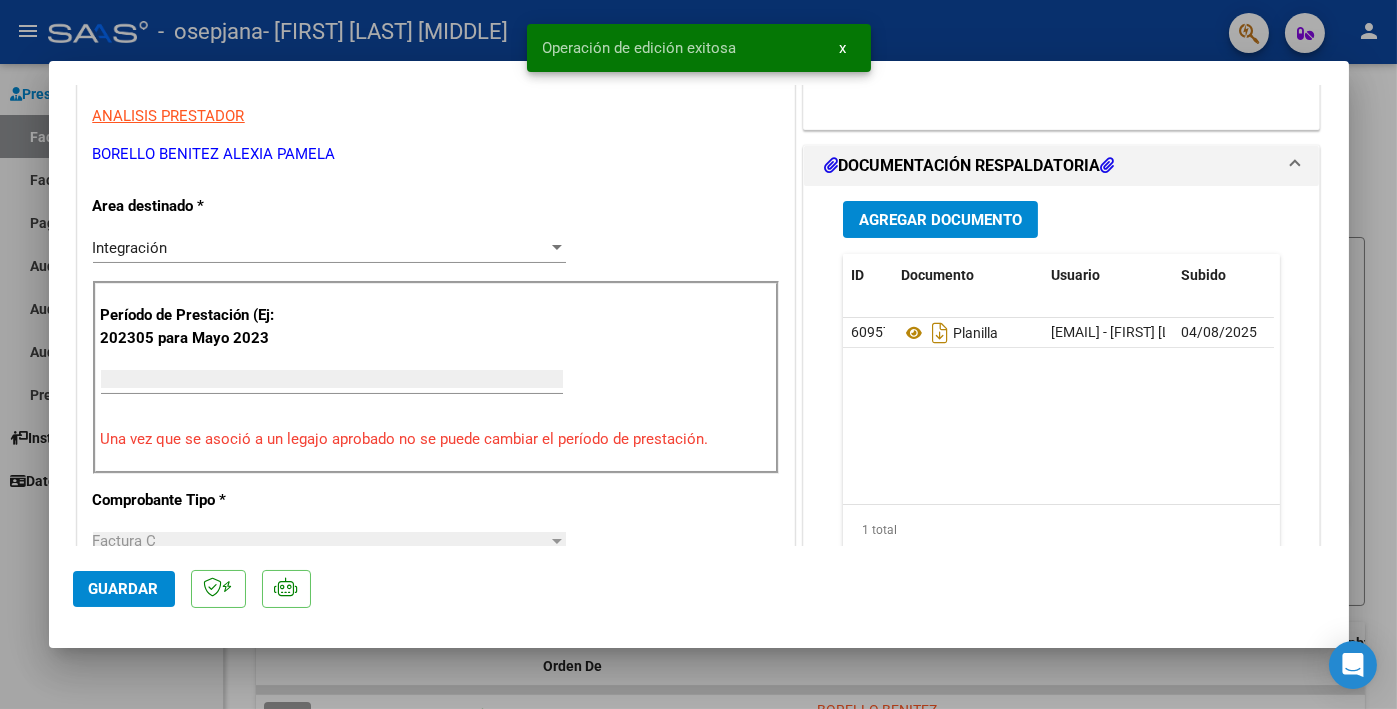 scroll, scrollTop: 338, scrollLeft: 0, axis: vertical 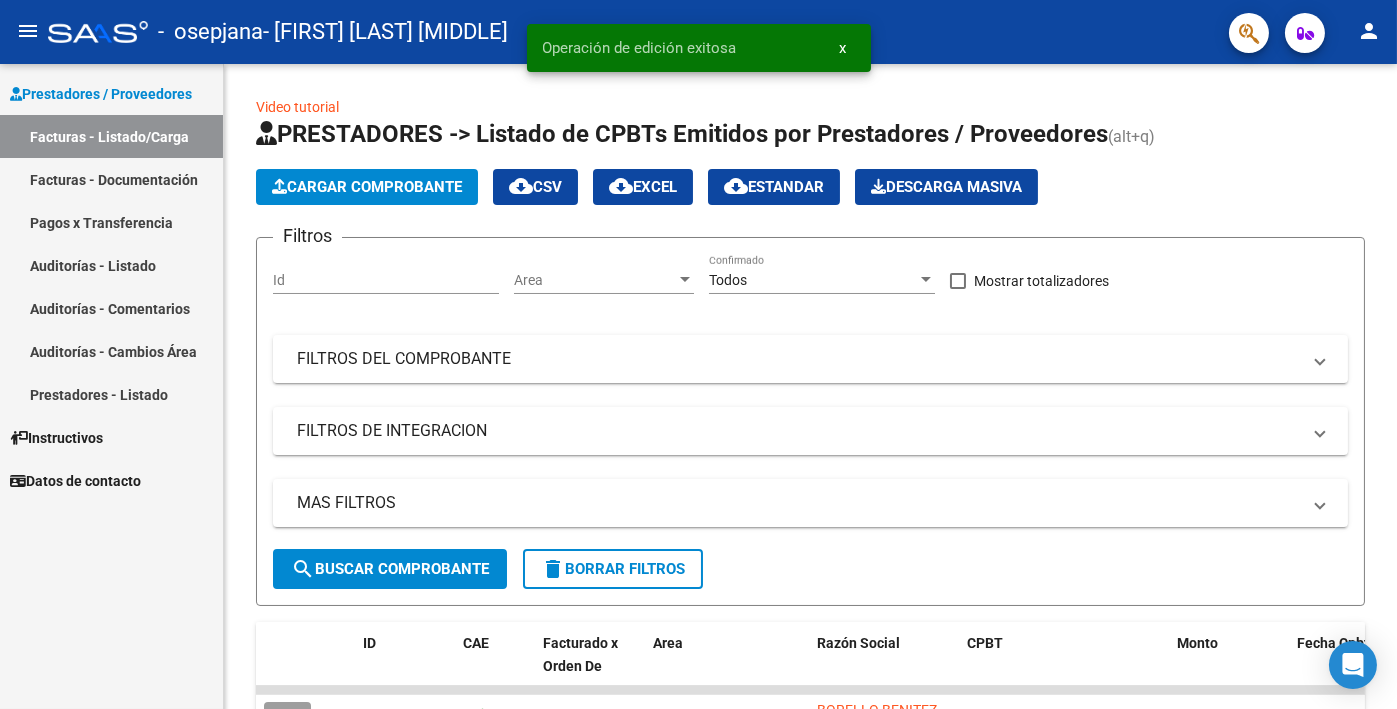 click on "x" at bounding box center [843, 48] 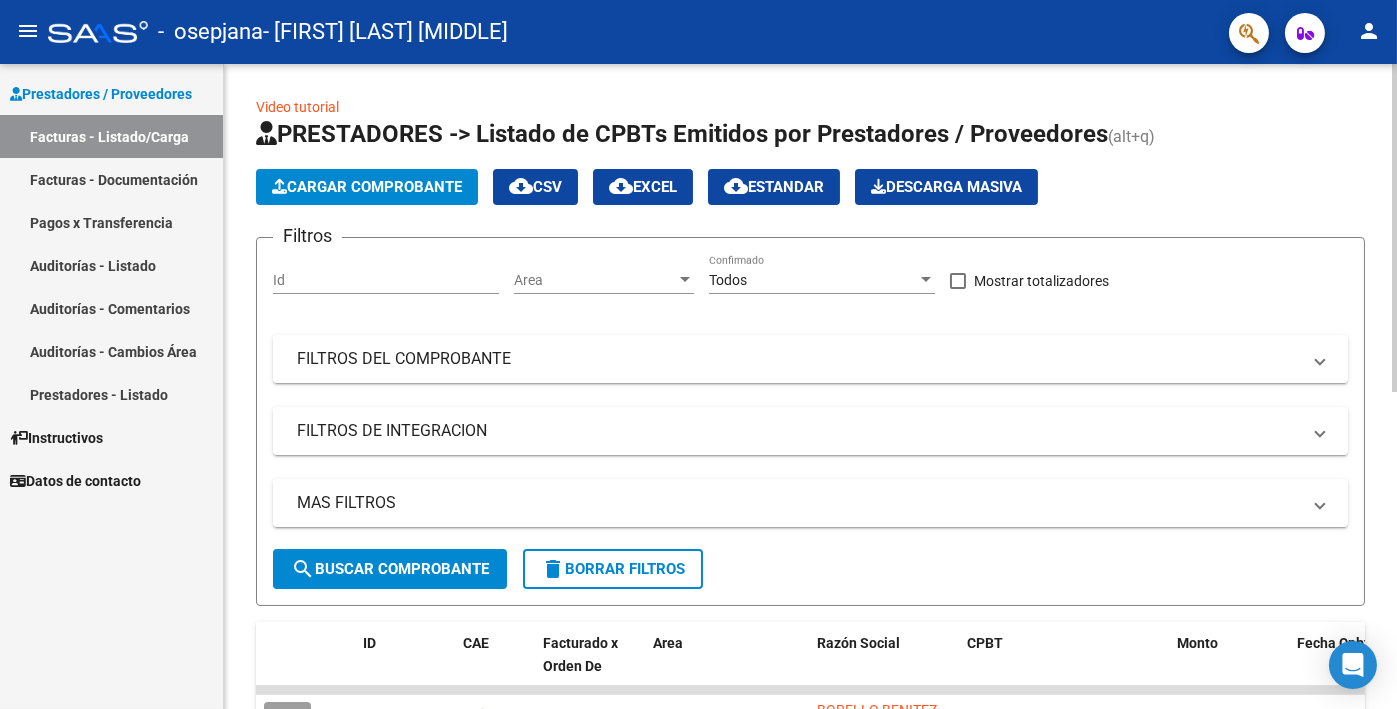 click on "Cargar Comprobante" 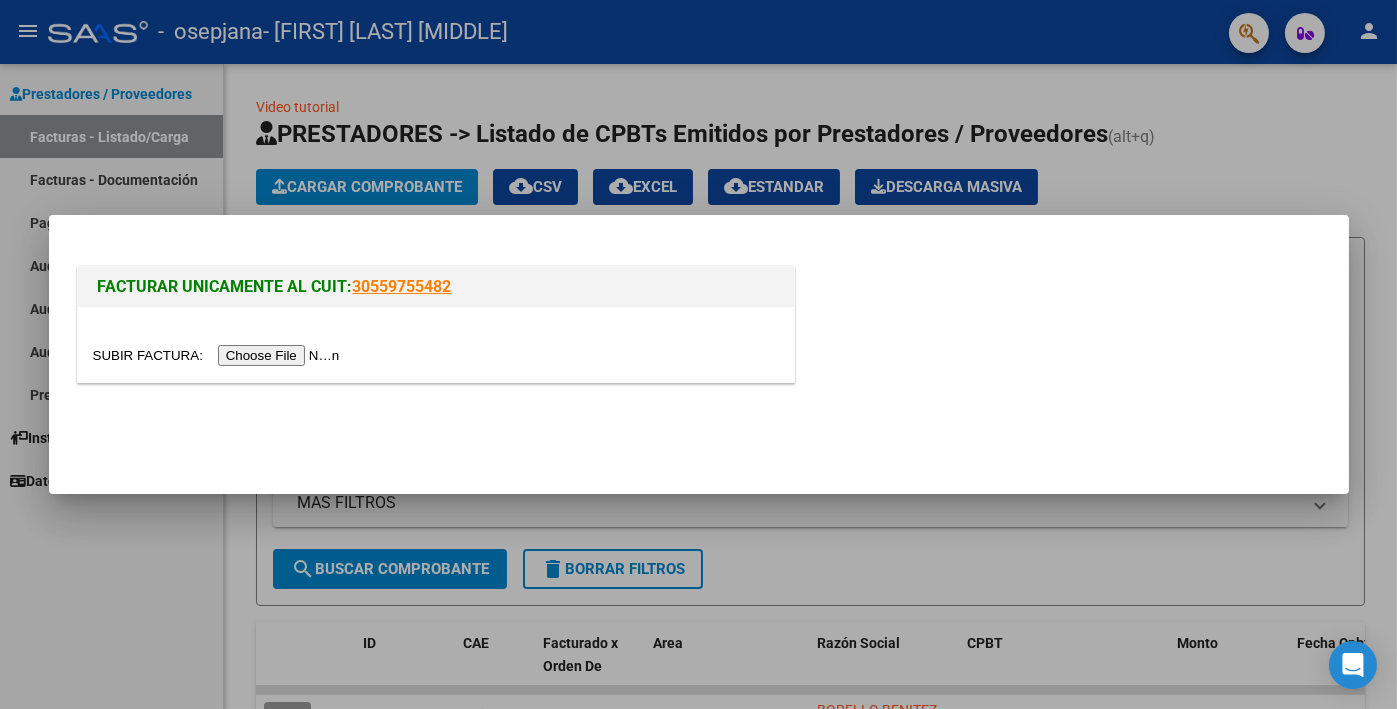 click at bounding box center (219, 355) 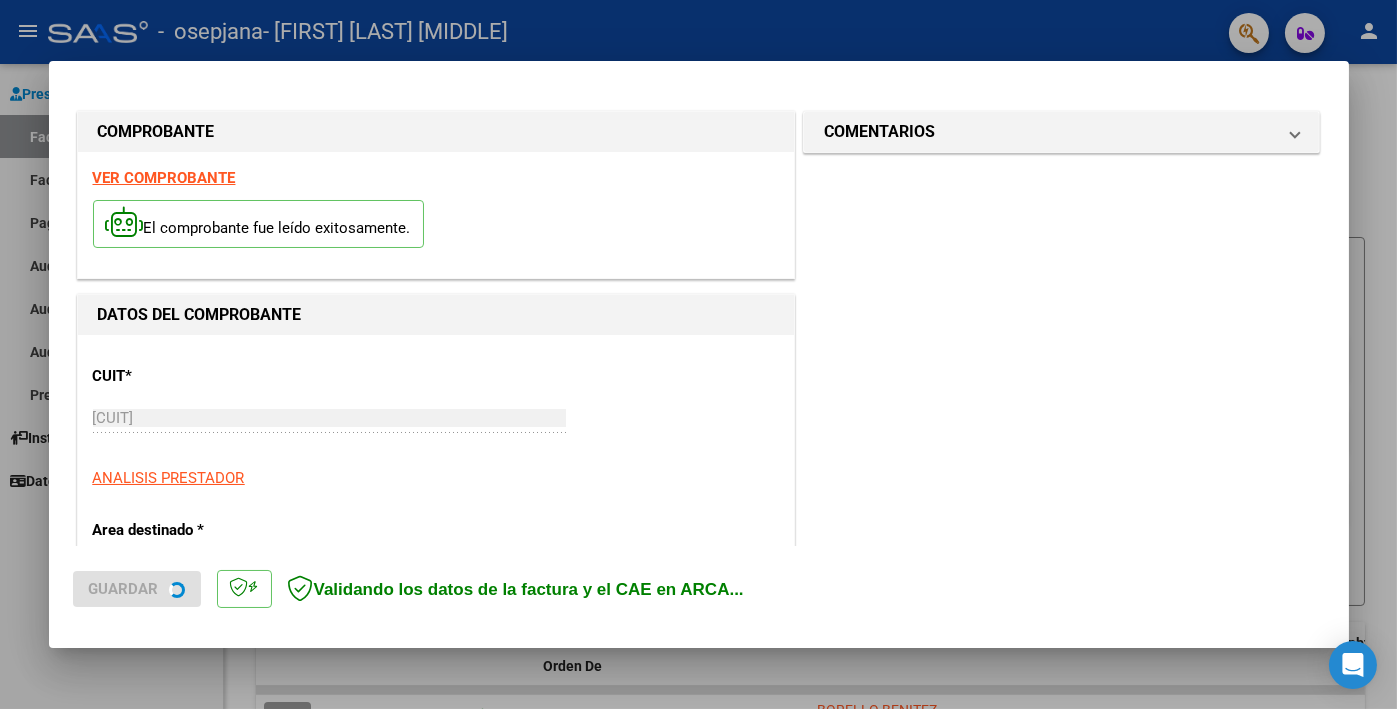 click on "VER COMPROBANTE" at bounding box center [164, 178] 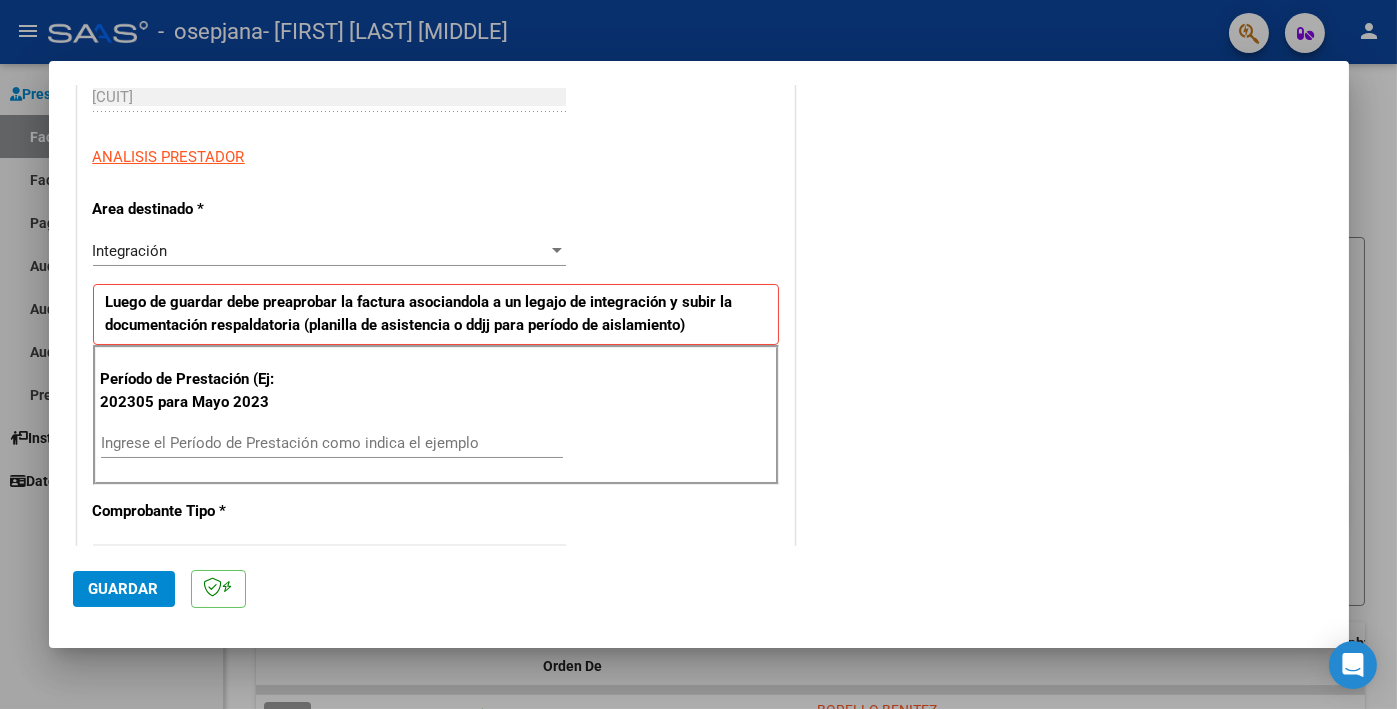 scroll, scrollTop: 400, scrollLeft: 0, axis: vertical 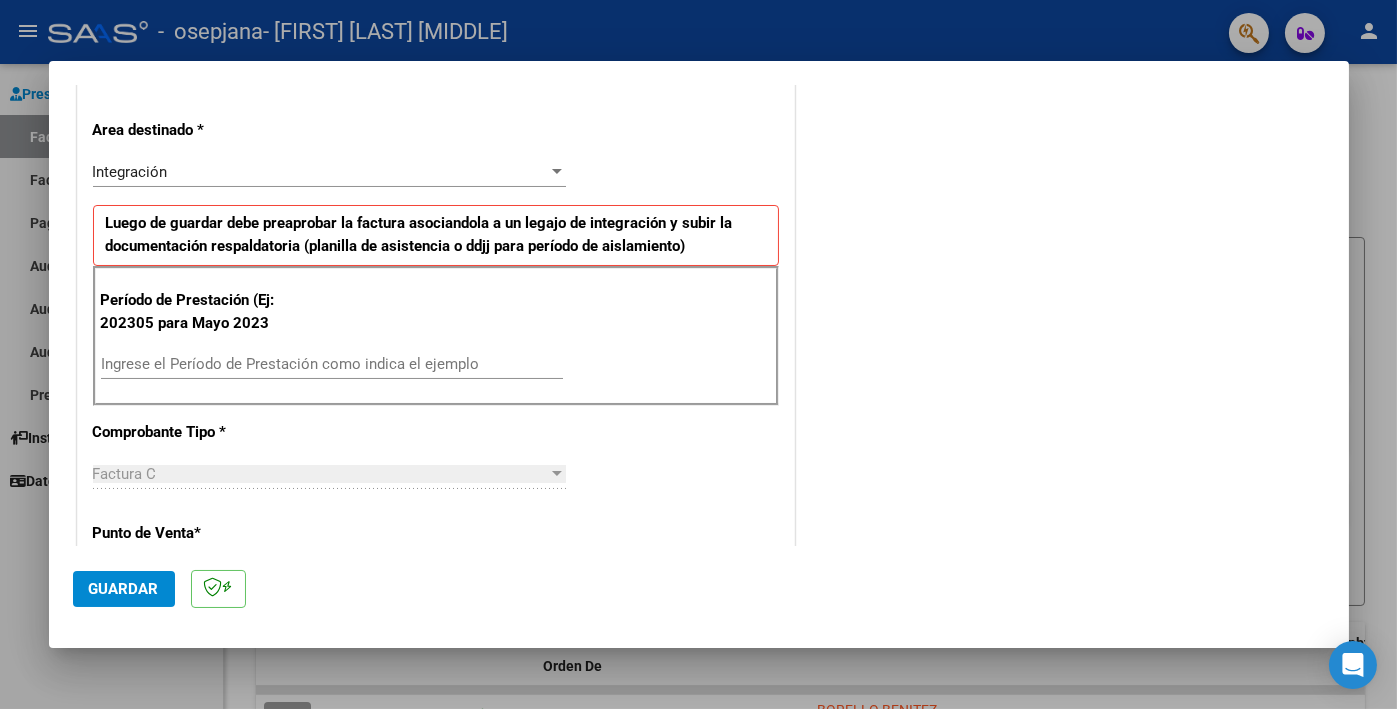 click on "Ingrese el Período de Prestación como indica el ejemplo" at bounding box center (332, 364) 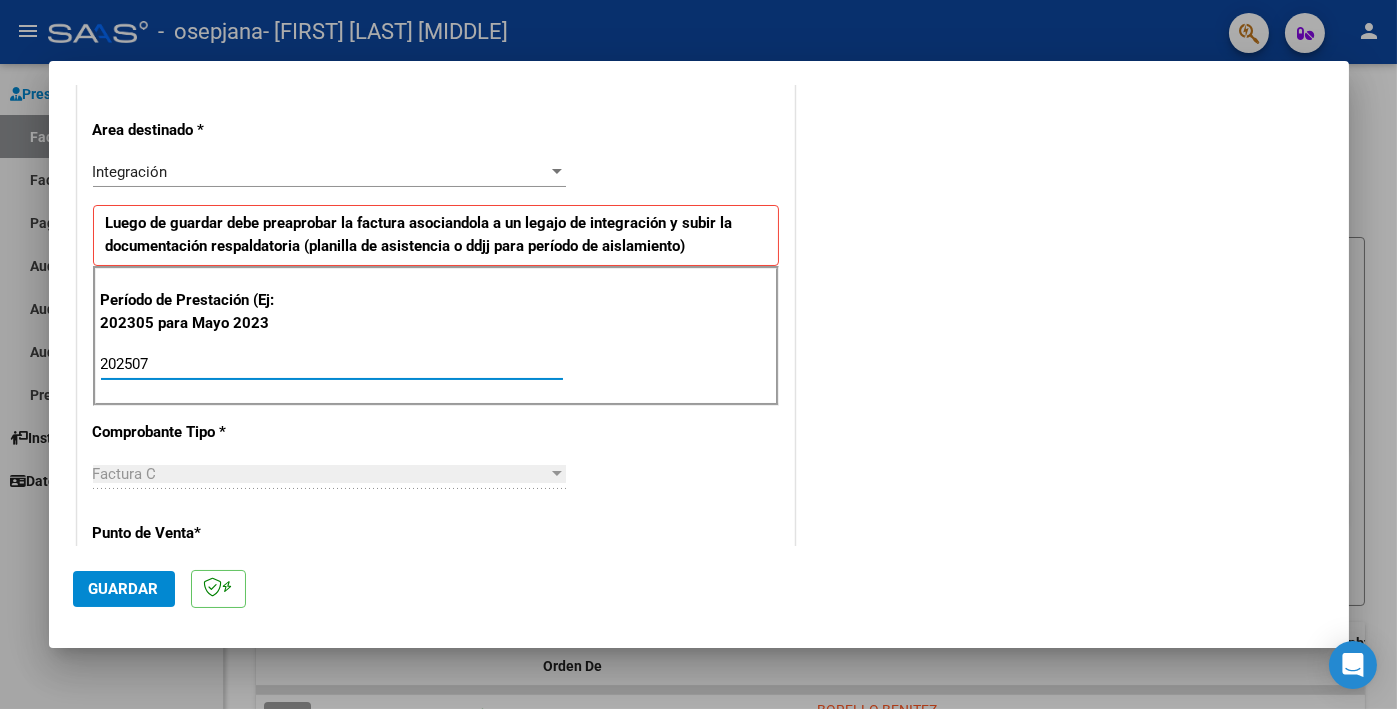type on "202507" 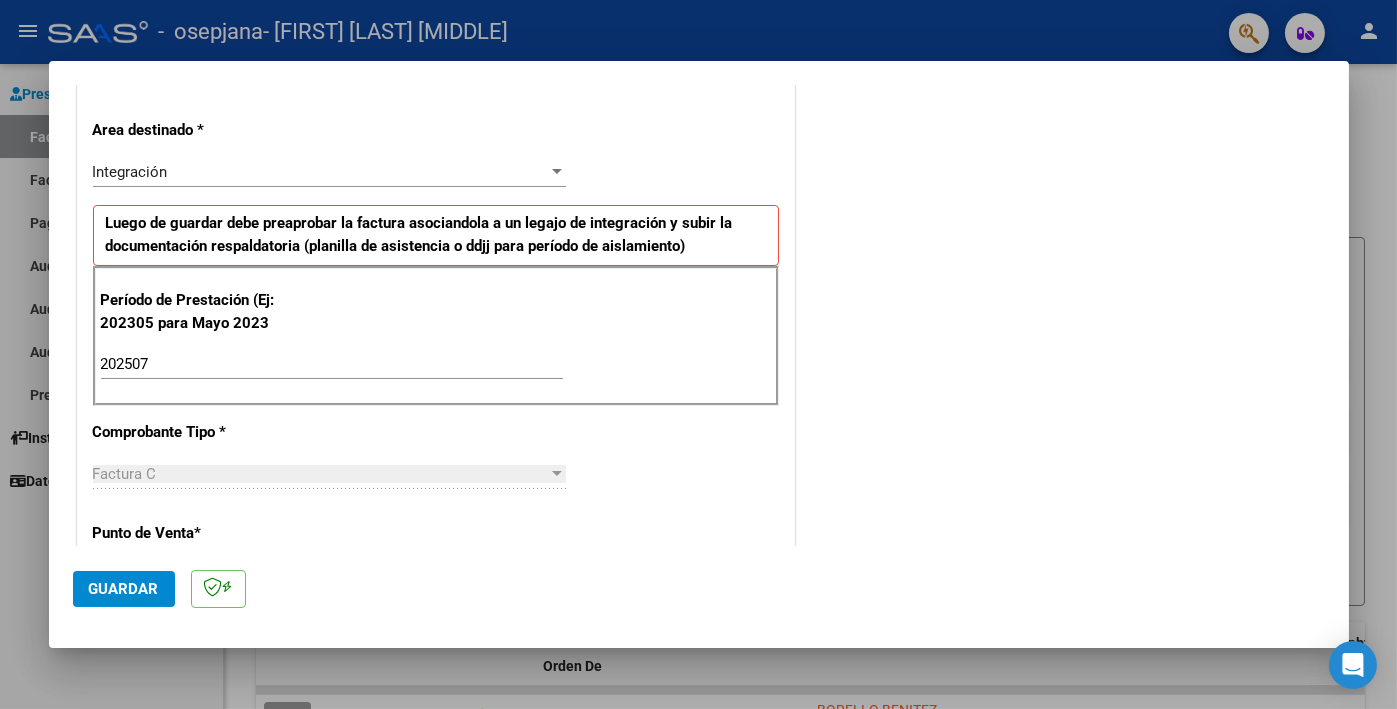 scroll, scrollTop: 1225, scrollLeft: 0, axis: vertical 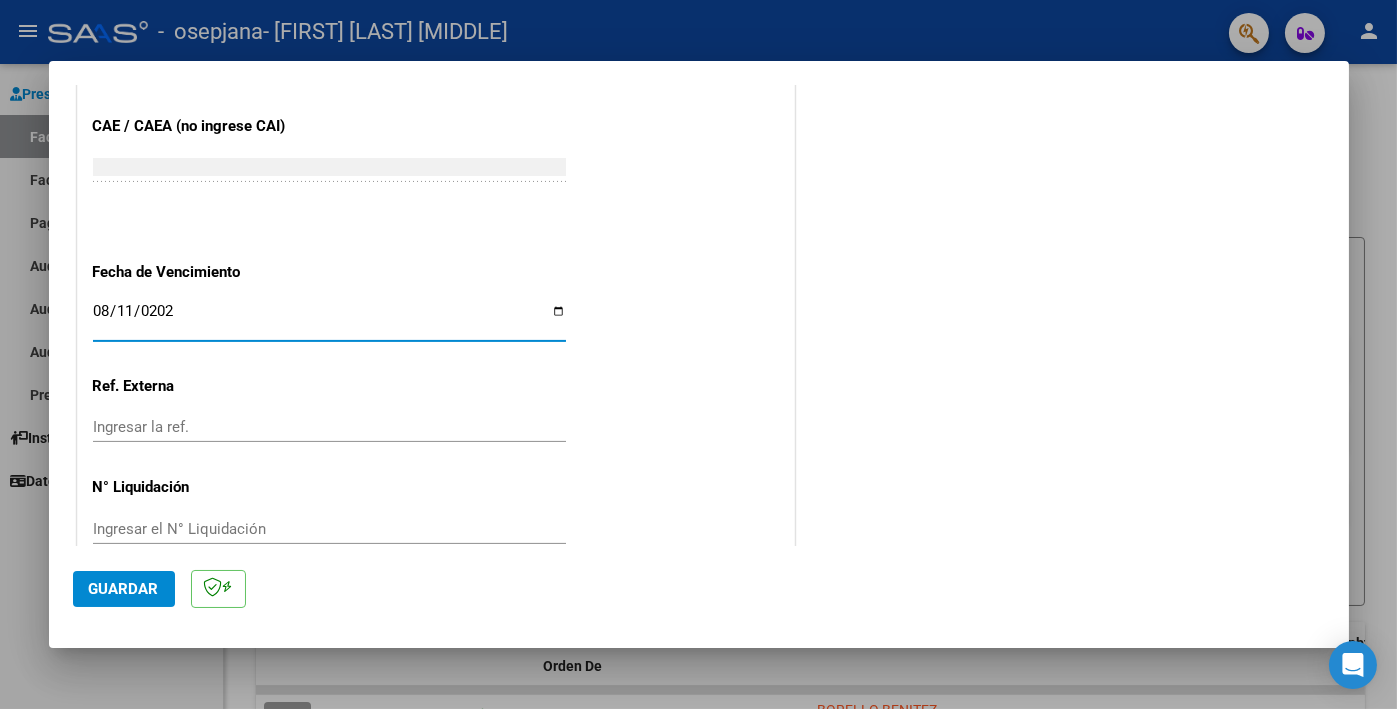 type on "2025-08-11" 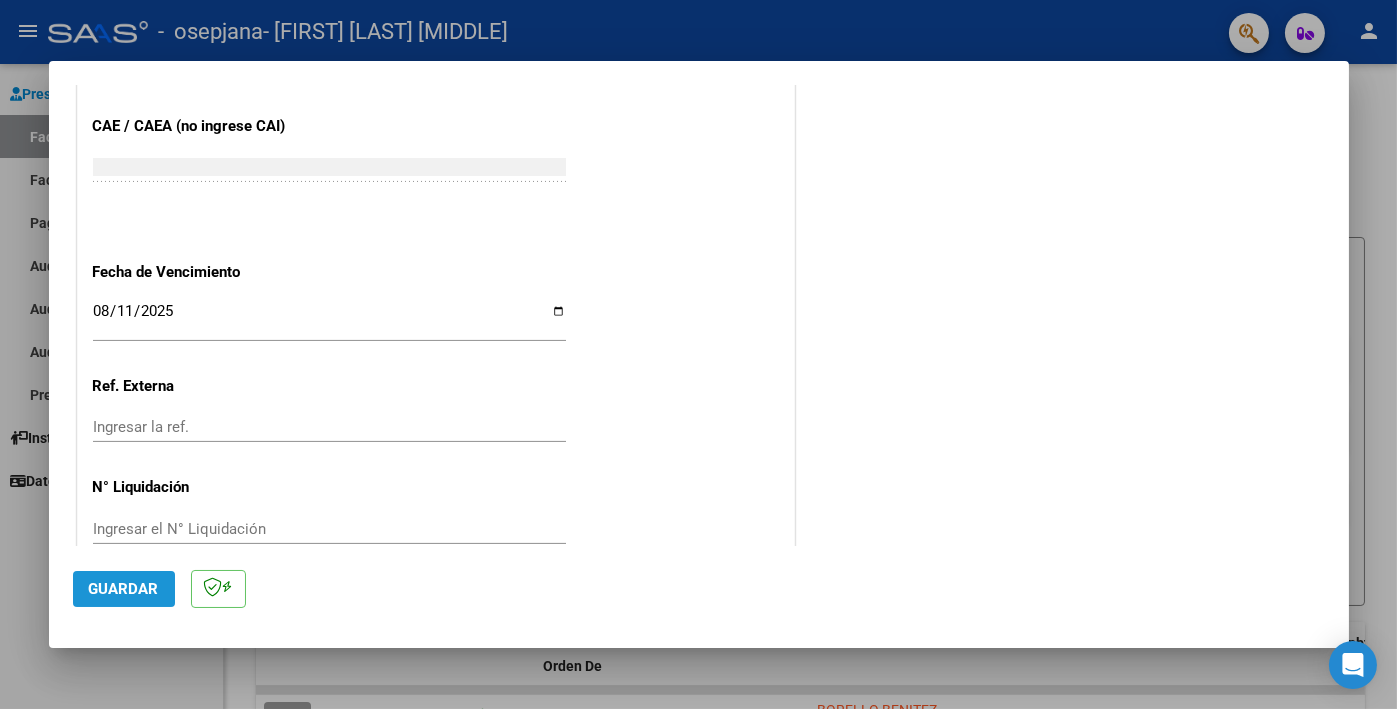 click on "Guardar" 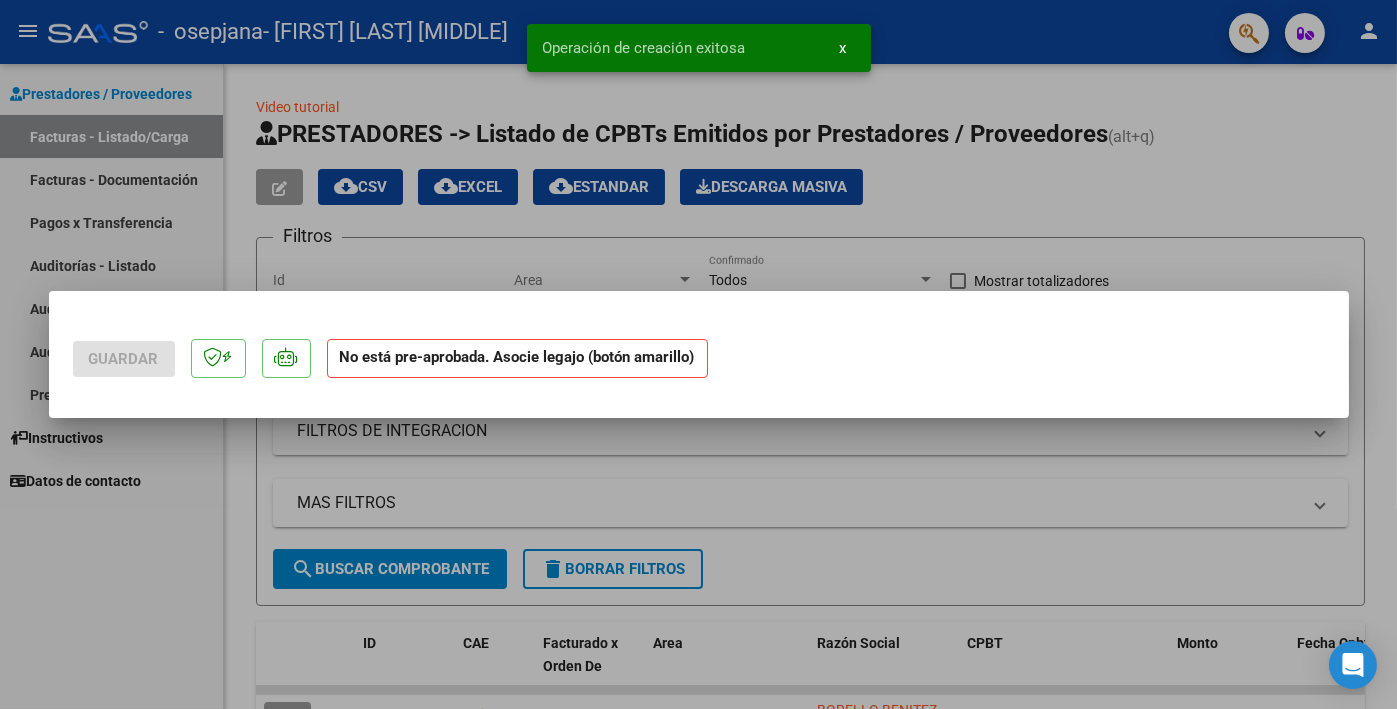 scroll, scrollTop: 0, scrollLeft: 0, axis: both 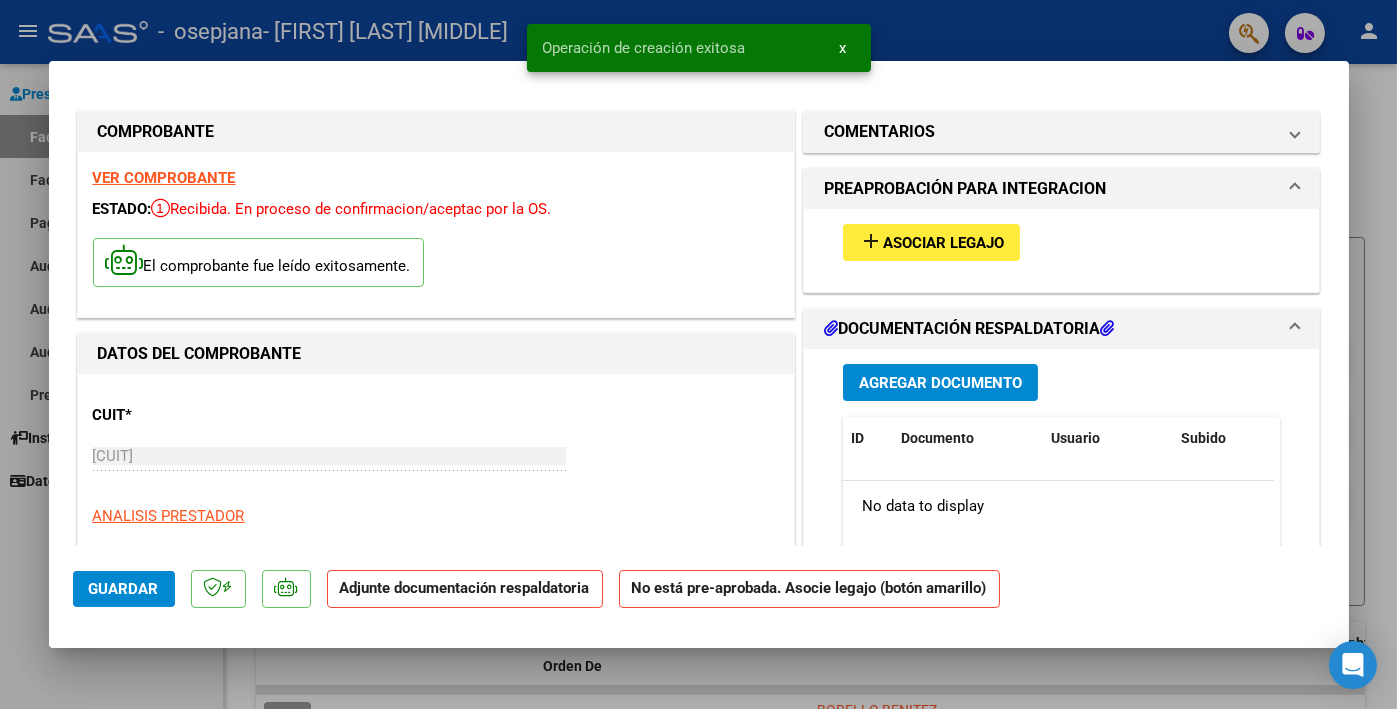 click on "Asociar Legajo" at bounding box center (943, 243) 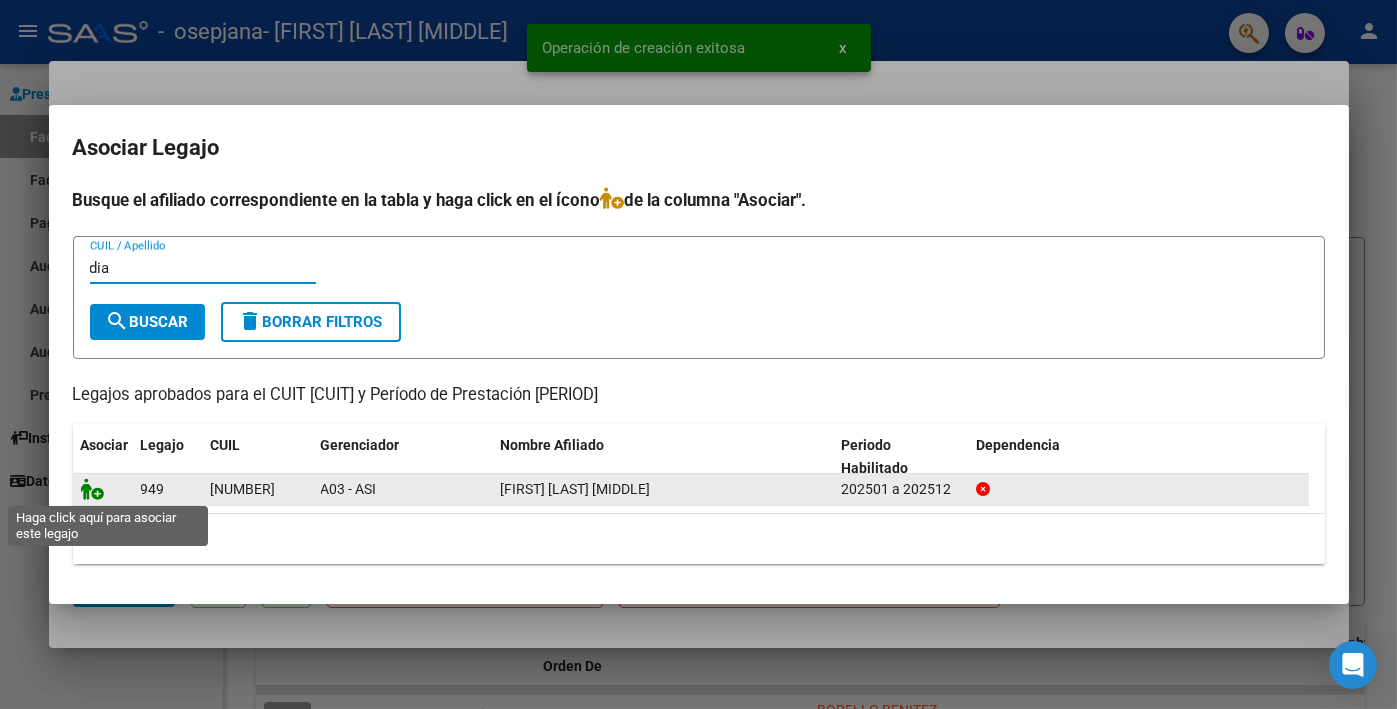 type on "dia" 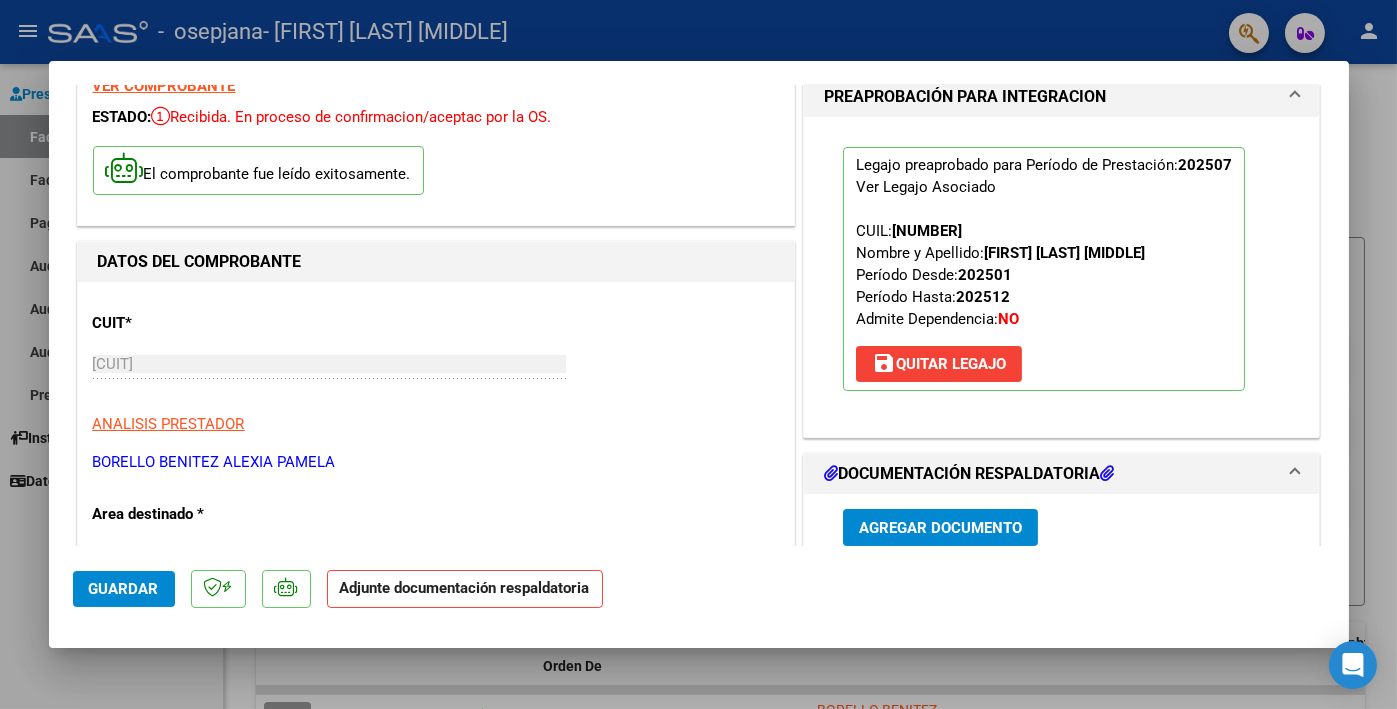 scroll, scrollTop: 200, scrollLeft: 0, axis: vertical 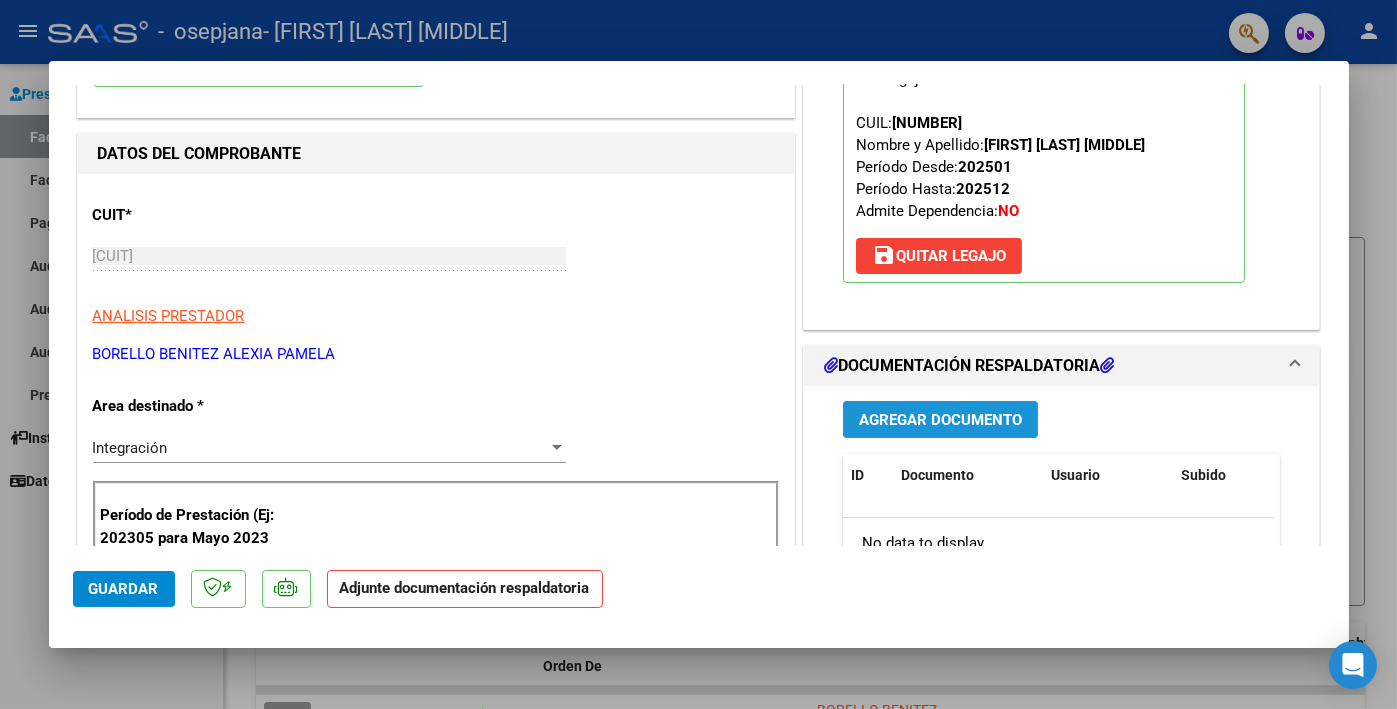 click on "Agregar Documento" at bounding box center [940, 420] 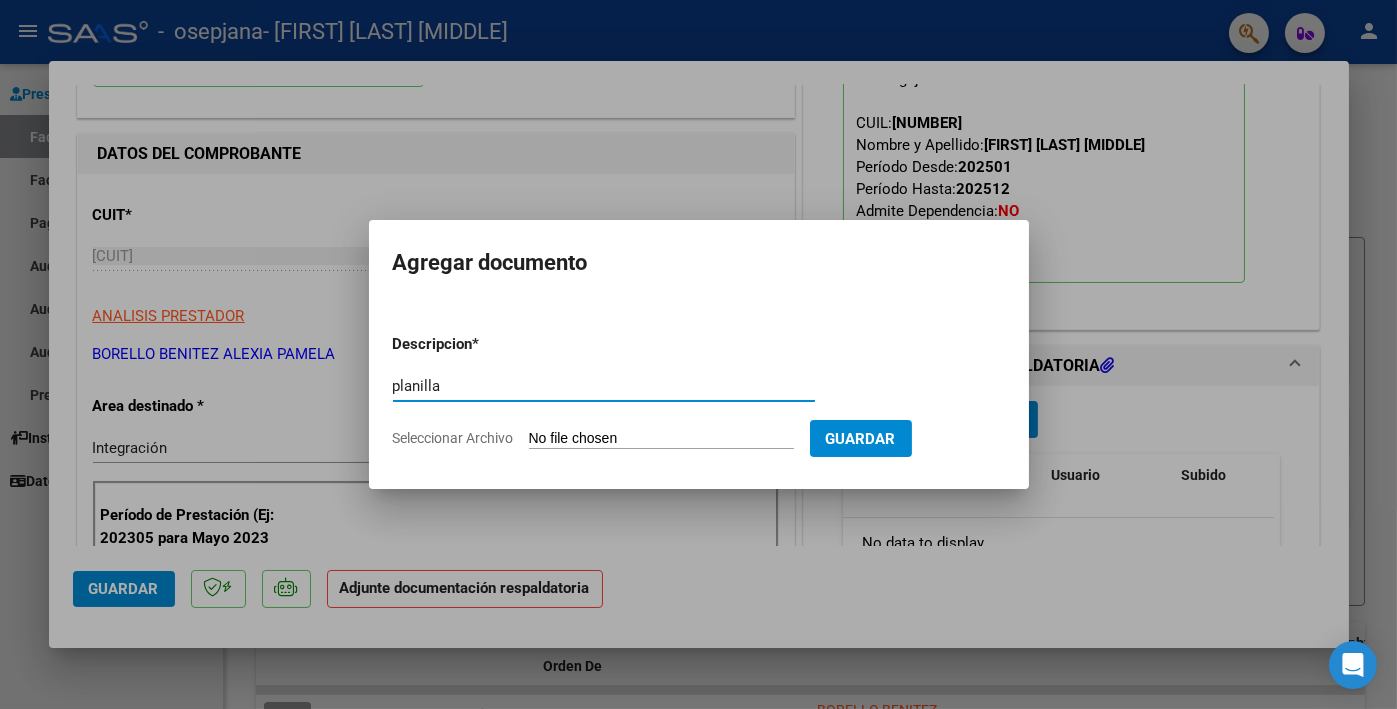 type on "planilla" 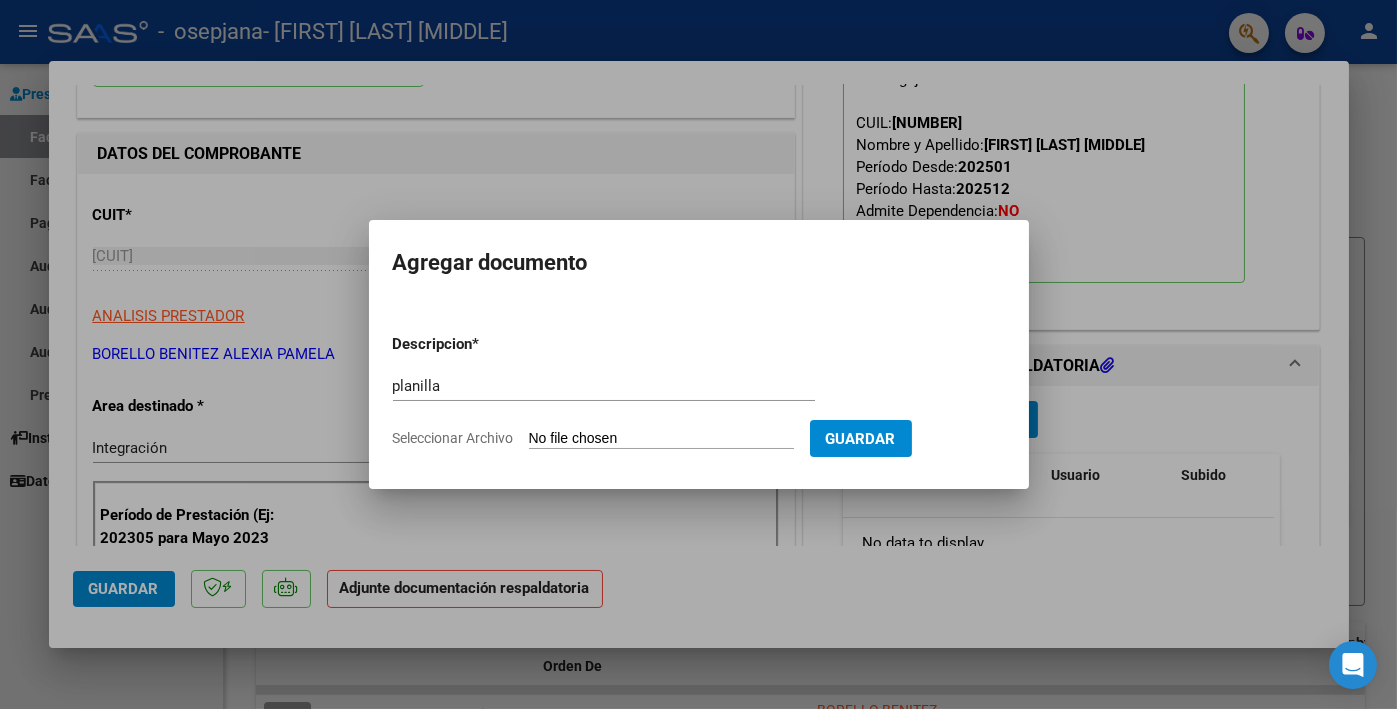click on "Seleccionar Archivo" at bounding box center [661, 439] 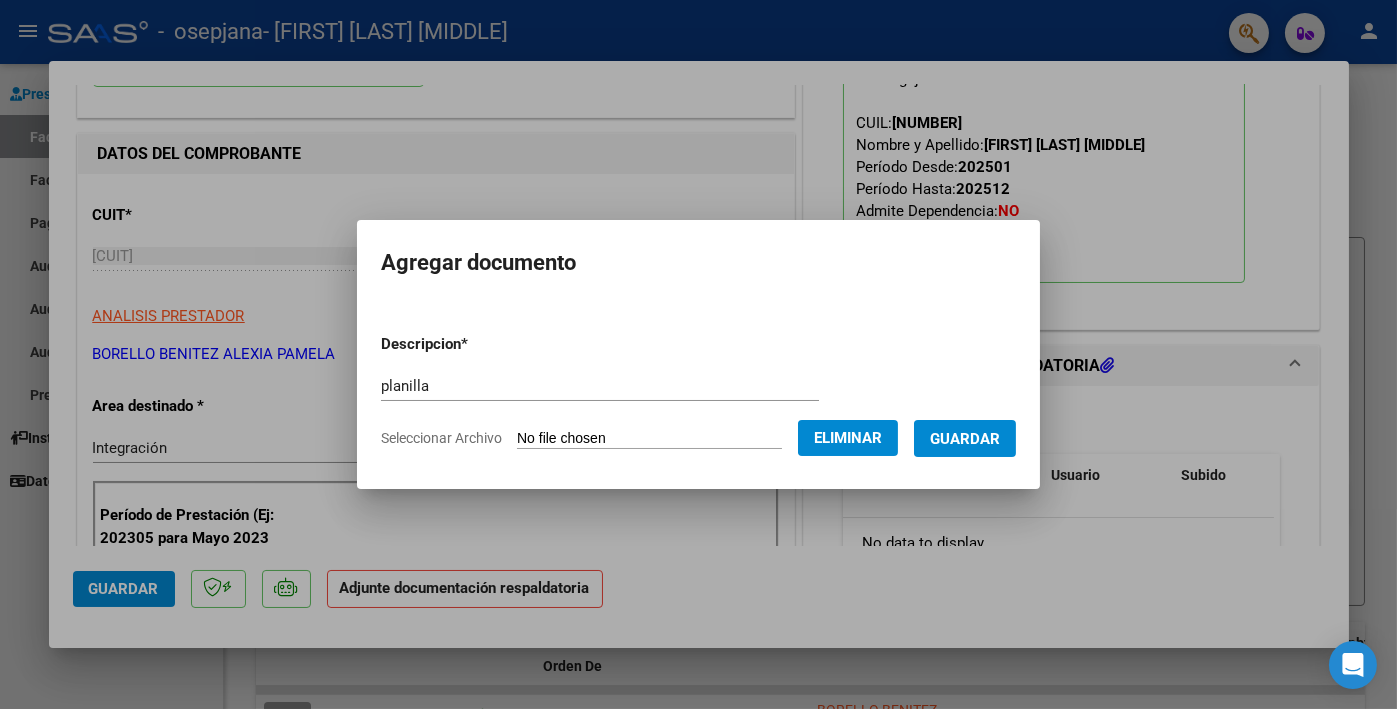 click on "Guardar" at bounding box center [965, 439] 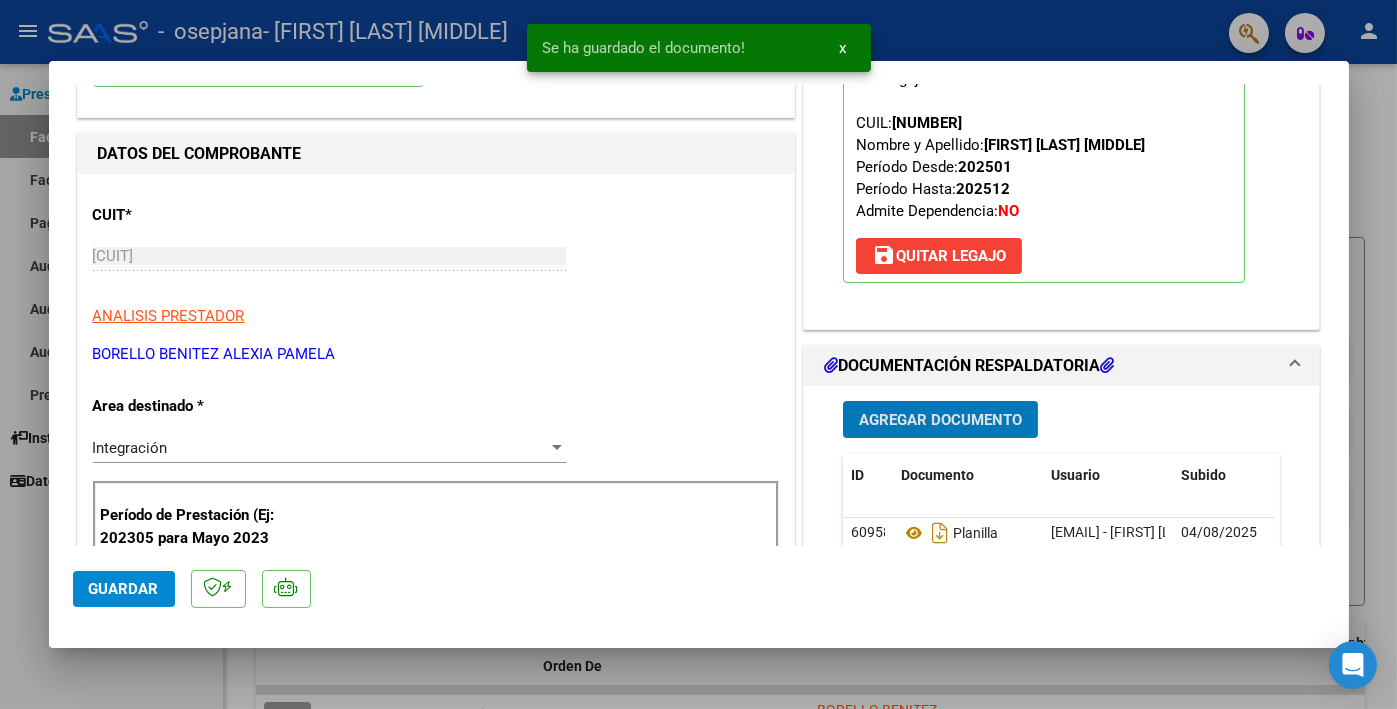 click on "Guardar" 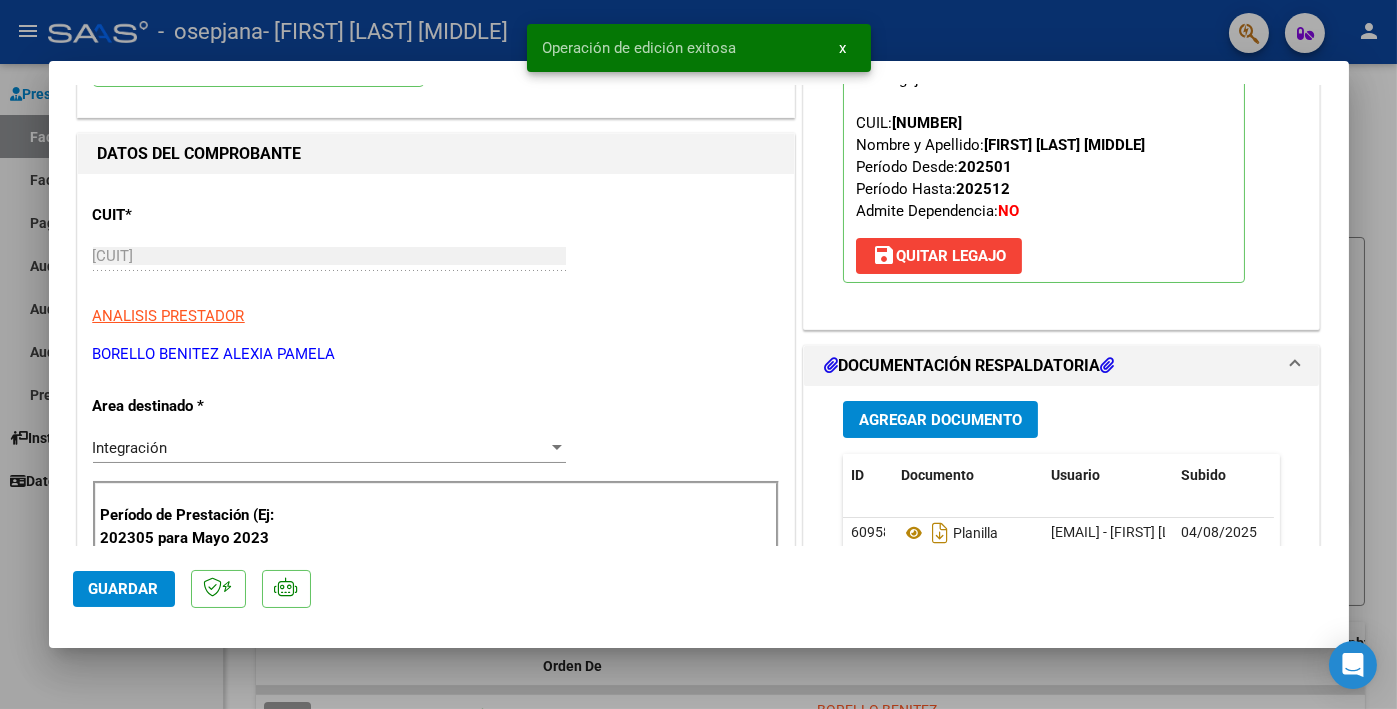 click at bounding box center (698, 354) 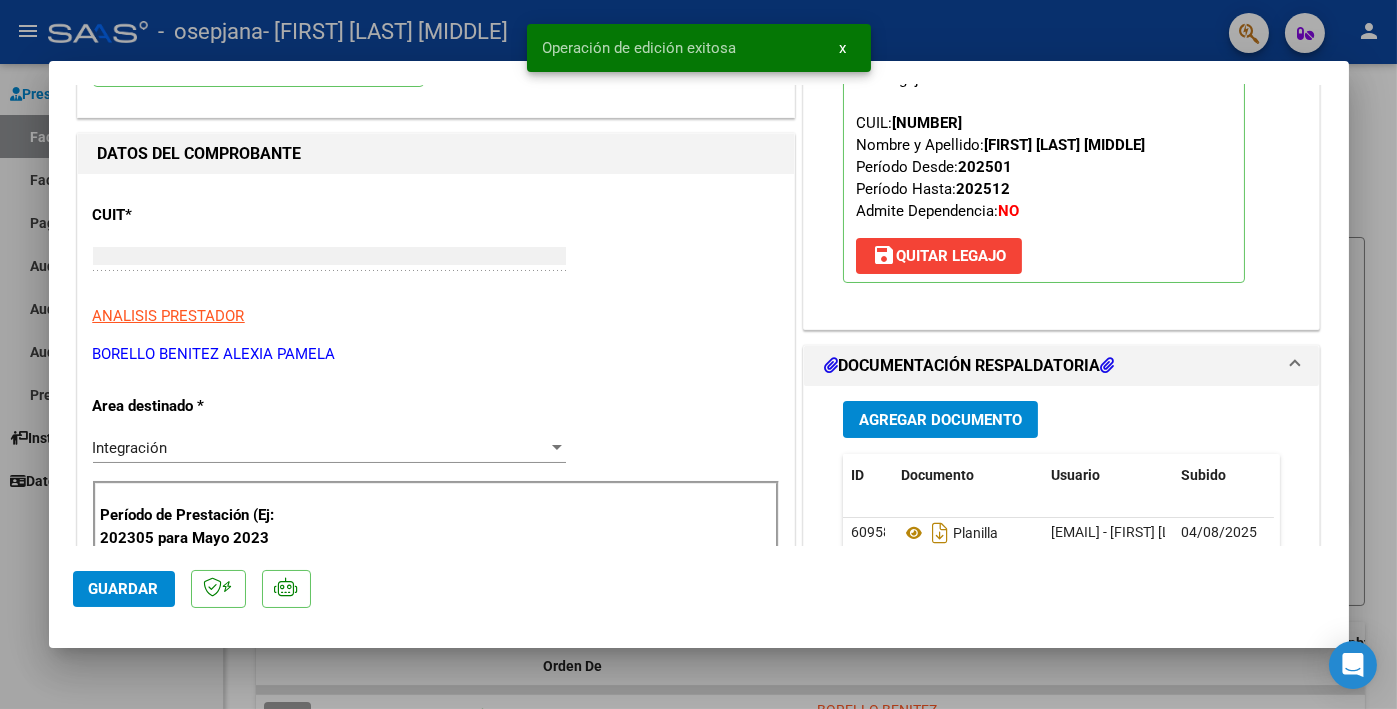 scroll, scrollTop: 212, scrollLeft: 0, axis: vertical 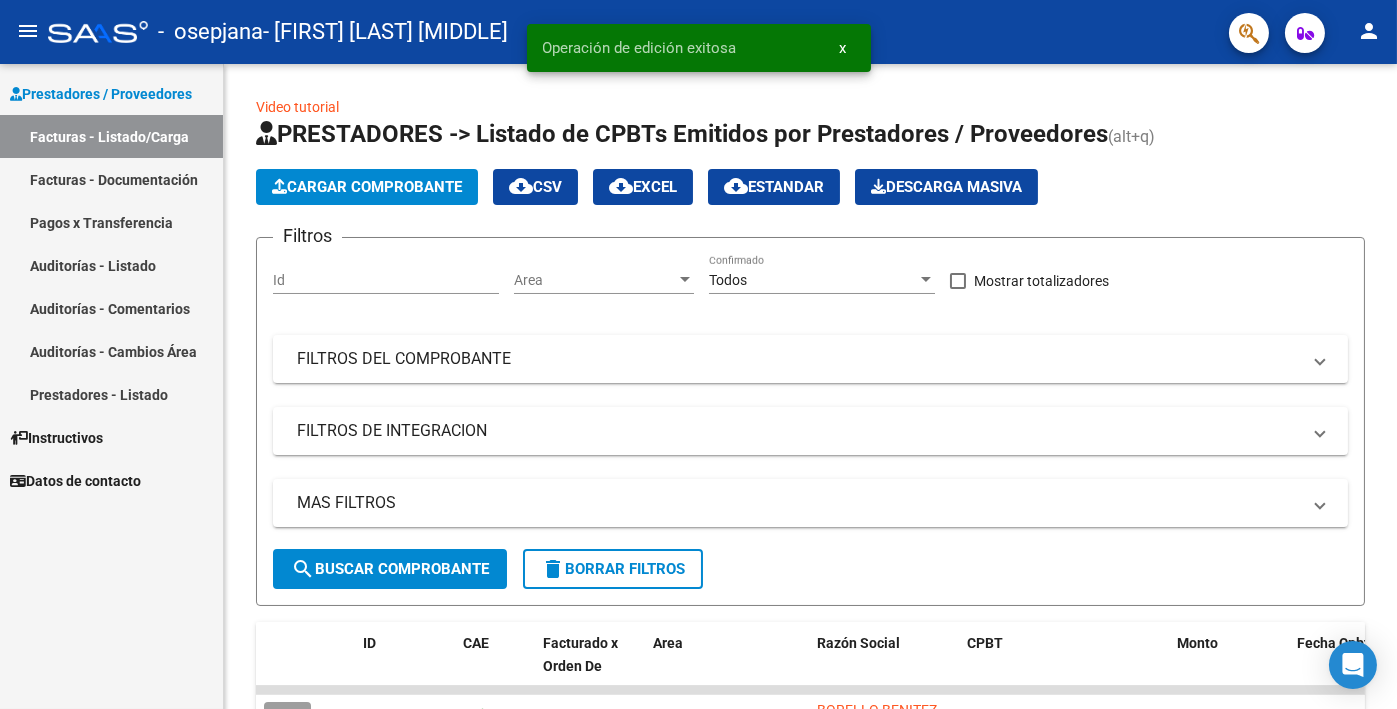 click on "x" at bounding box center [843, 48] 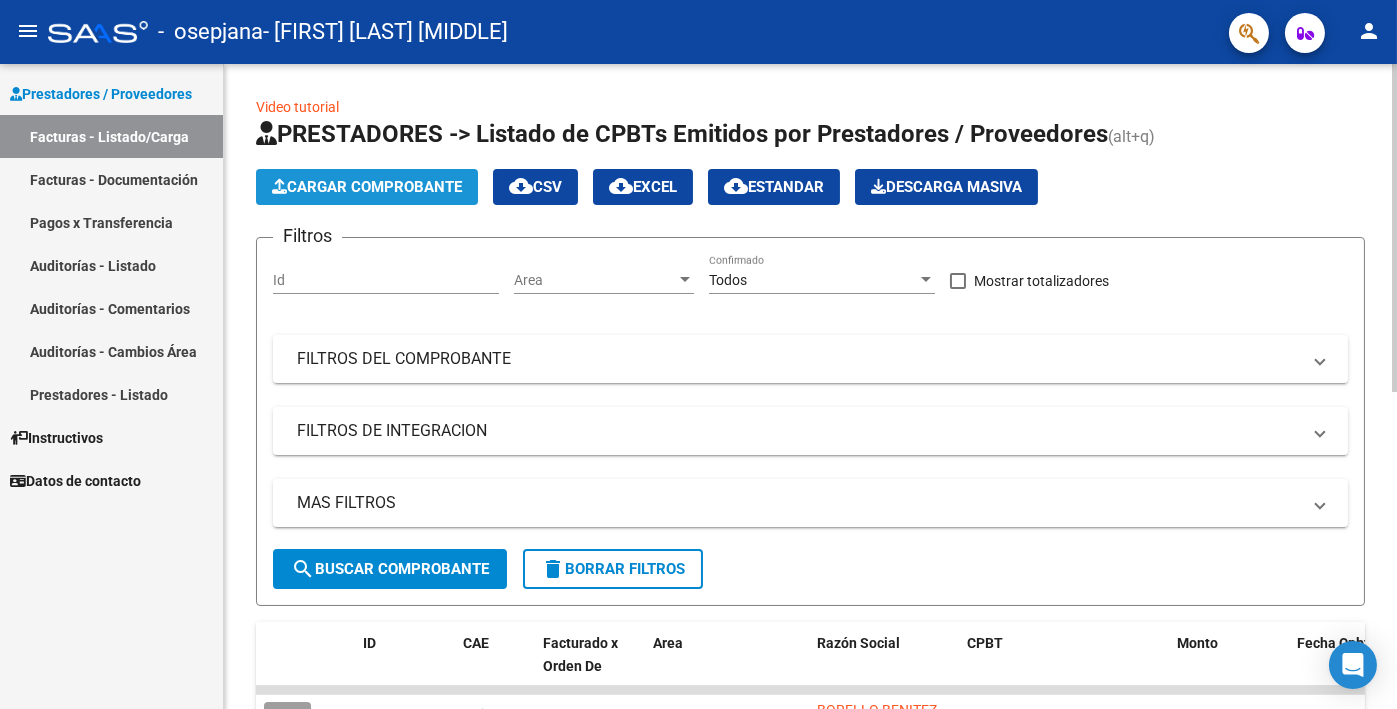click on "Cargar Comprobante" 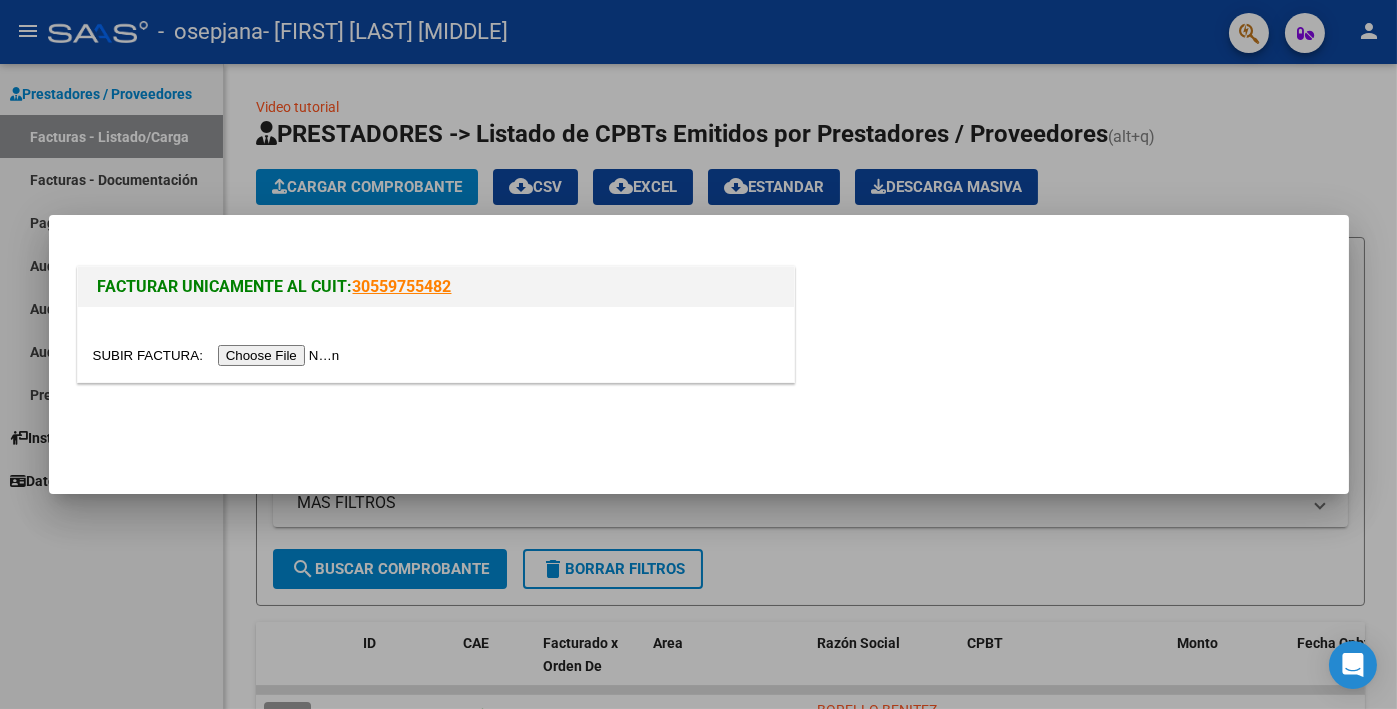 click at bounding box center (219, 355) 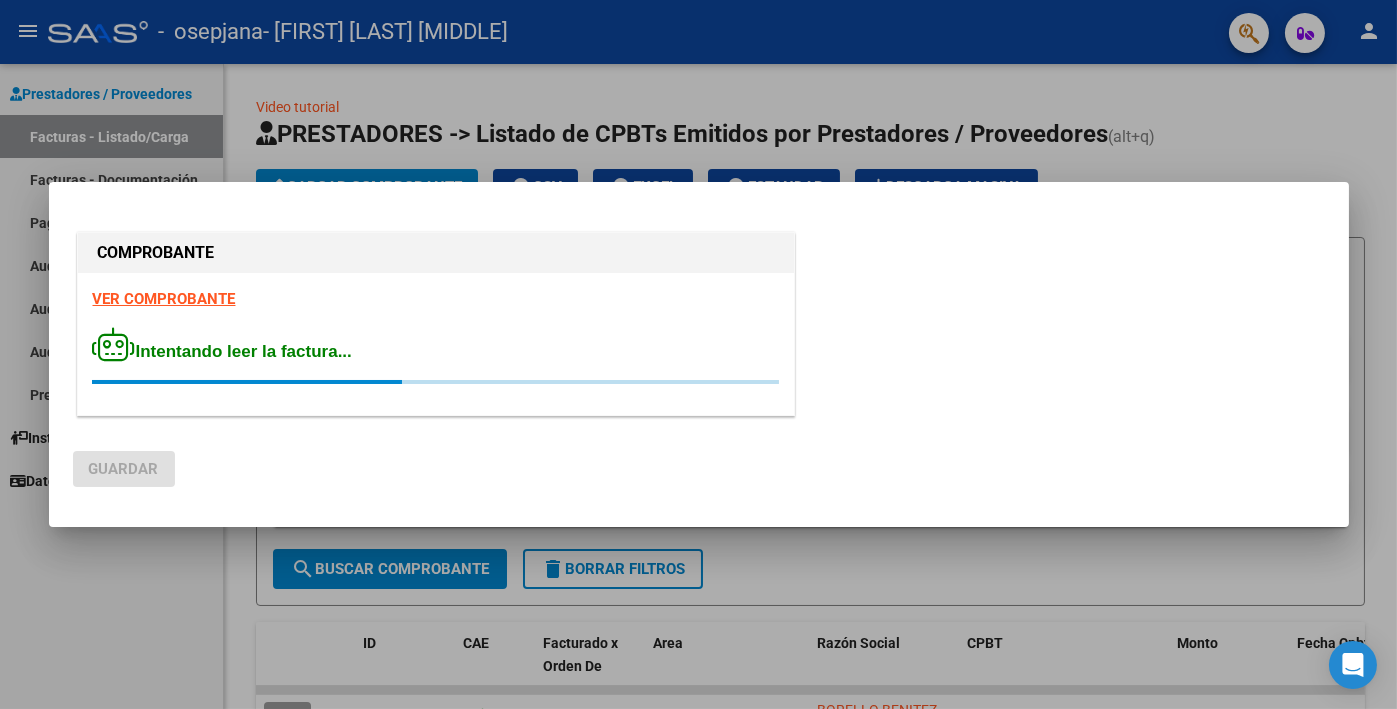 click on "VER COMPROBANTE" at bounding box center (164, 299) 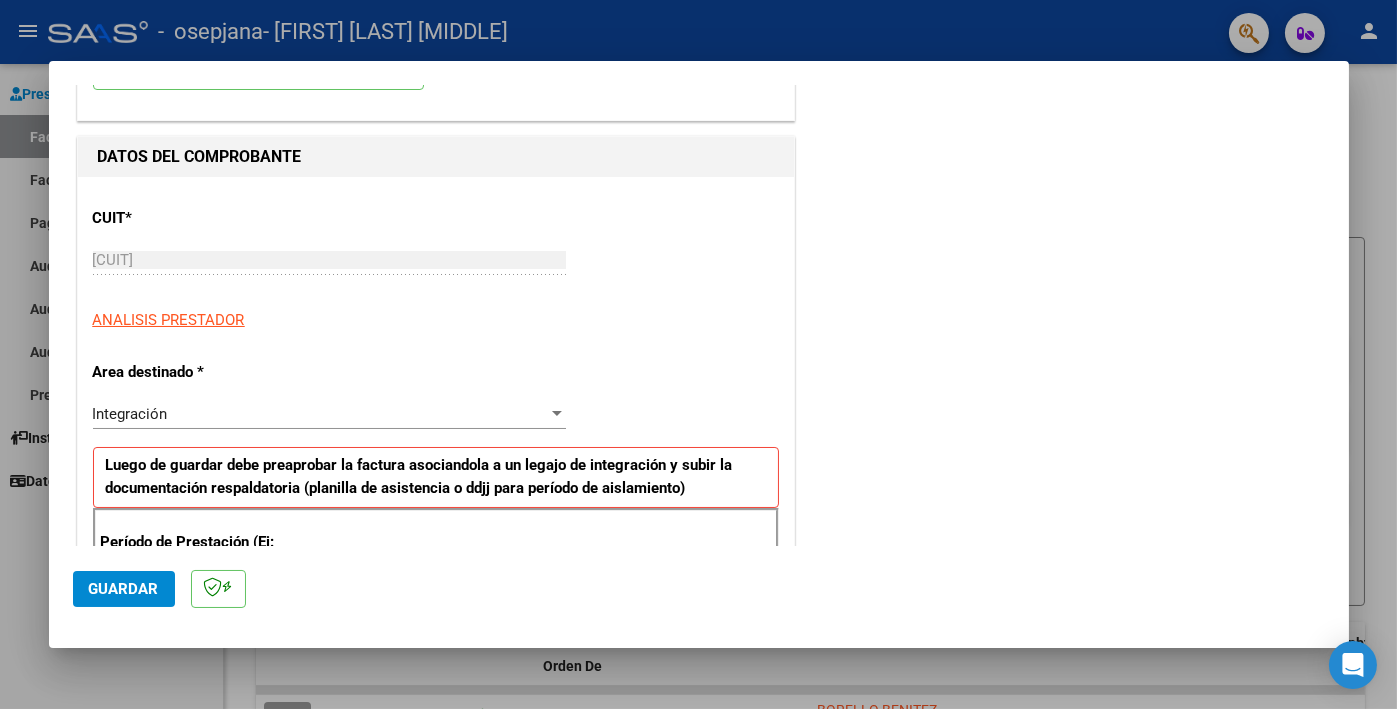 scroll, scrollTop: 300, scrollLeft: 0, axis: vertical 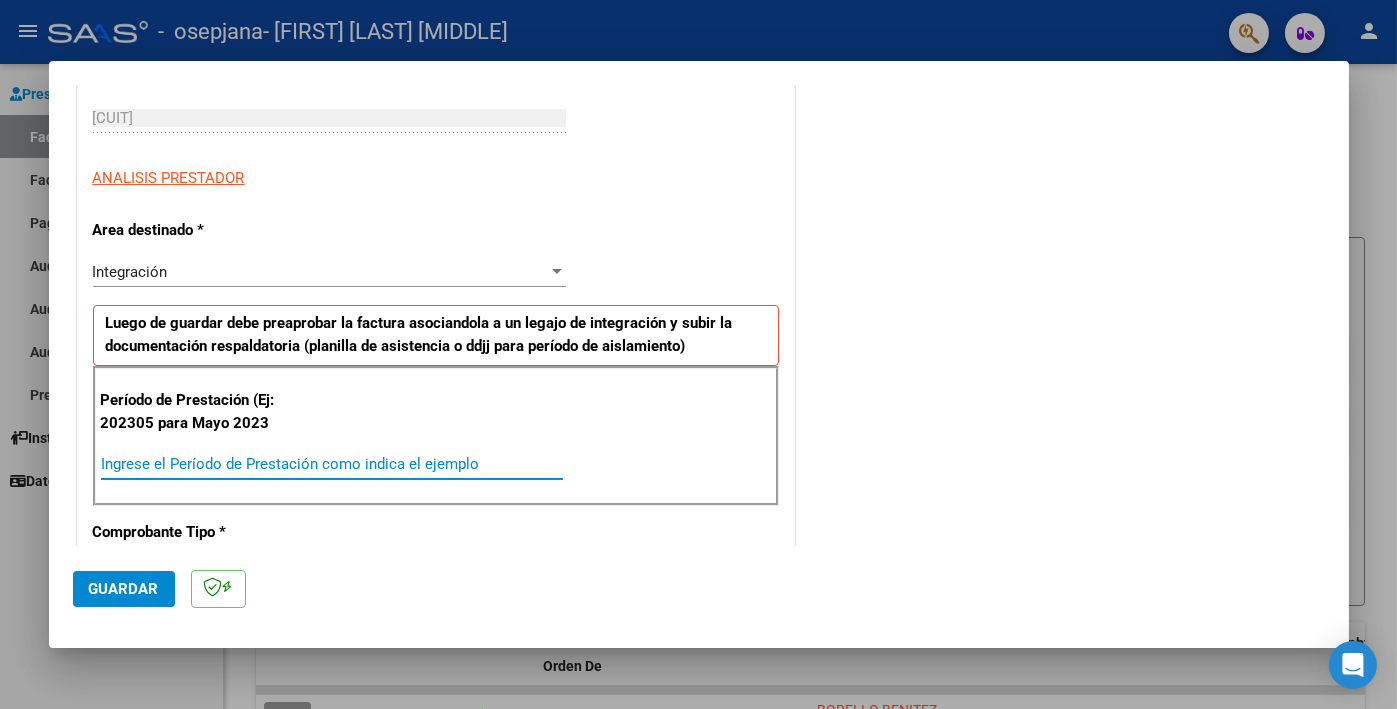 click on "Ingrese el Período de Prestación como indica el ejemplo" at bounding box center [332, 464] 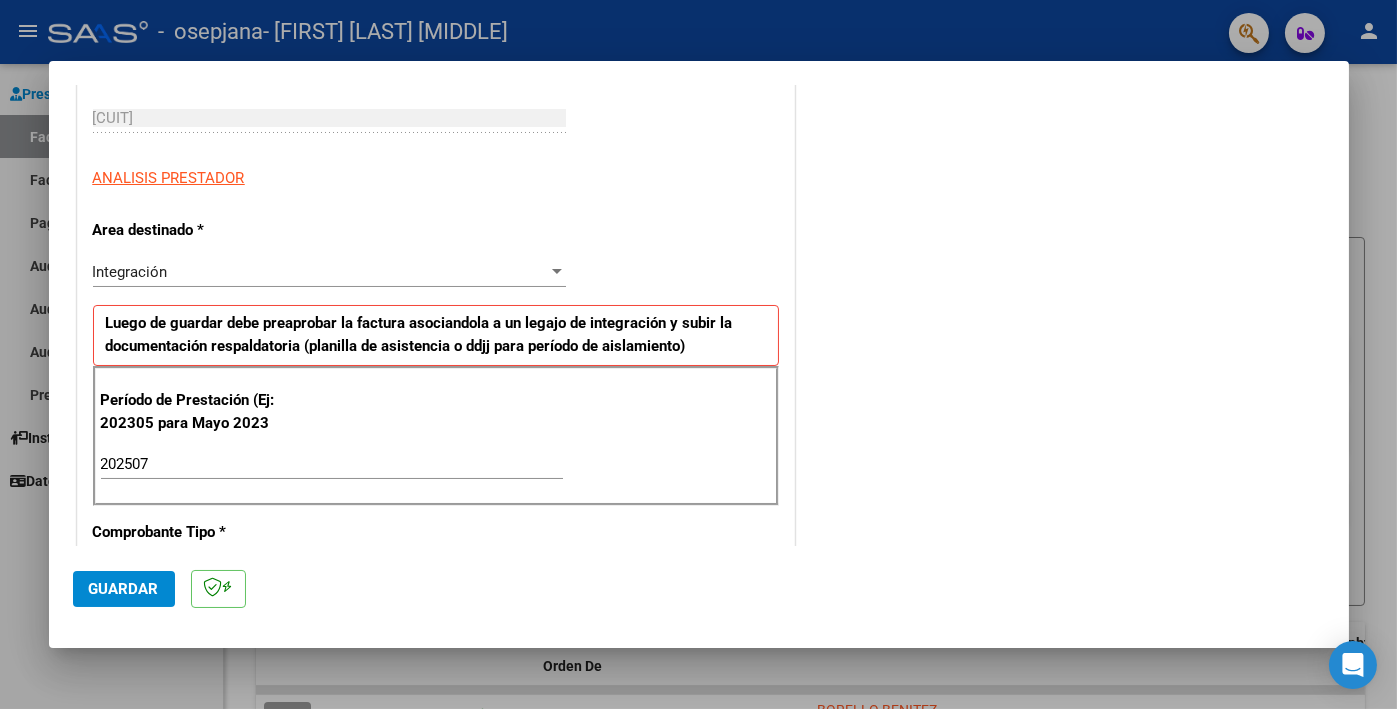 scroll, scrollTop: 1225, scrollLeft: 0, axis: vertical 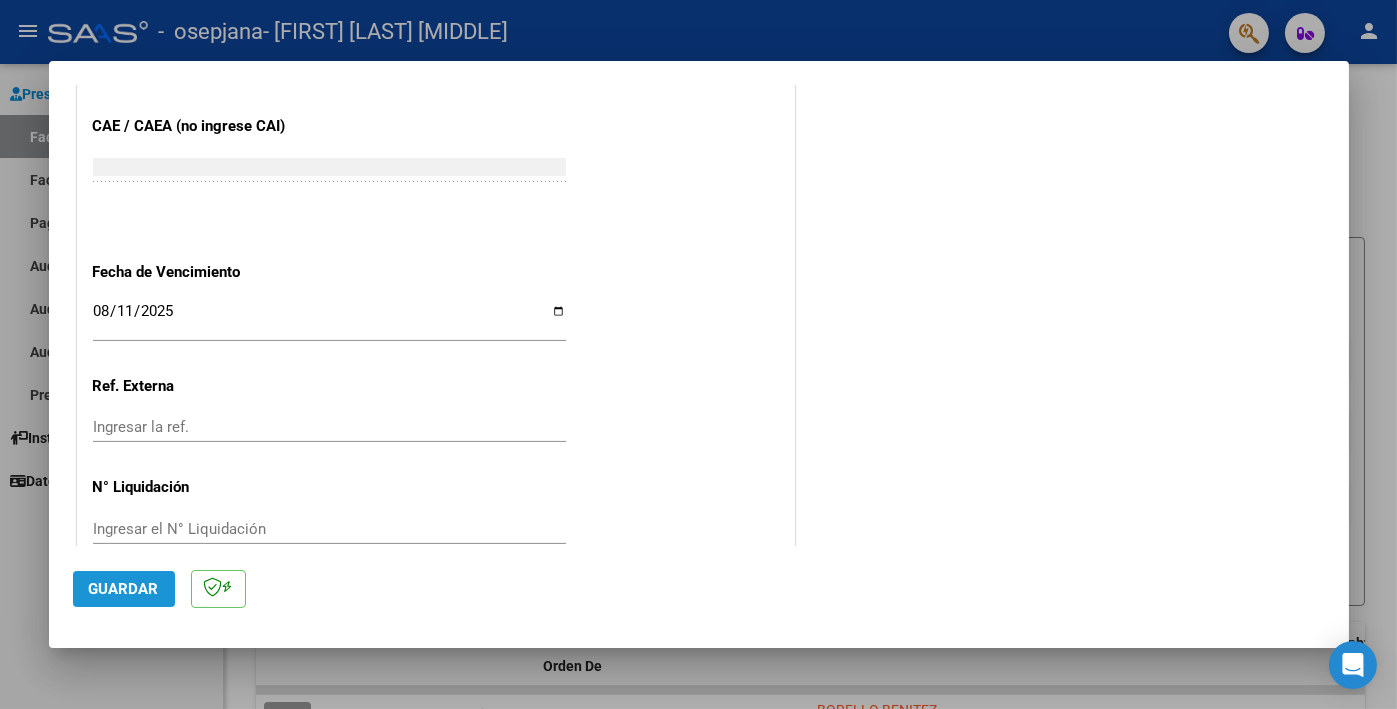 click on "Guardar" 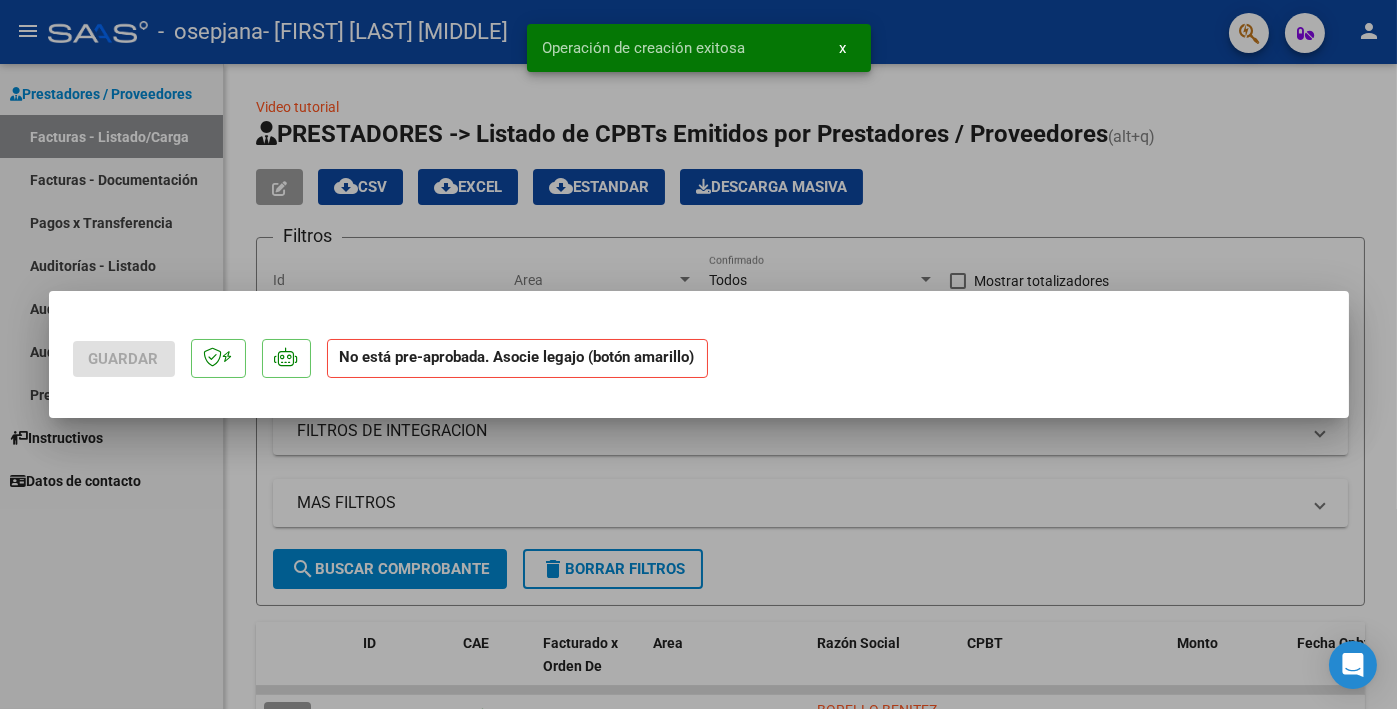 scroll, scrollTop: 0, scrollLeft: 0, axis: both 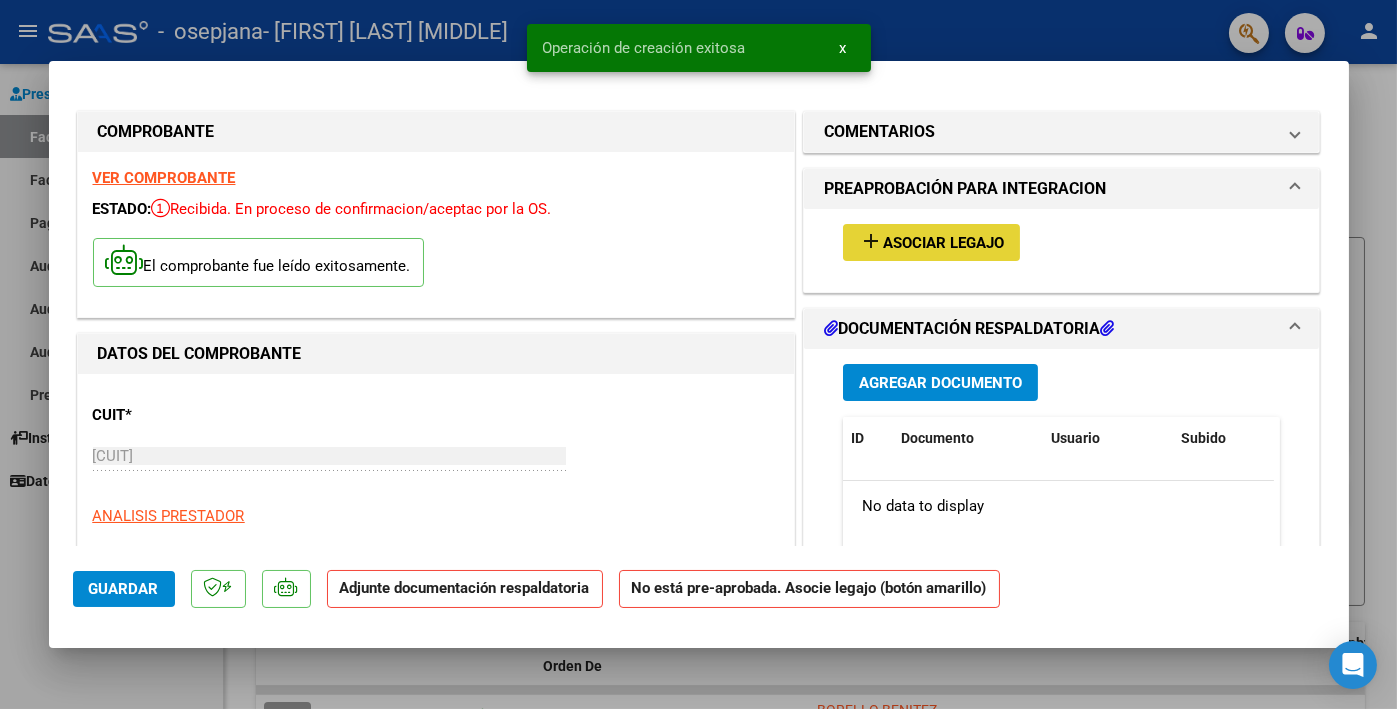click on "Asociar Legajo" at bounding box center [943, 243] 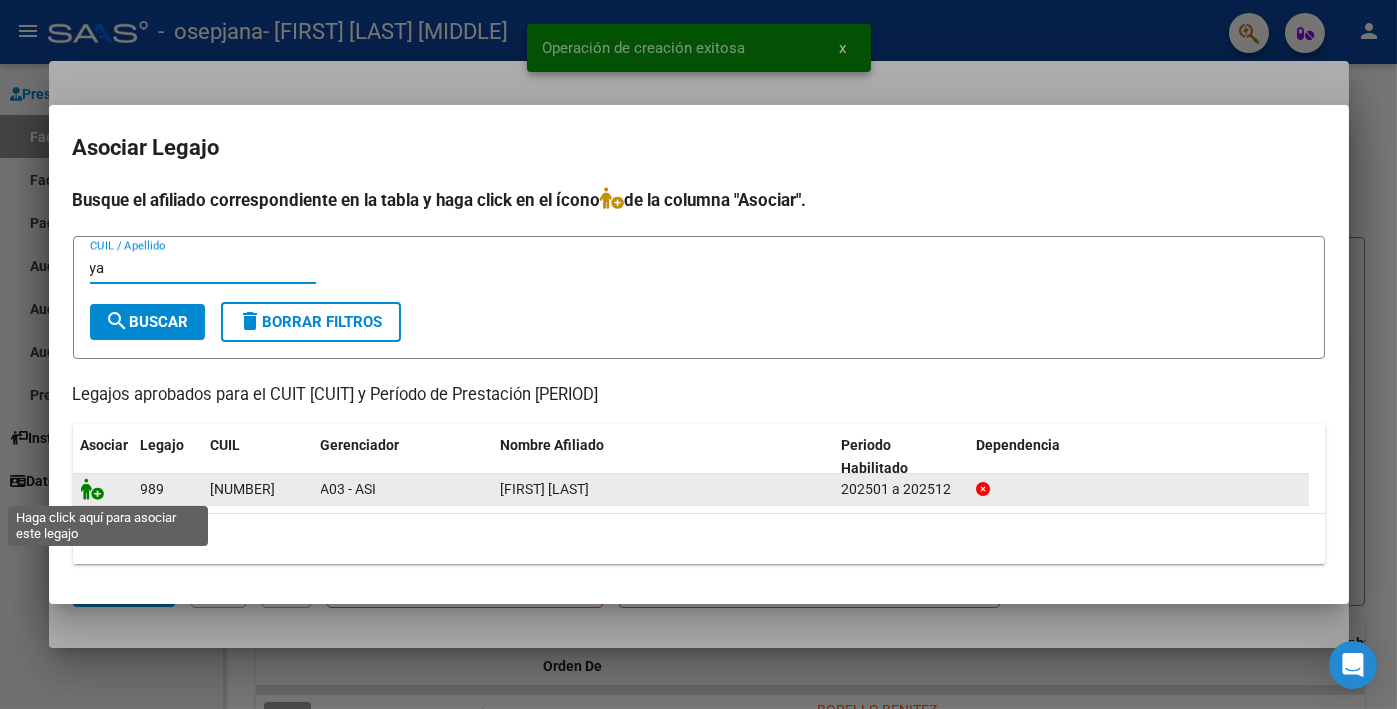 click 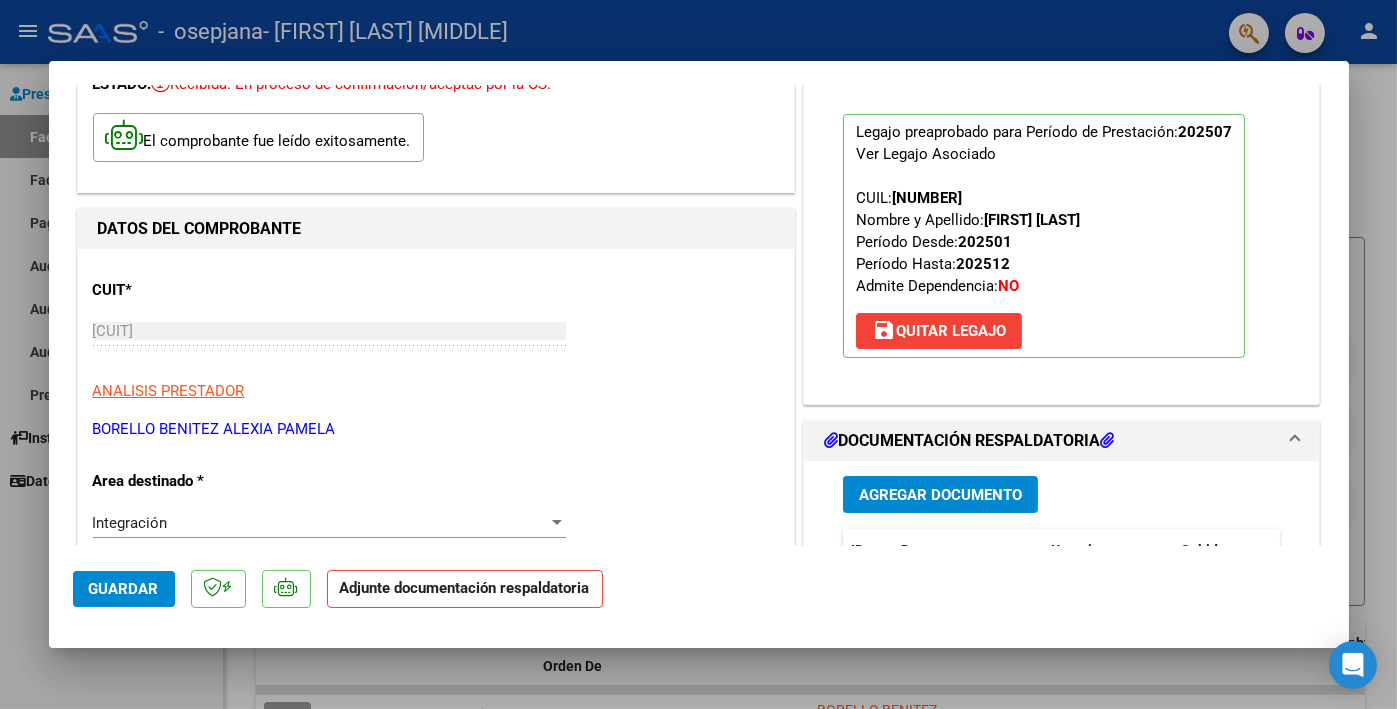 scroll, scrollTop: 300, scrollLeft: 0, axis: vertical 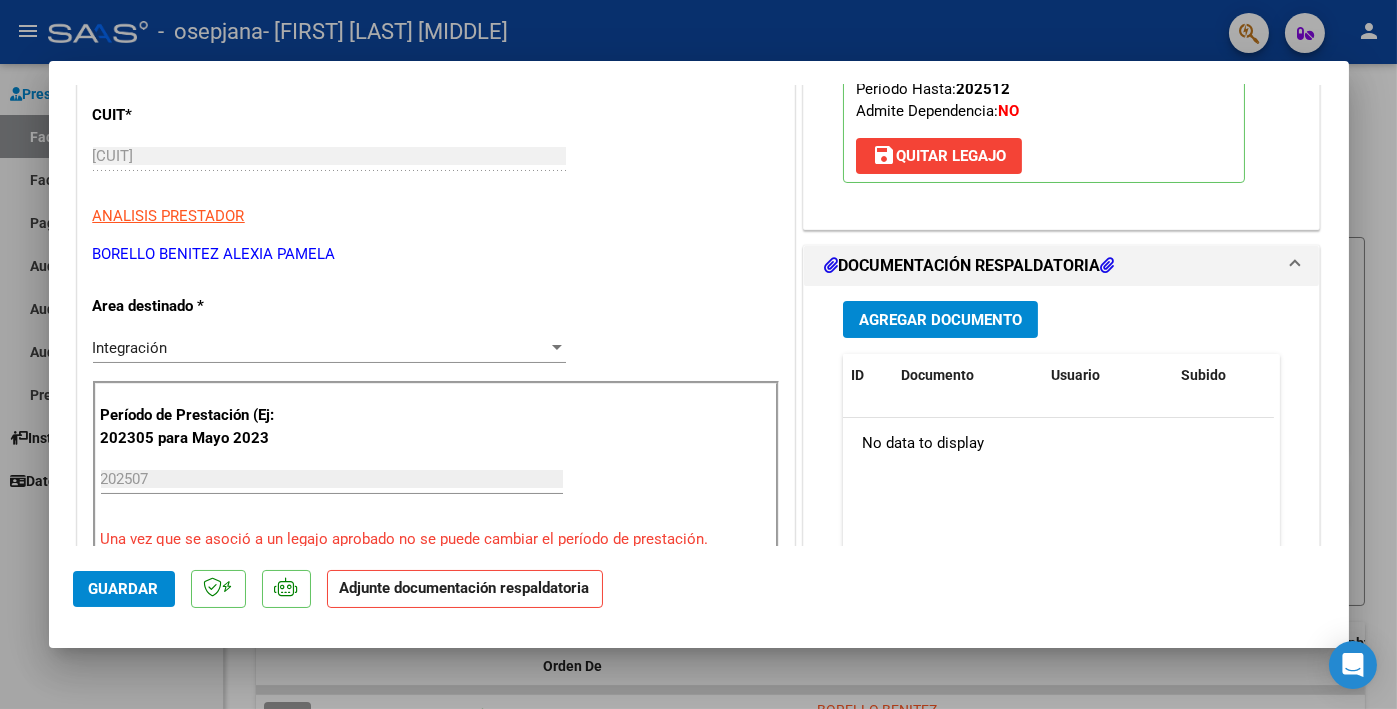 click on "Agregar Documento" at bounding box center [940, 319] 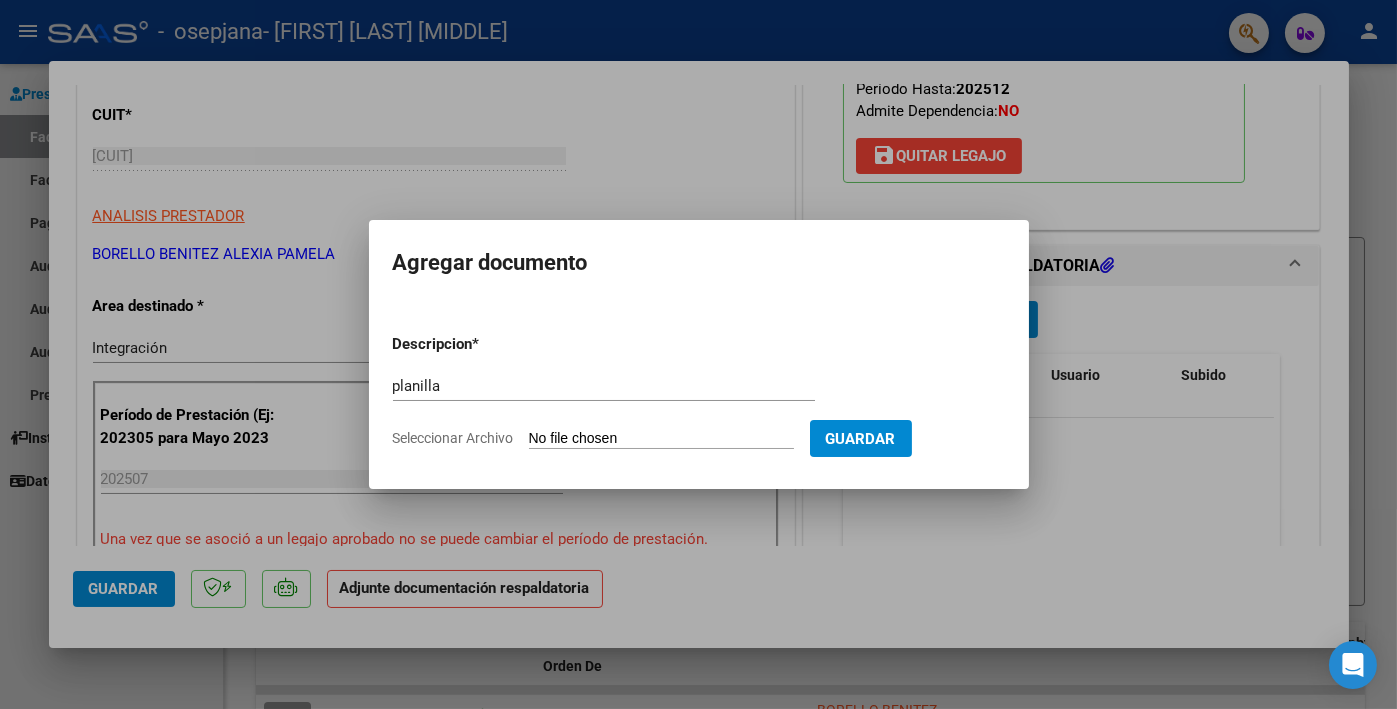 click on "Seleccionar Archivo" at bounding box center (661, 439) 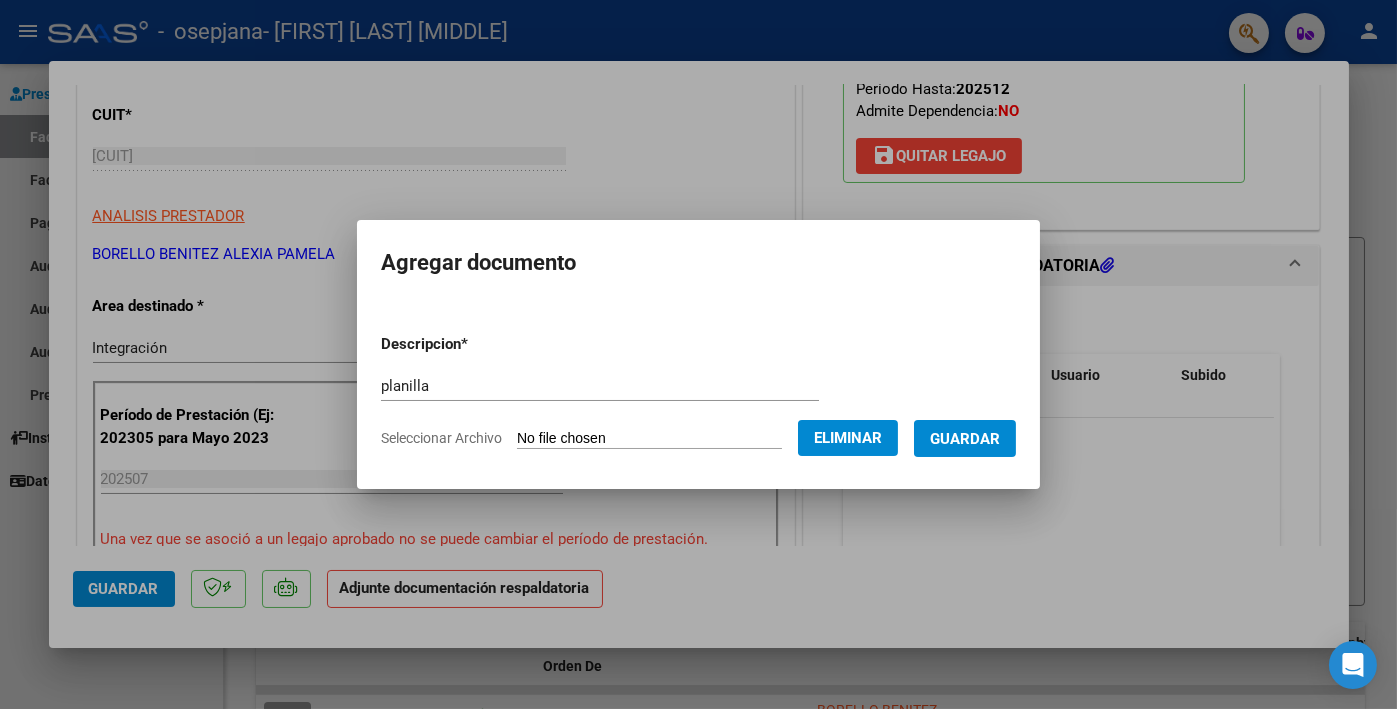 click on "Guardar" at bounding box center (965, 439) 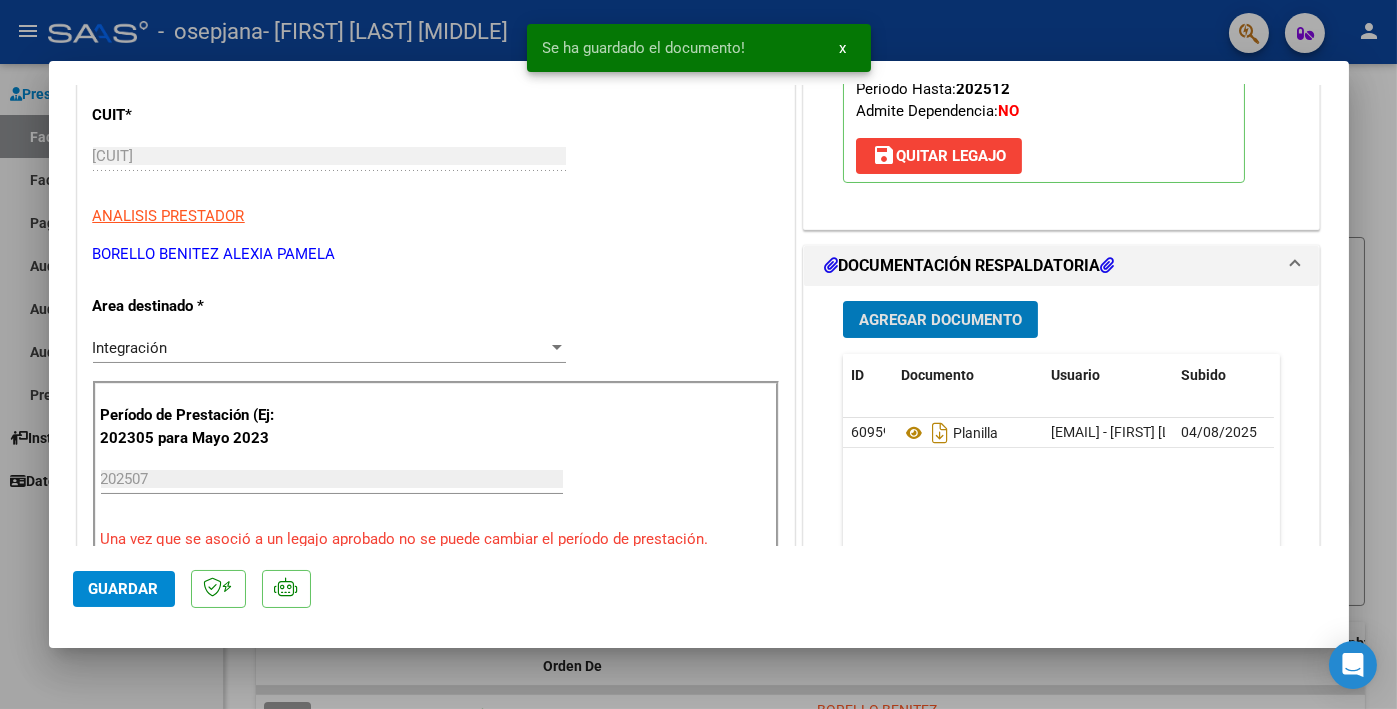 click at bounding box center (698, 354) 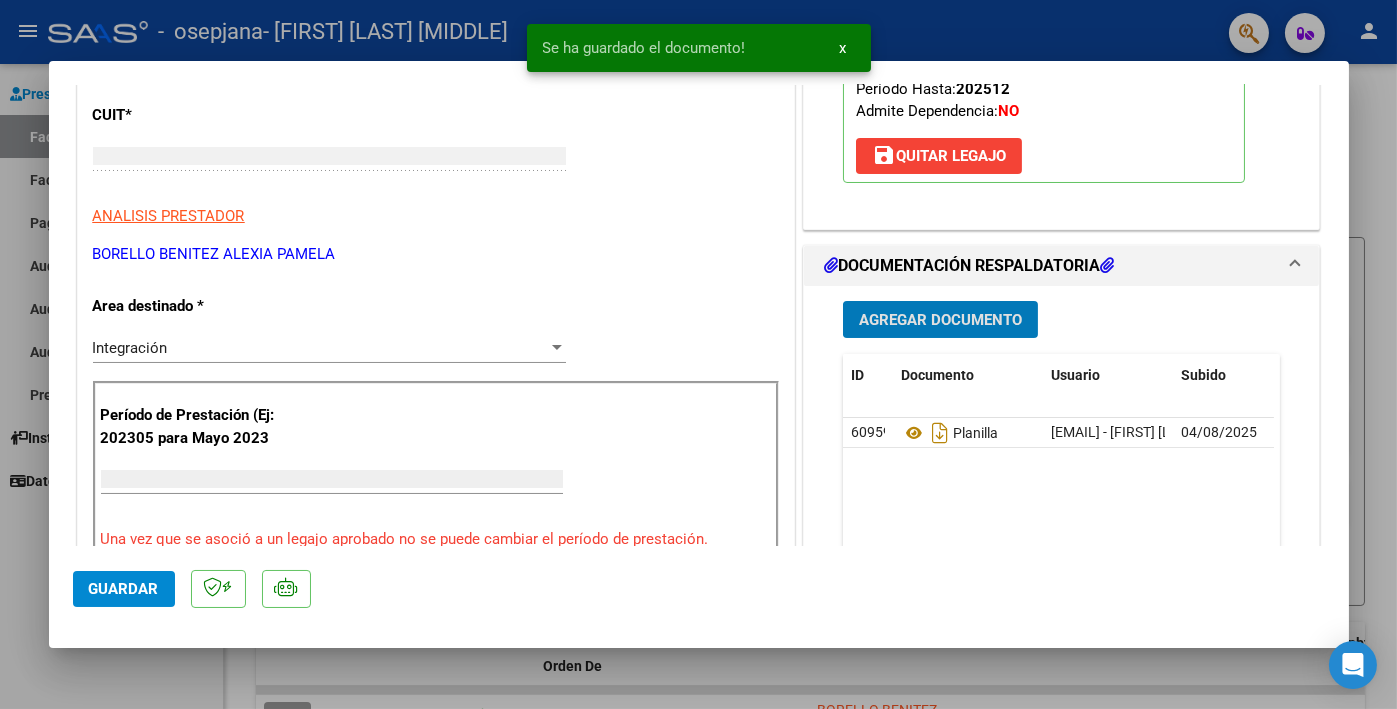 scroll, scrollTop: 240, scrollLeft: 0, axis: vertical 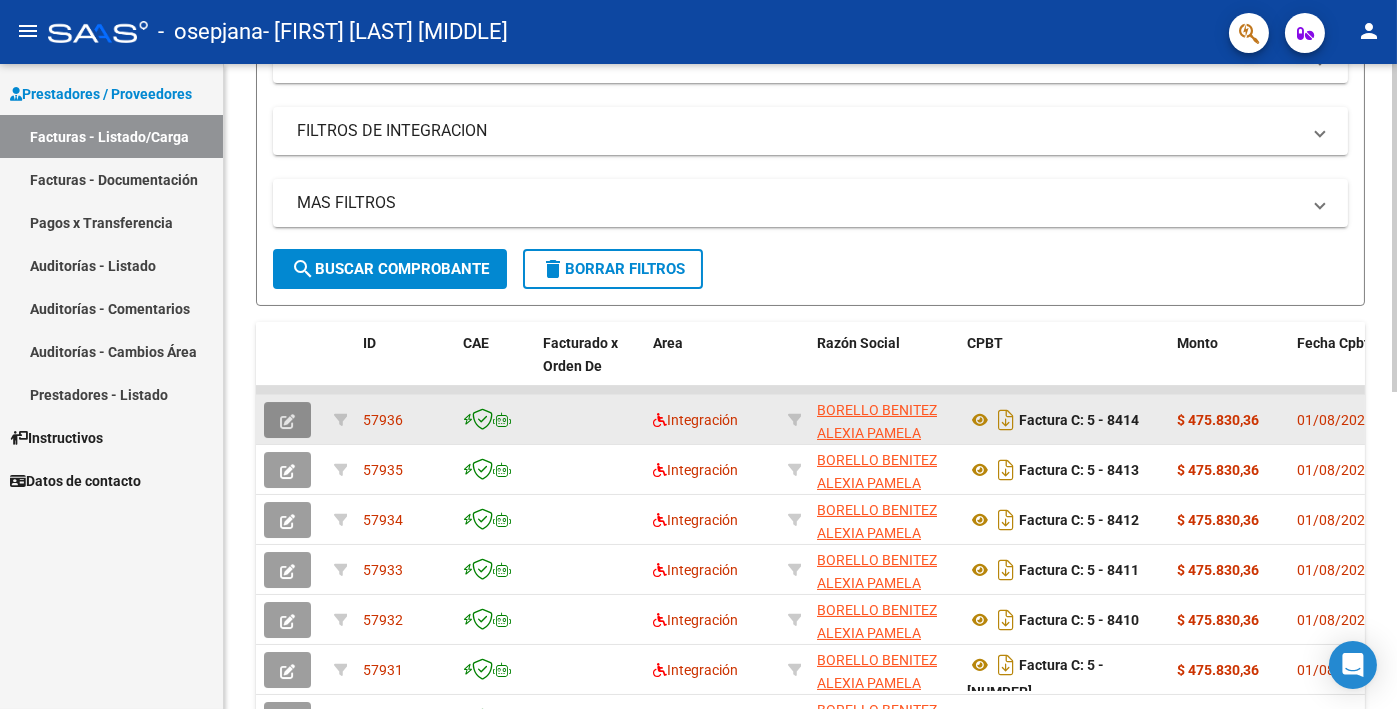 click 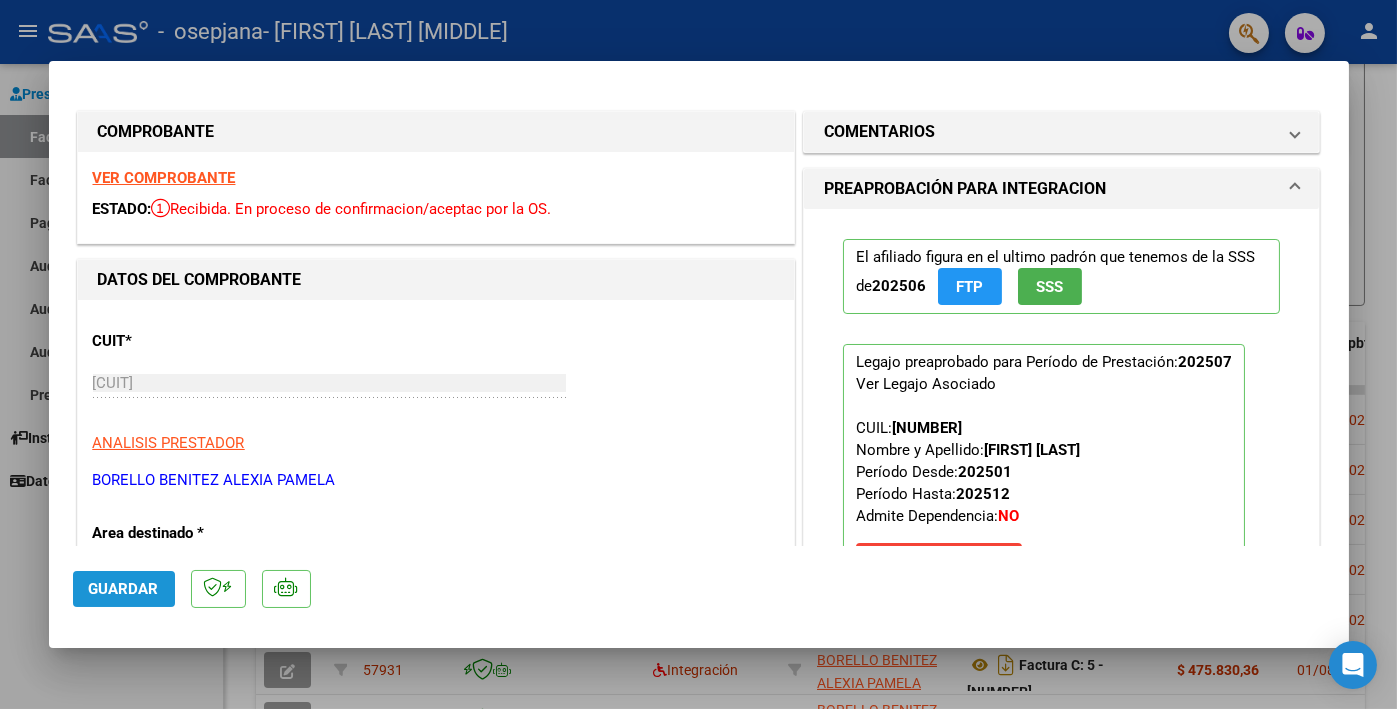 click on "Guardar" 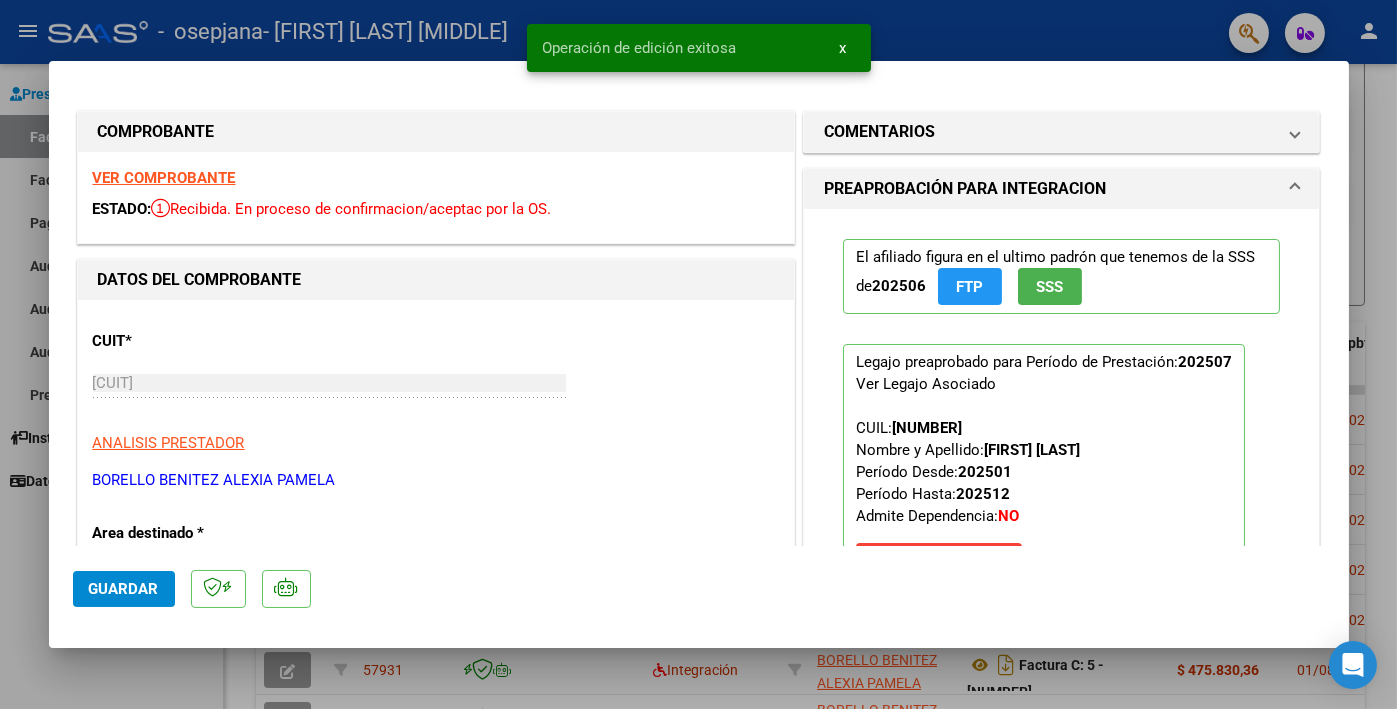 click at bounding box center (698, 354) 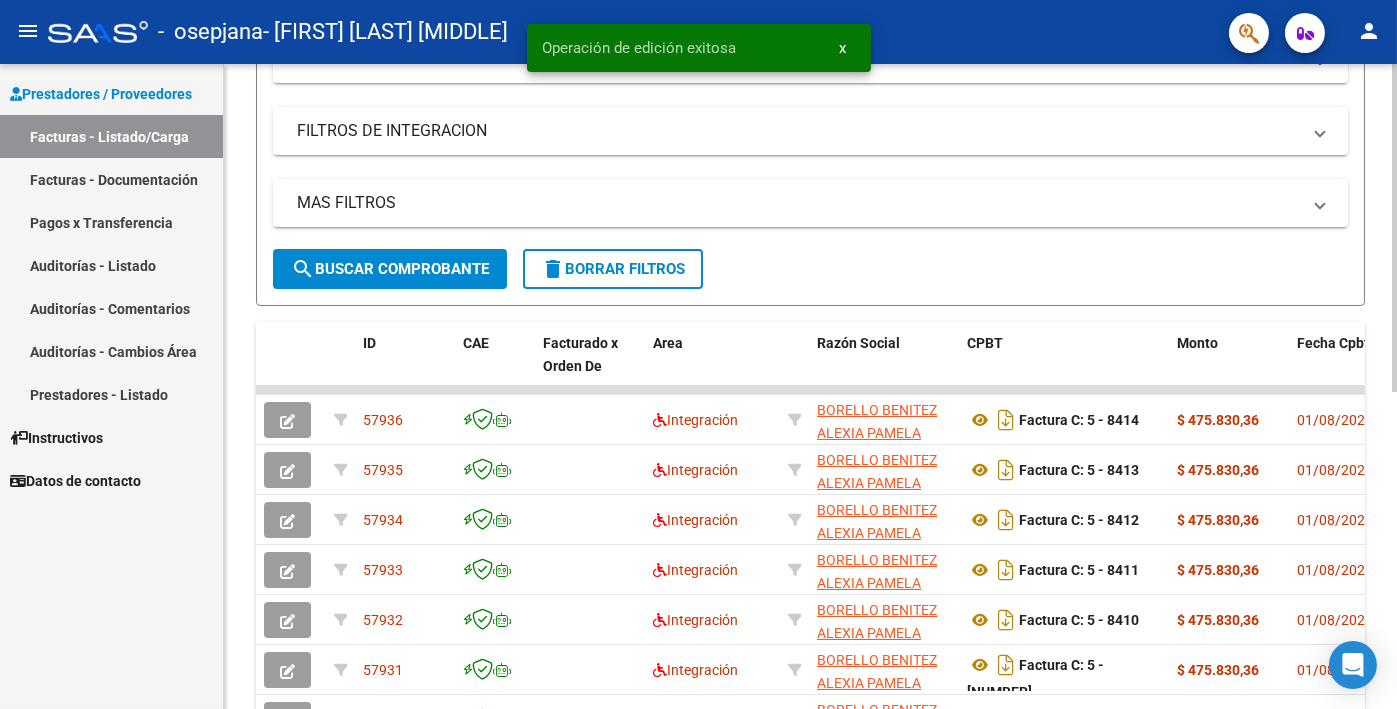 scroll, scrollTop: 0, scrollLeft: 0, axis: both 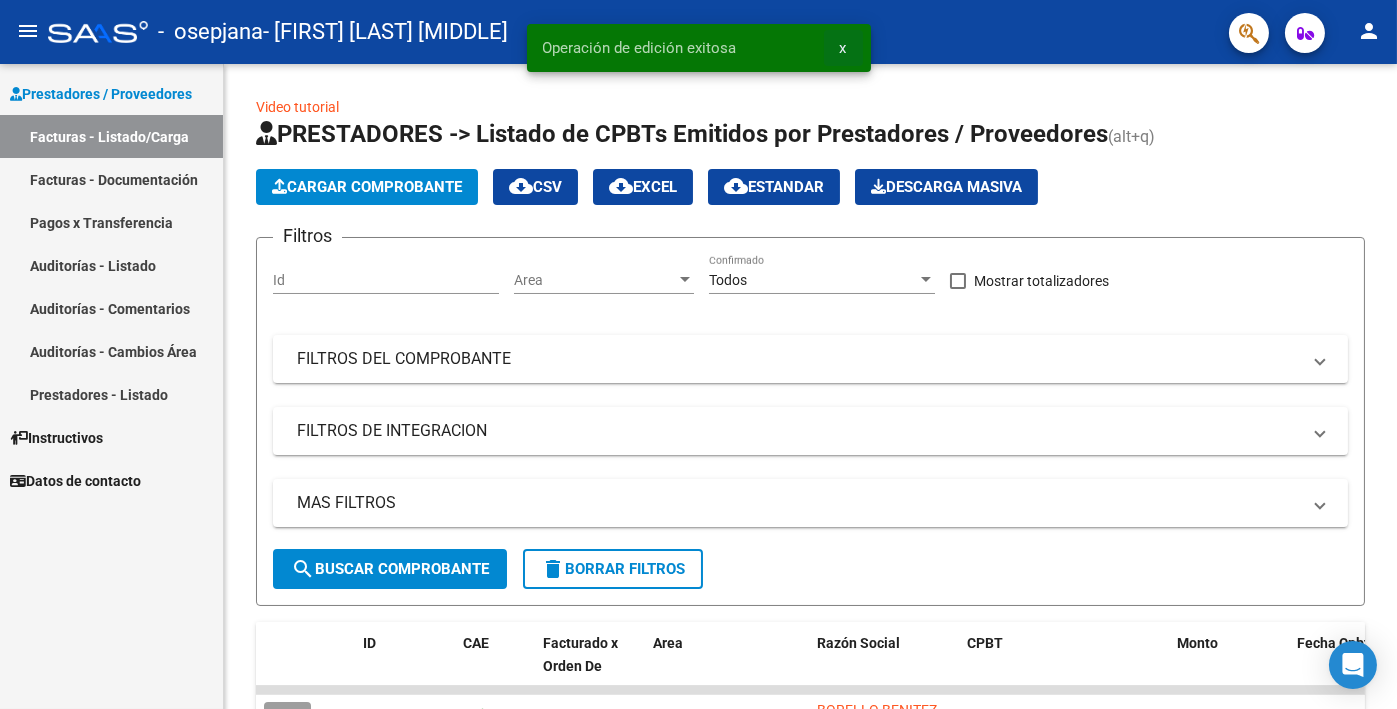 click on "x" at bounding box center [843, 48] 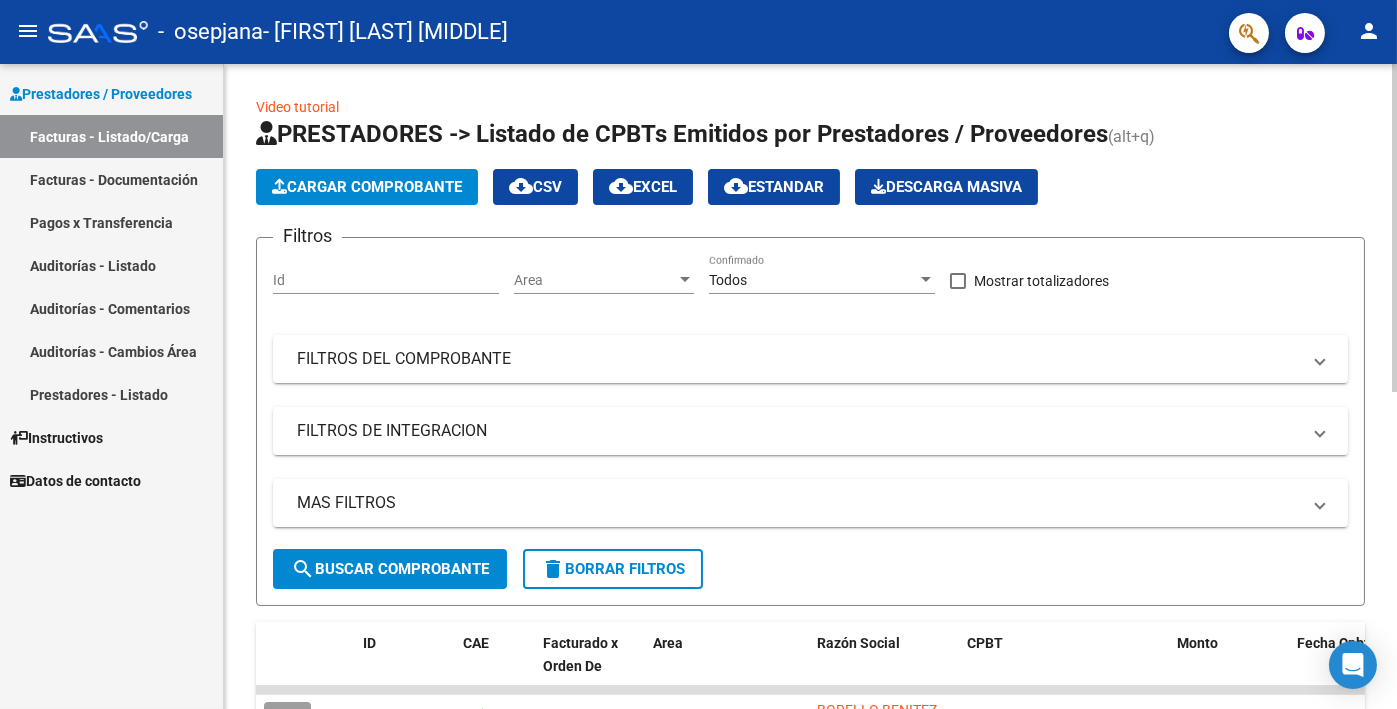 click on "Cargar Comprobante" 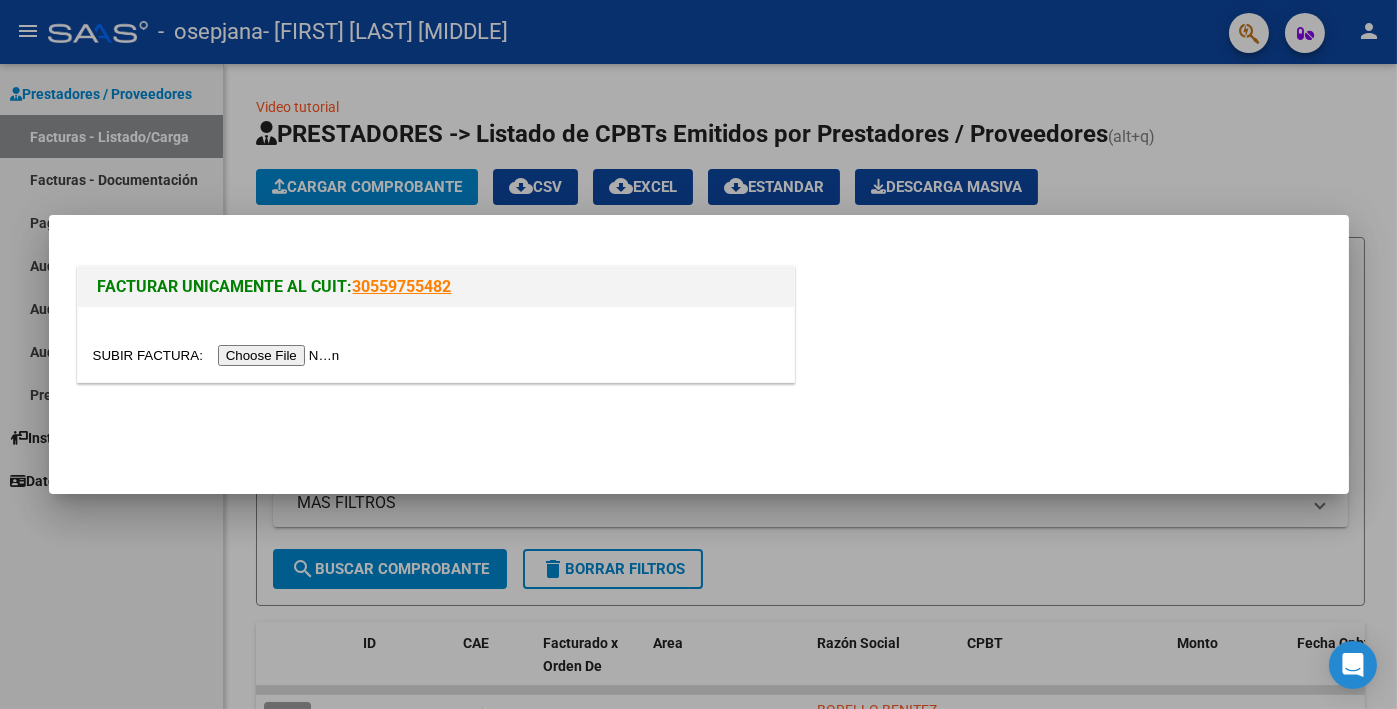 click at bounding box center (436, 355) 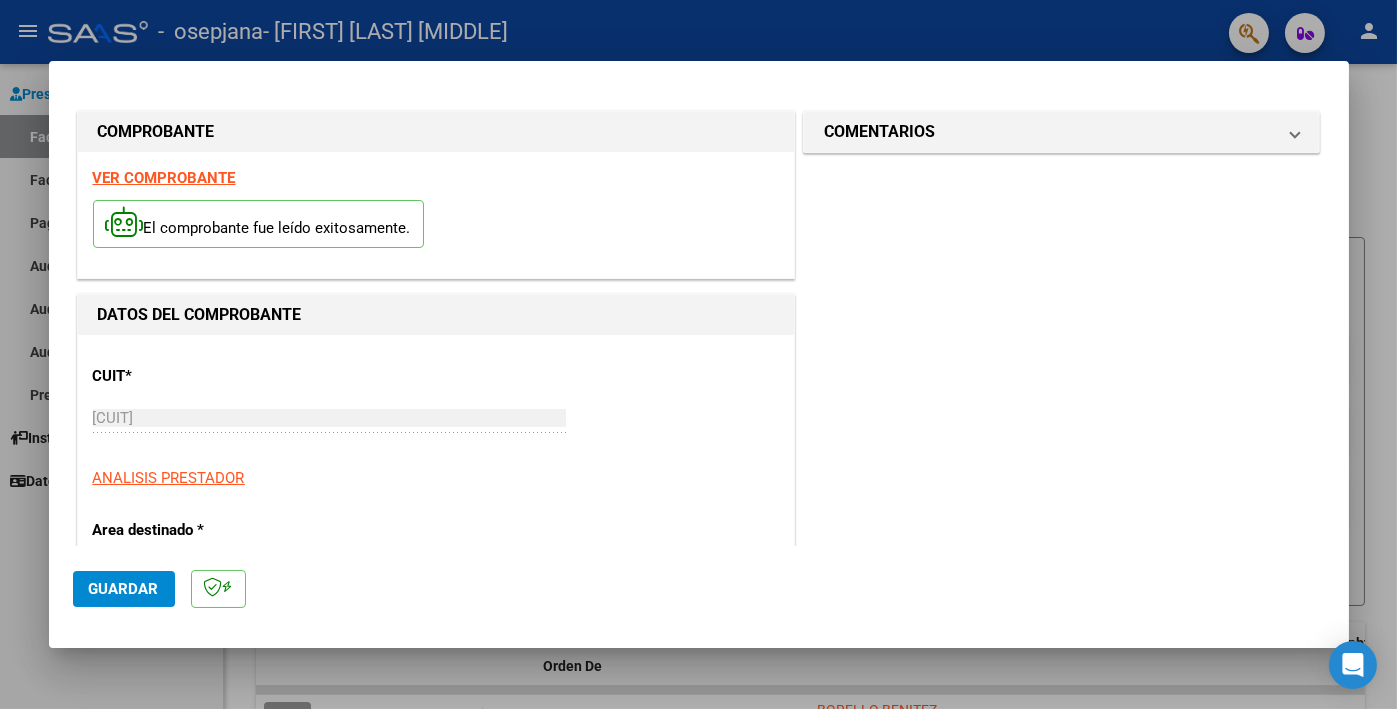 click on "VER COMPROBANTE" at bounding box center (164, 178) 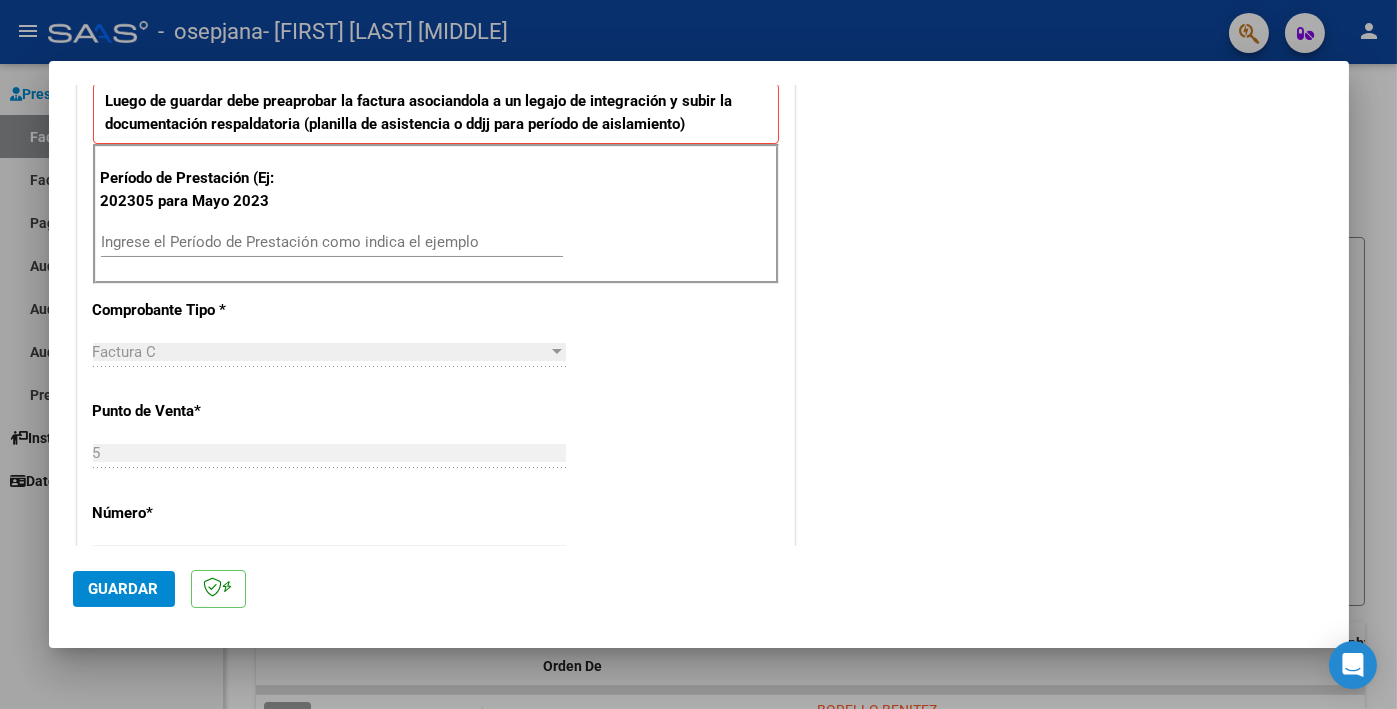 scroll, scrollTop: 600, scrollLeft: 0, axis: vertical 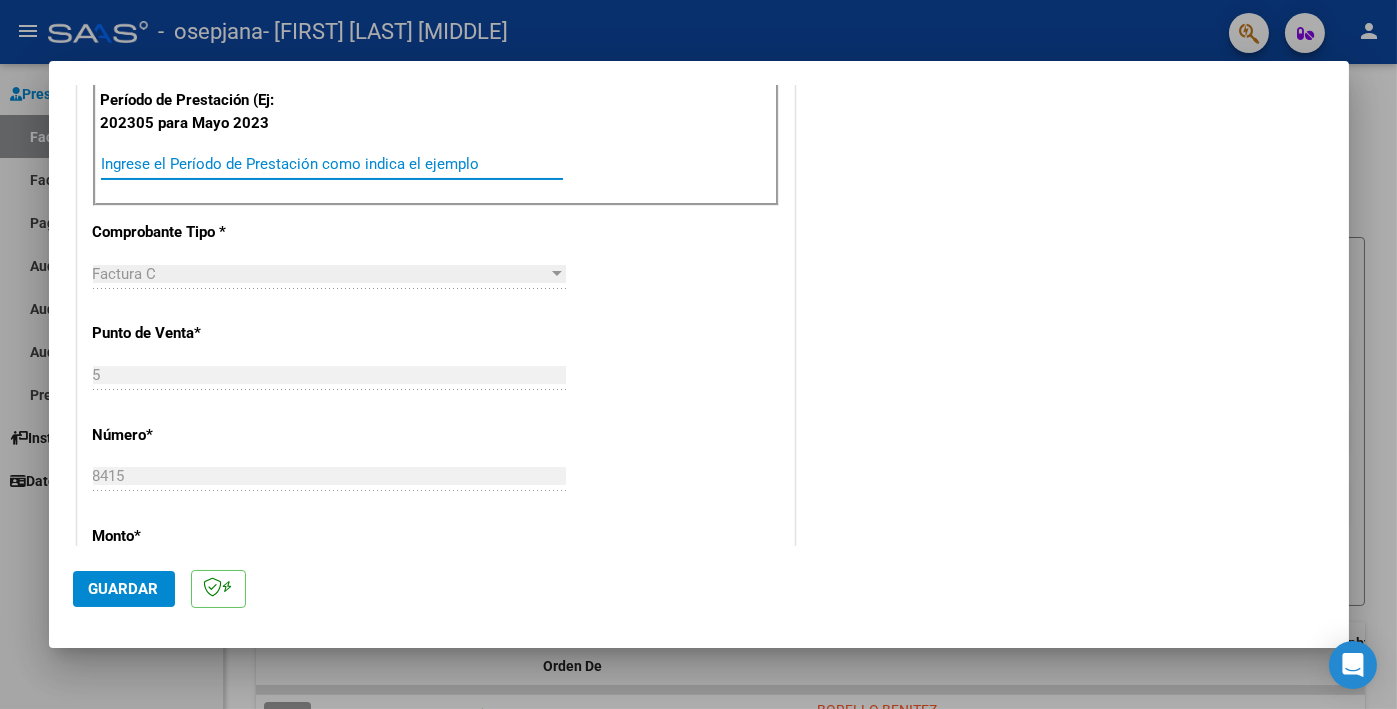 click on "Ingrese el Período de Prestación como indica el ejemplo" at bounding box center [332, 164] 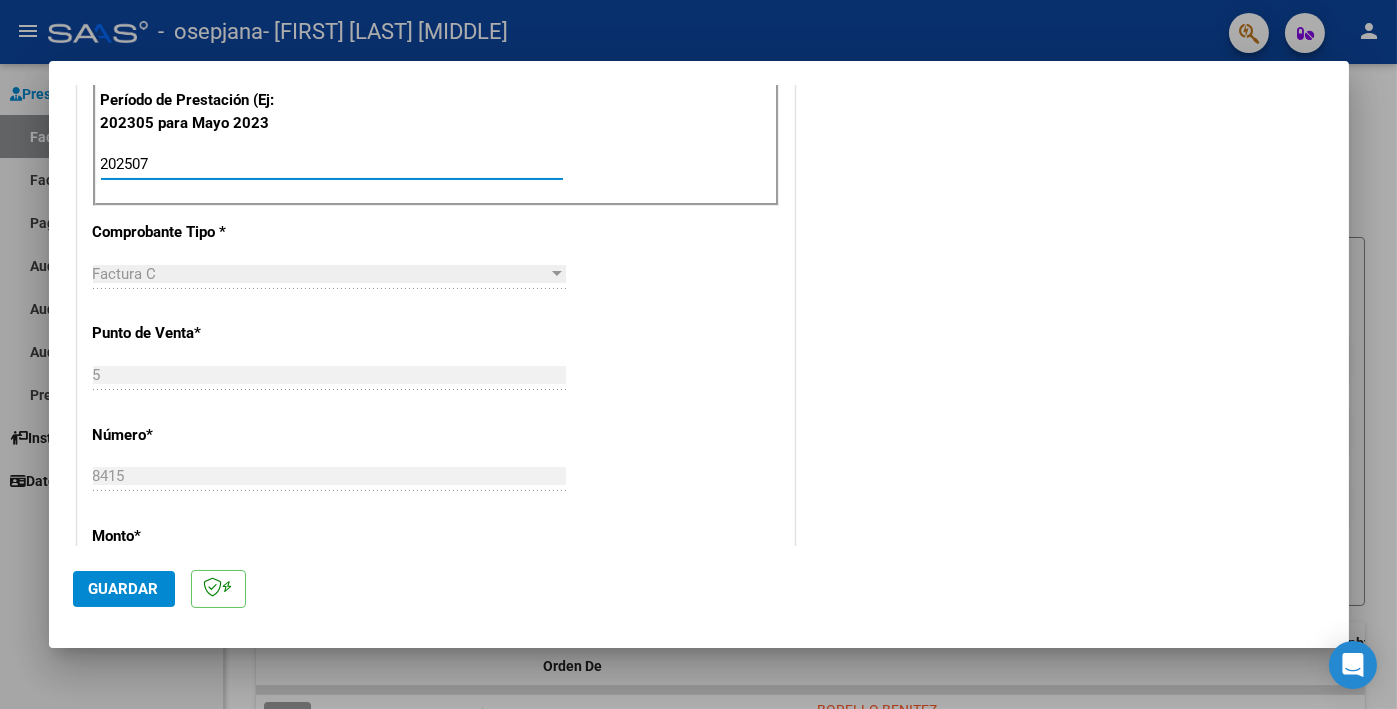 scroll, scrollTop: 1225, scrollLeft: 0, axis: vertical 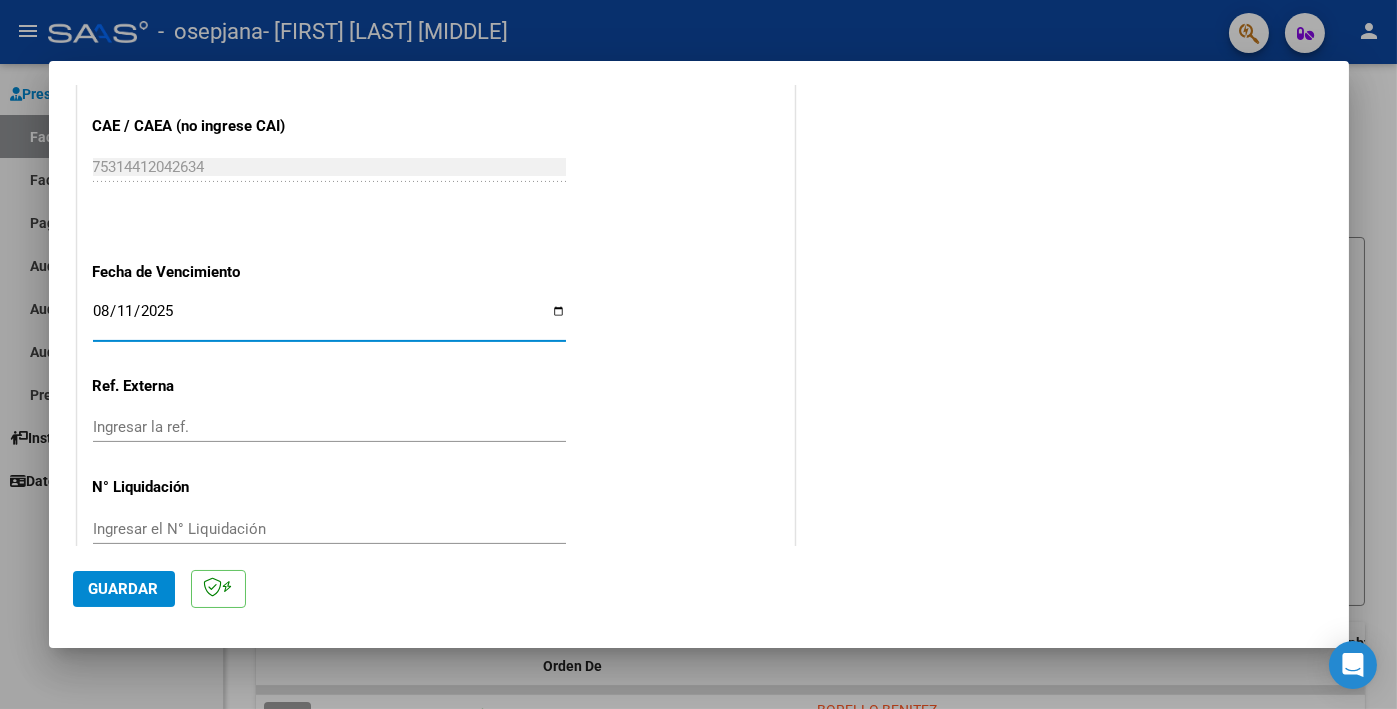 click on "Guardar" 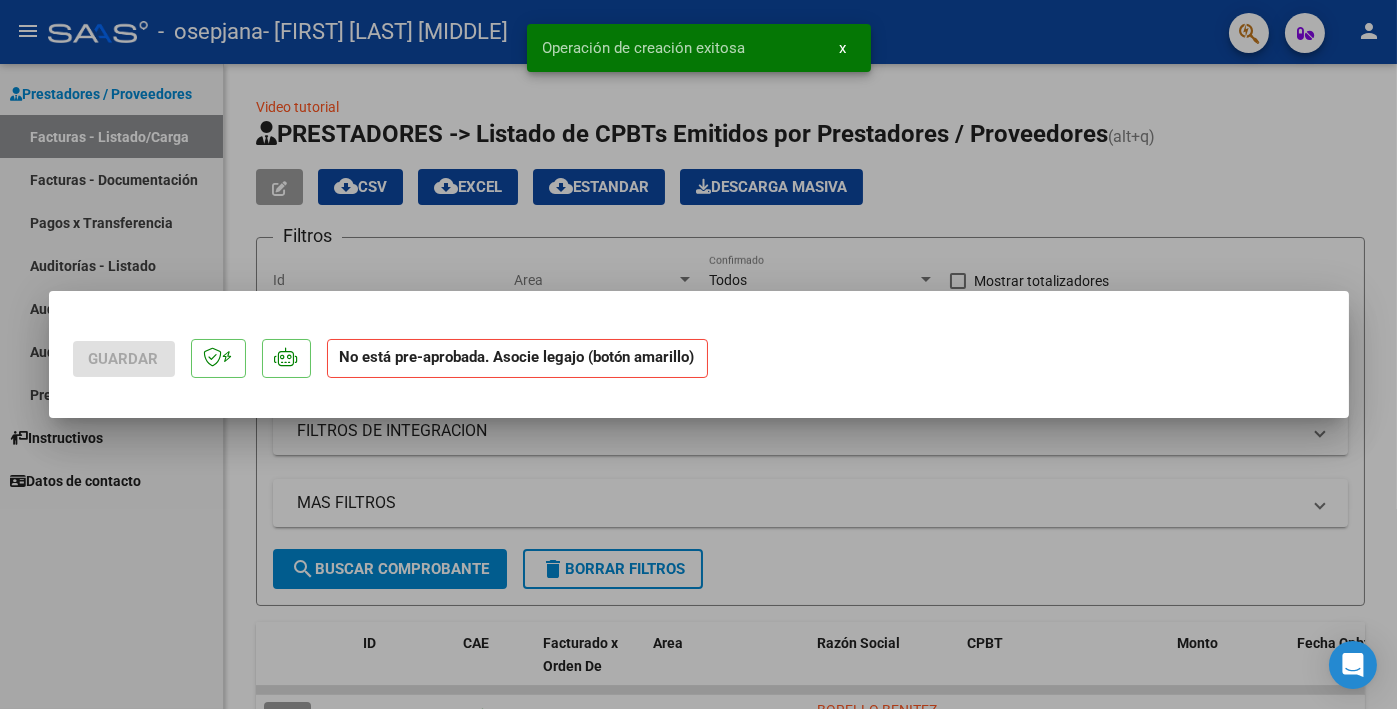 scroll, scrollTop: 0, scrollLeft: 0, axis: both 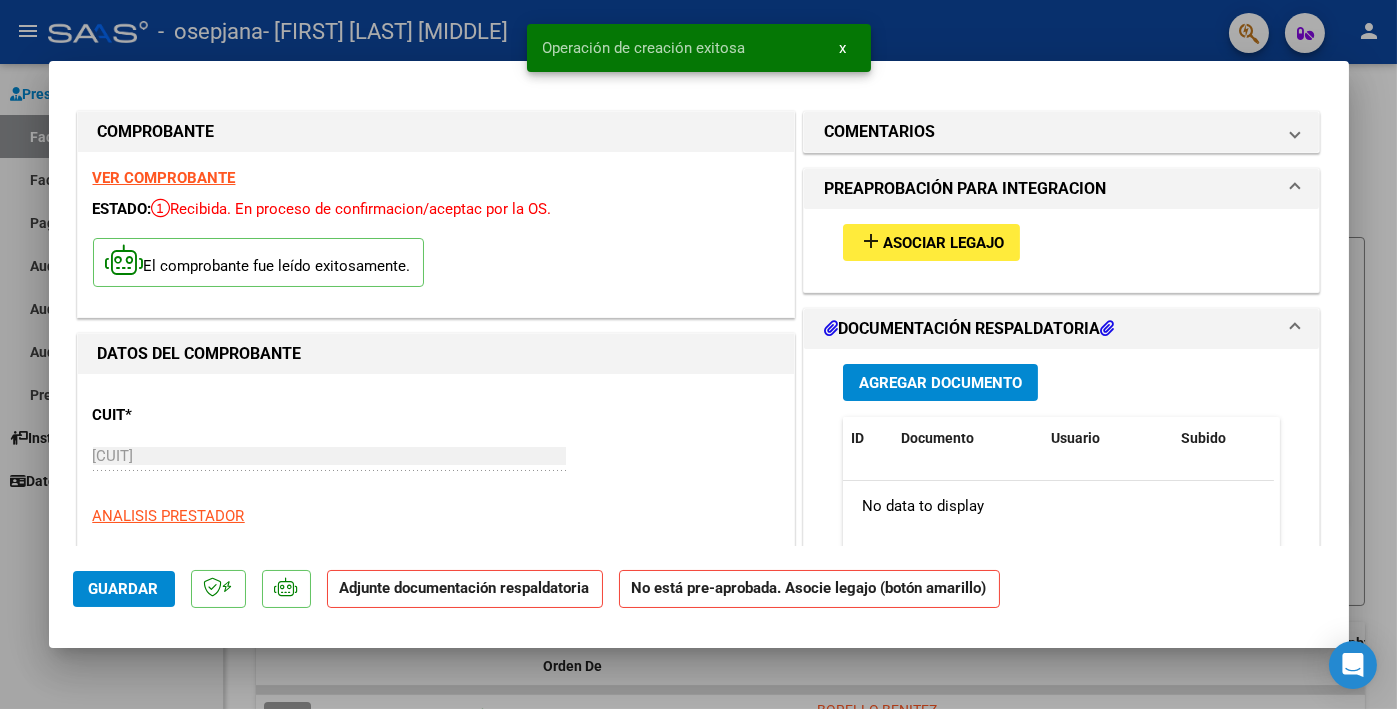 click on "Asociar Legajo" at bounding box center [943, 243] 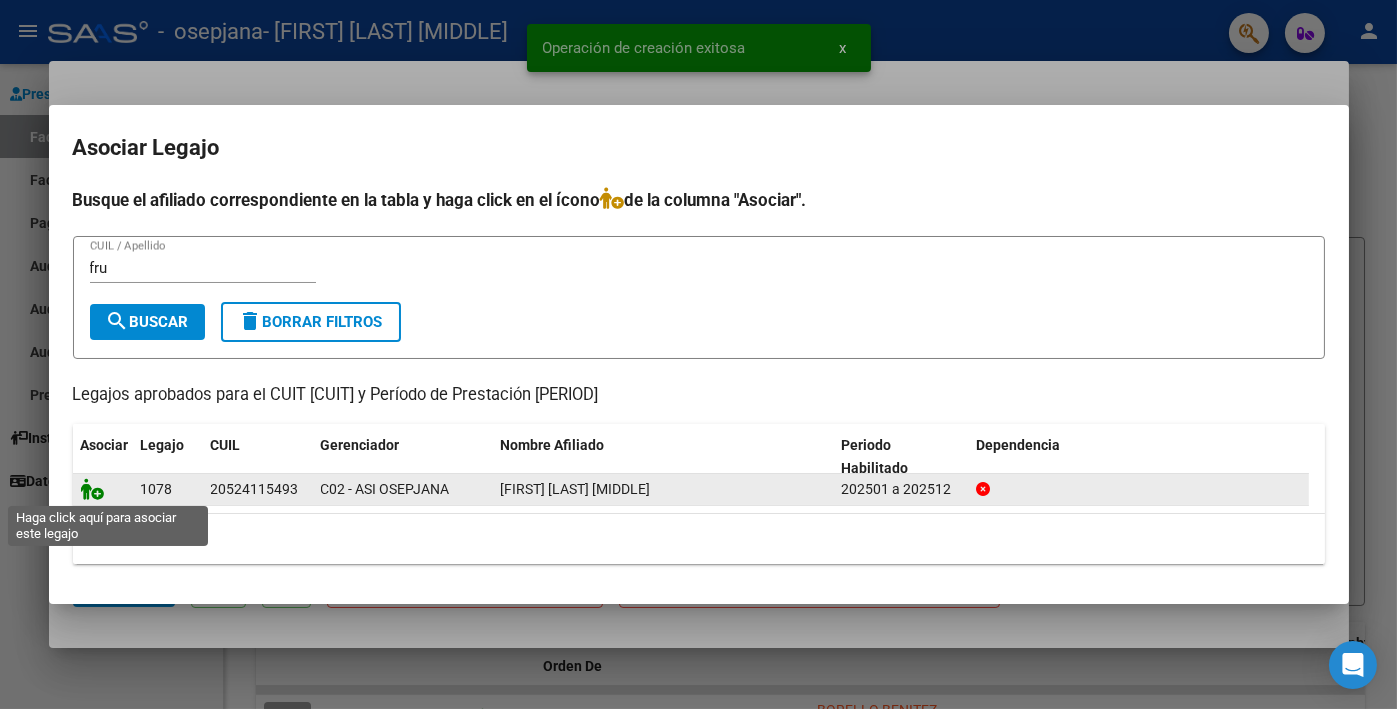 click 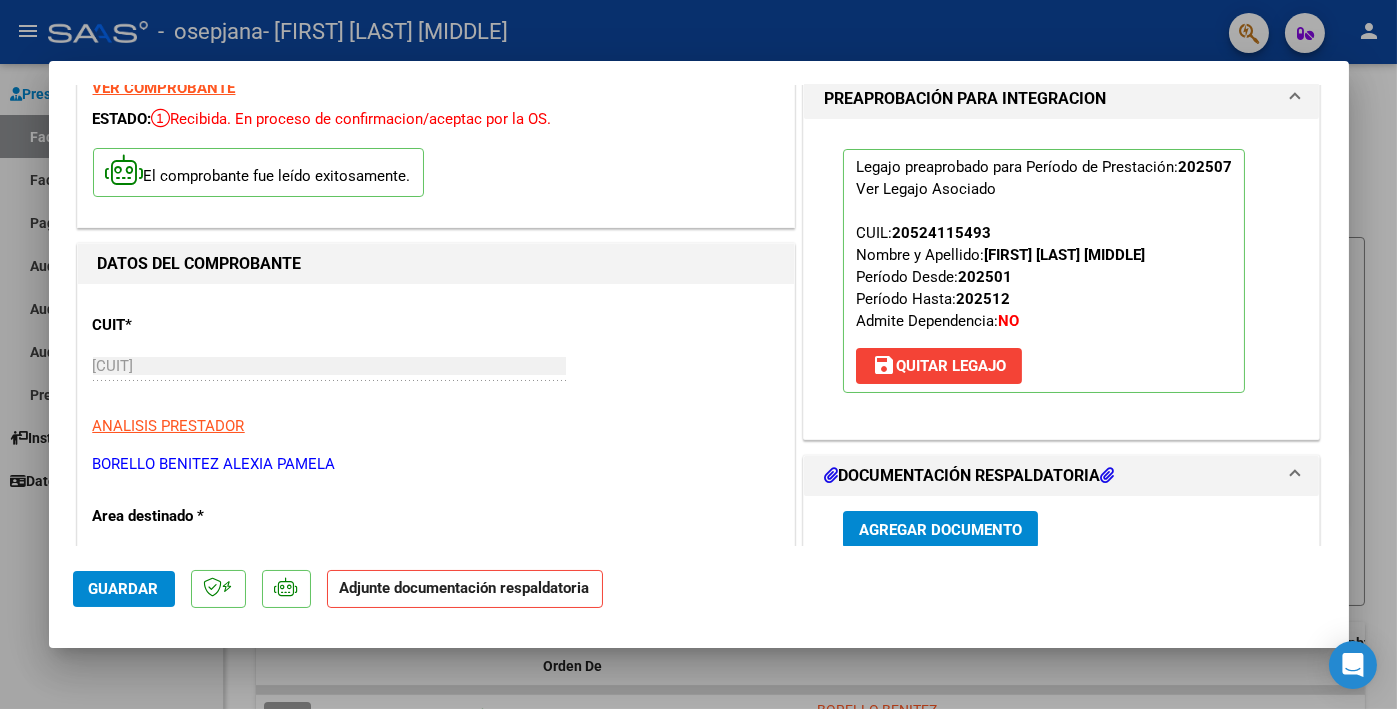 scroll, scrollTop: 500, scrollLeft: 0, axis: vertical 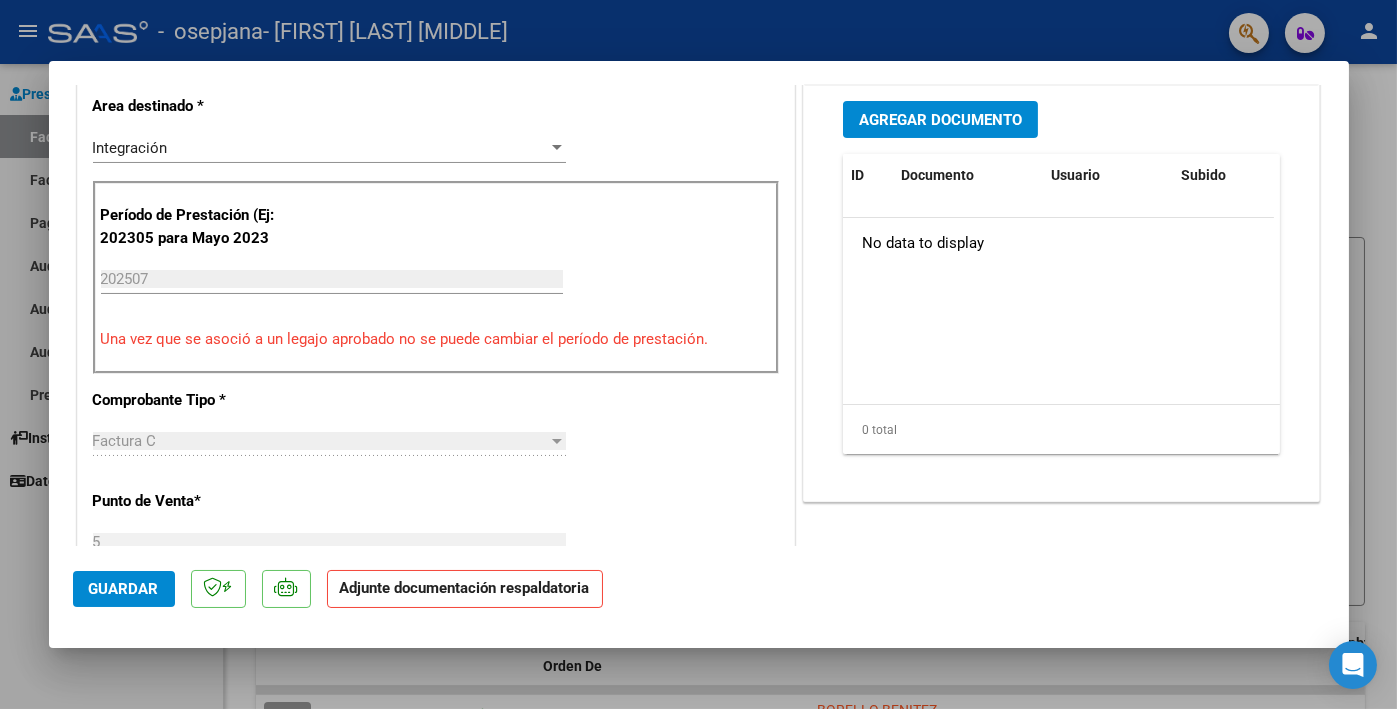 click on "Agregar Documento" at bounding box center [940, 119] 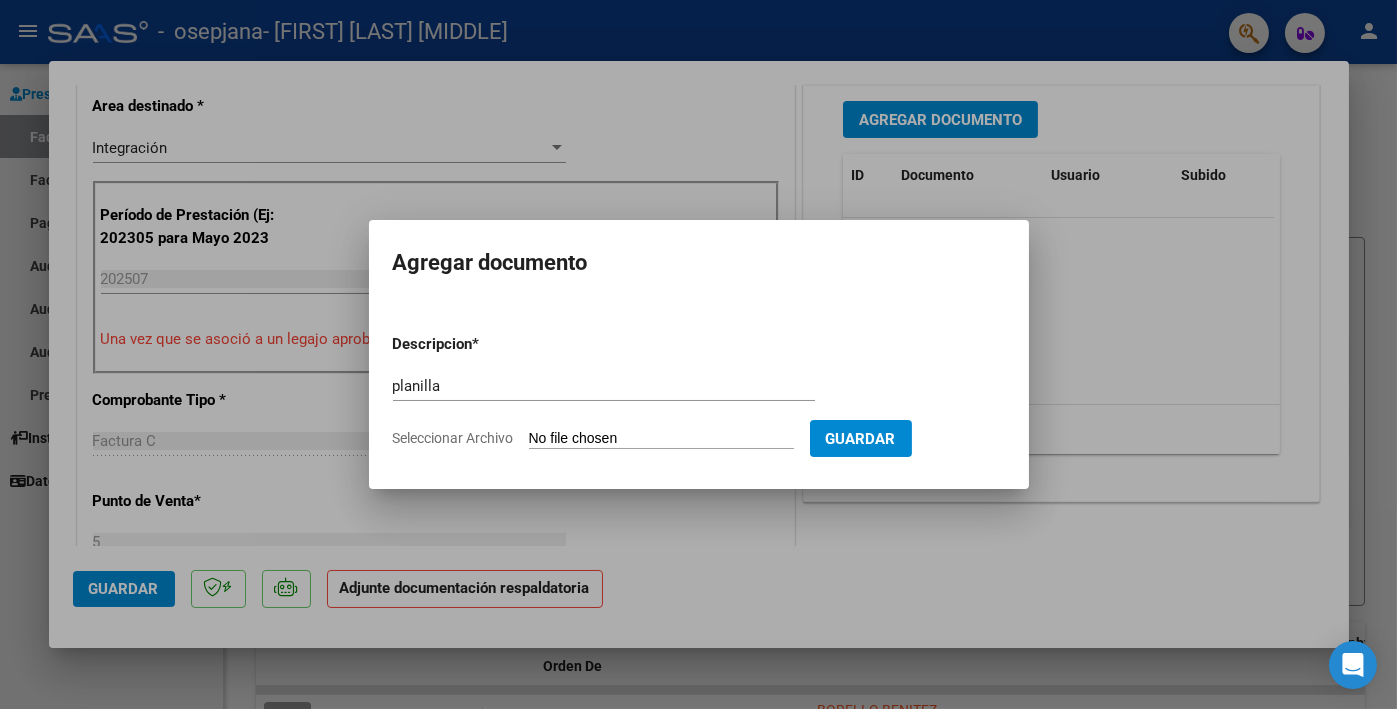 click on "Seleccionar Archivo" at bounding box center [661, 439] 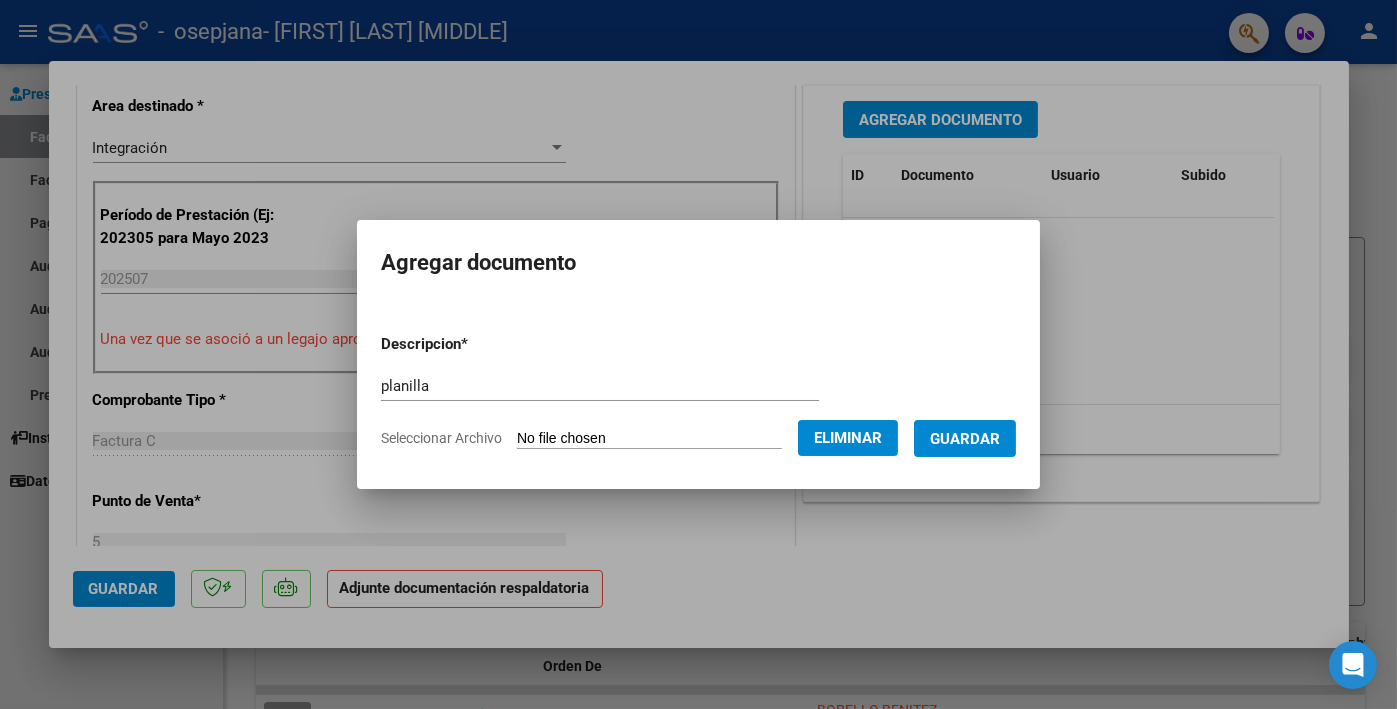 click on "Guardar" at bounding box center [965, 439] 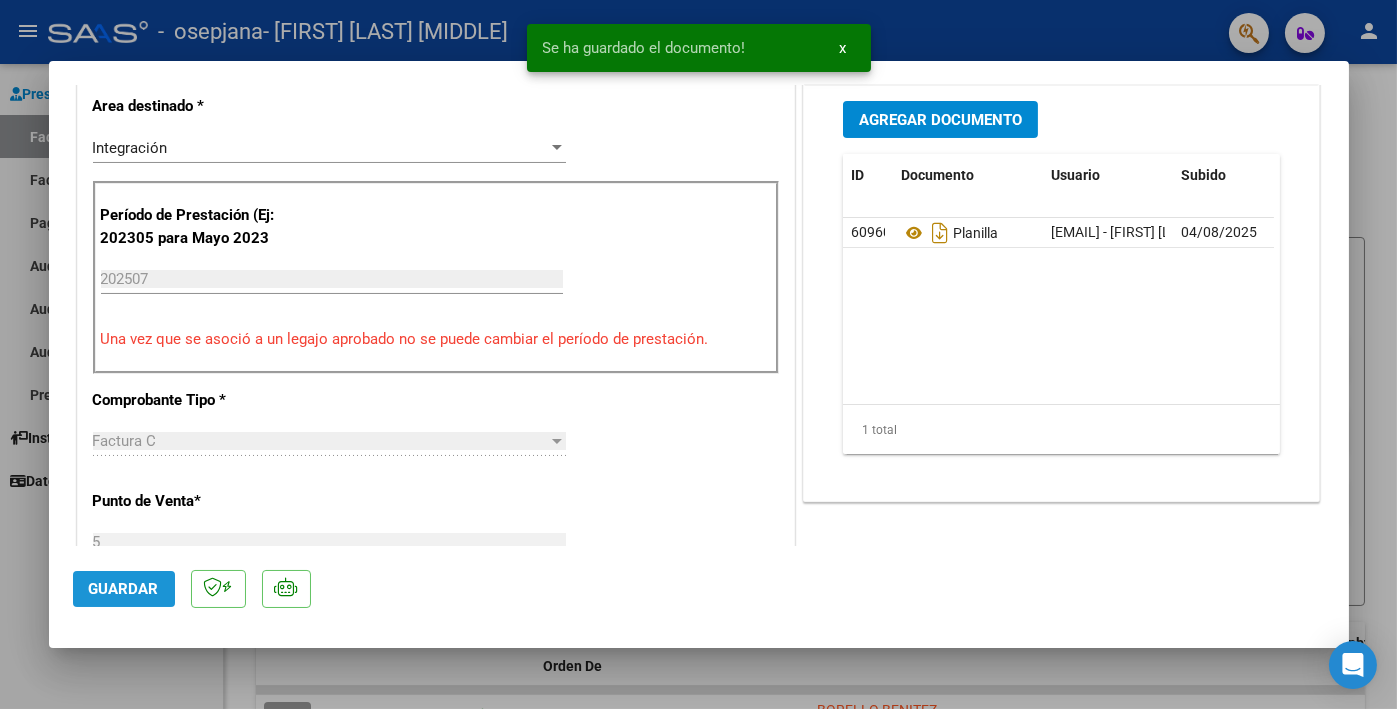 click on "Guardar" 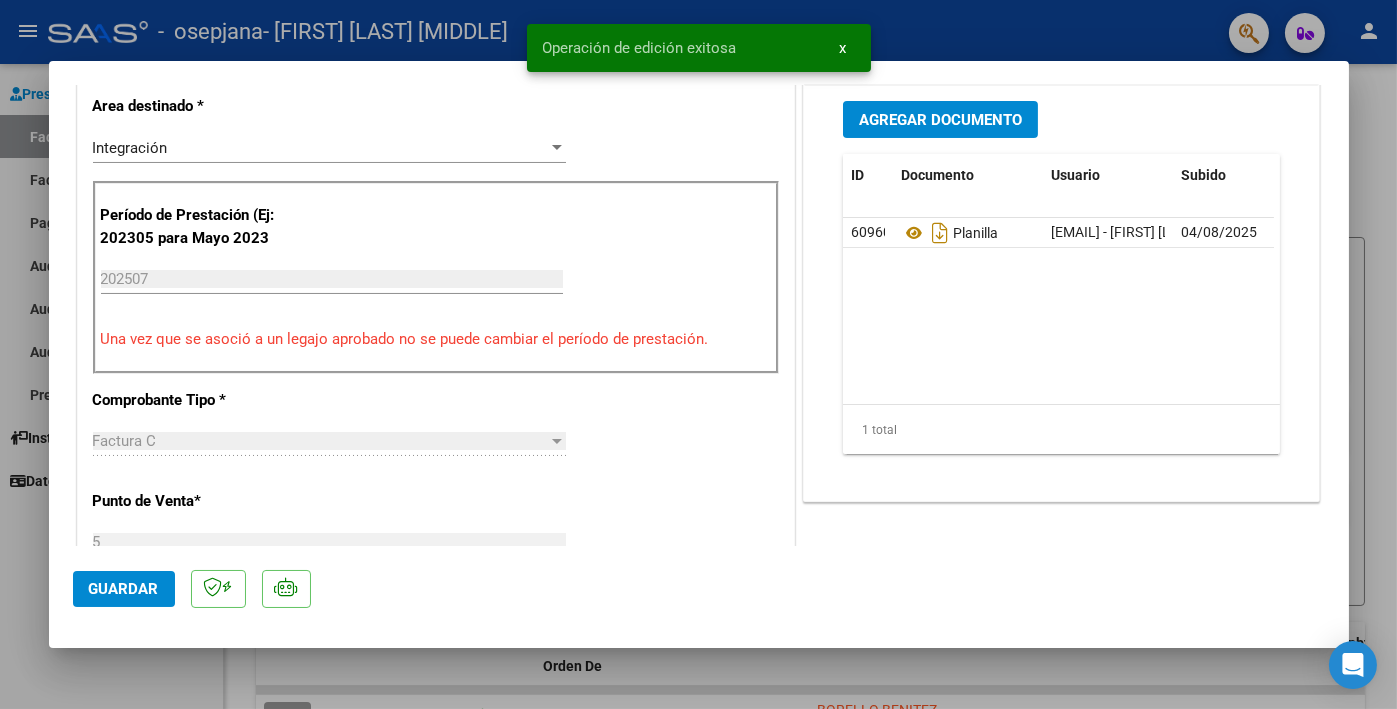 click at bounding box center [698, 354] 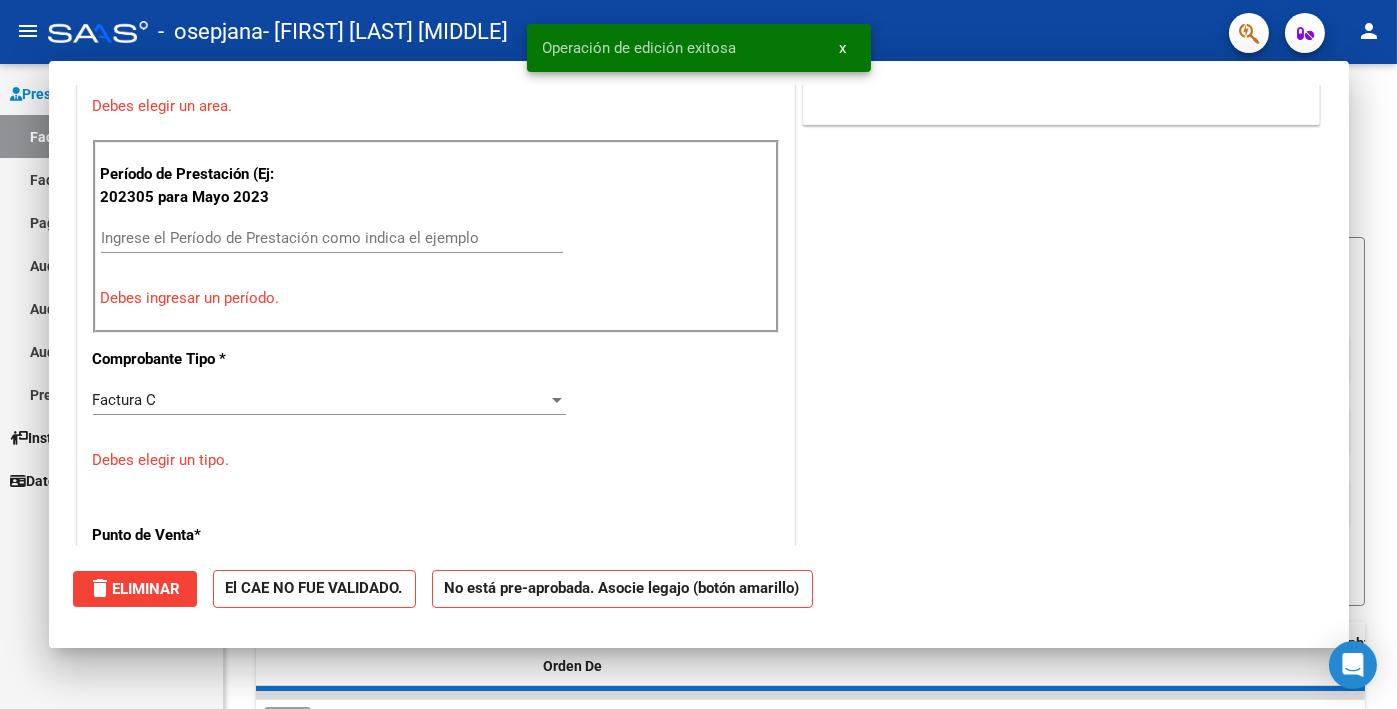 scroll, scrollTop: 0, scrollLeft: 0, axis: both 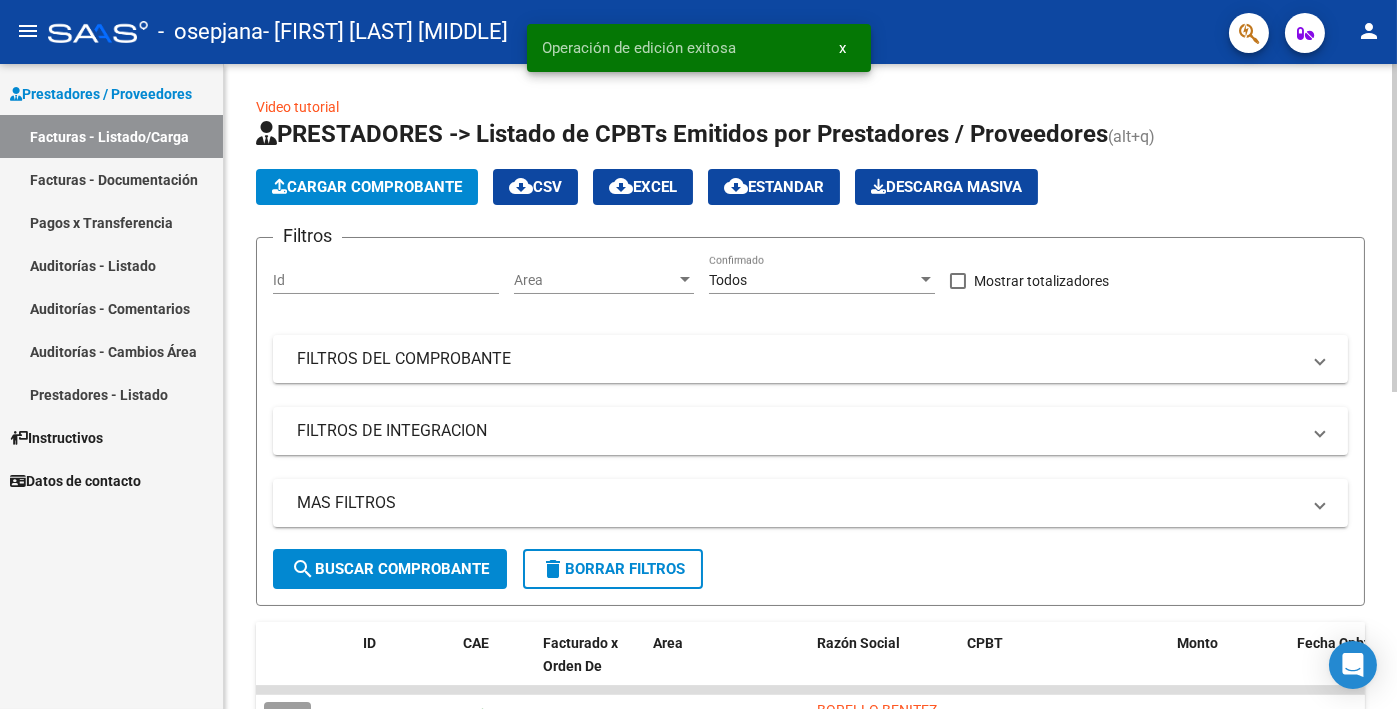 click on "Cargar Comprobante" 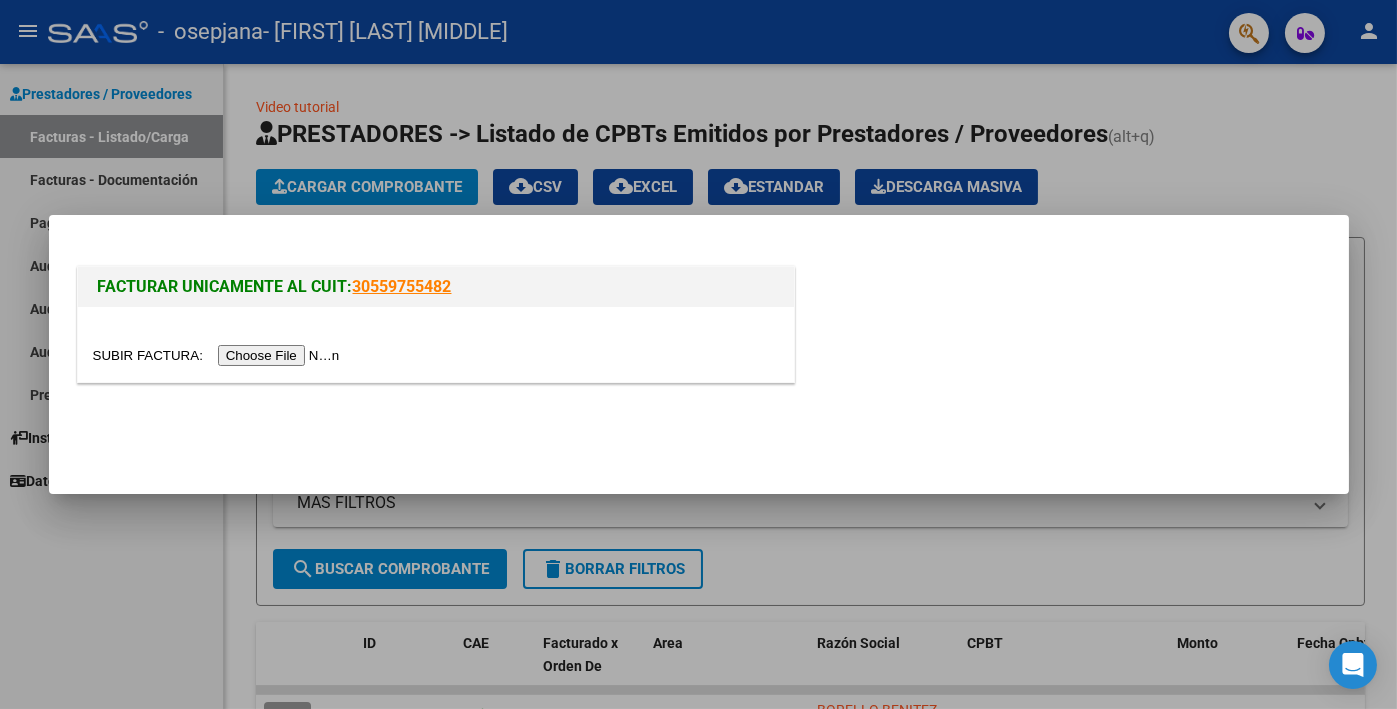 click at bounding box center (219, 355) 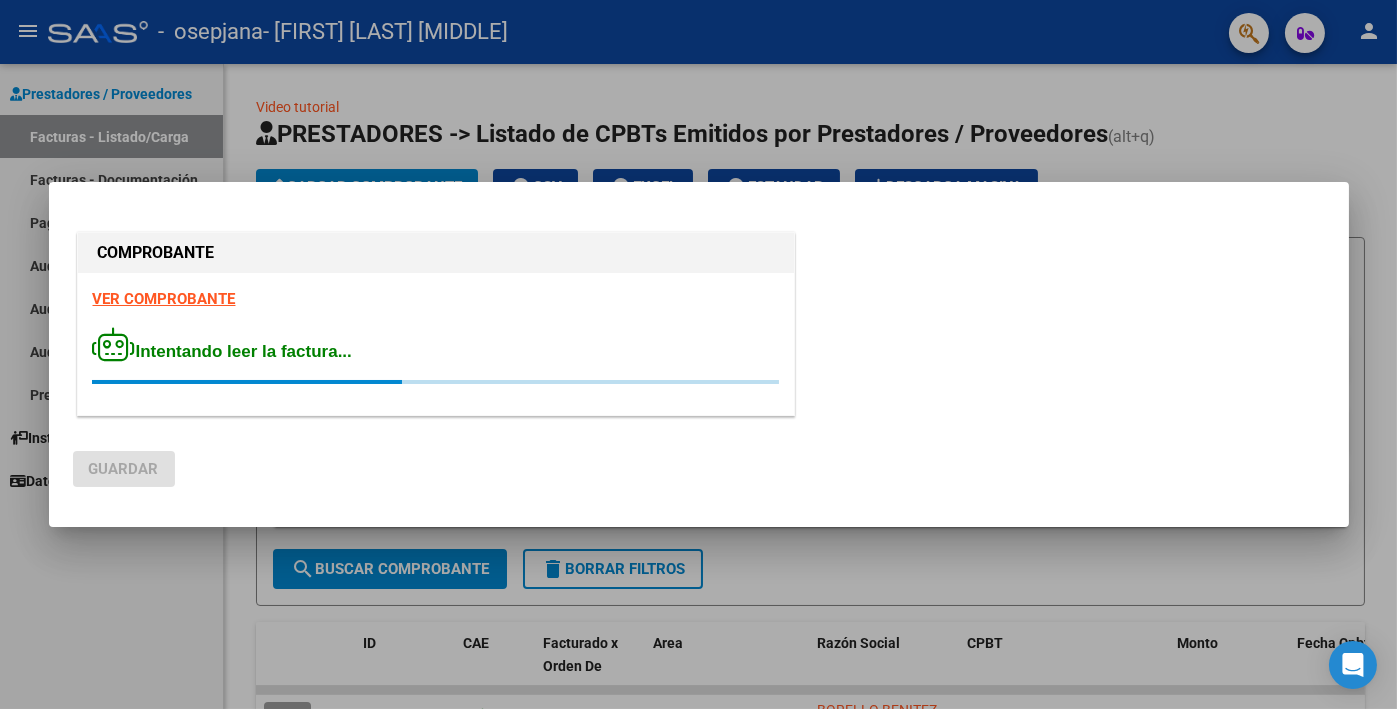 click on "VER COMPROBANTE" at bounding box center (164, 299) 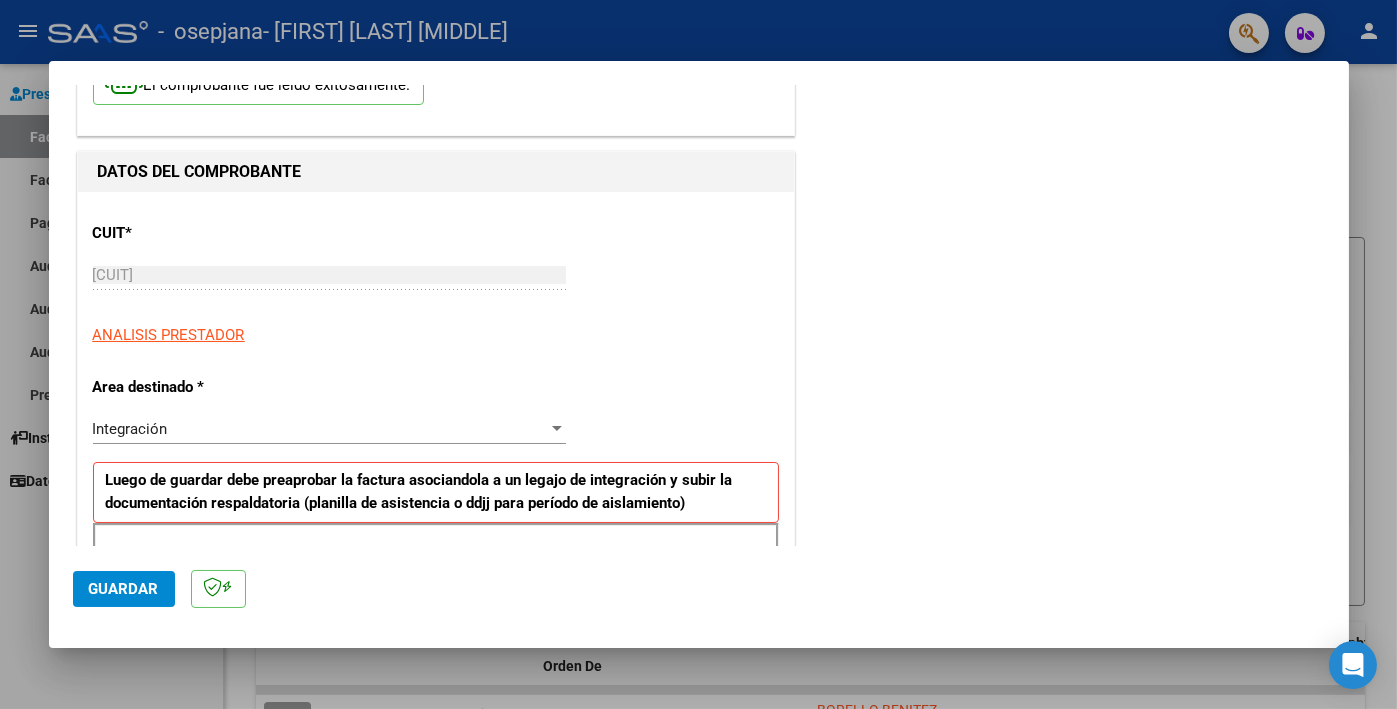 scroll, scrollTop: 400, scrollLeft: 0, axis: vertical 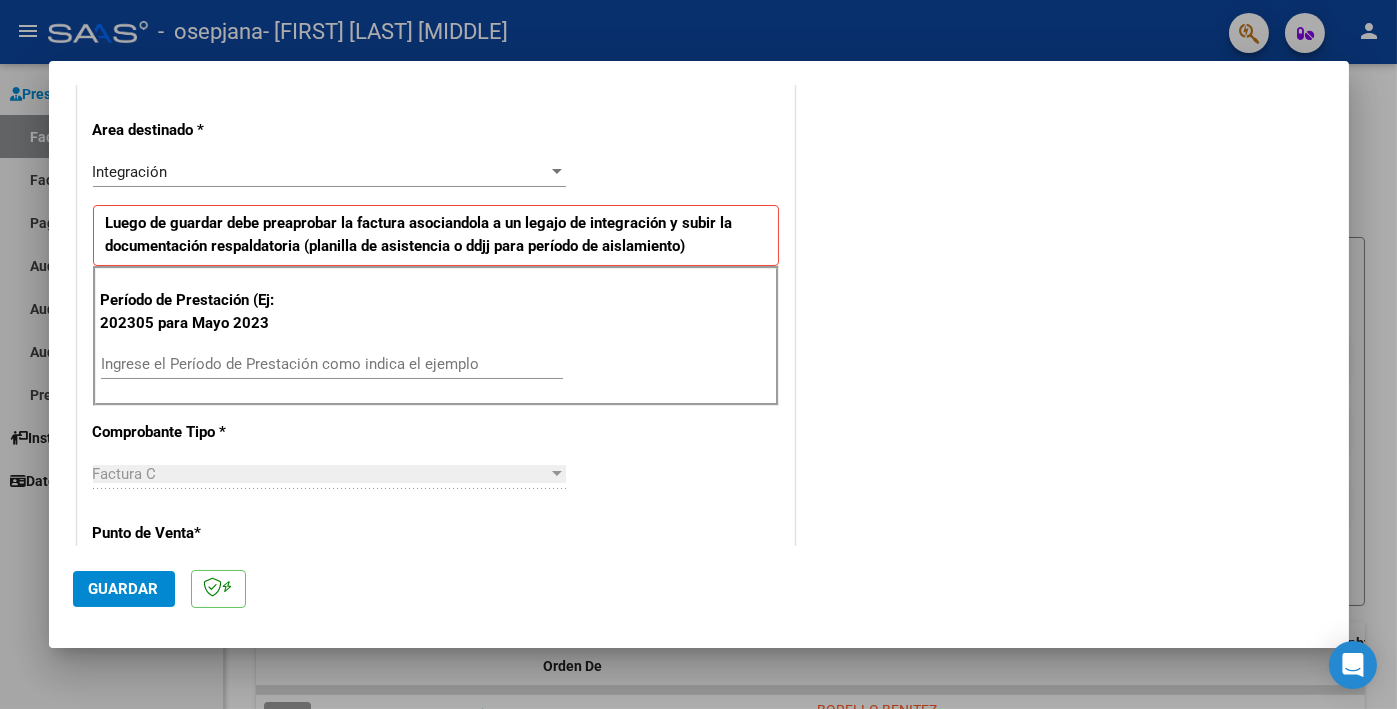 click on "Ingrese el Período de Prestación como indica el ejemplo" at bounding box center (332, 364) 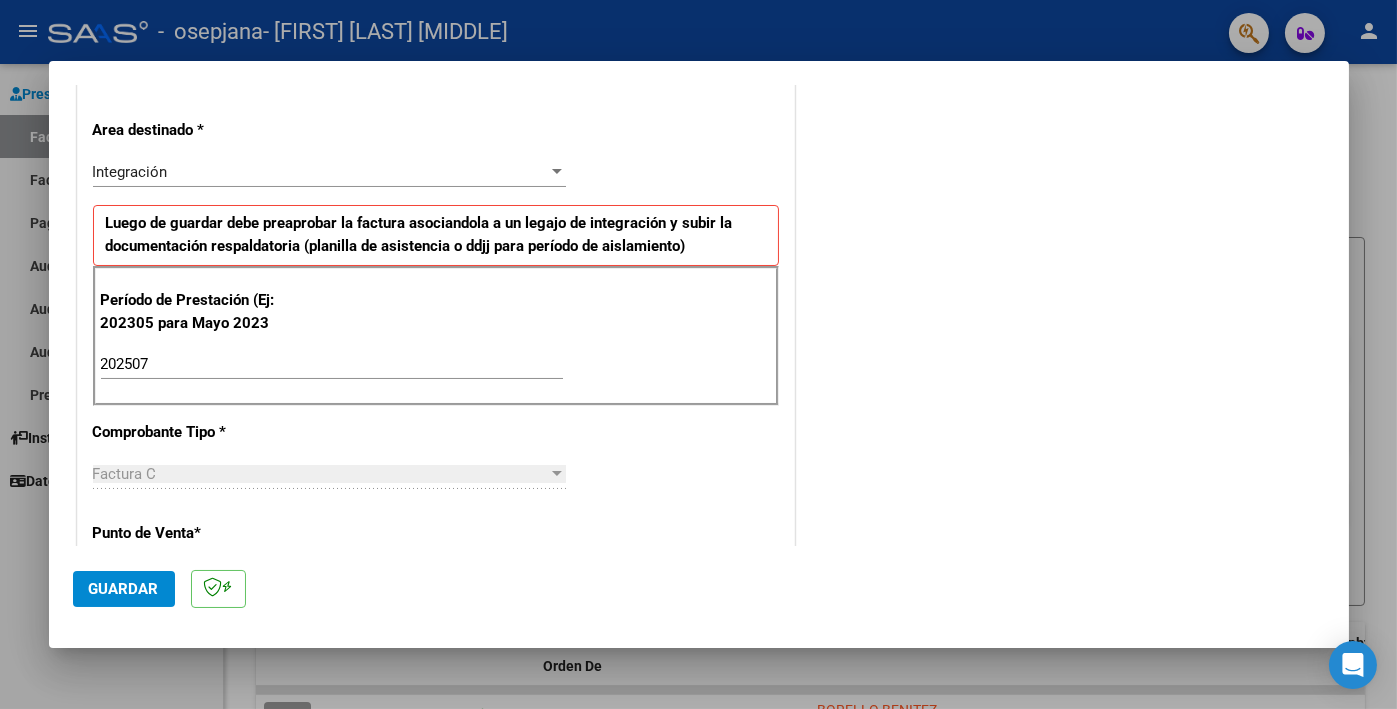 scroll, scrollTop: 1225, scrollLeft: 0, axis: vertical 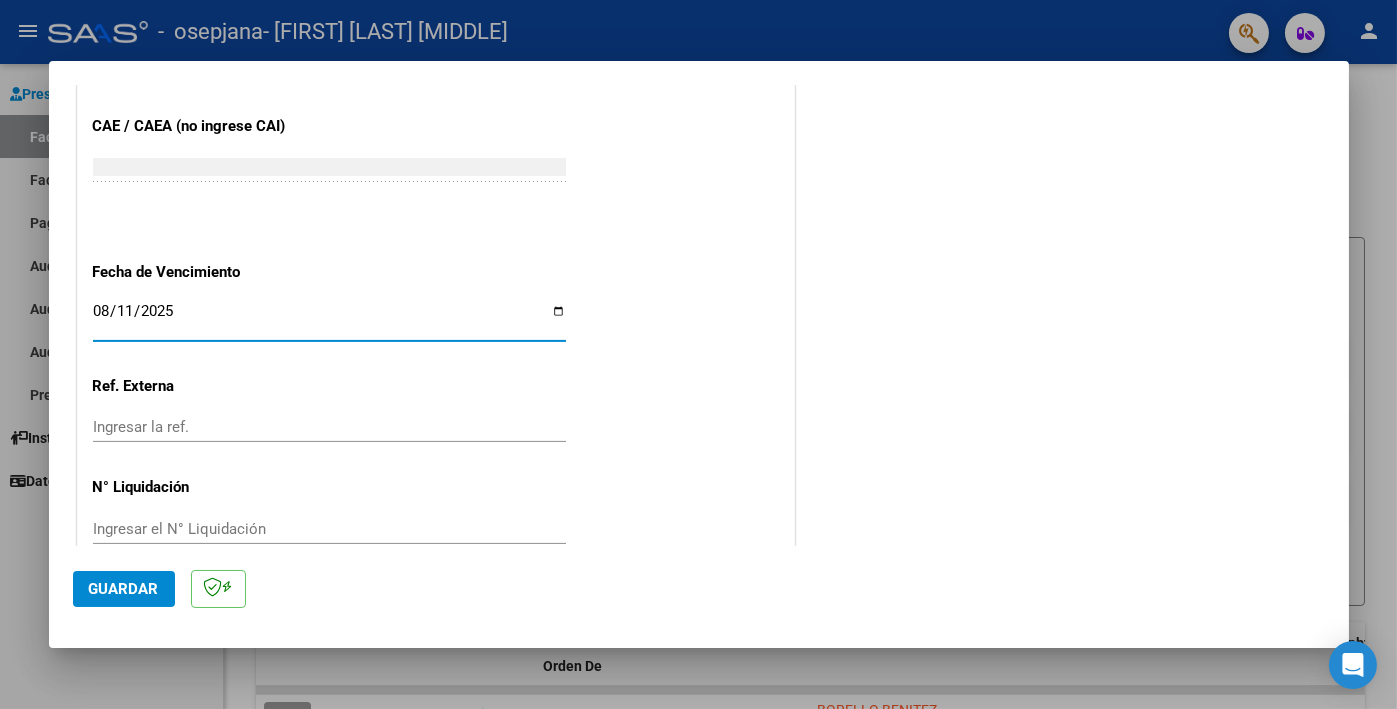 click on "Guardar" 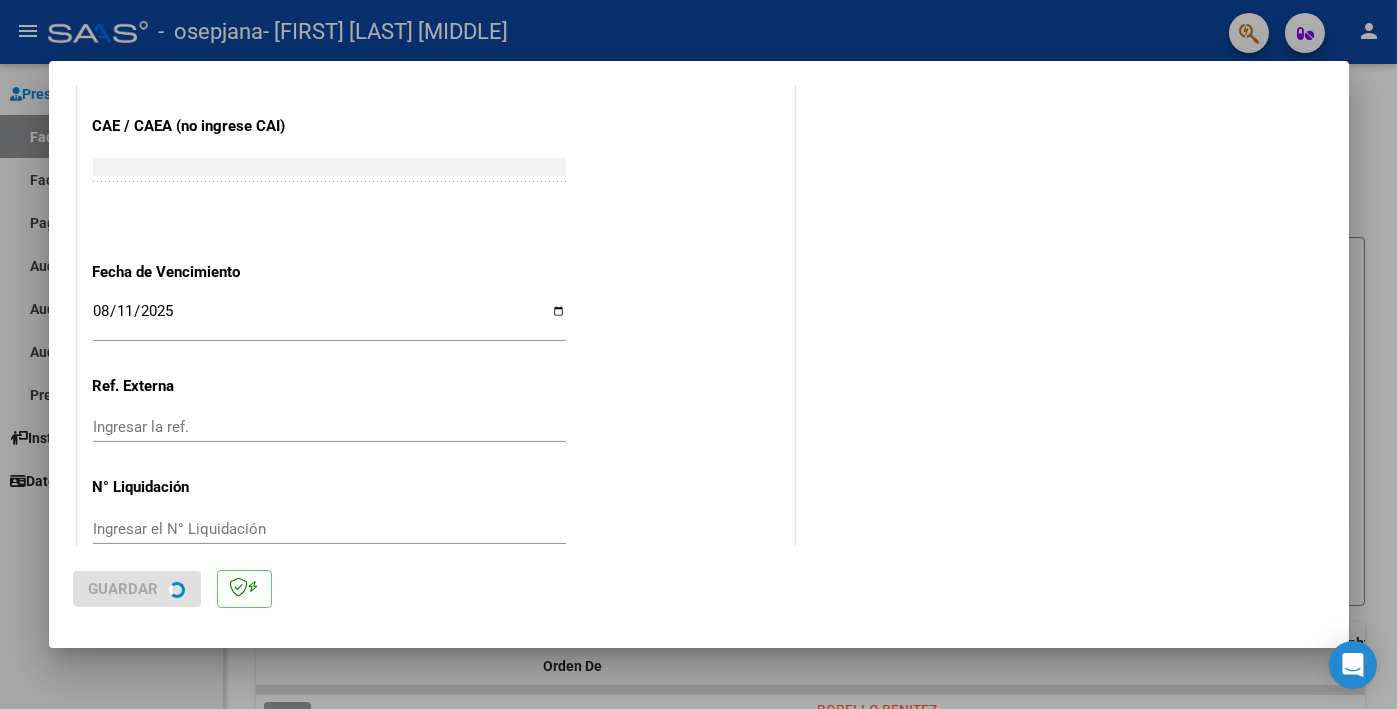 scroll, scrollTop: 0, scrollLeft: 0, axis: both 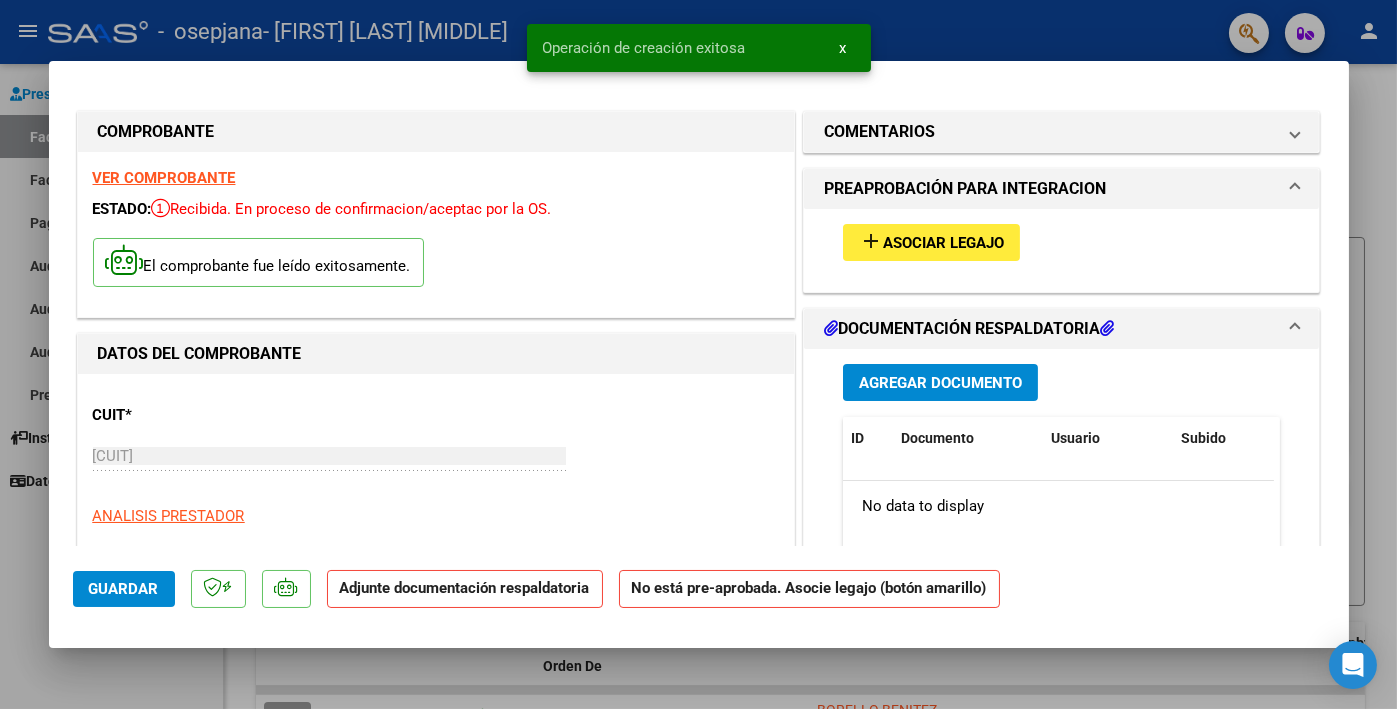 click on "Asociar Legajo" at bounding box center (943, 243) 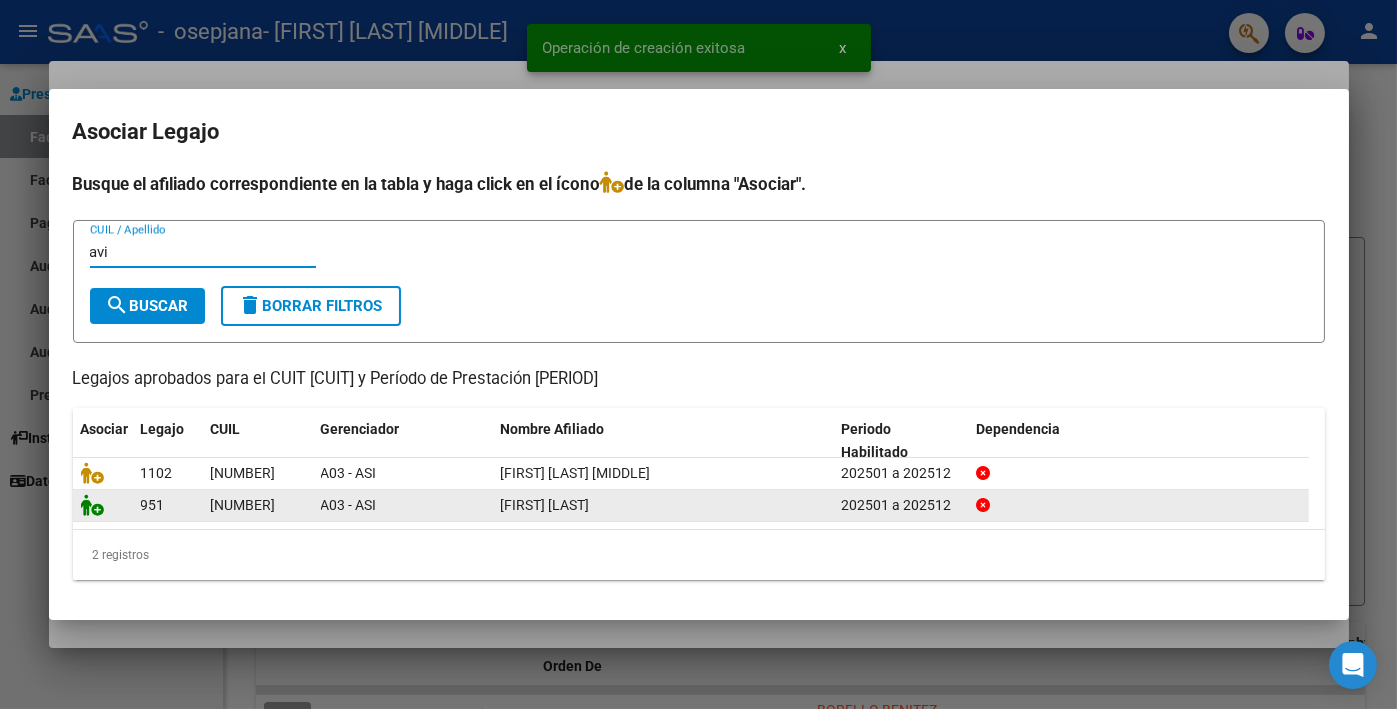 click 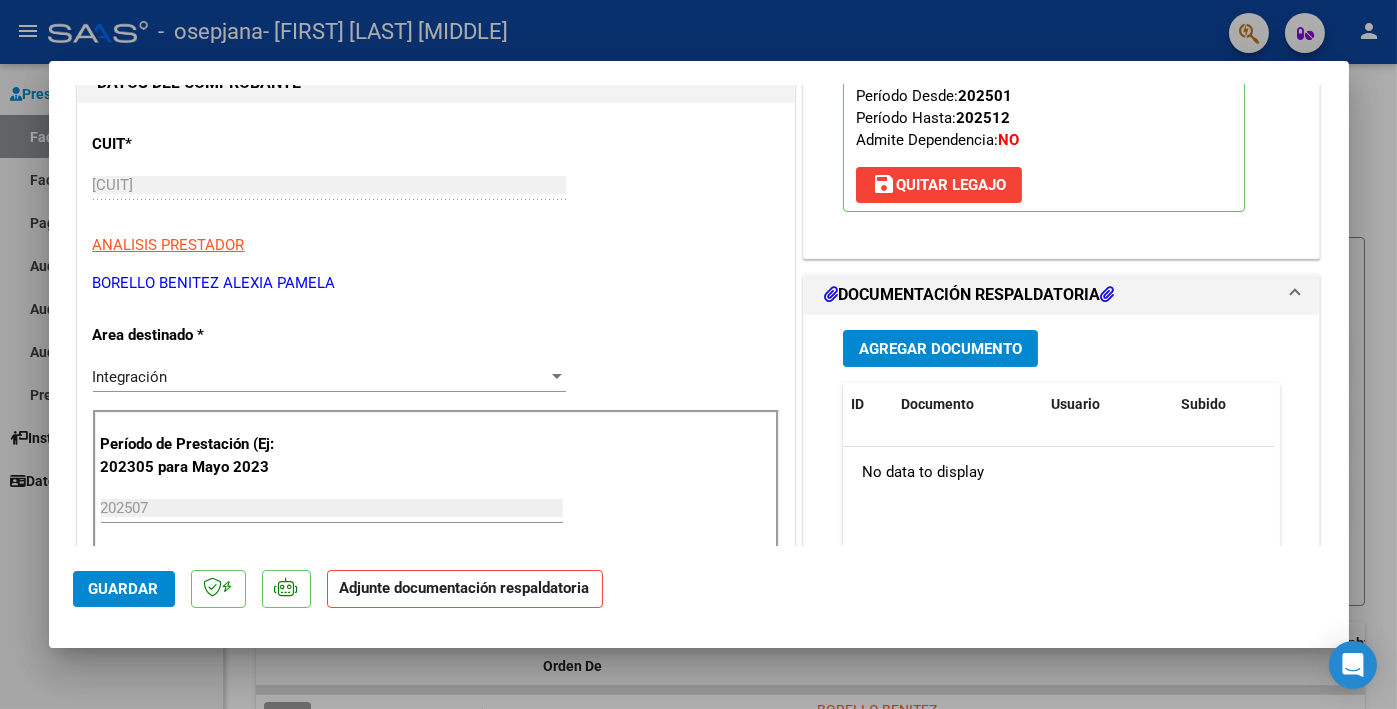 scroll, scrollTop: 400, scrollLeft: 0, axis: vertical 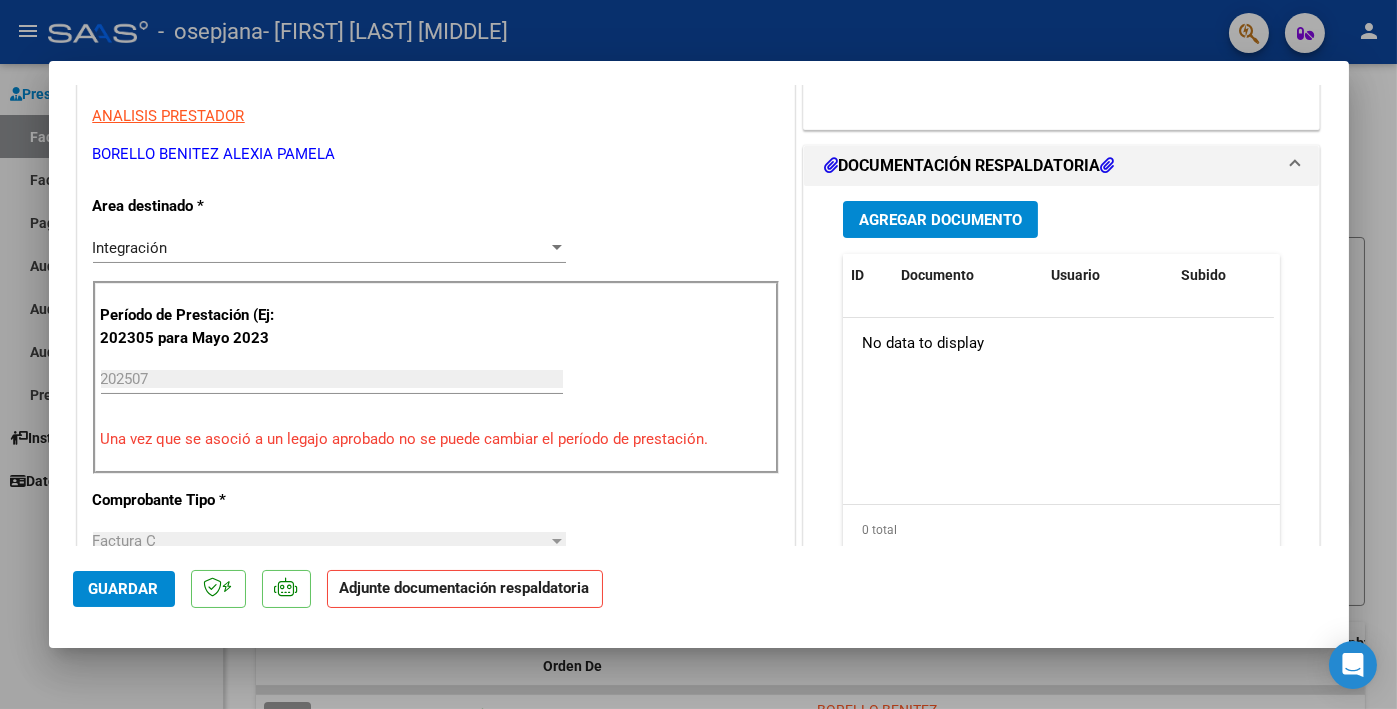 click on "Agregar Documento" at bounding box center (940, 220) 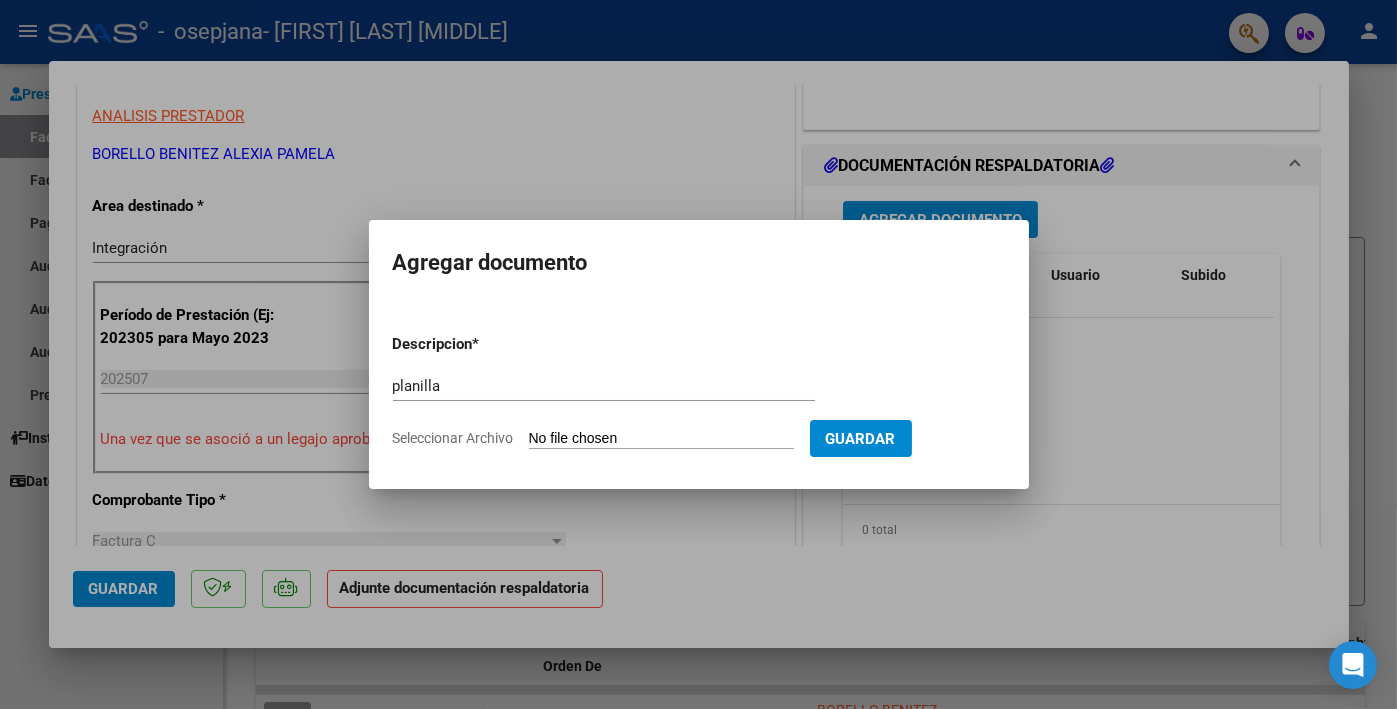 click on "Seleccionar Archivo" at bounding box center [661, 439] 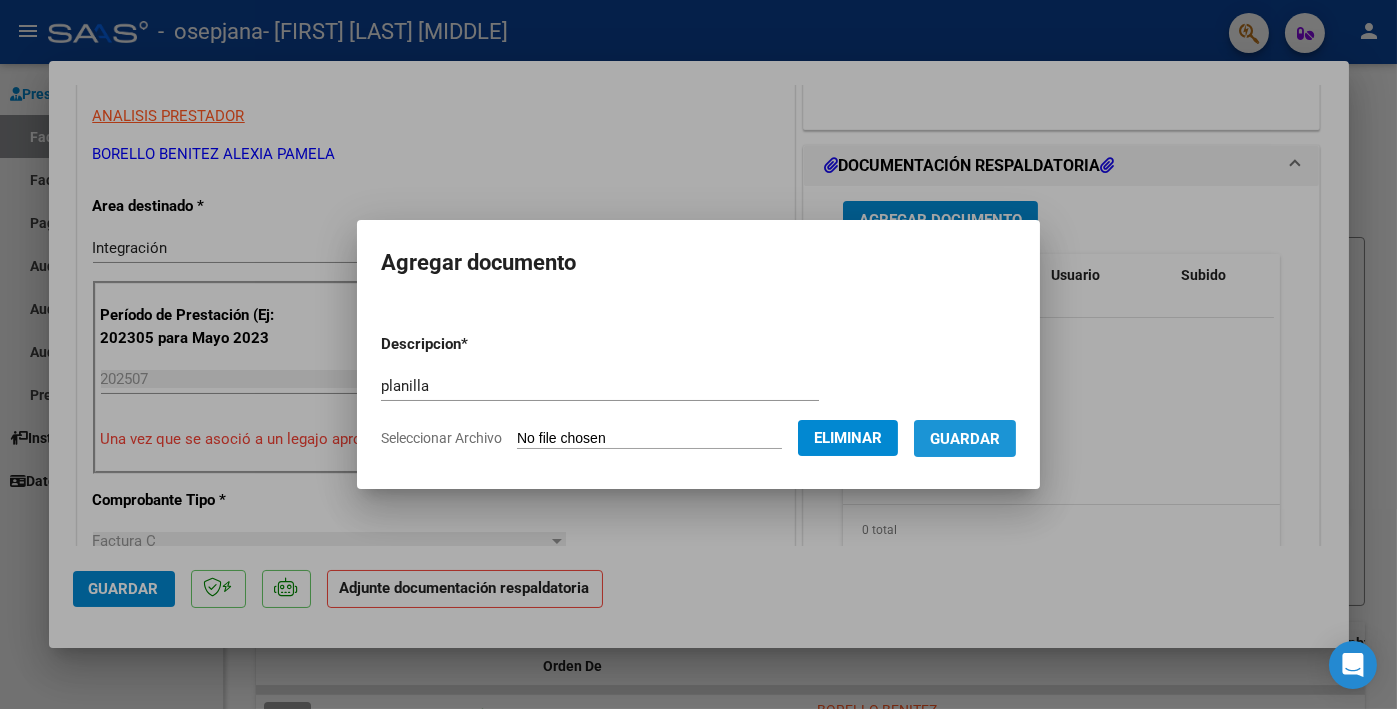 click on "Guardar" at bounding box center (965, 439) 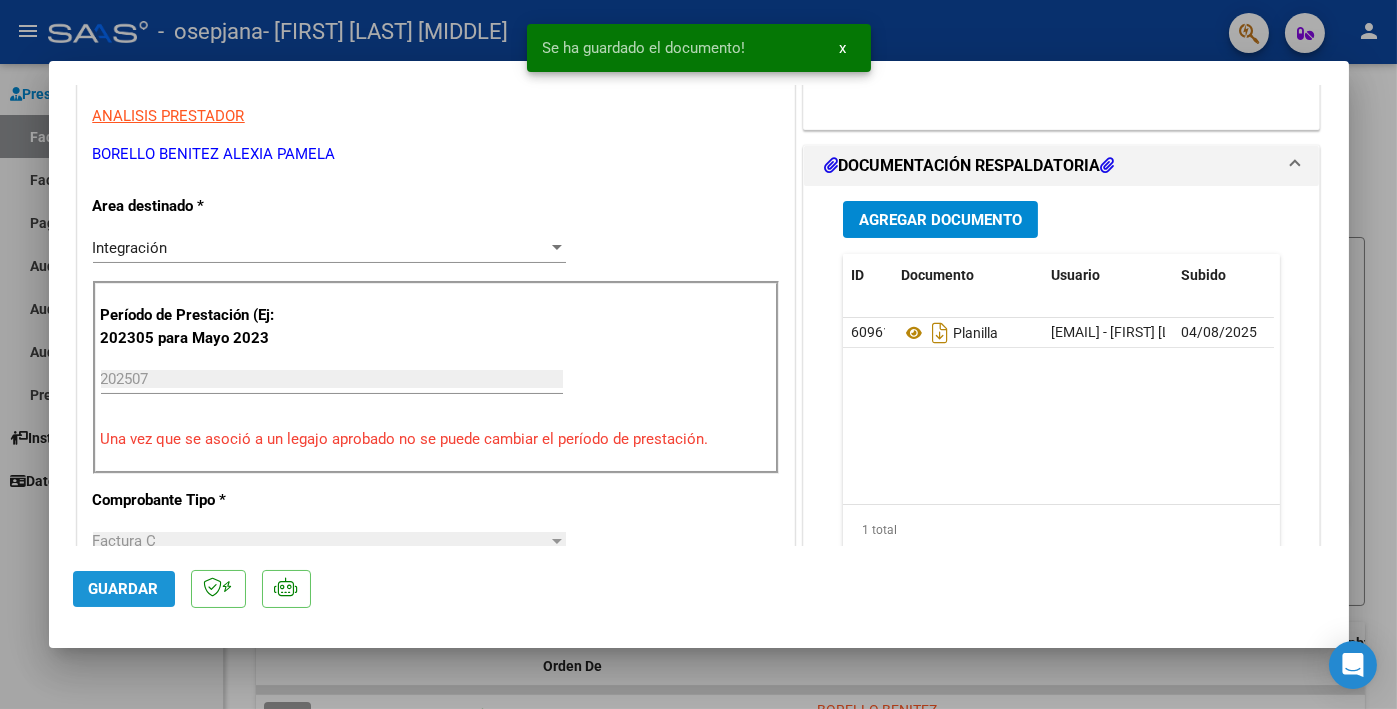 click on "Guardar" 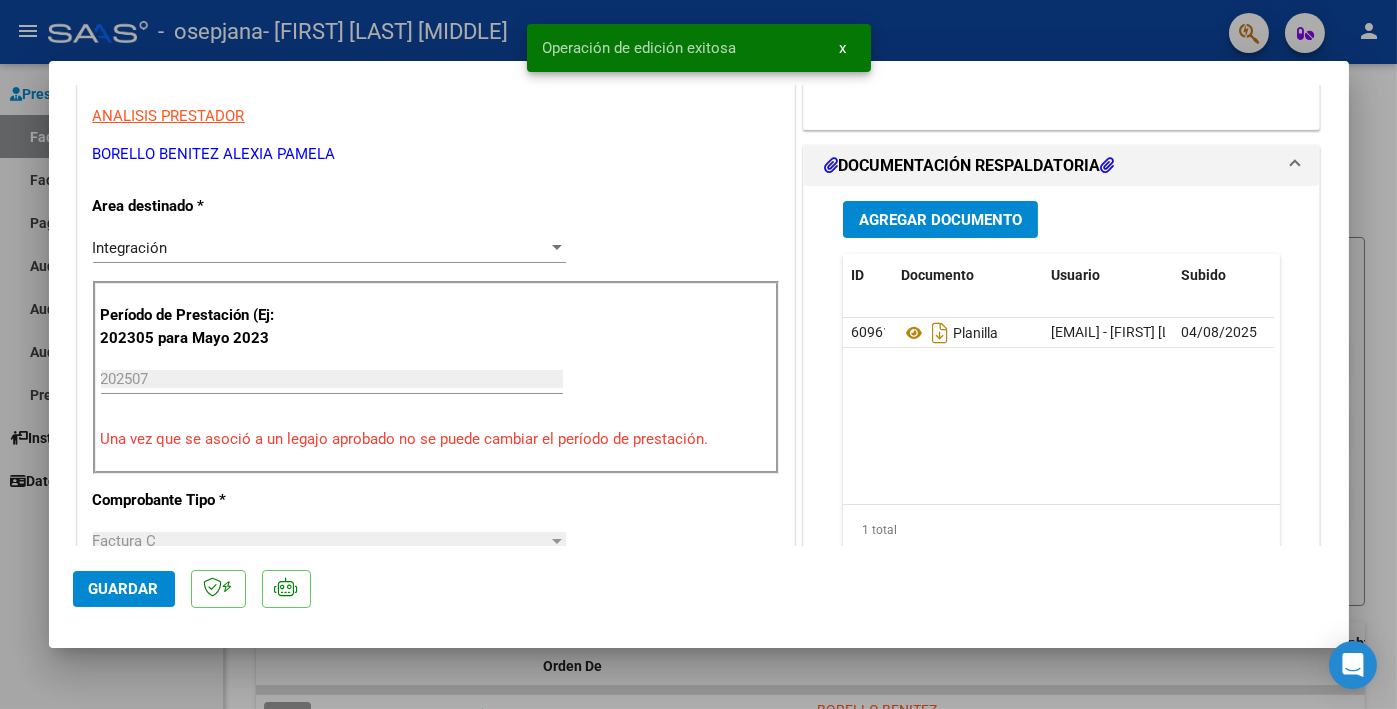 click at bounding box center (698, 354) 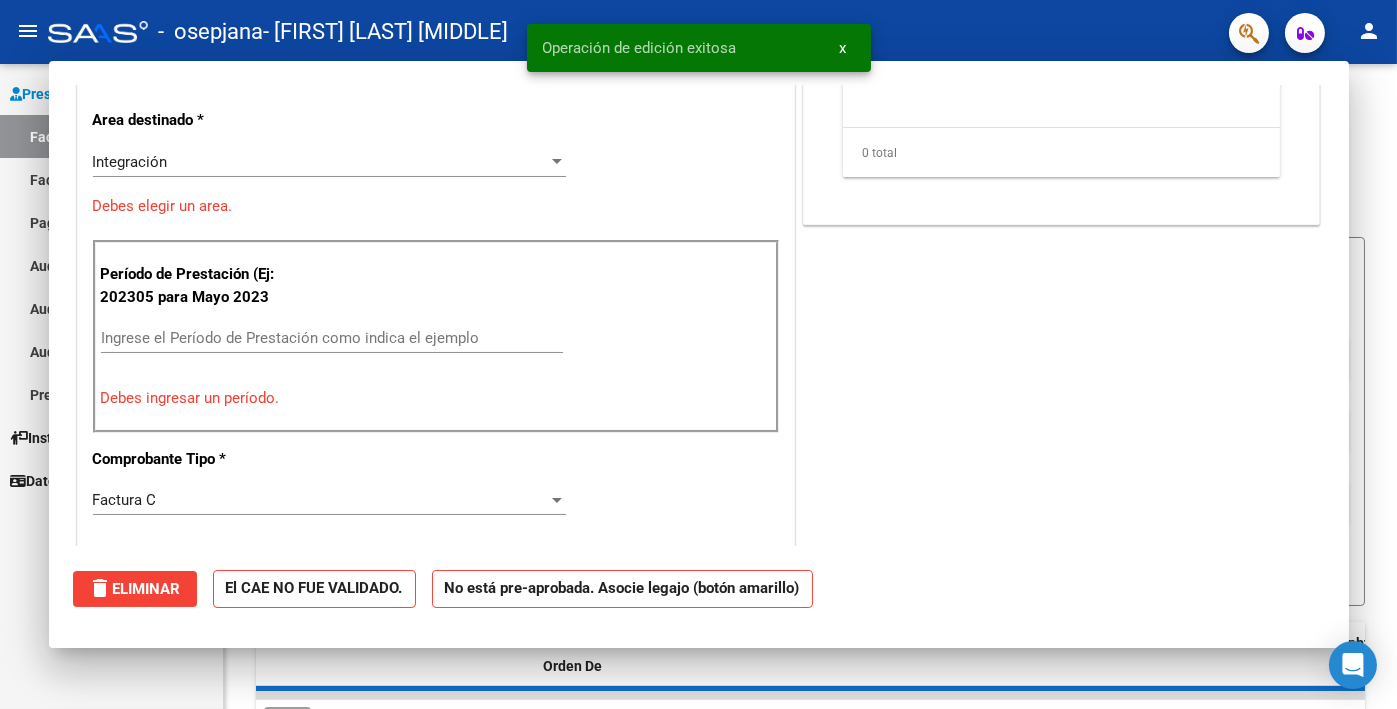 scroll, scrollTop: 0, scrollLeft: 0, axis: both 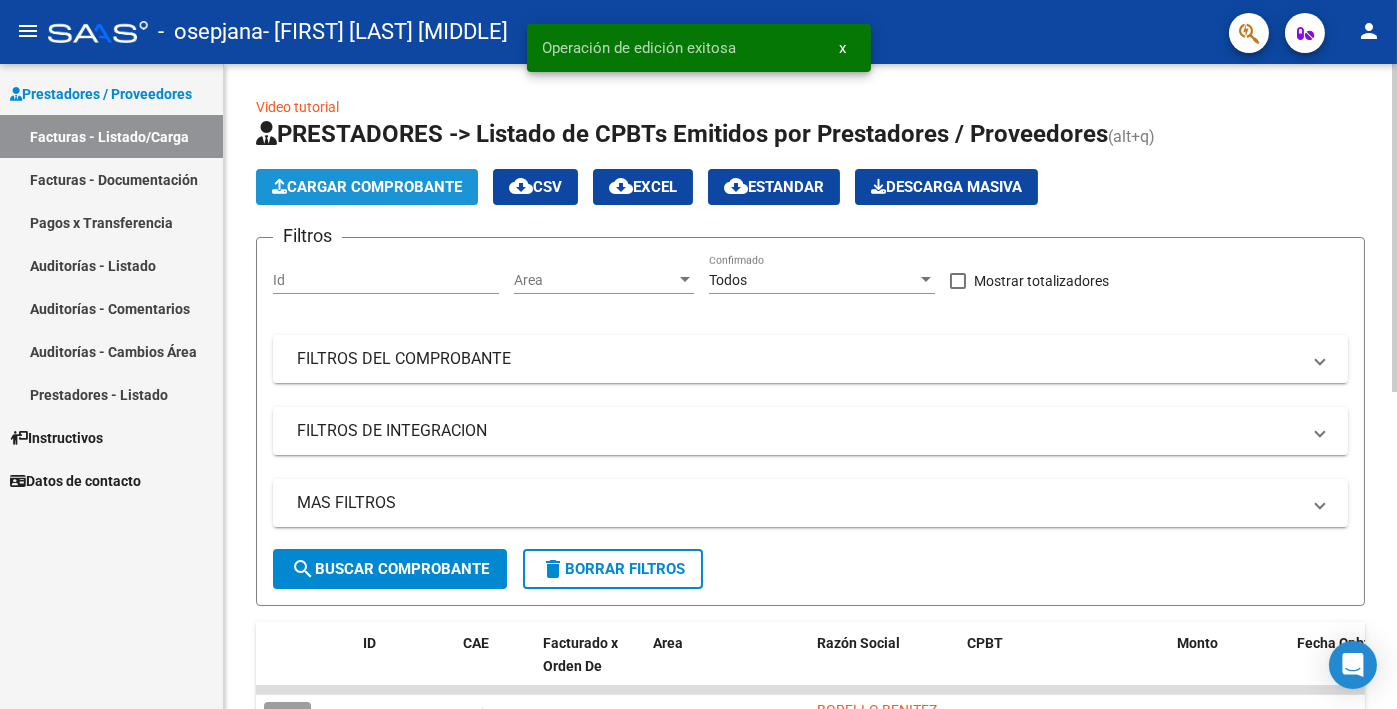 click on "Cargar Comprobante" 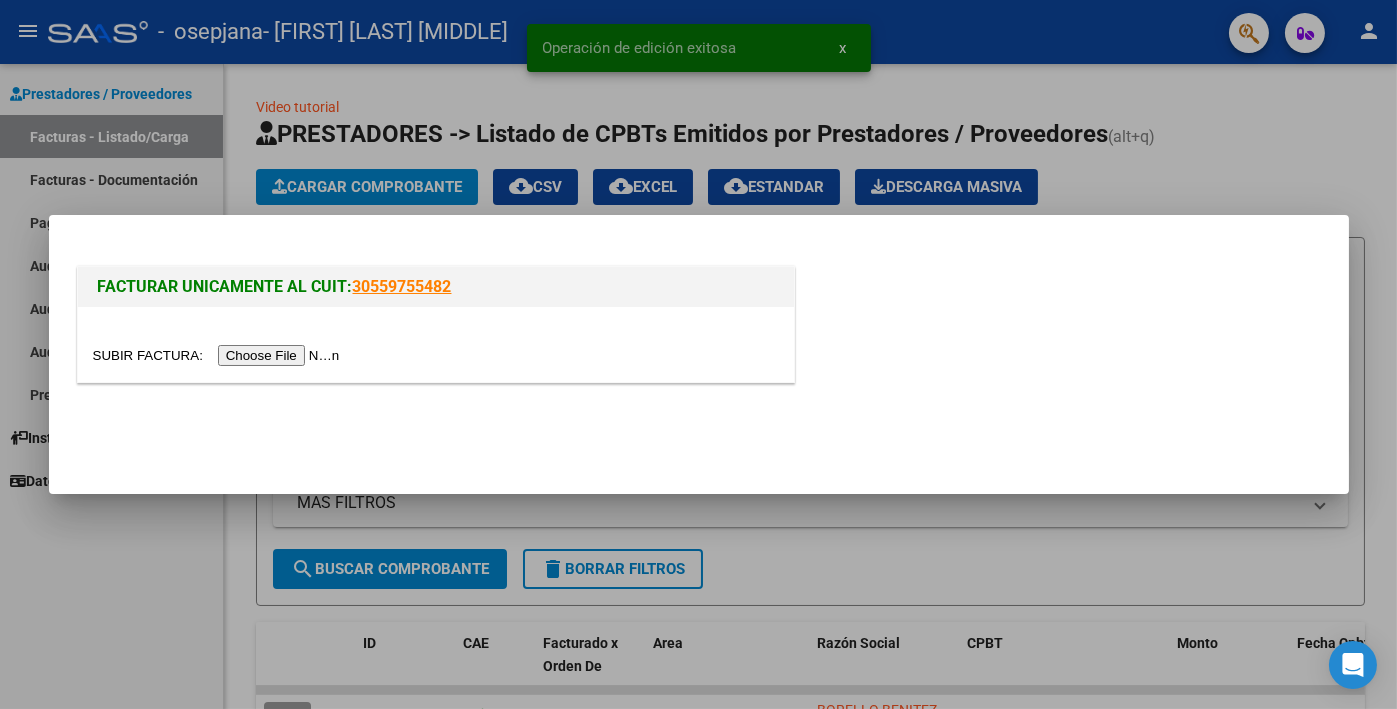 click at bounding box center [219, 355] 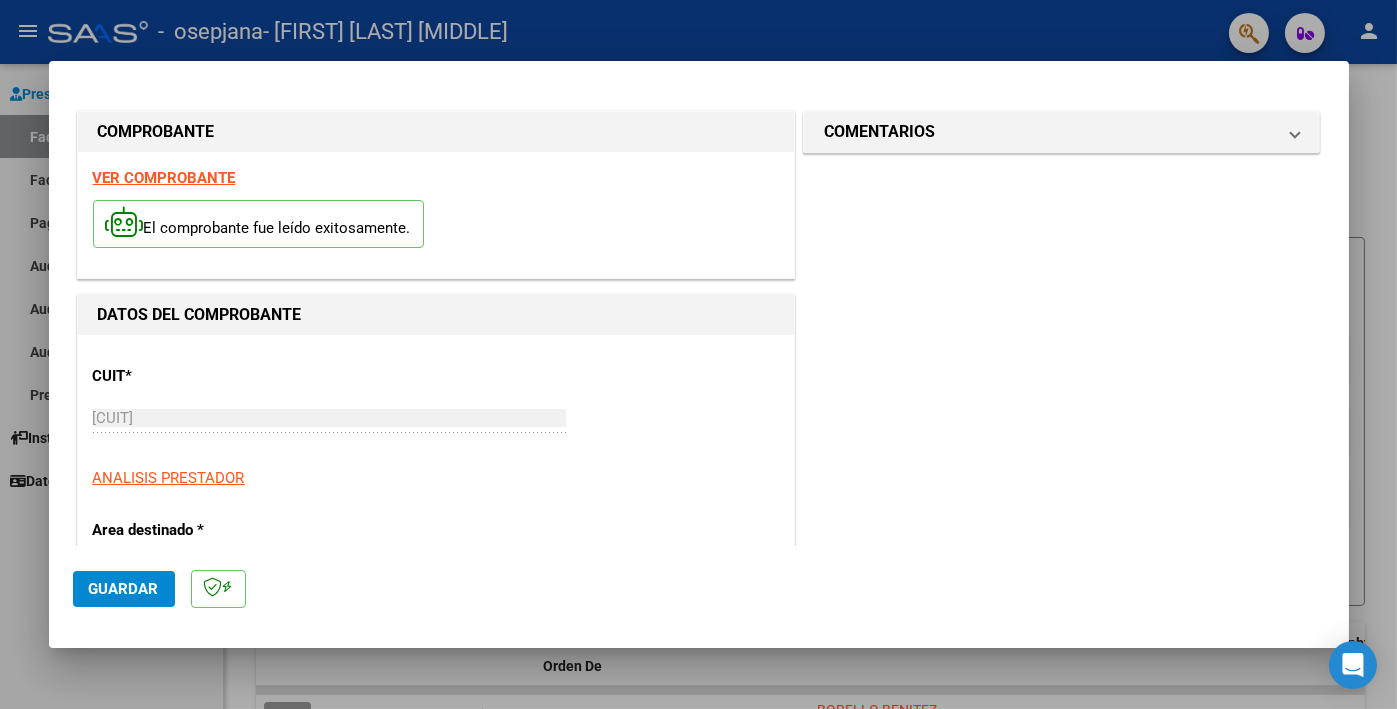 click on "VER COMPROBANTE" at bounding box center [164, 178] 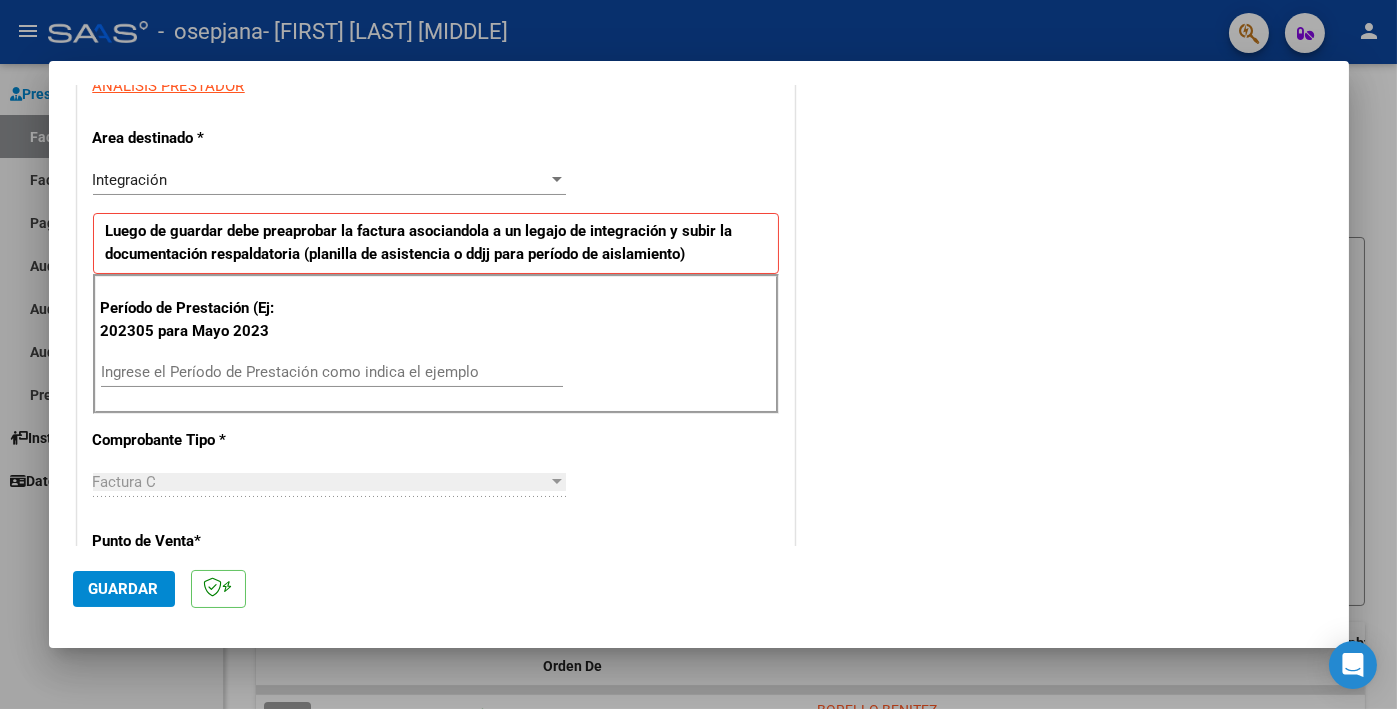scroll, scrollTop: 400, scrollLeft: 0, axis: vertical 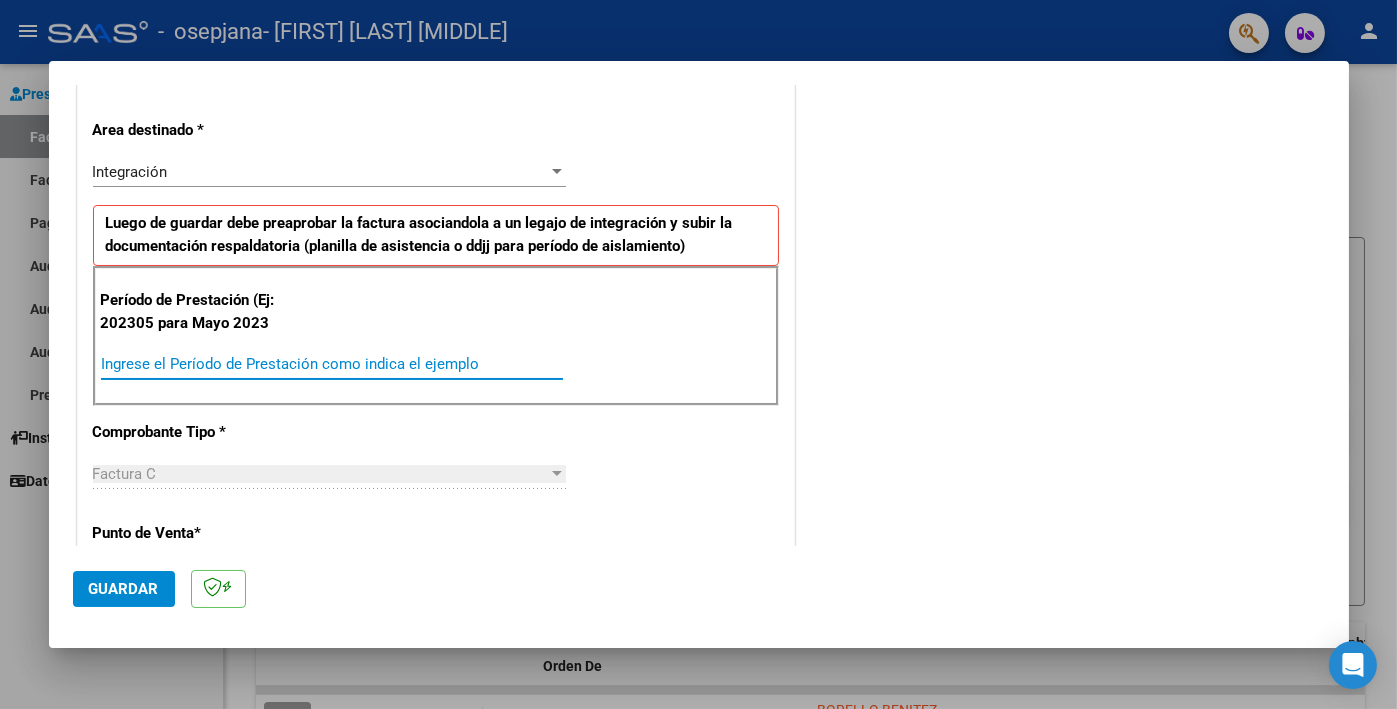 click on "Ingrese el Período de Prestación como indica el ejemplo" at bounding box center (332, 364) 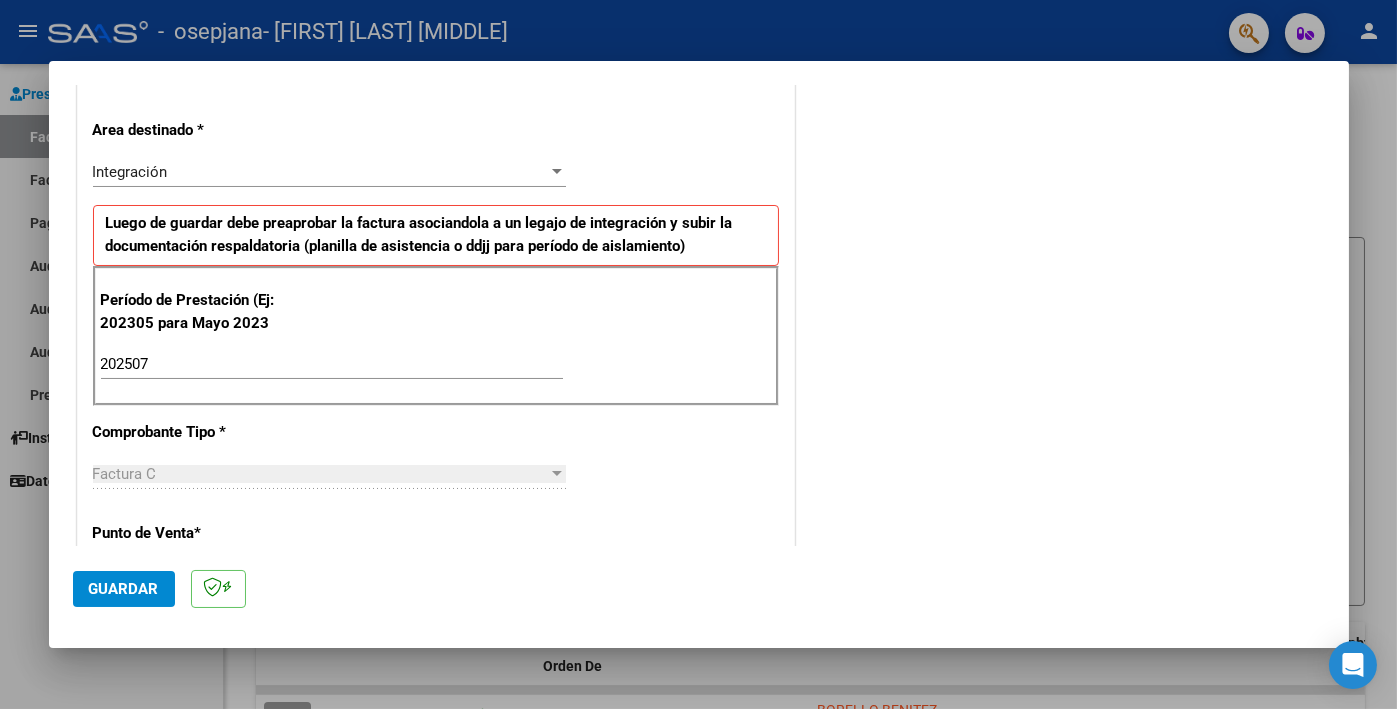 scroll, scrollTop: 1225, scrollLeft: 0, axis: vertical 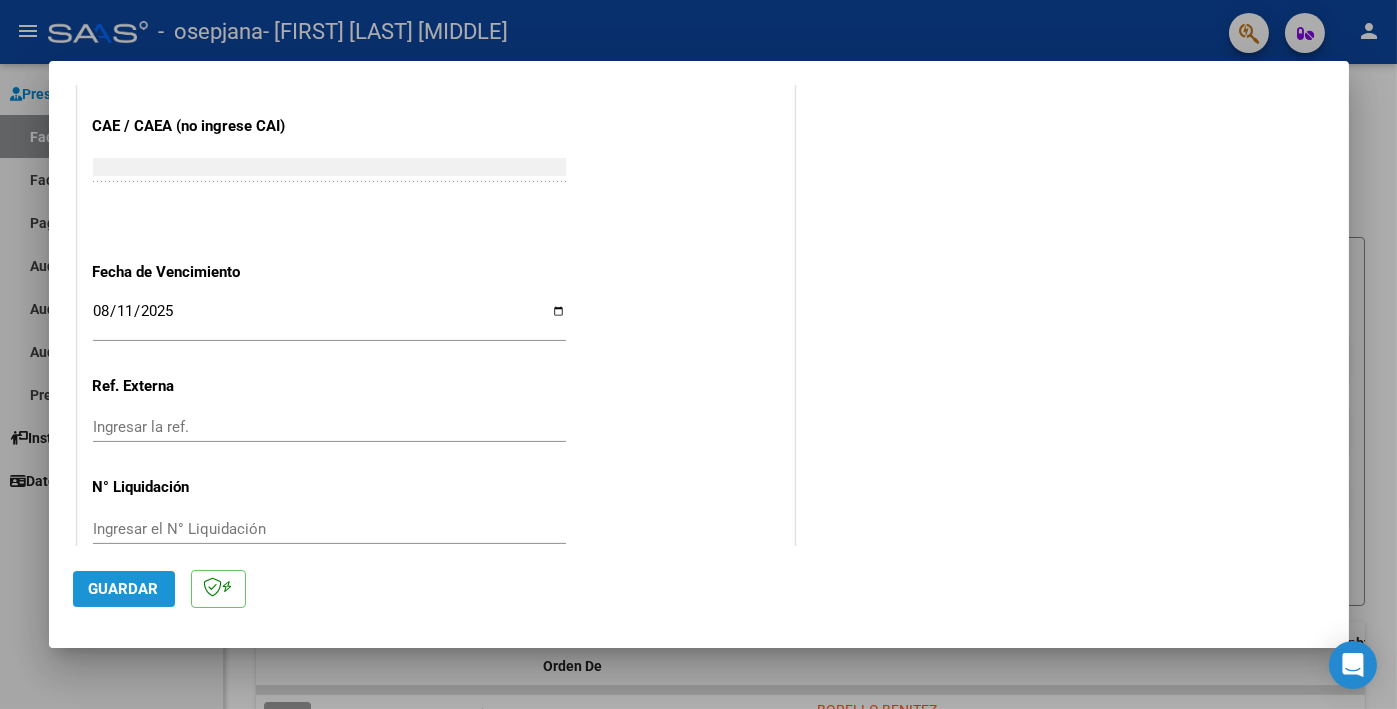 click on "Guardar" 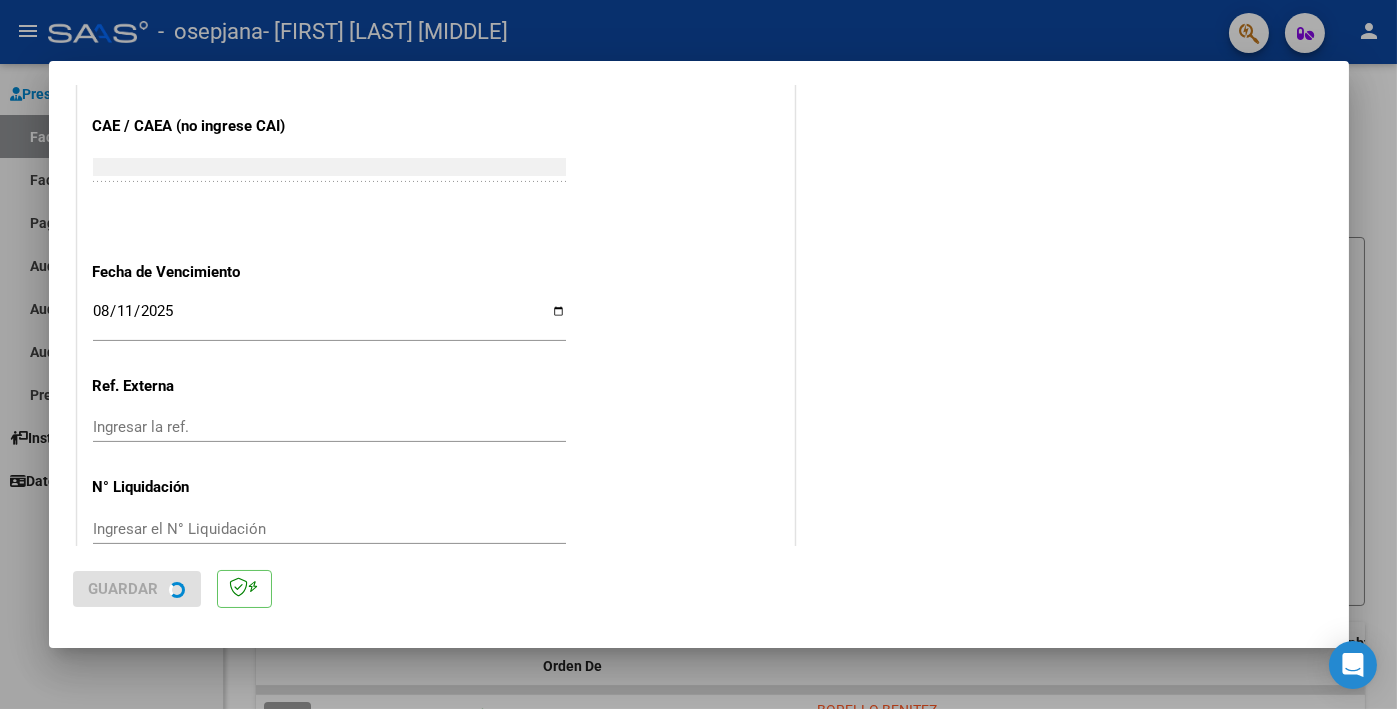 scroll, scrollTop: 0, scrollLeft: 0, axis: both 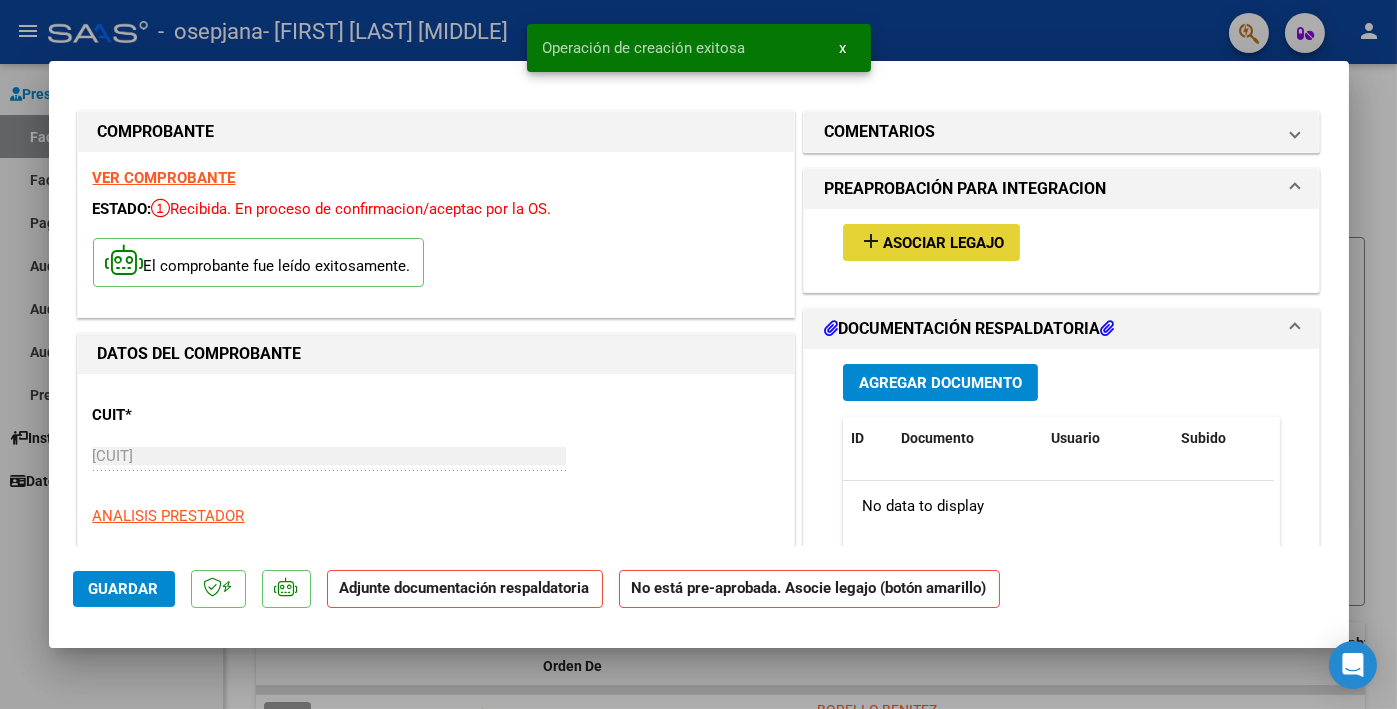 click on "add Asociar Legajo" at bounding box center (931, 242) 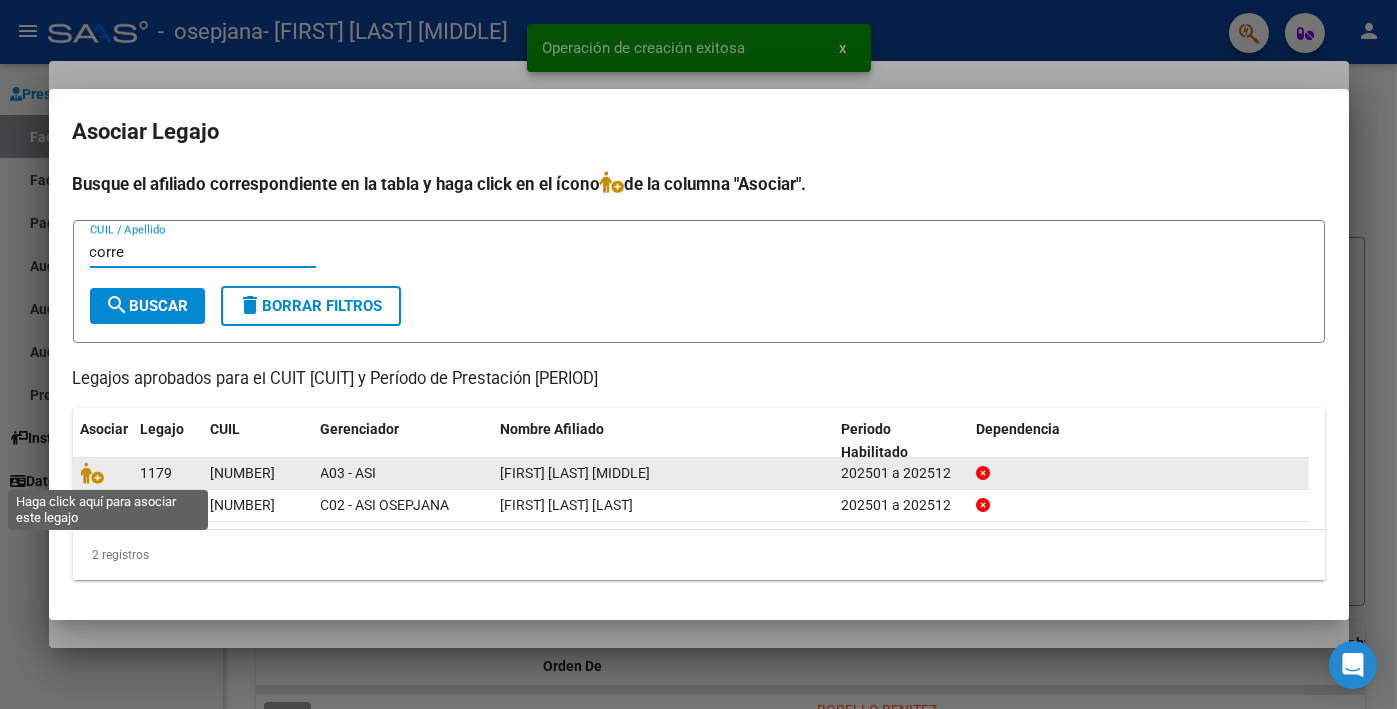 click 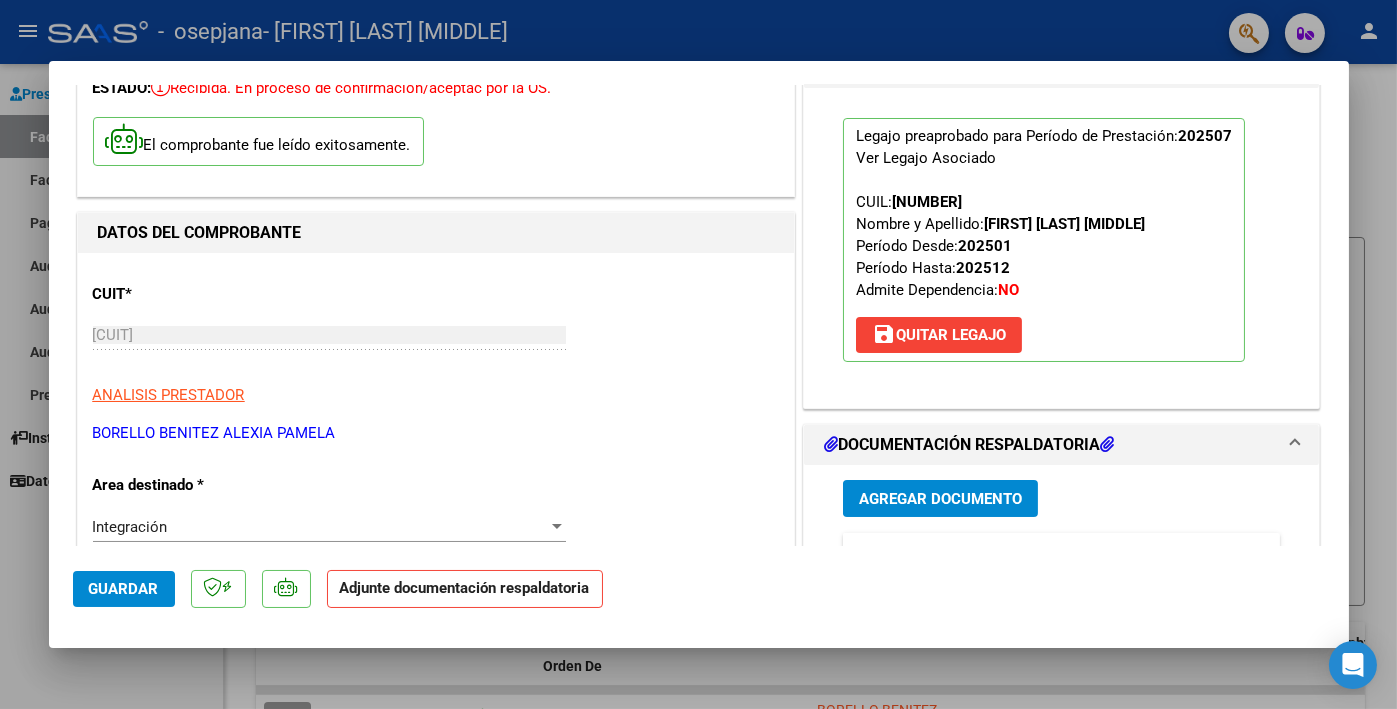 scroll, scrollTop: 200, scrollLeft: 0, axis: vertical 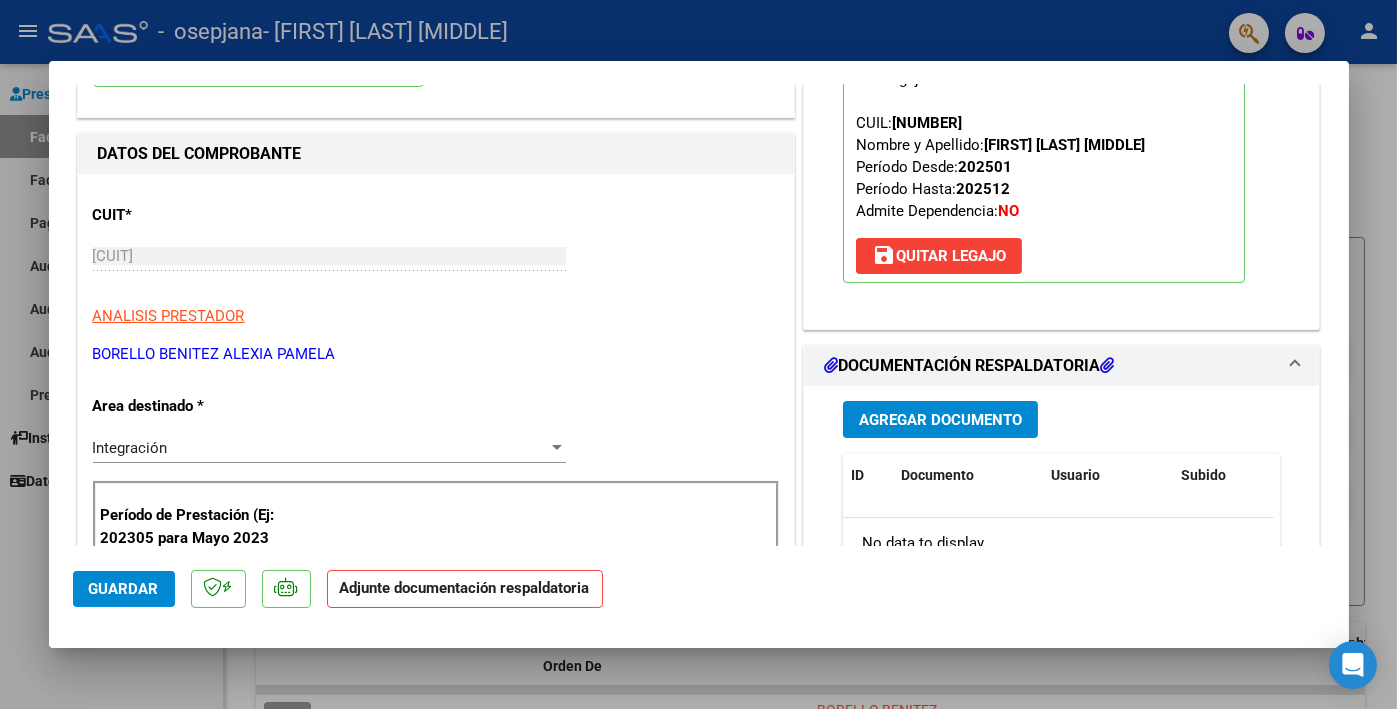 click on "Agregar Documento" at bounding box center (940, 420) 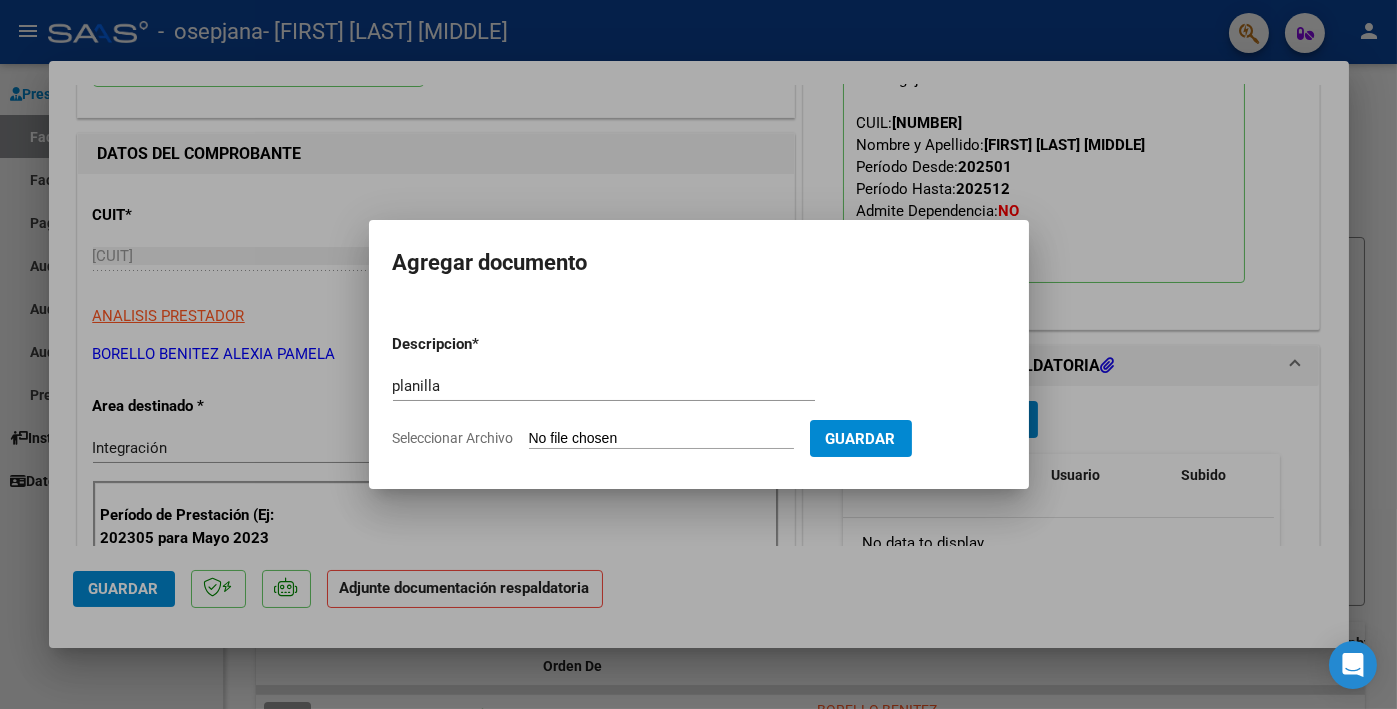 click on "Seleccionar Archivo" at bounding box center [661, 439] 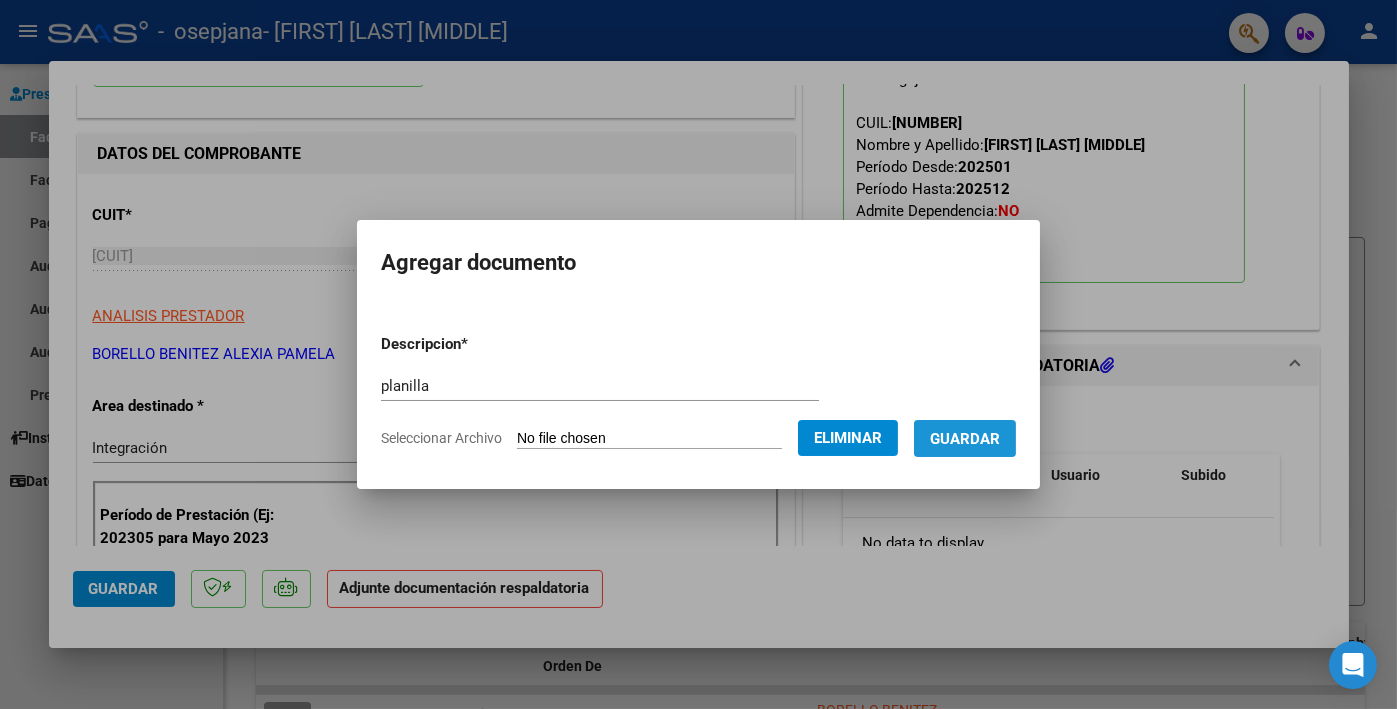 click on "Guardar" at bounding box center (965, 439) 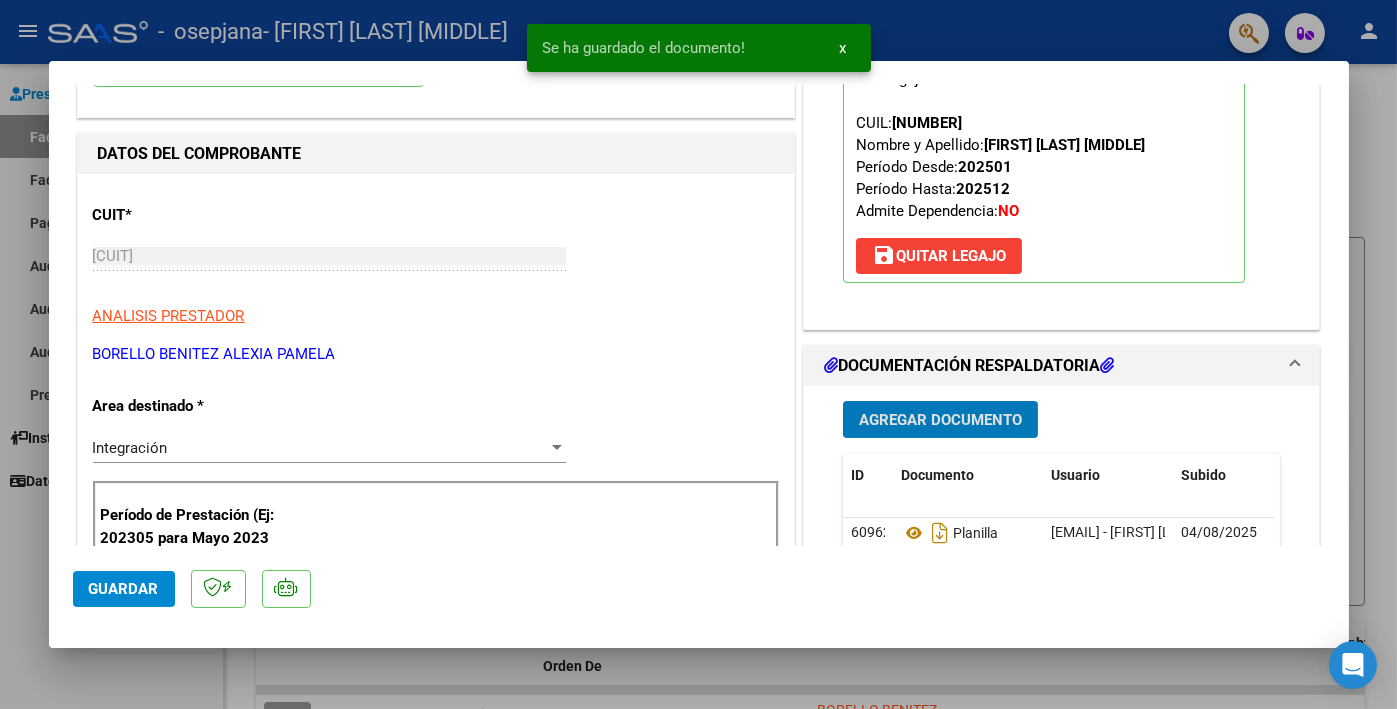 click on "Guardar" 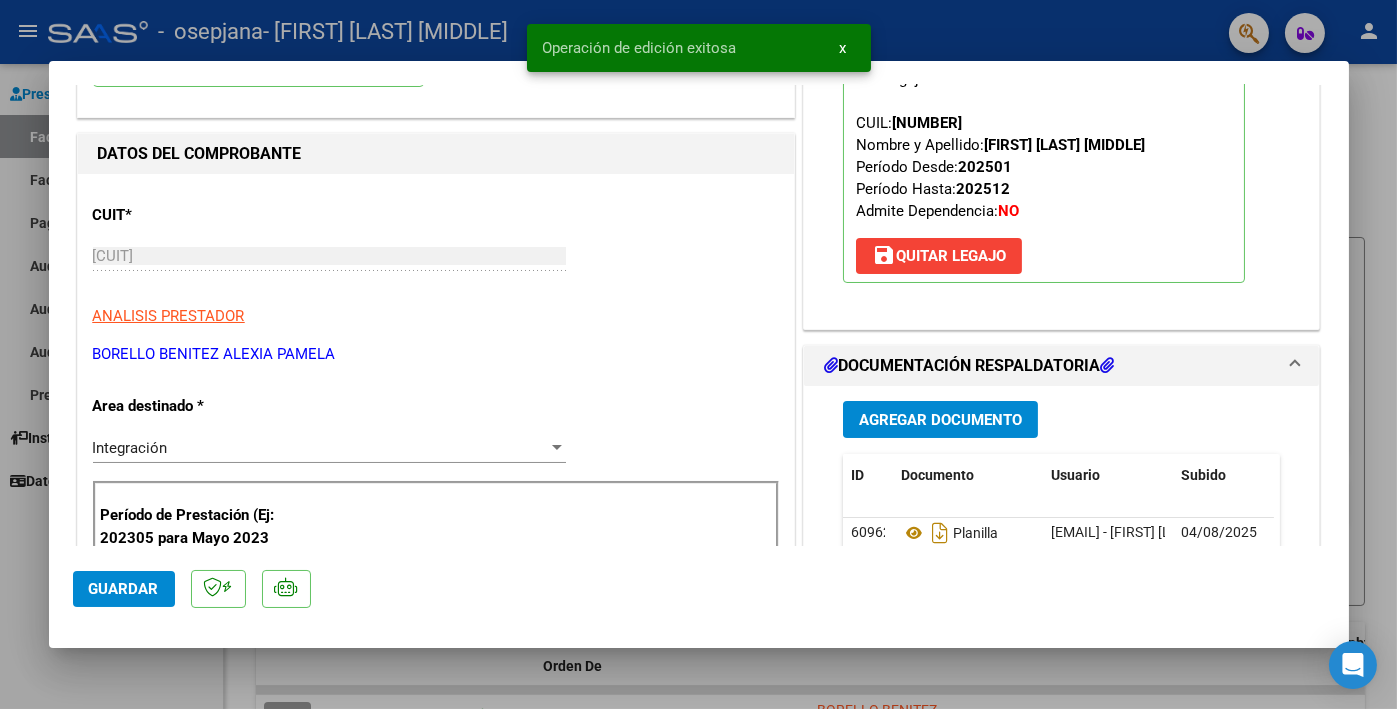 click at bounding box center (698, 354) 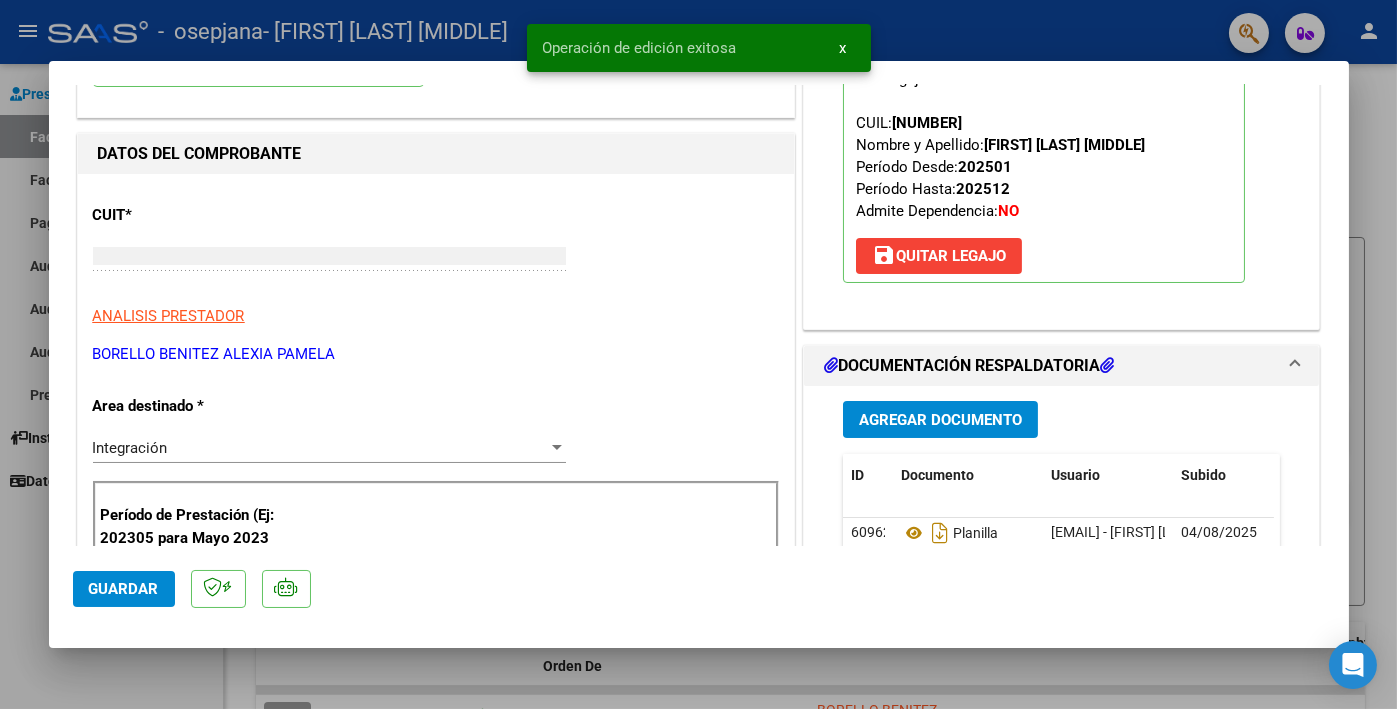 scroll, scrollTop: 0, scrollLeft: 0, axis: both 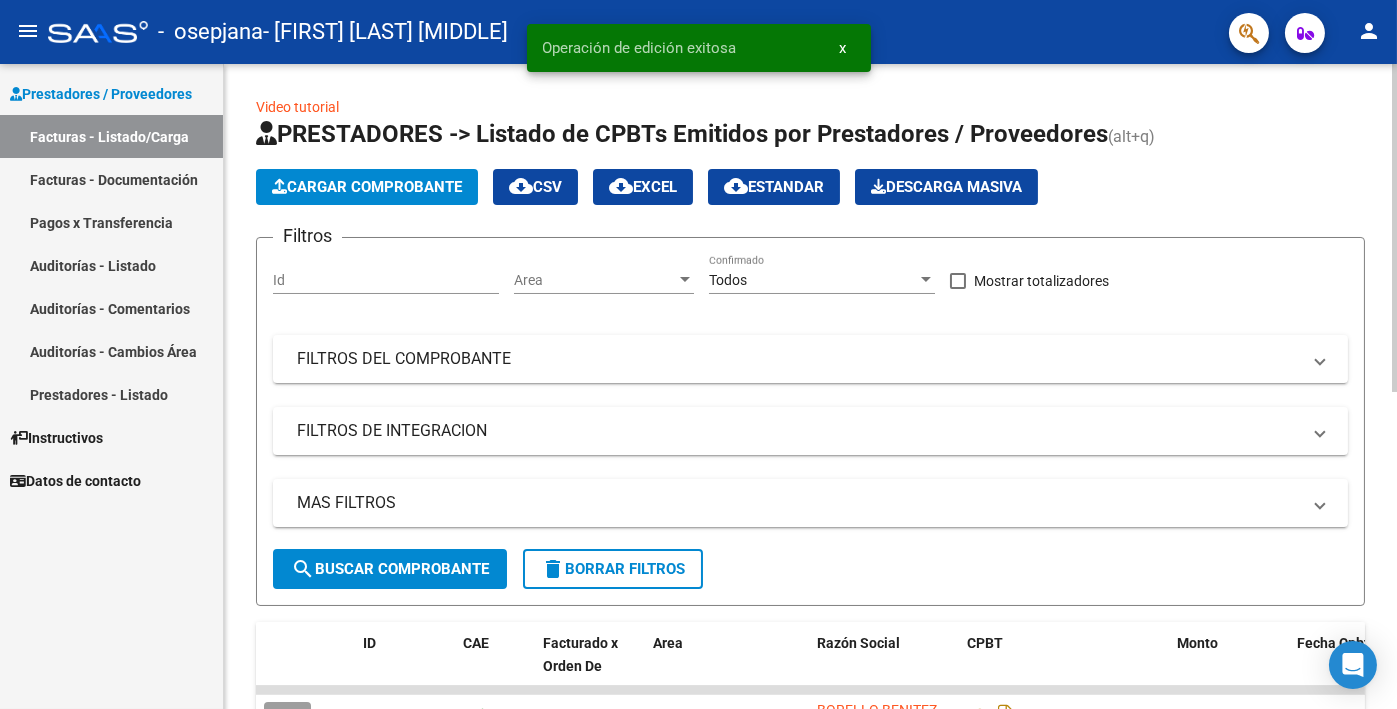click on "Cargar Comprobante" 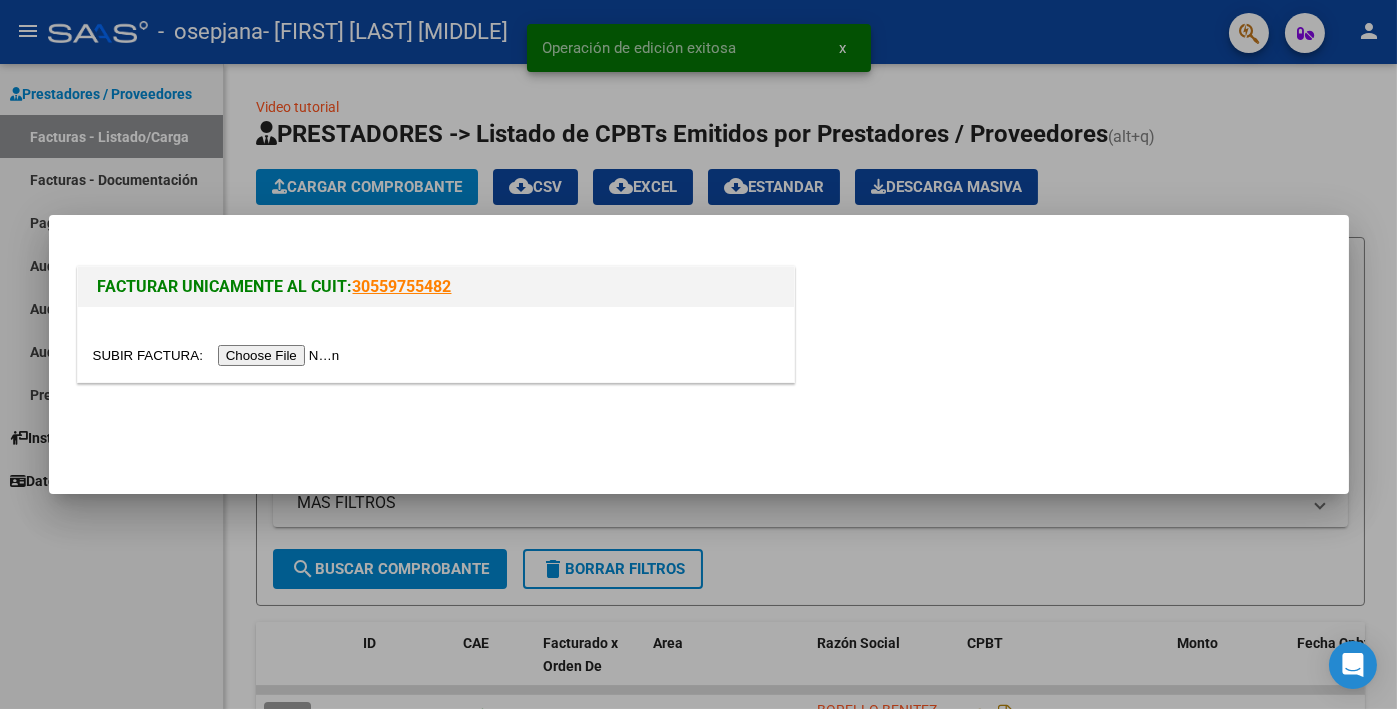 click at bounding box center [219, 355] 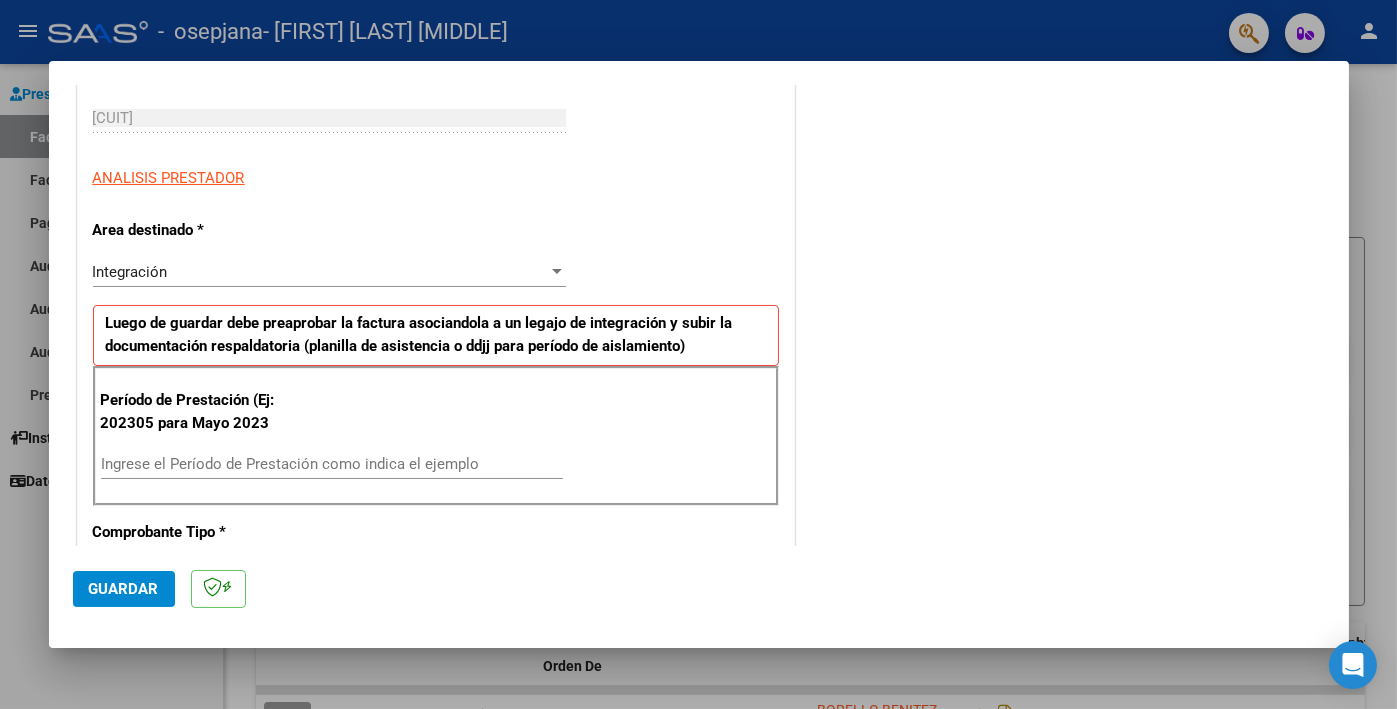 scroll, scrollTop: 0, scrollLeft: 0, axis: both 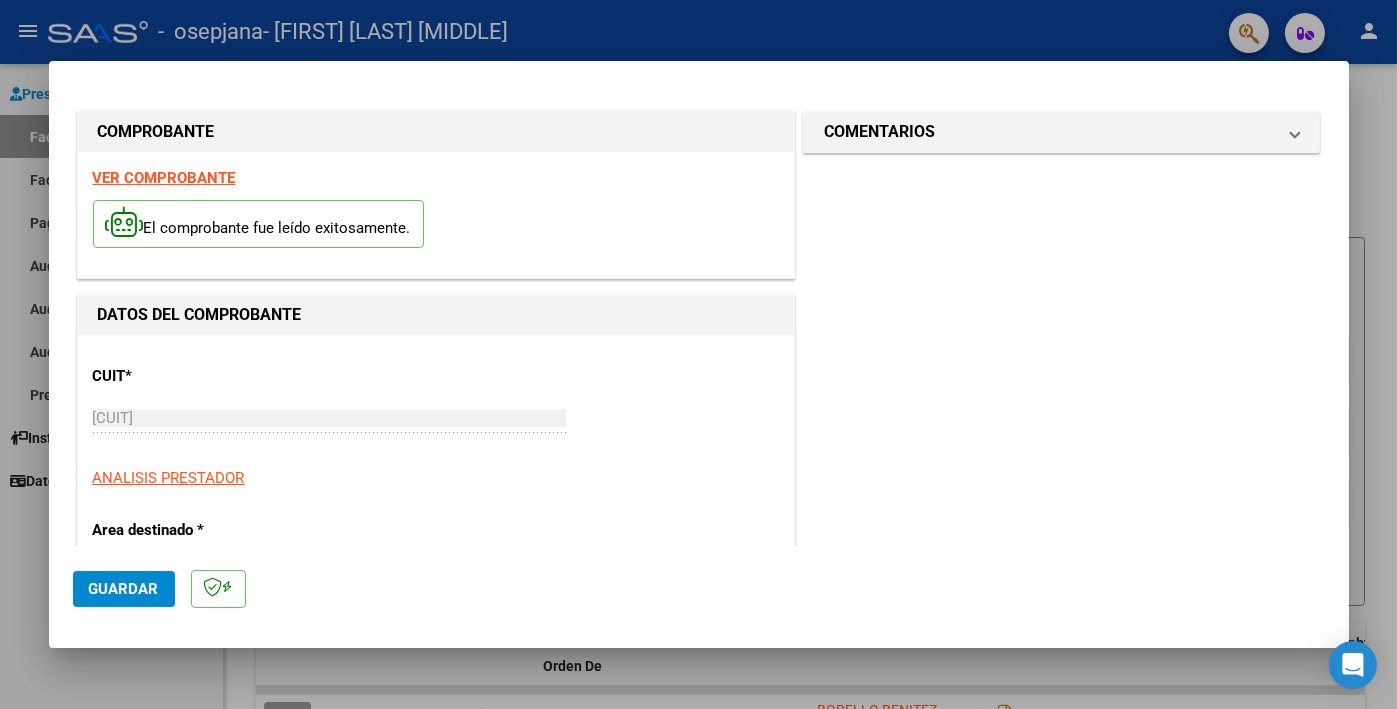 click on "VER COMPROBANTE" at bounding box center [164, 178] 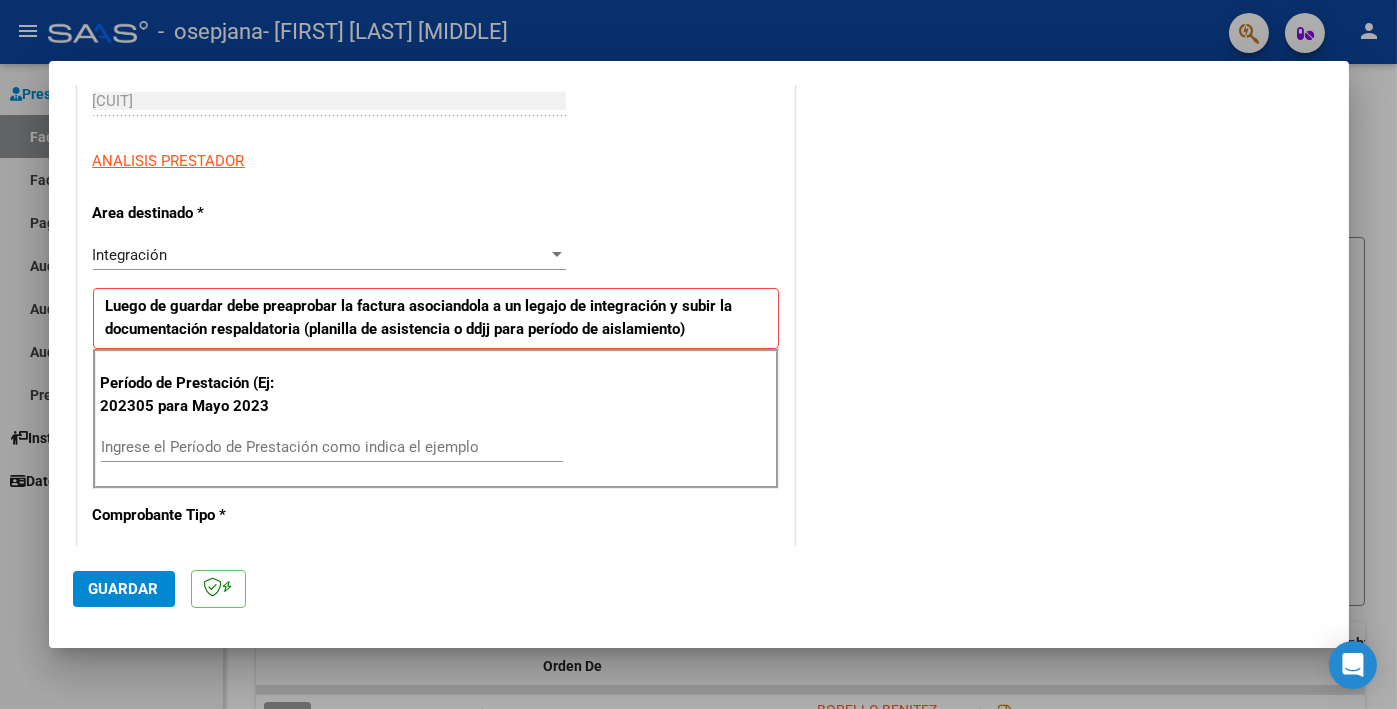 scroll, scrollTop: 400, scrollLeft: 0, axis: vertical 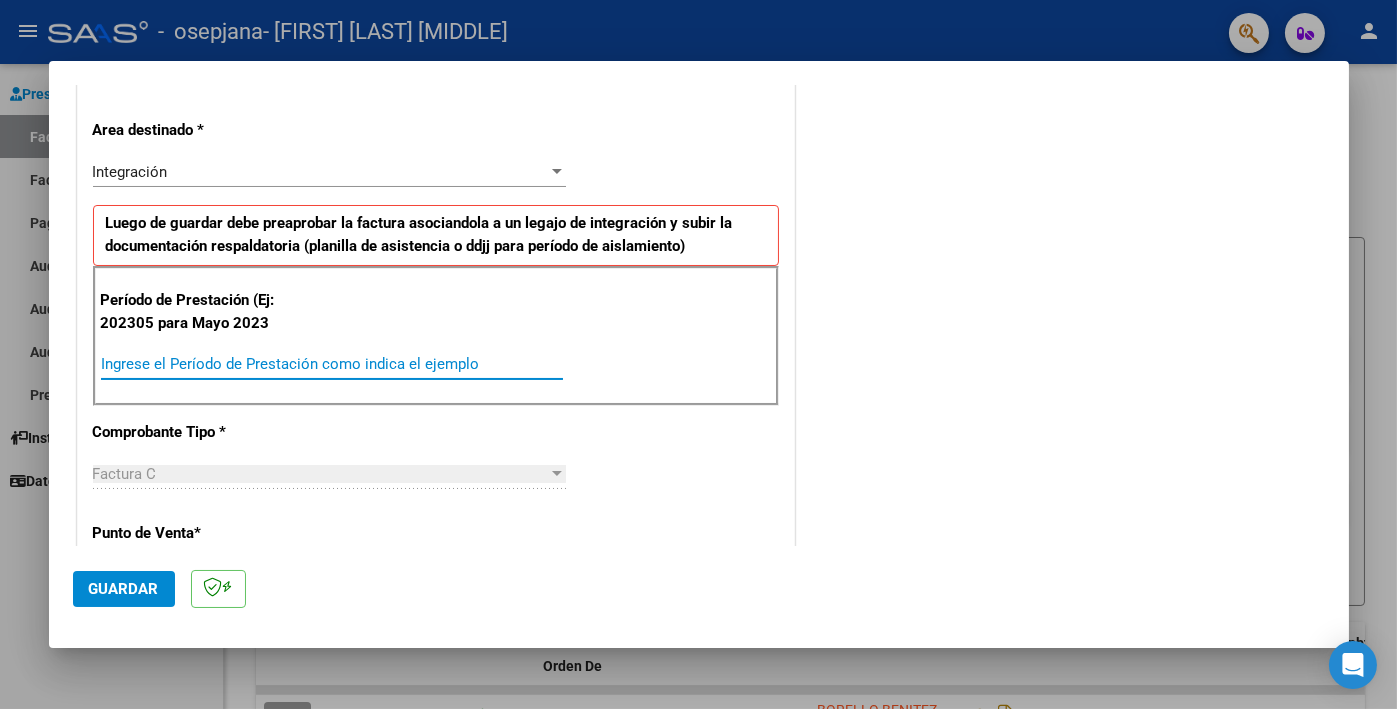 click on "Ingrese el Período de Prestación como indica el ejemplo" at bounding box center [332, 364] 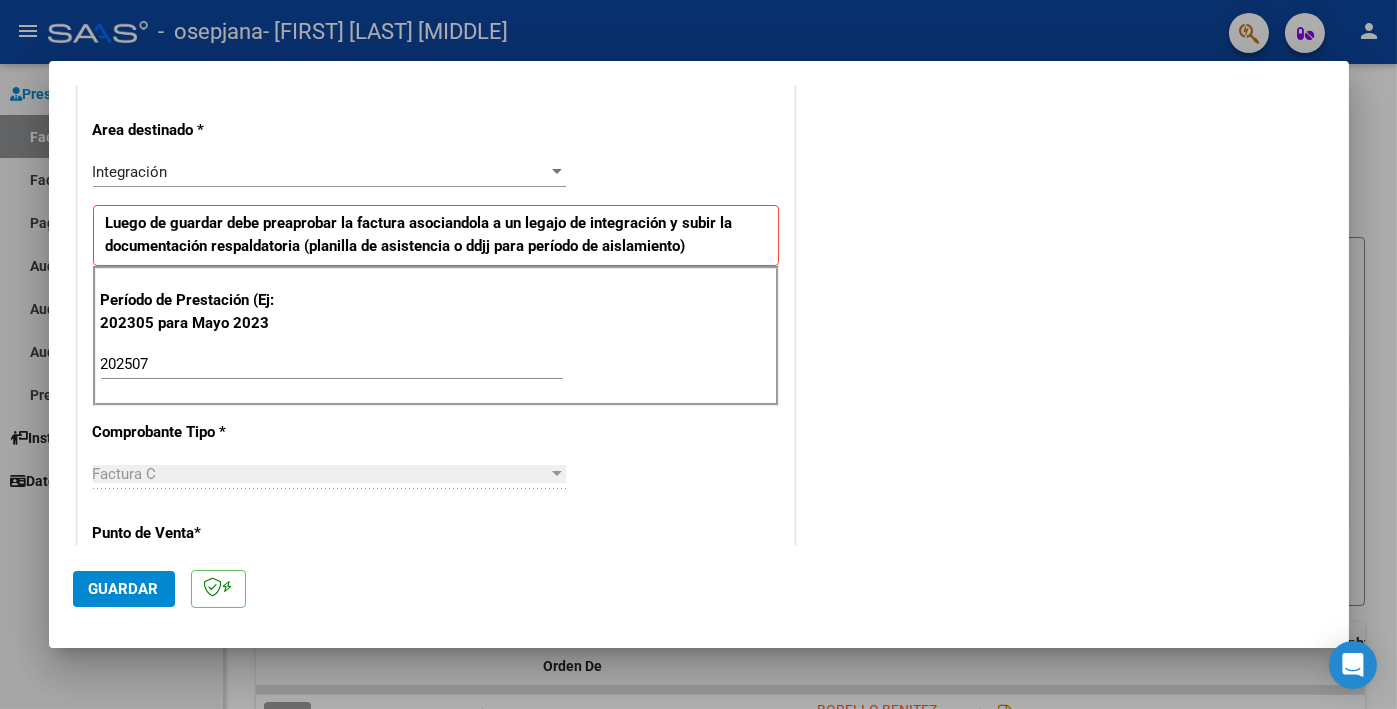 scroll, scrollTop: 1225, scrollLeft: 0, axis: vertical 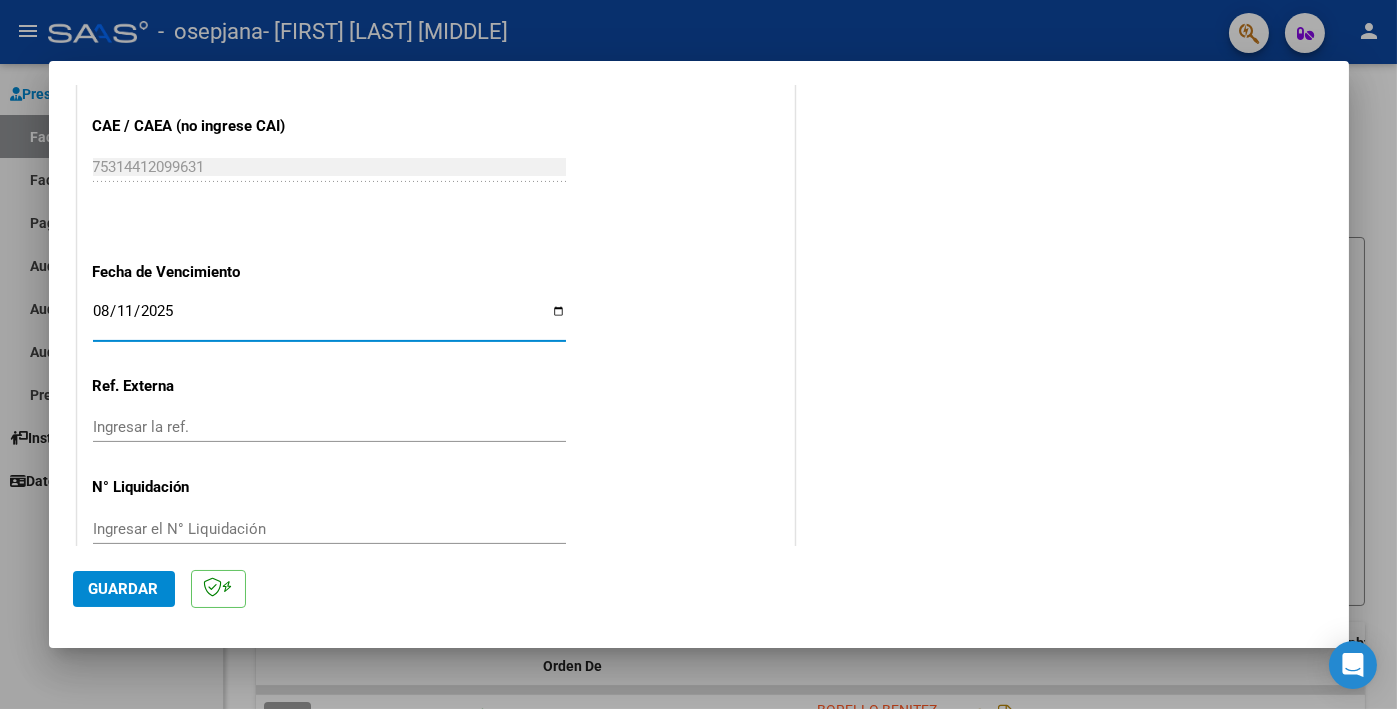 click on "Guardar" 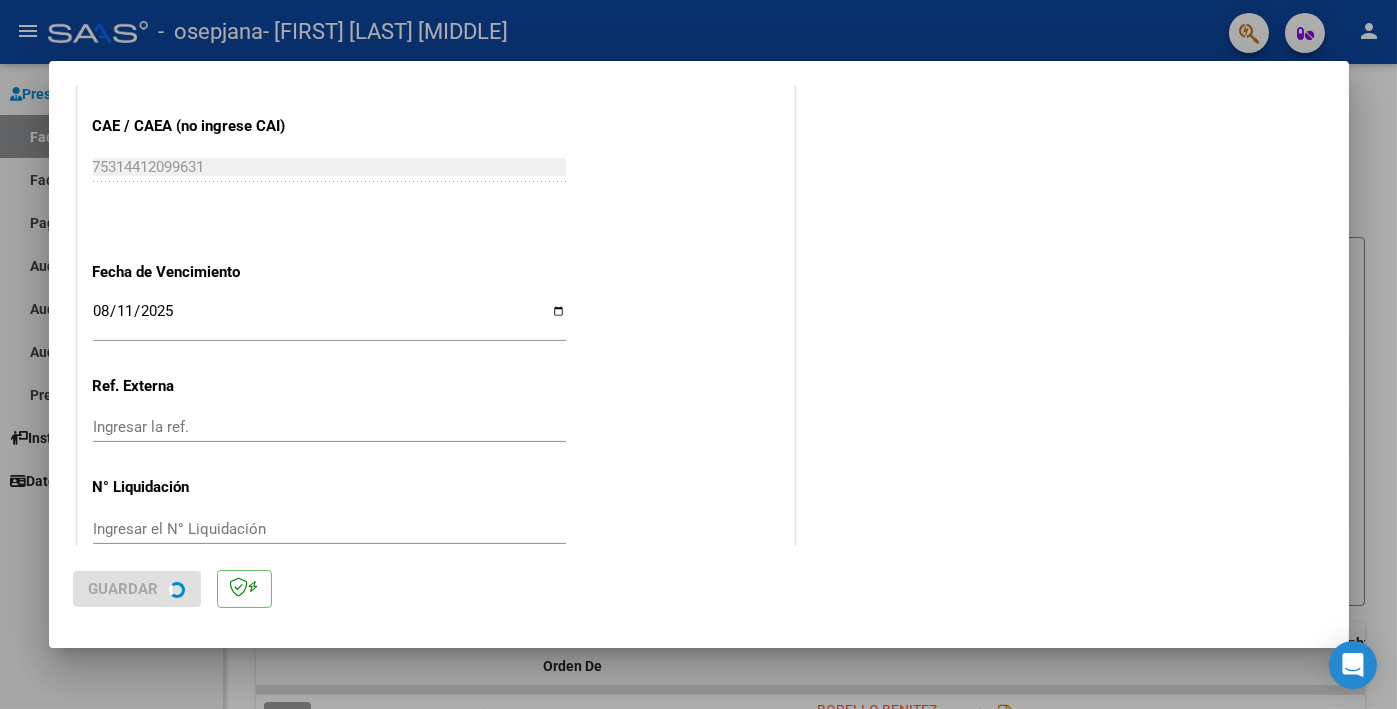 scroll, scrollTop: 0, scrollLeft: 0, axis: both 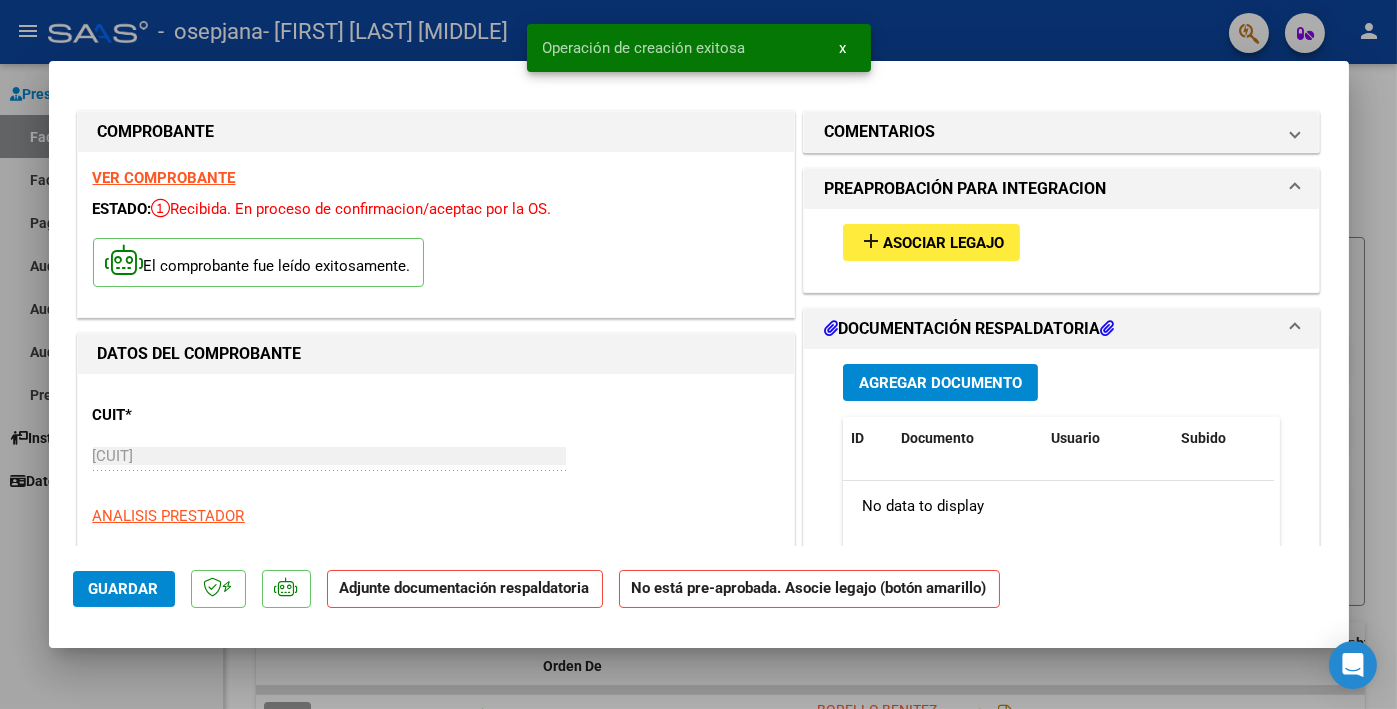 click on "add Asociar Legajo" at bounding box center (931, 242) 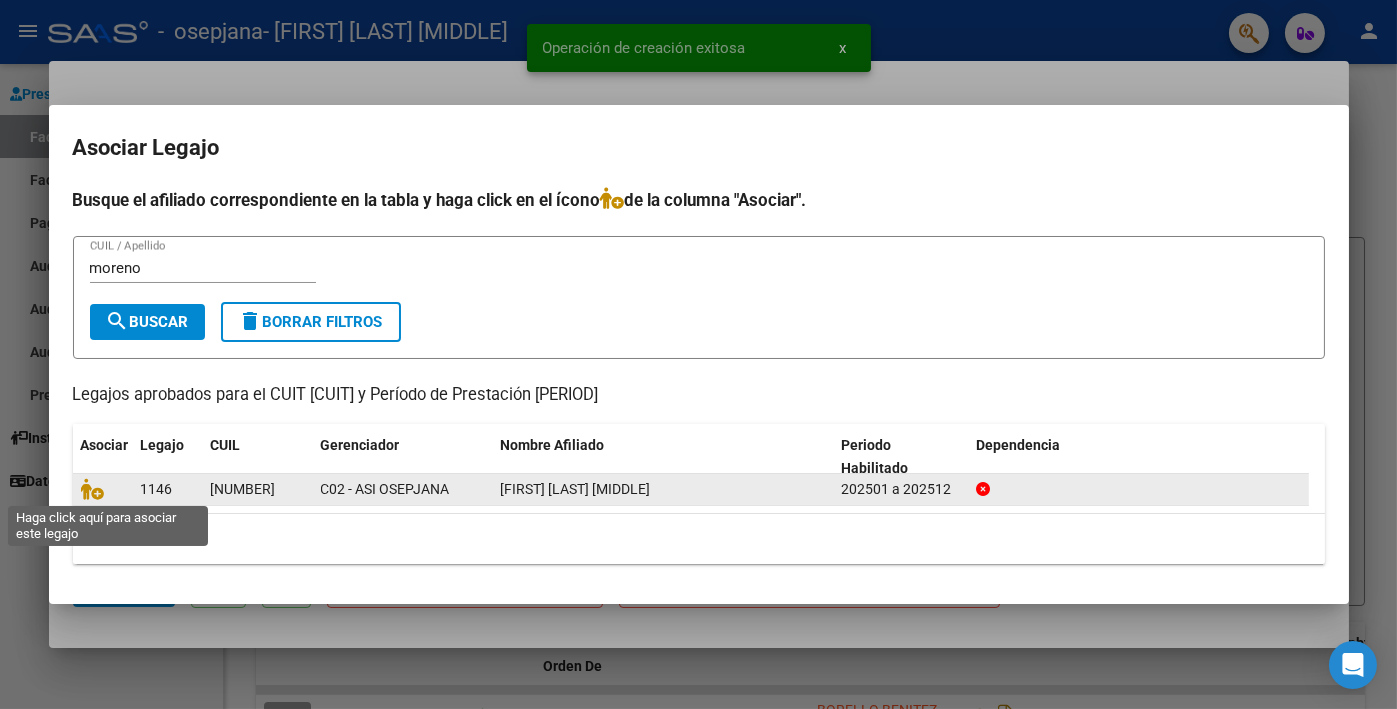click 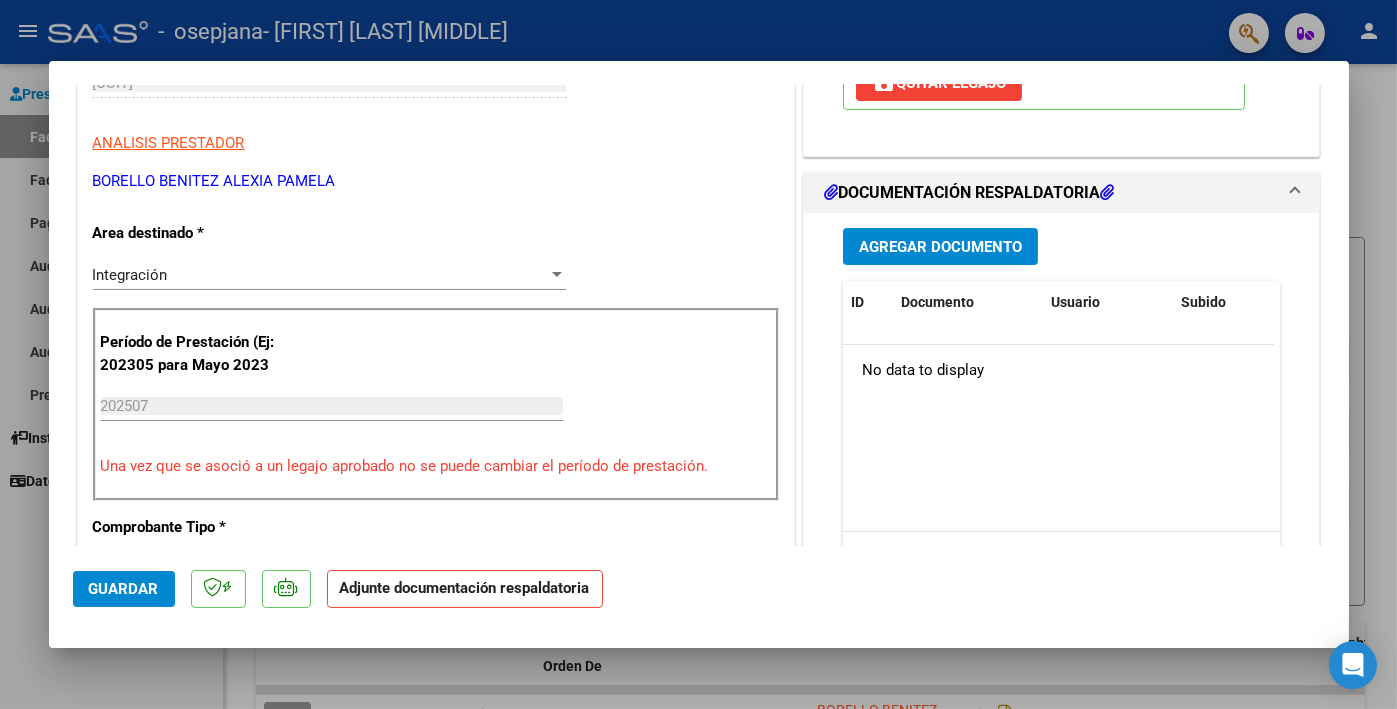 scroll, scrollTop: 400, scrollLeft: 0, axis: vertical 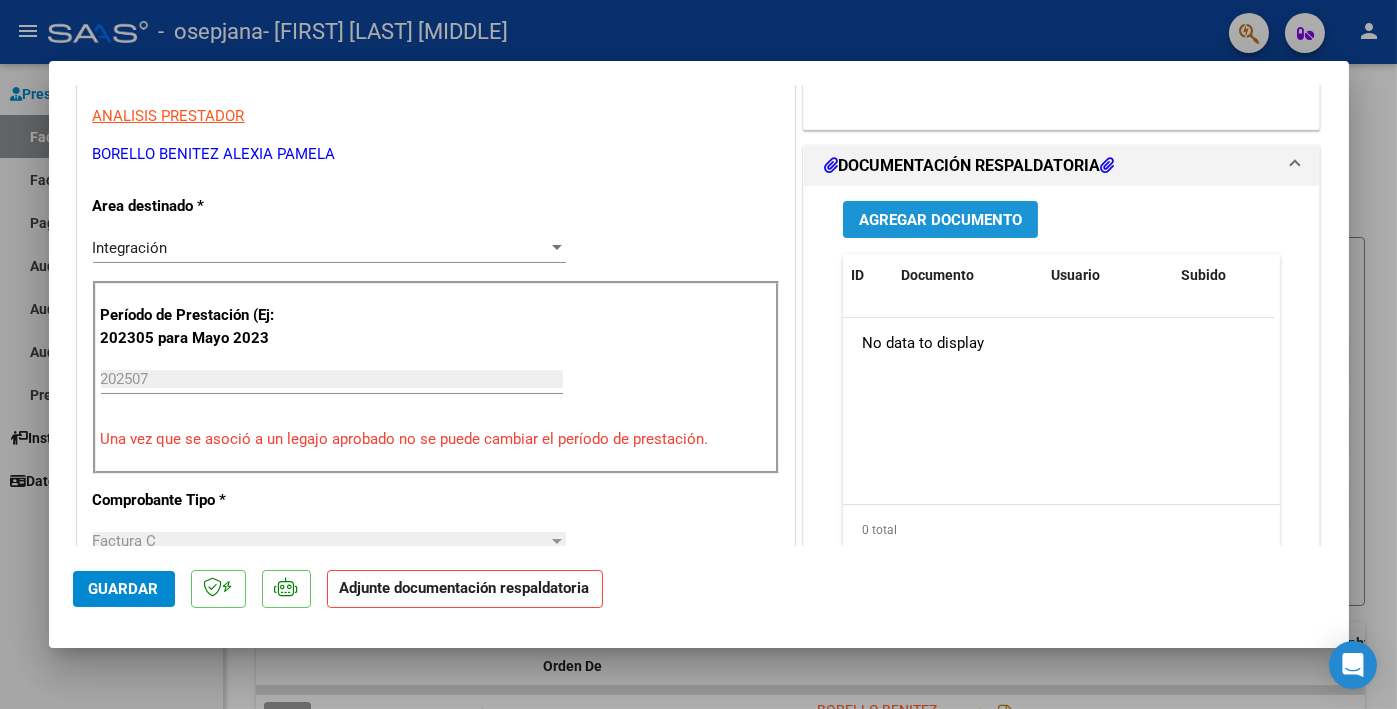 click on "Agregar Documento" at bounding box center [940, 220] 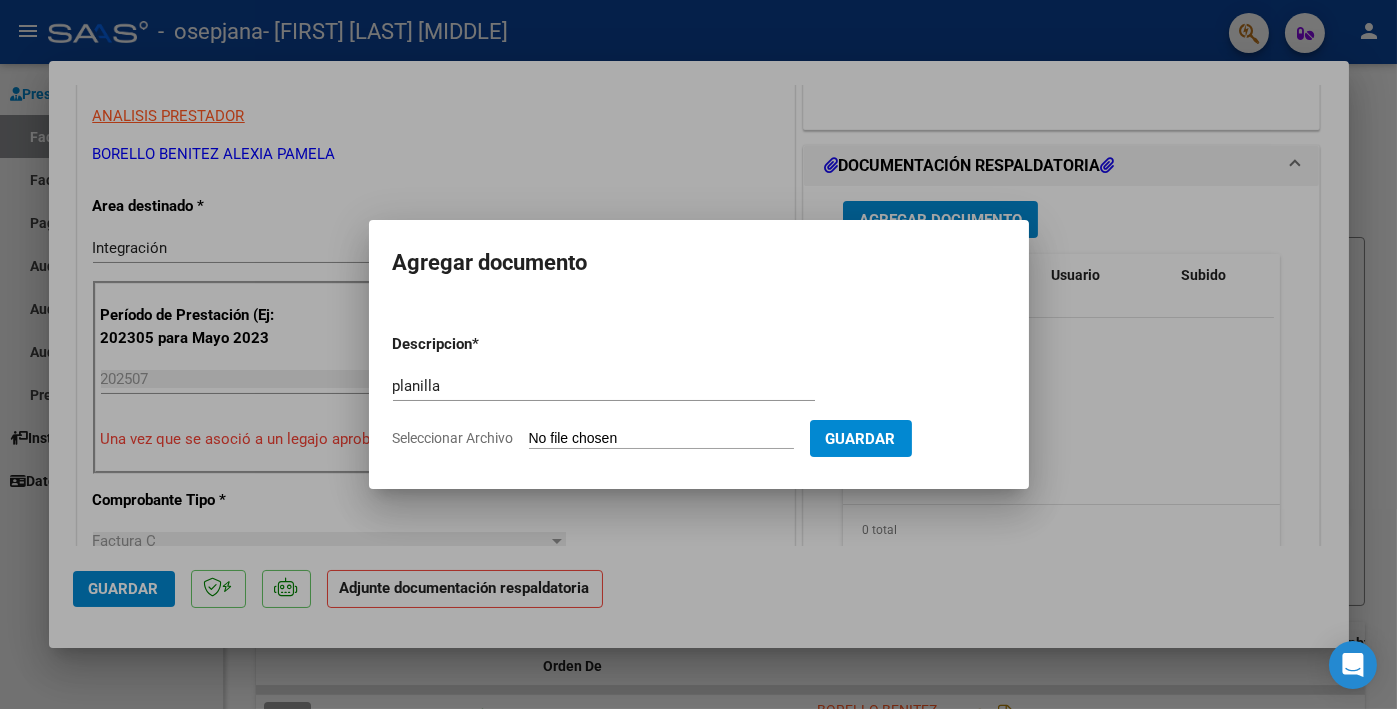 click on "Seleccionar Archivo" at bounding box center [661, 439] 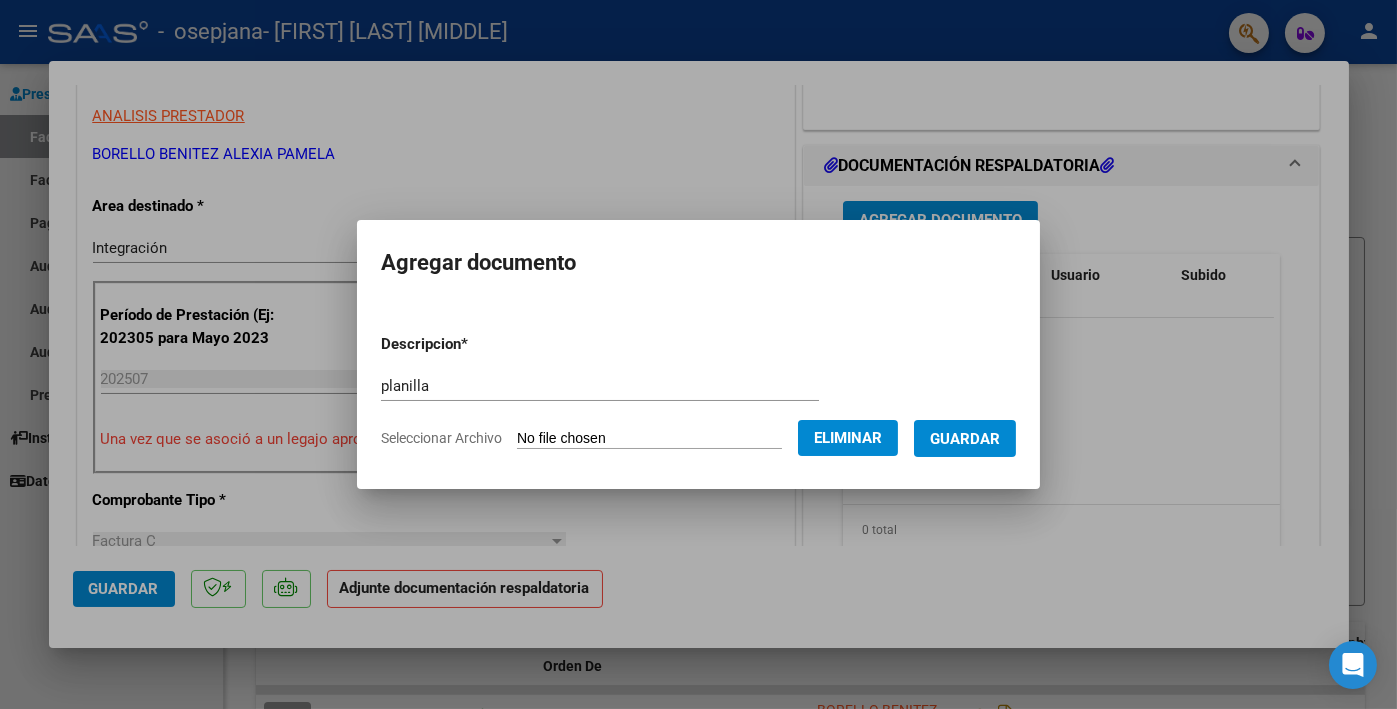 click on "Guardar" at bounding box center [965, 438] 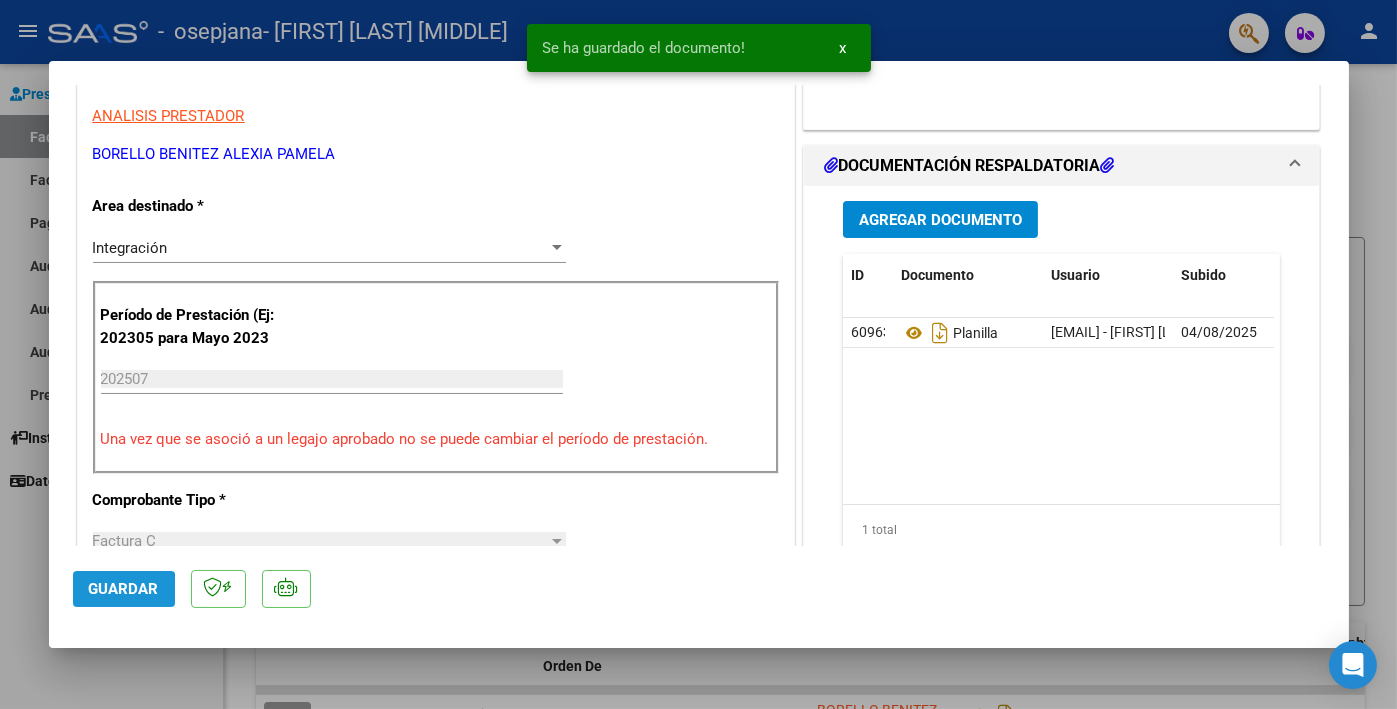 click on "Guardar" 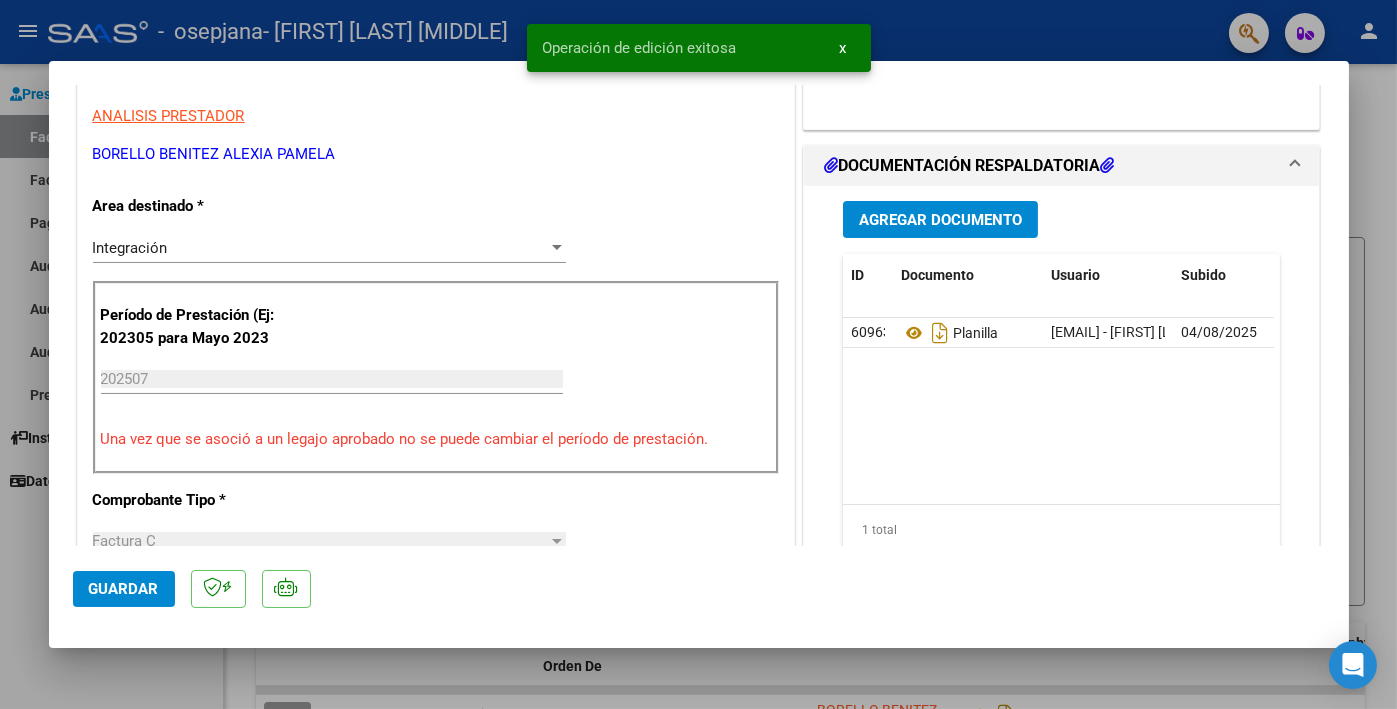 click at bounding box center [698, 354] 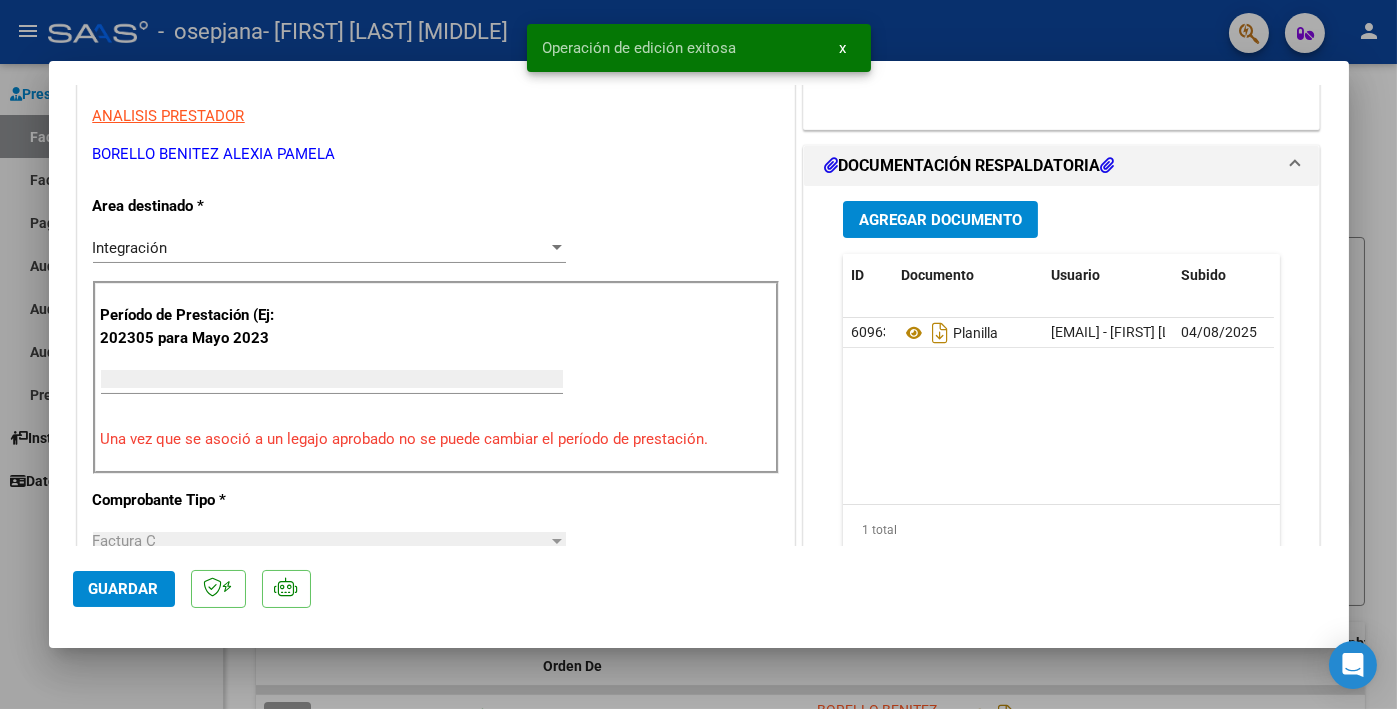 scroll, scrollTop: 0, scrollLeft: 0, axis: both 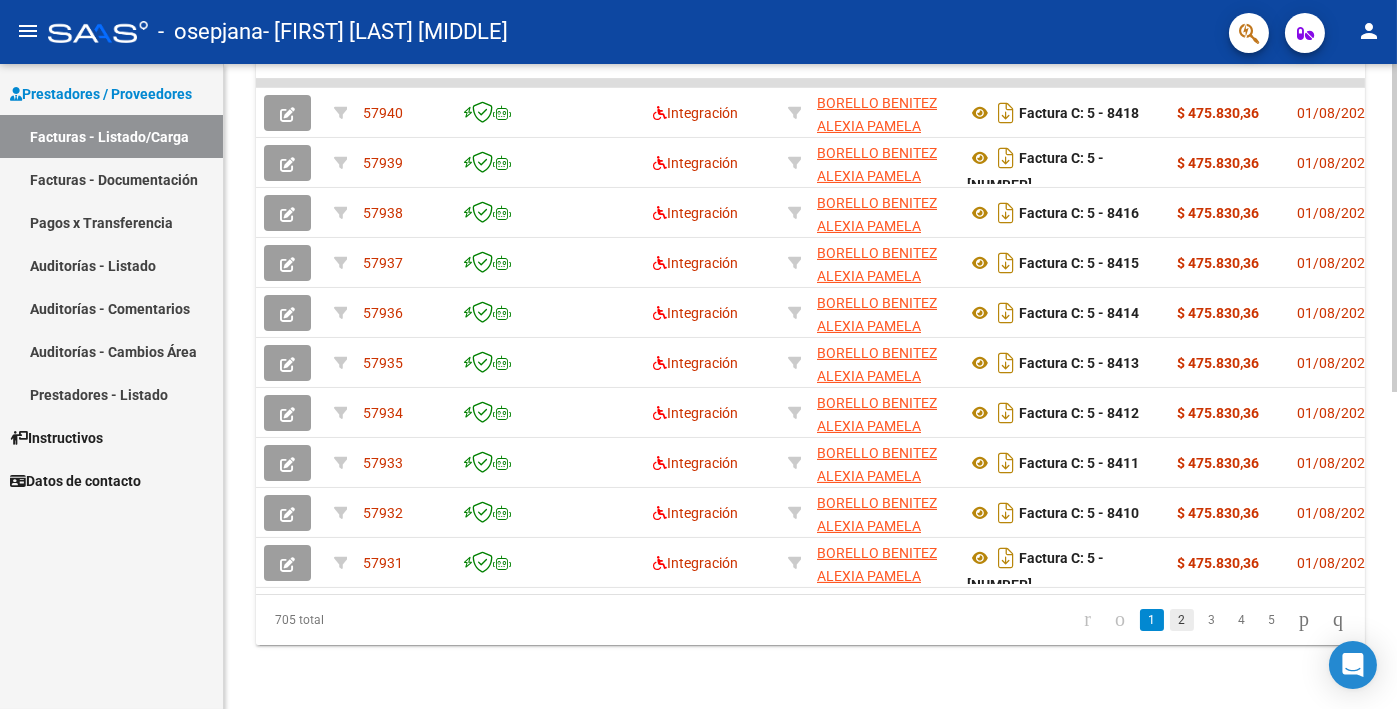 click on "2" 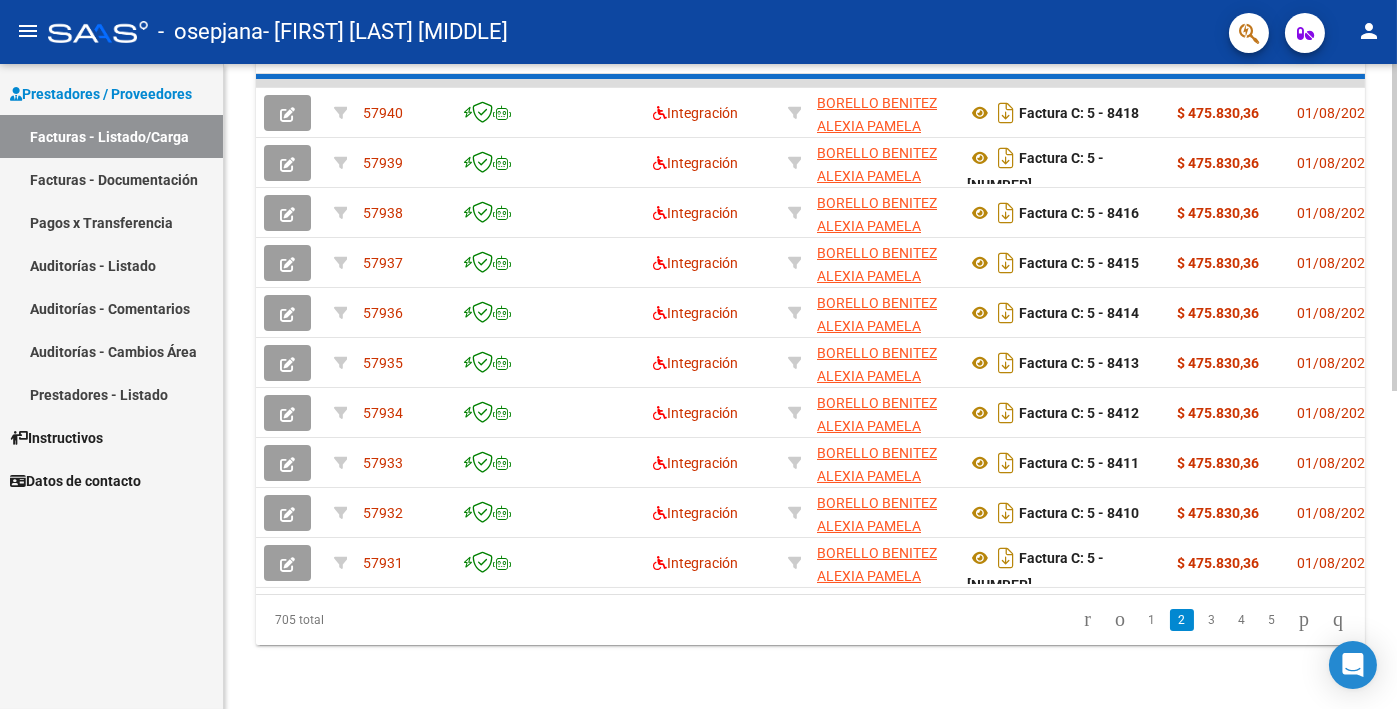 scroll, scrollTop: 621, scrollLeft: 0, axis: vertical 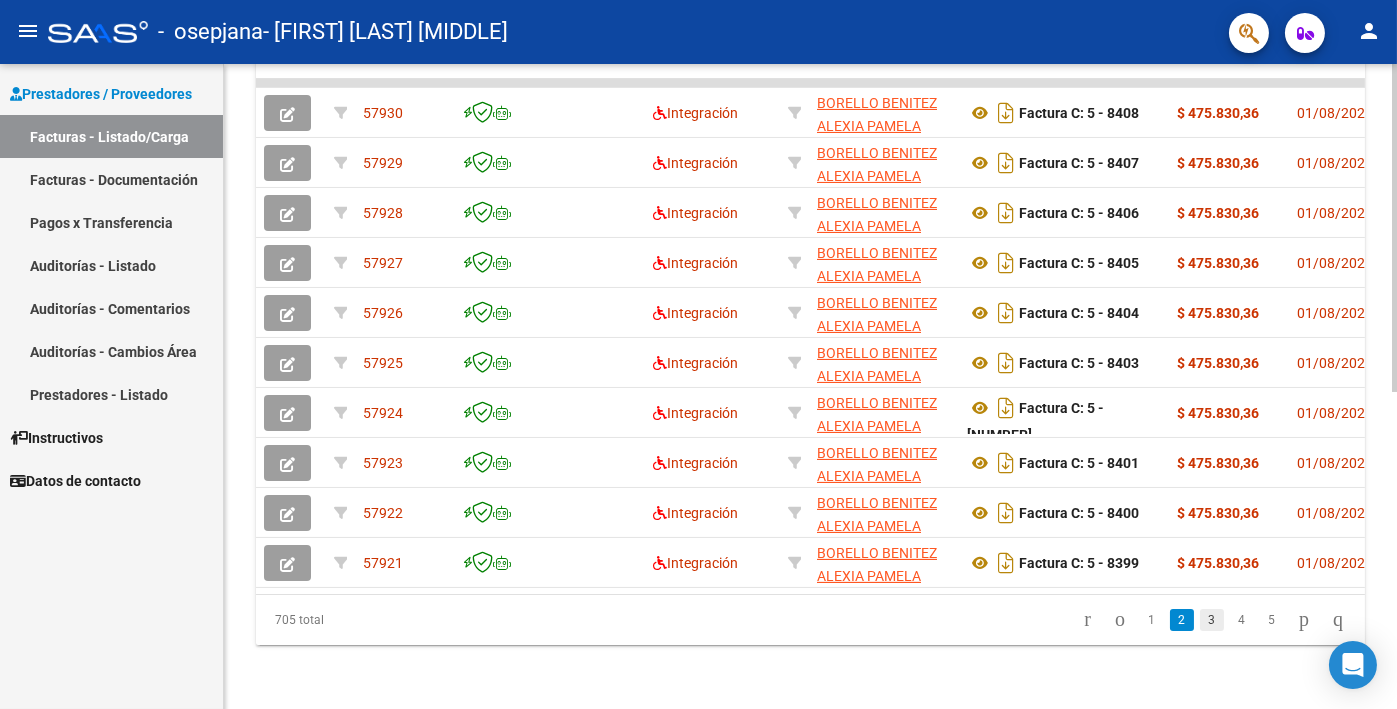 click on "3" 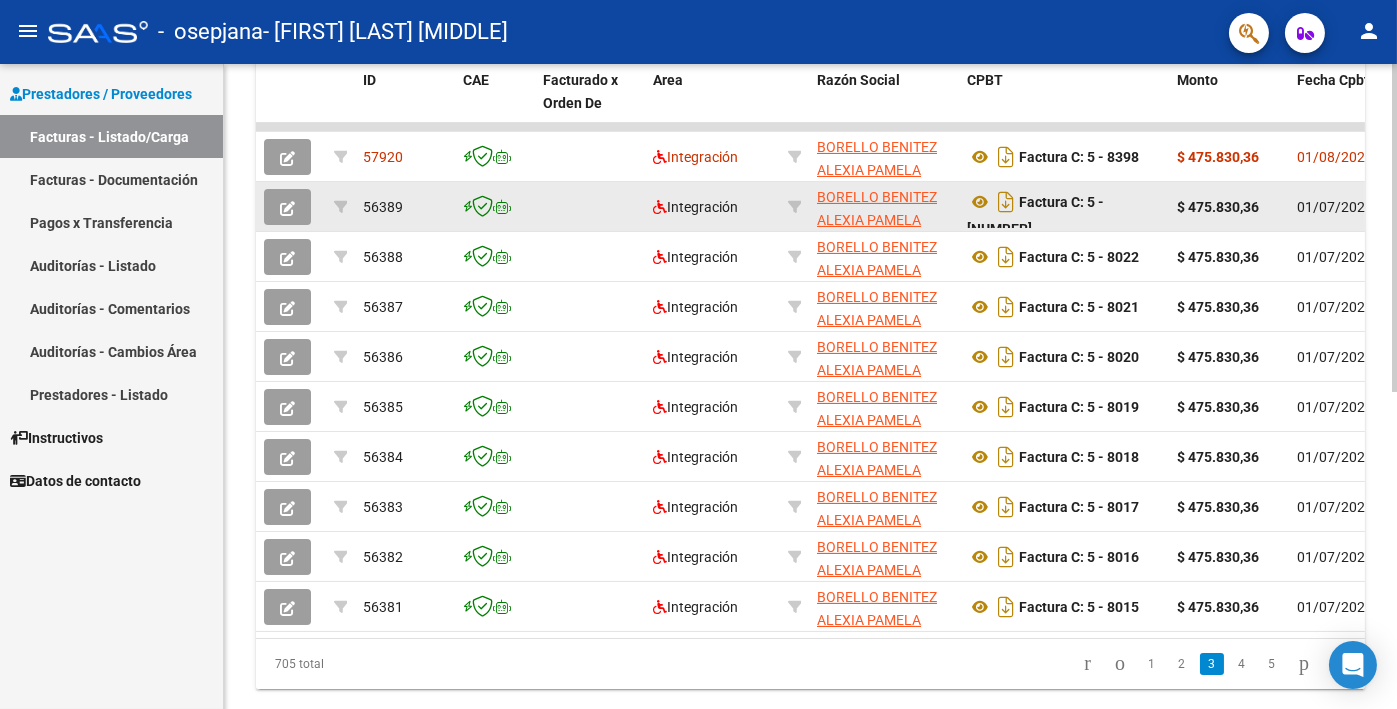 scroll, scrollTop: 522, scrollLeft: 0, axis: vertical 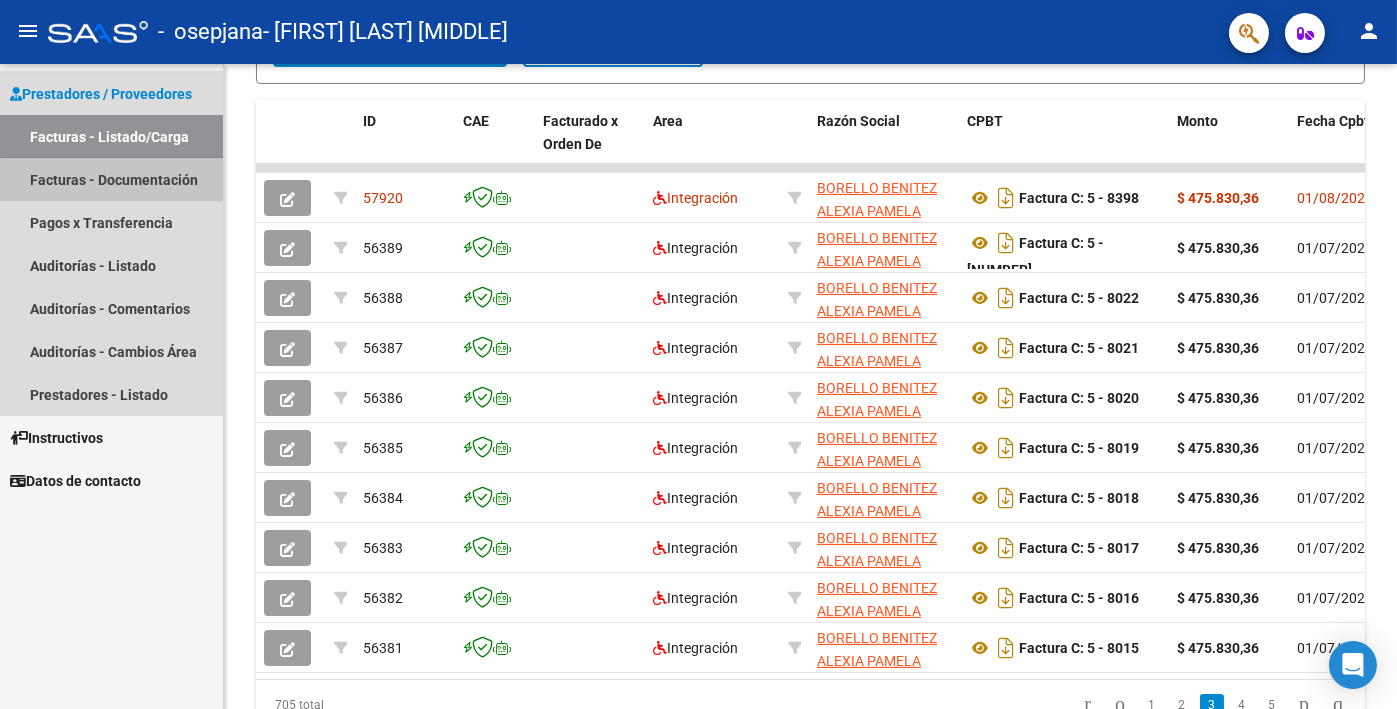 click on "Facturas - Documentación" at bounding box center [111, 179] 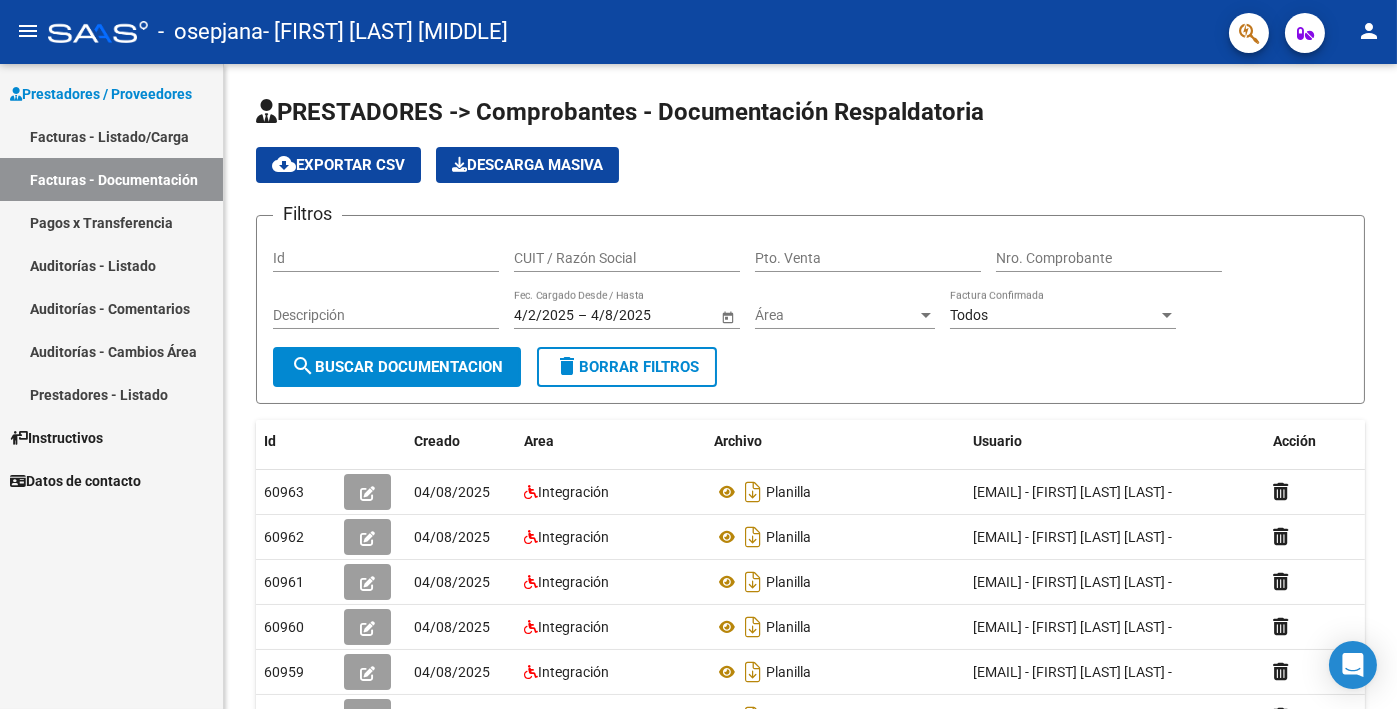 click on "Pagos x Transferencia" at bounding box center (111, 222) 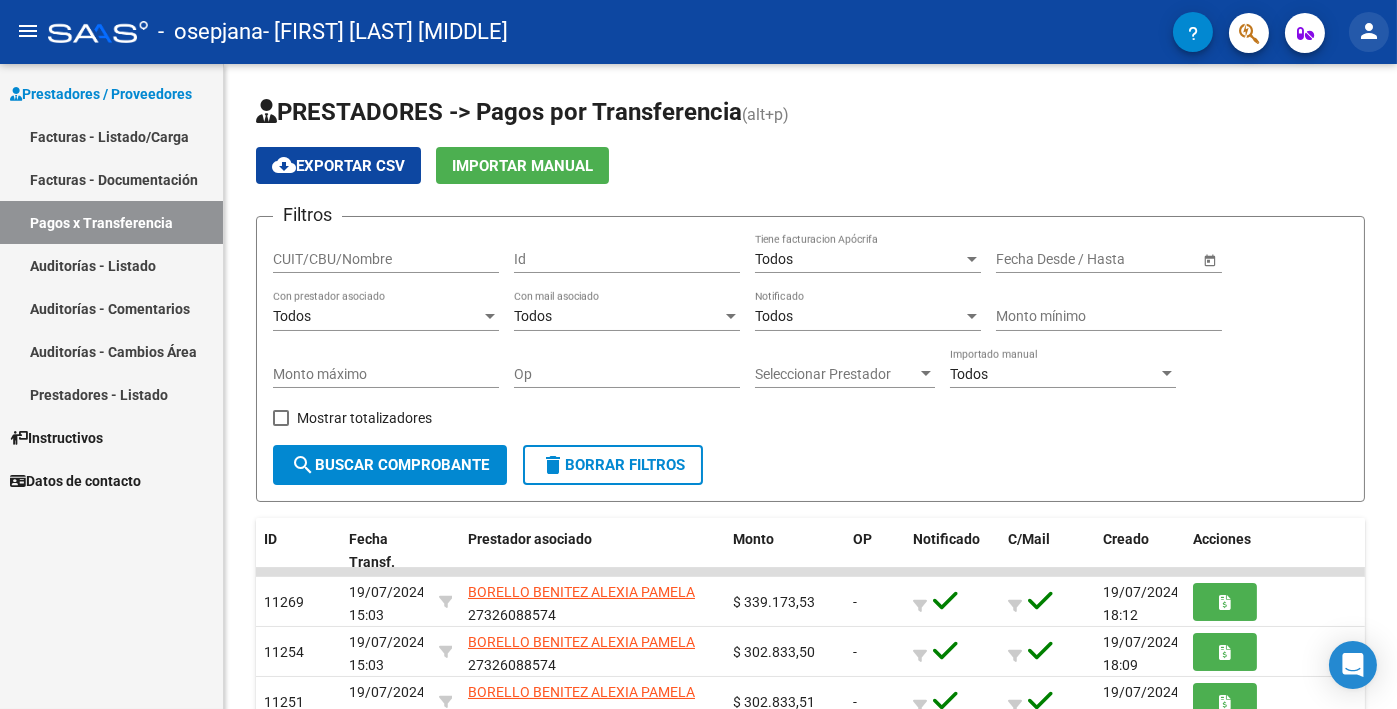 click on "person" 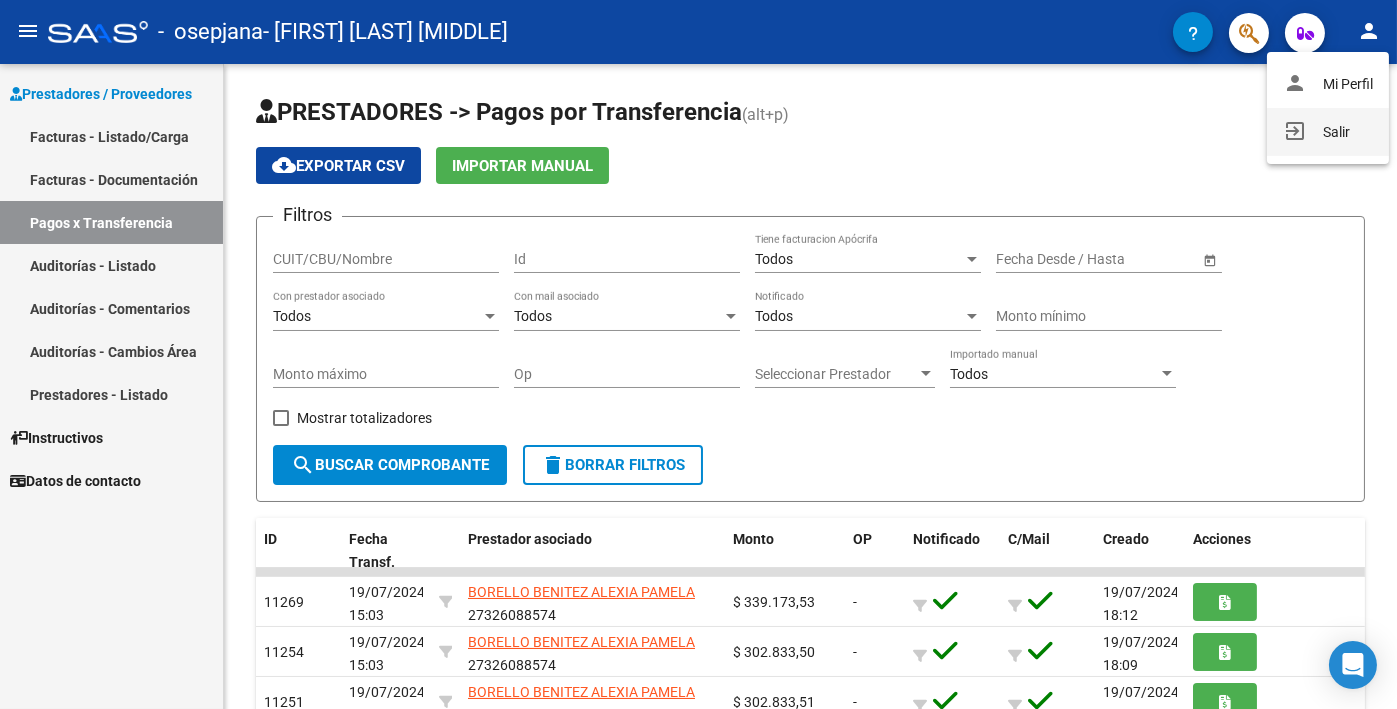 click on "exit_to_app  Salir" at bounding box center [1328, 132] 